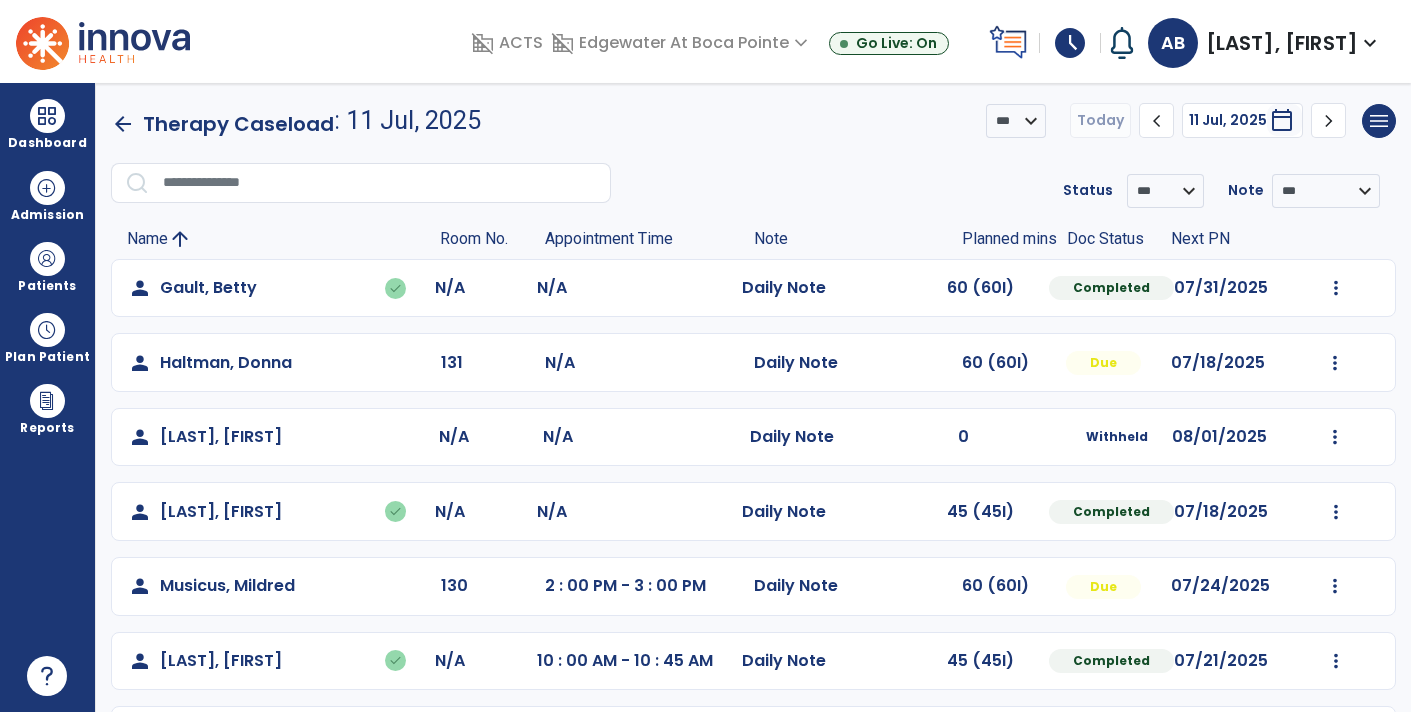 scroll, scrollTop: 0, scrollLeft: 0, axis: both 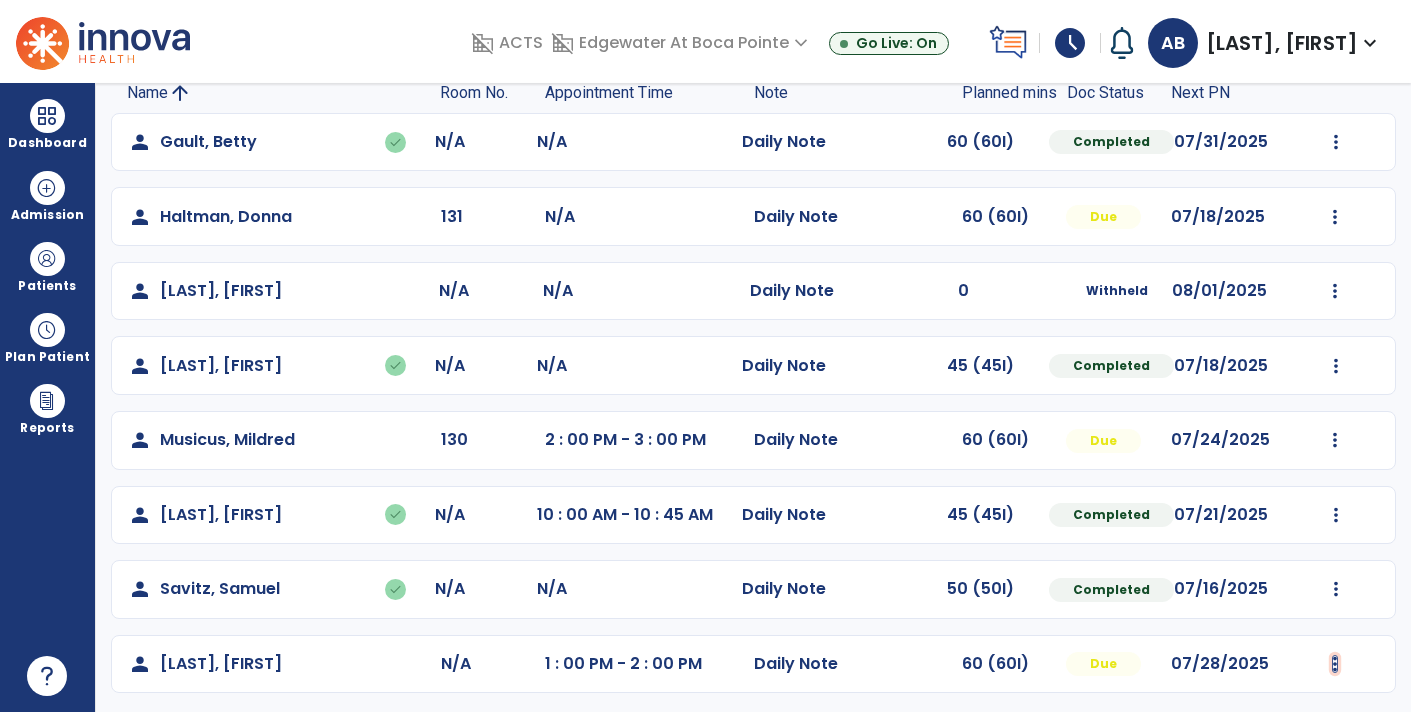 click at bounding box center (1336, 142) 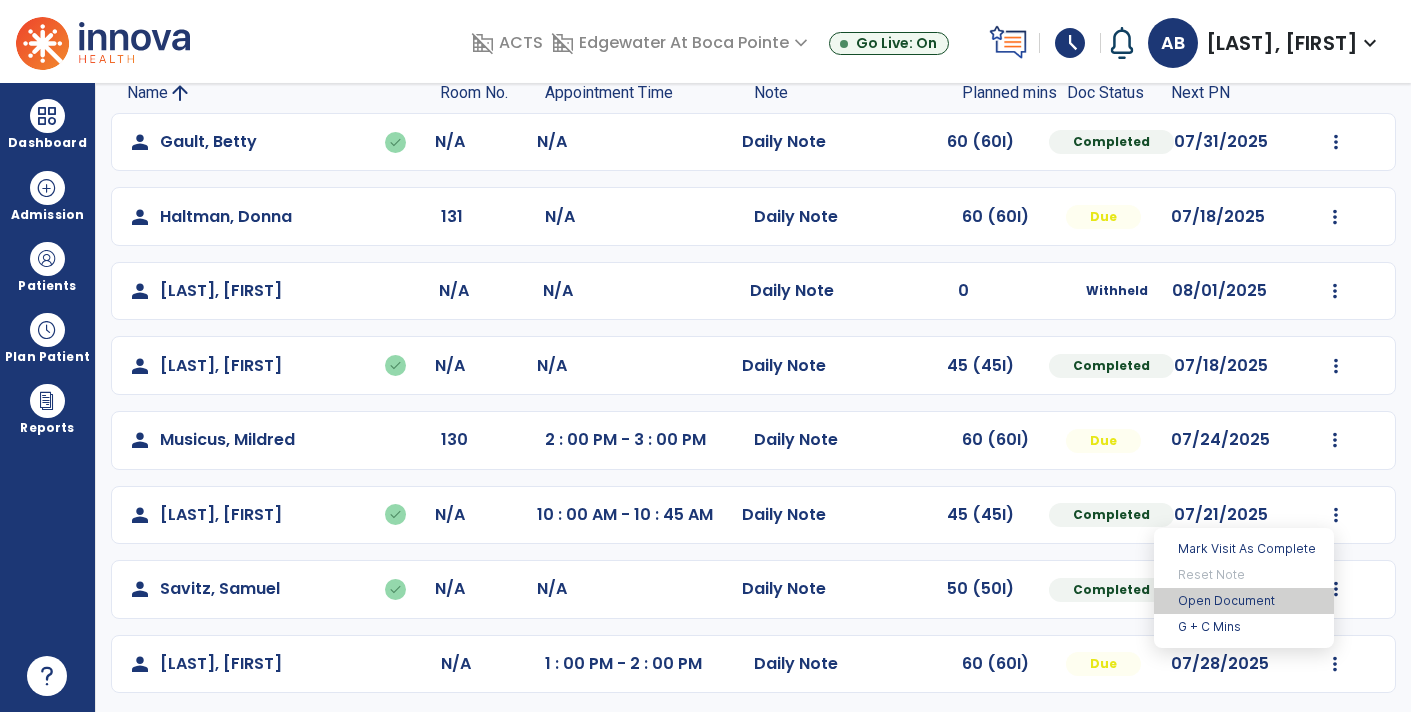 click on "Open Document" at bounding box center [1244, 601] 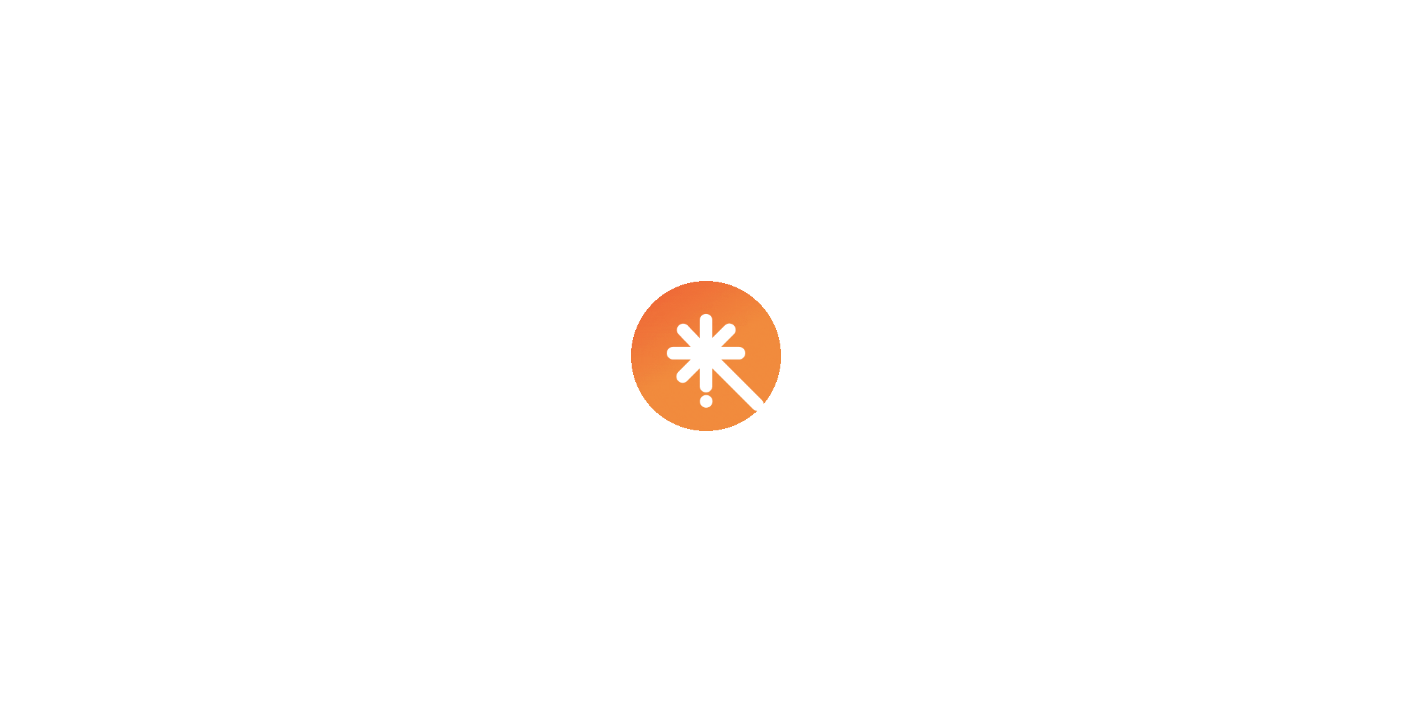 scroll, scrollTop: 0, scrollLeft: 0, axis: both 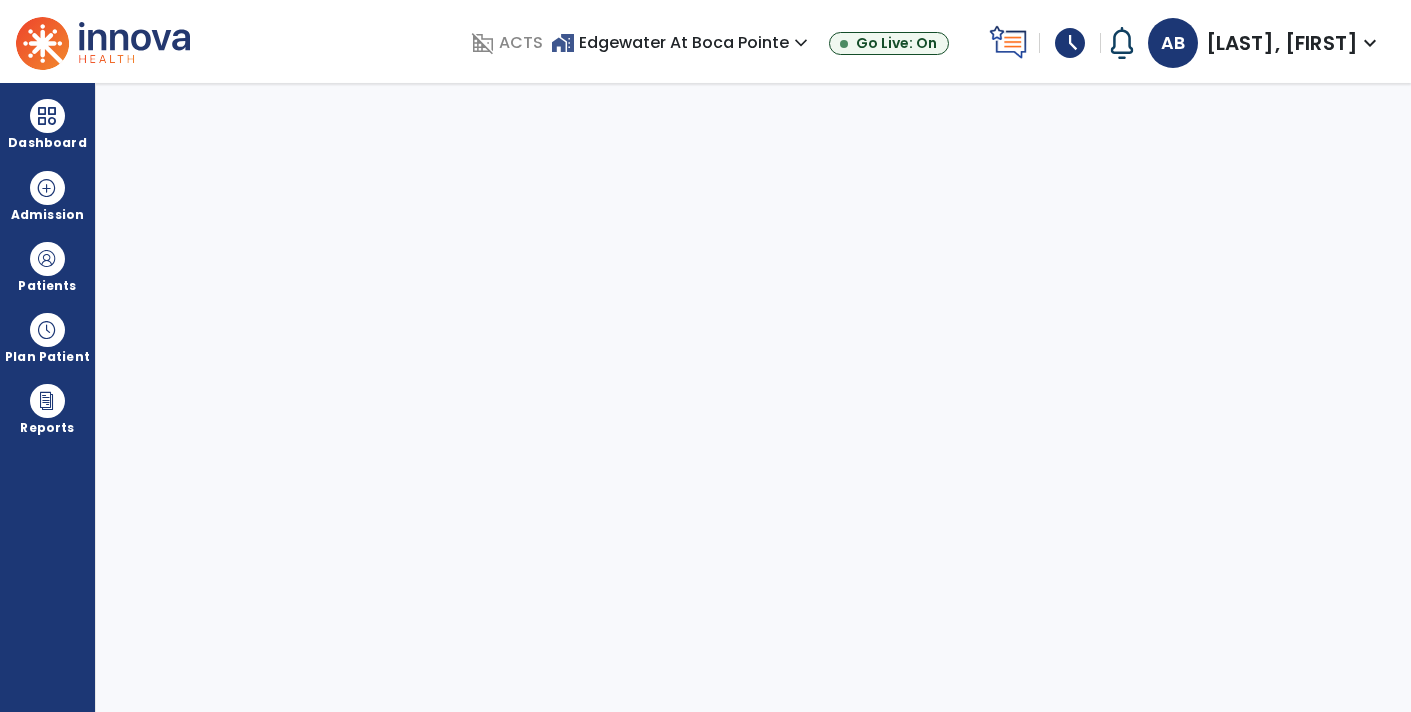 select on "****" 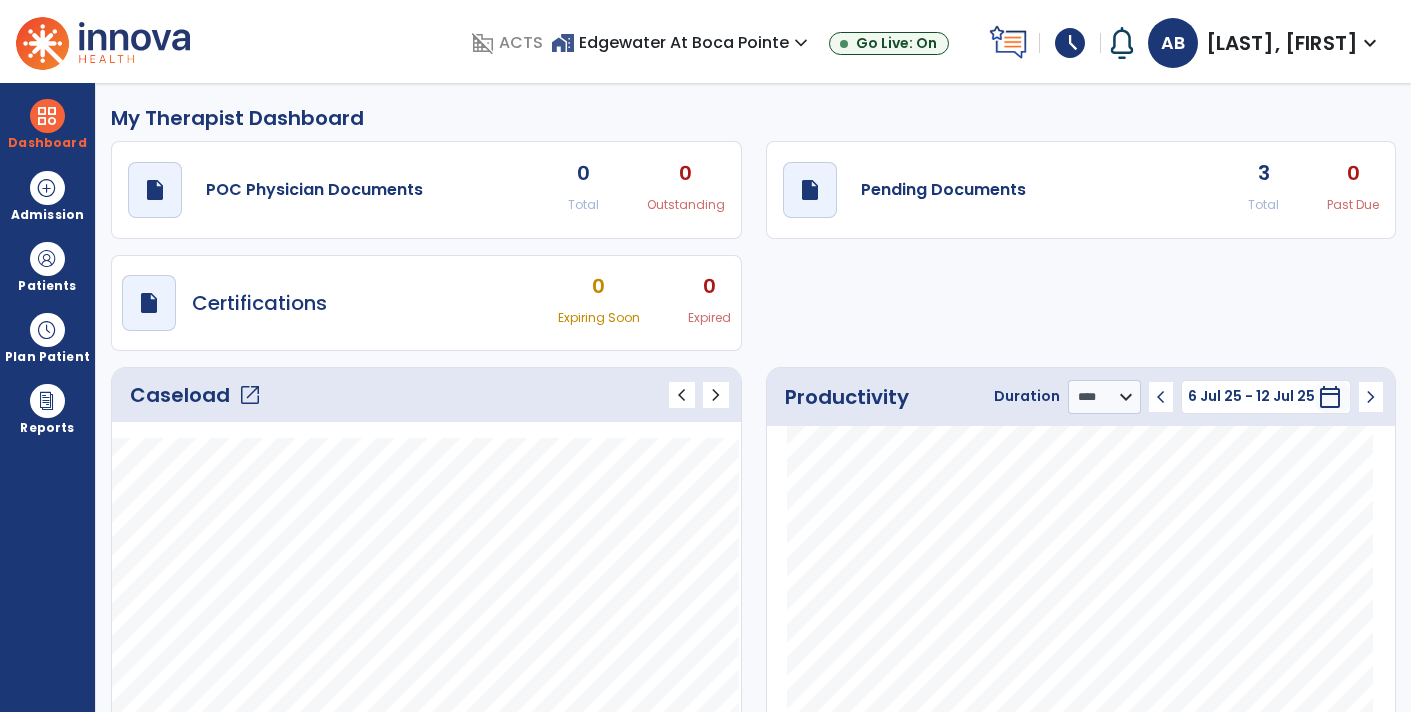 click on "open_in_new" 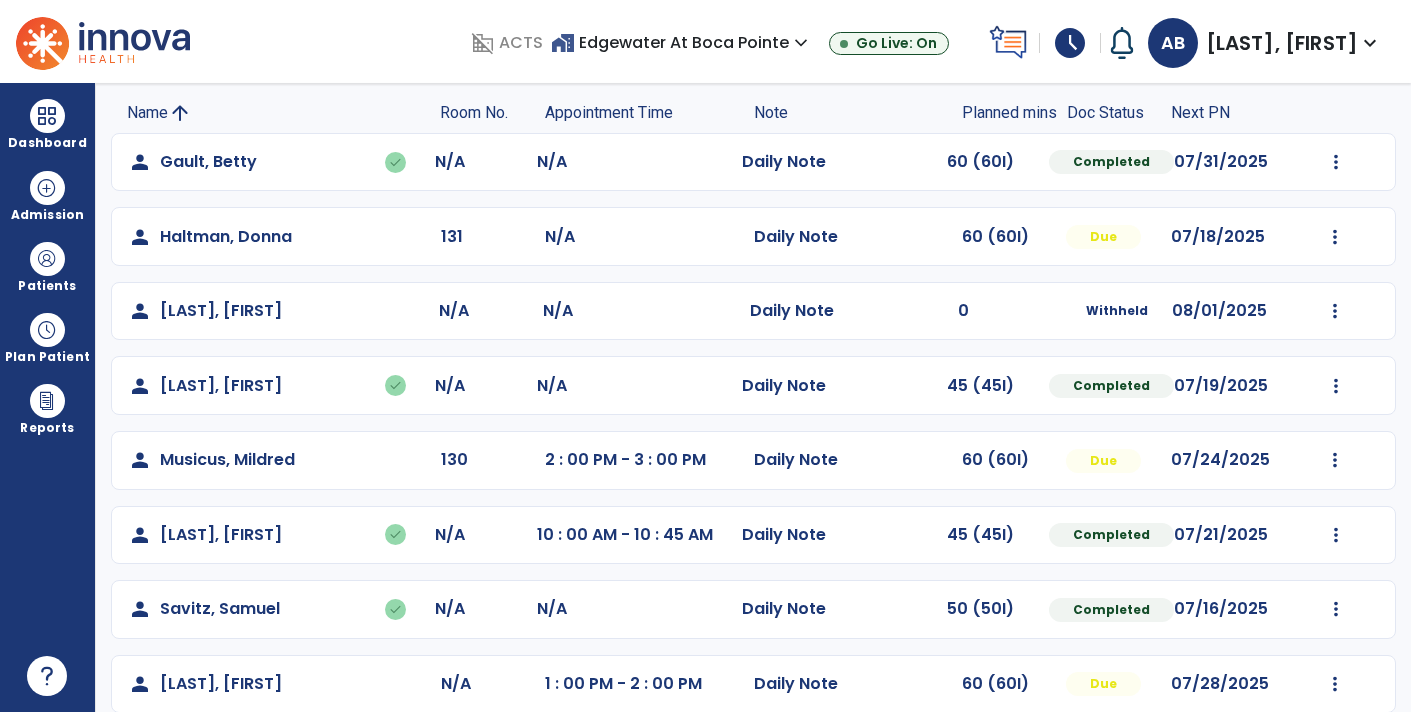 scroll, scrollTop: 129, scrollLeft: 0, axis: vertical 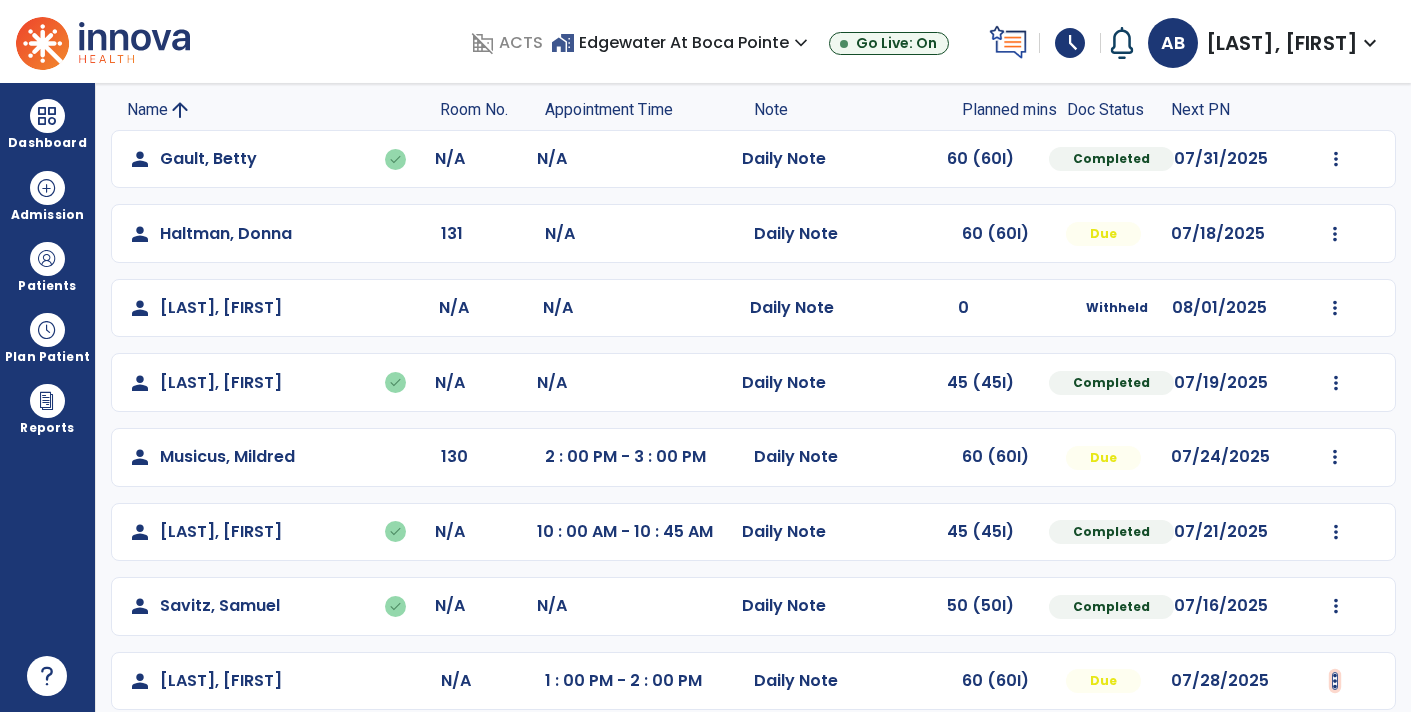 click at bounding box center [1336, 159] 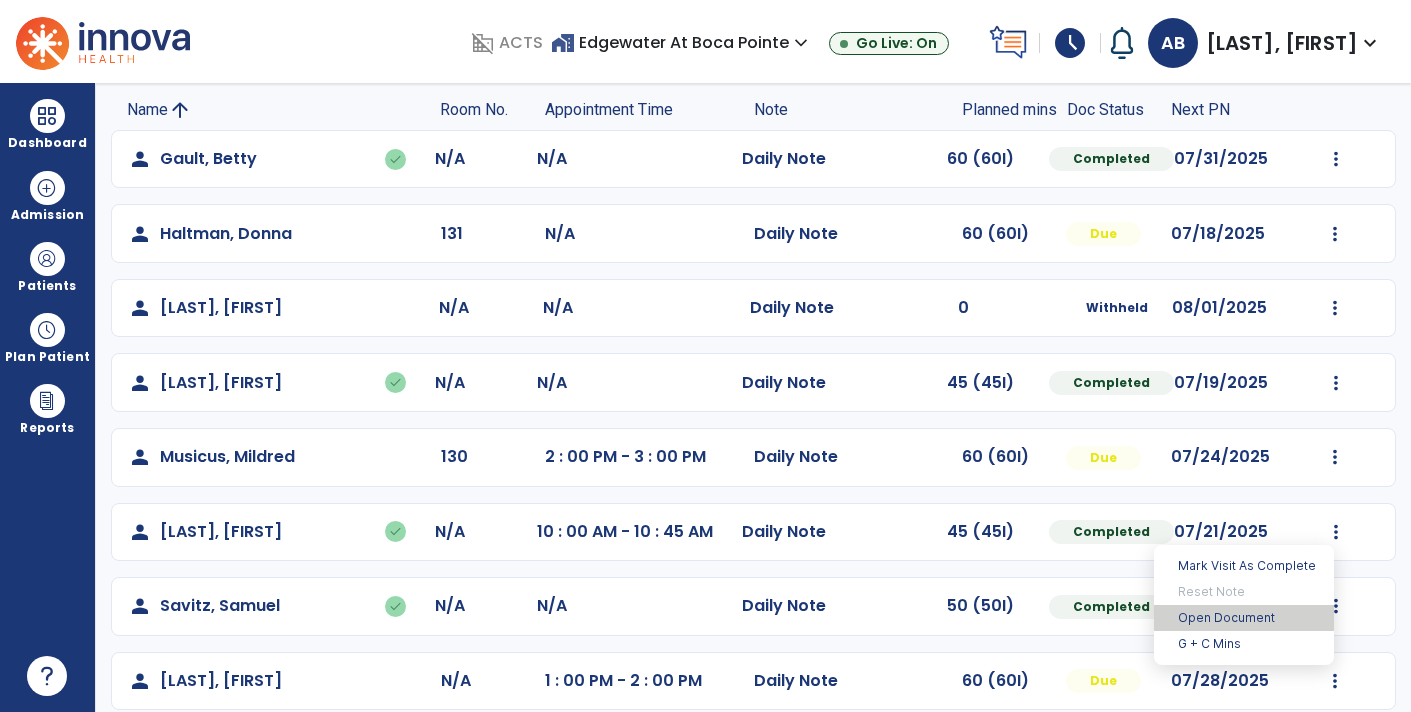 click on "Open Document" at bounding box center (1244, 618) 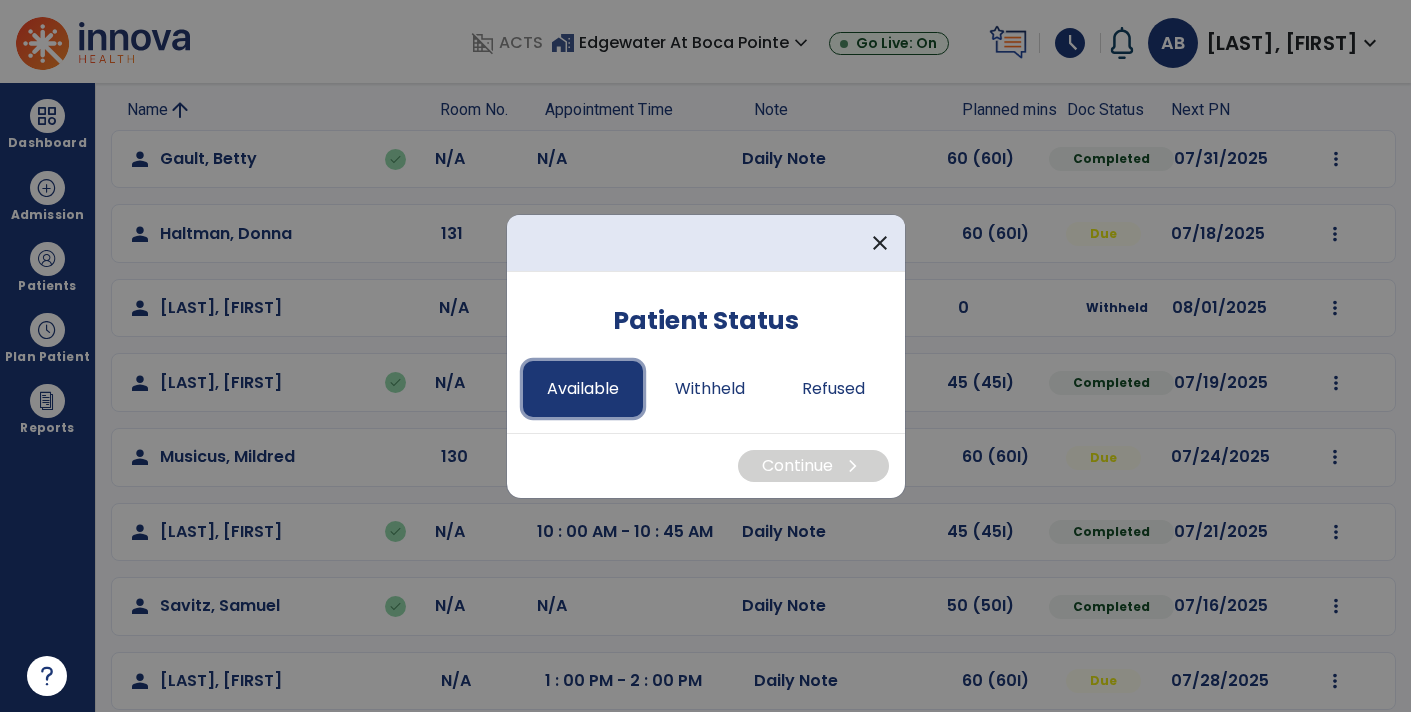 click on "Available" at bounding box center [583, 389] 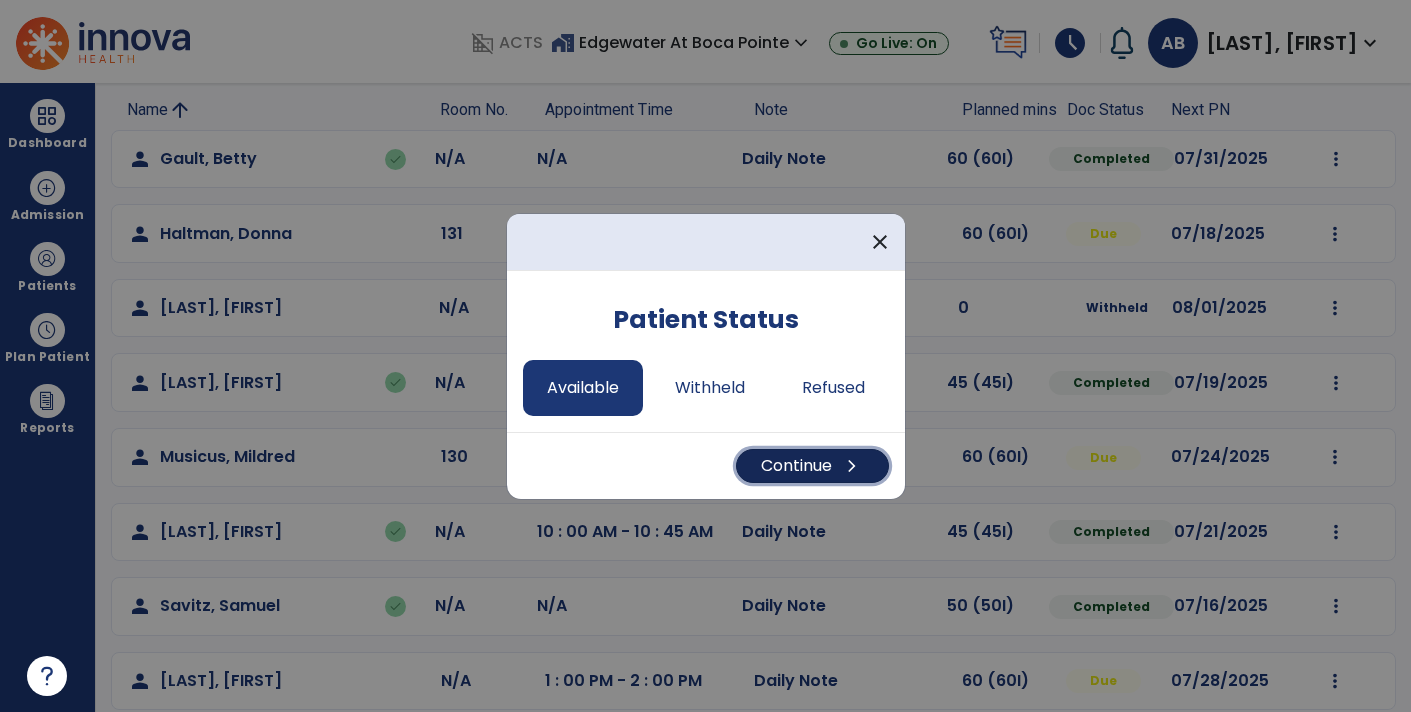 click on "Continue   chevron_right" at bounding box center (812, 466) 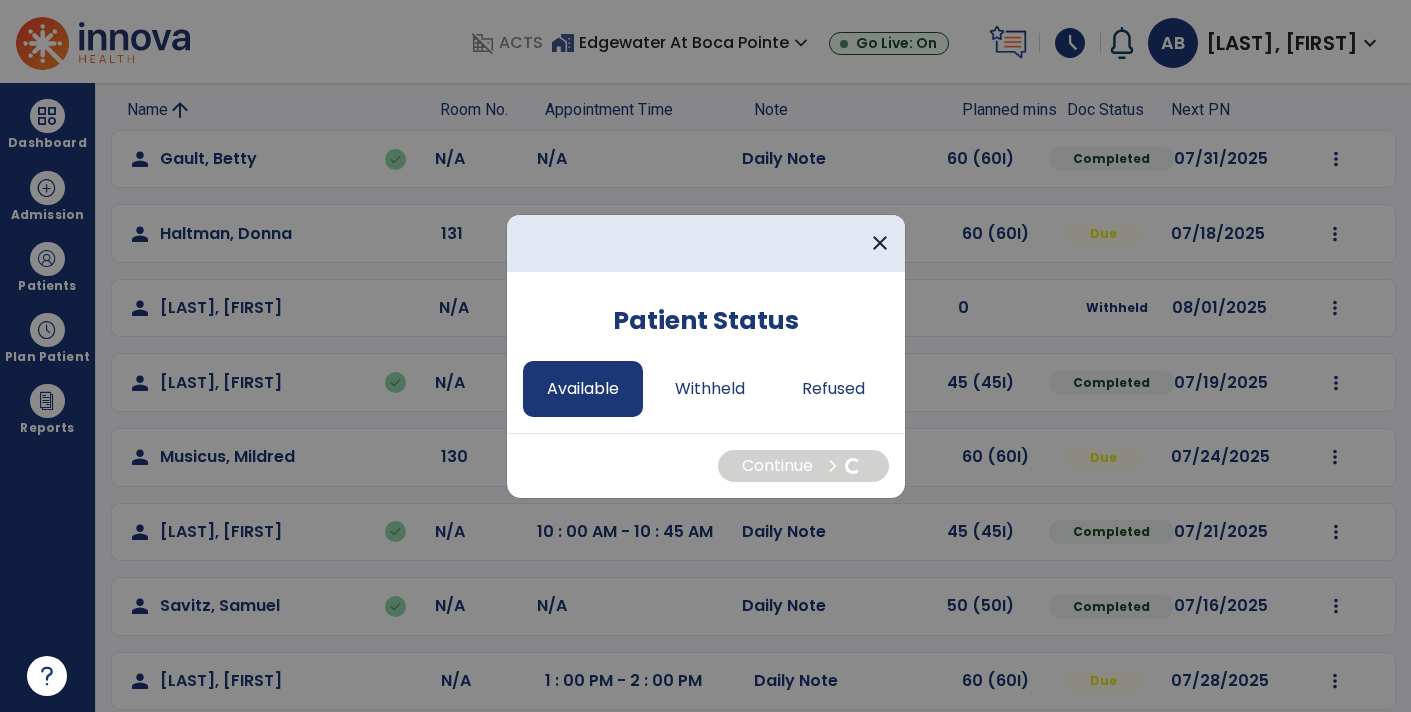 select on "*" 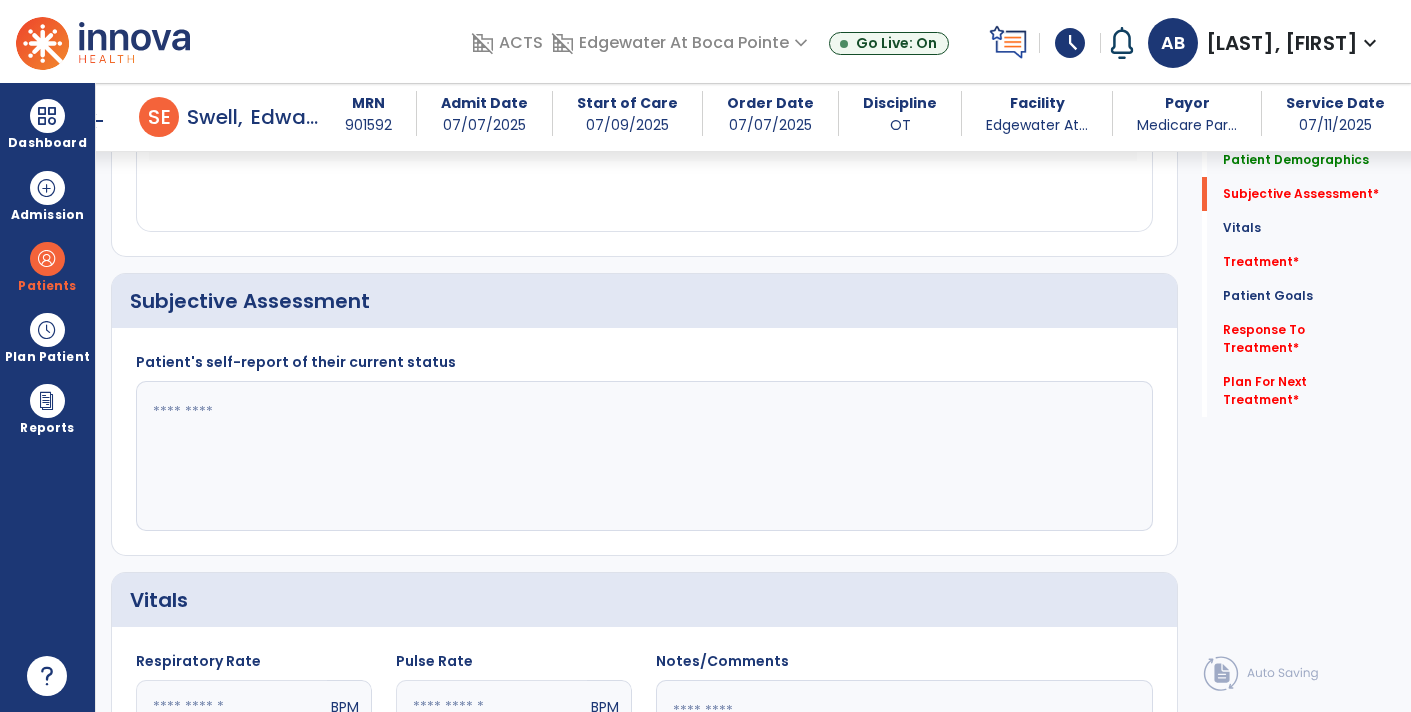 scroll, scrollTop: 364, scrollLeft: 0, axis: vertical 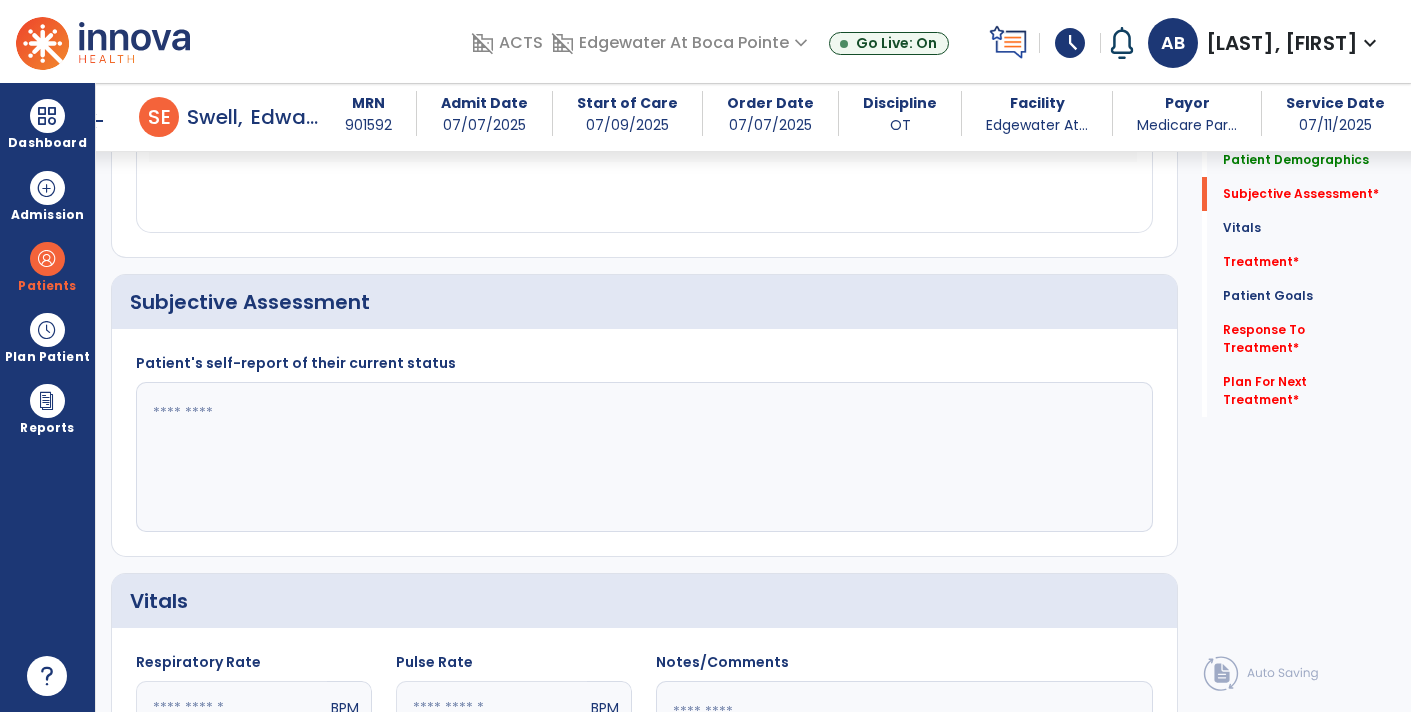 click 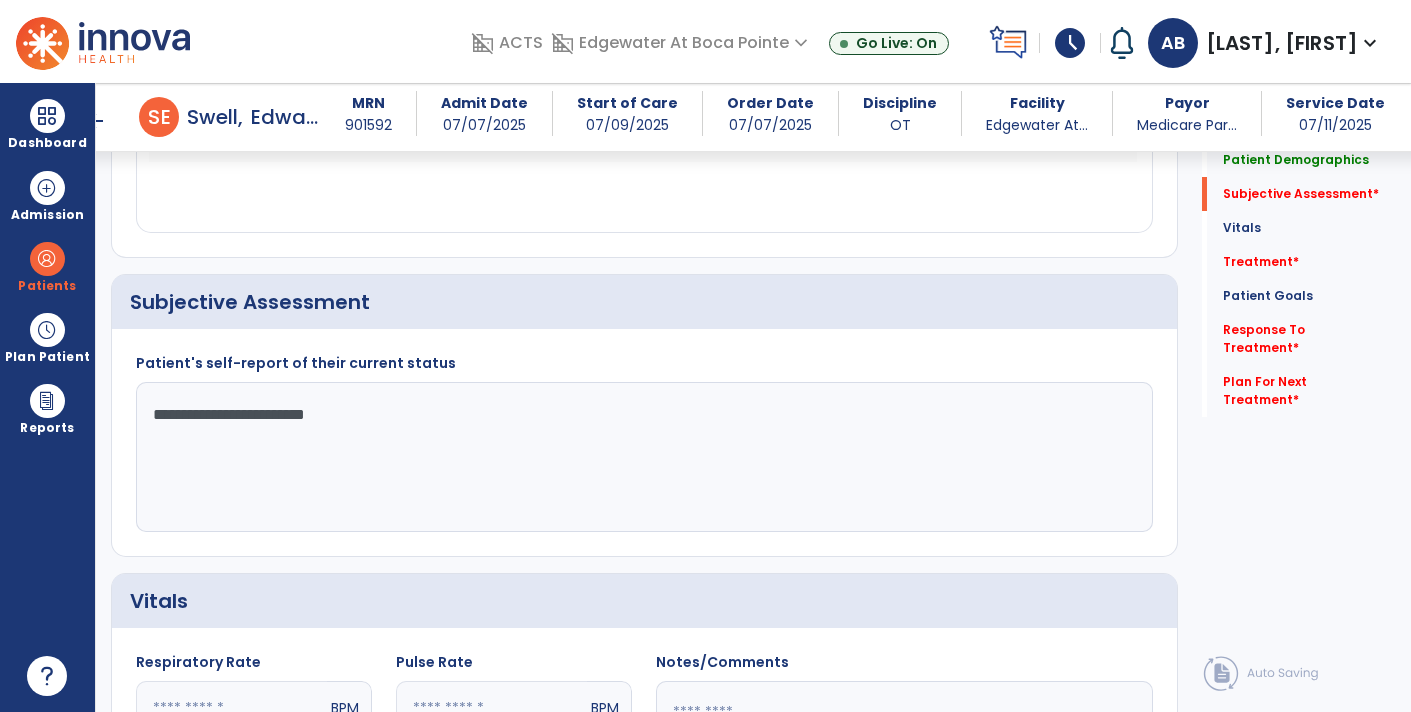click on "**********" 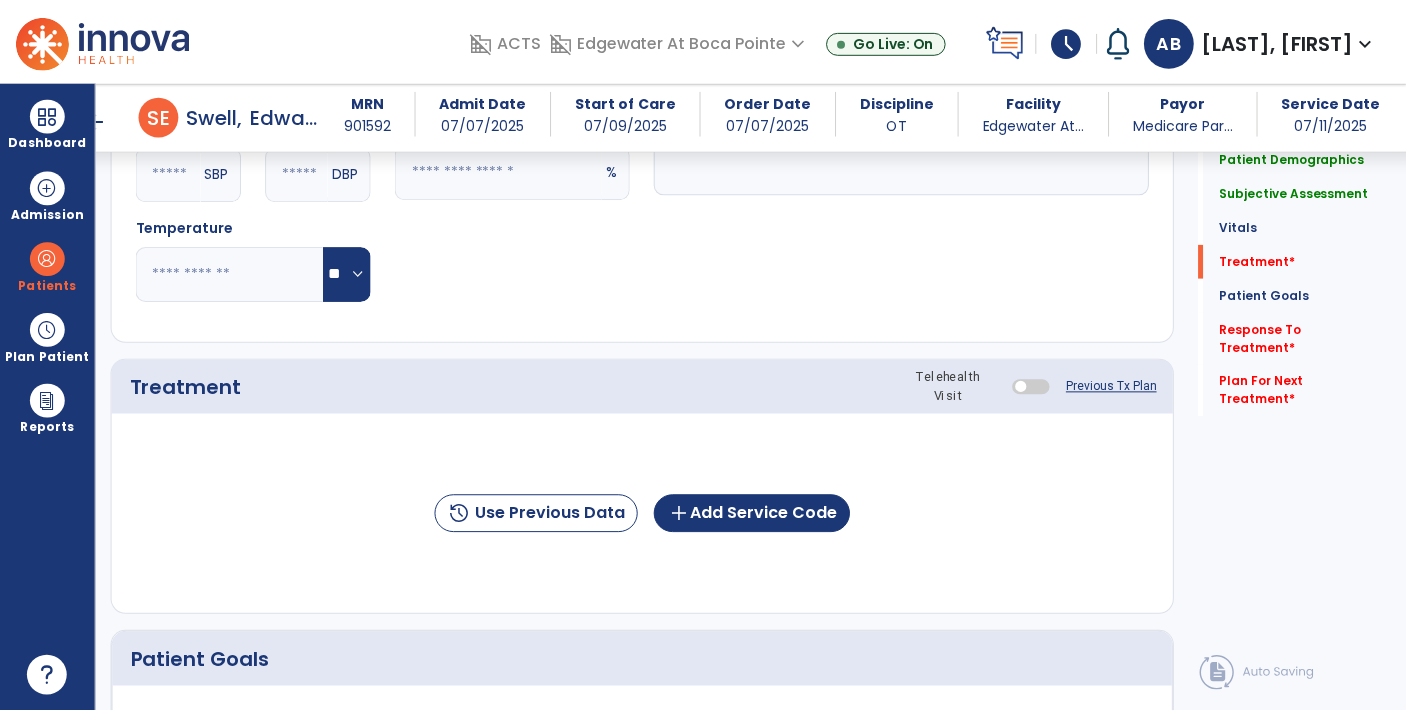 scroll, scrollTop: 1026, scrollLeft: 0, axis: vertical 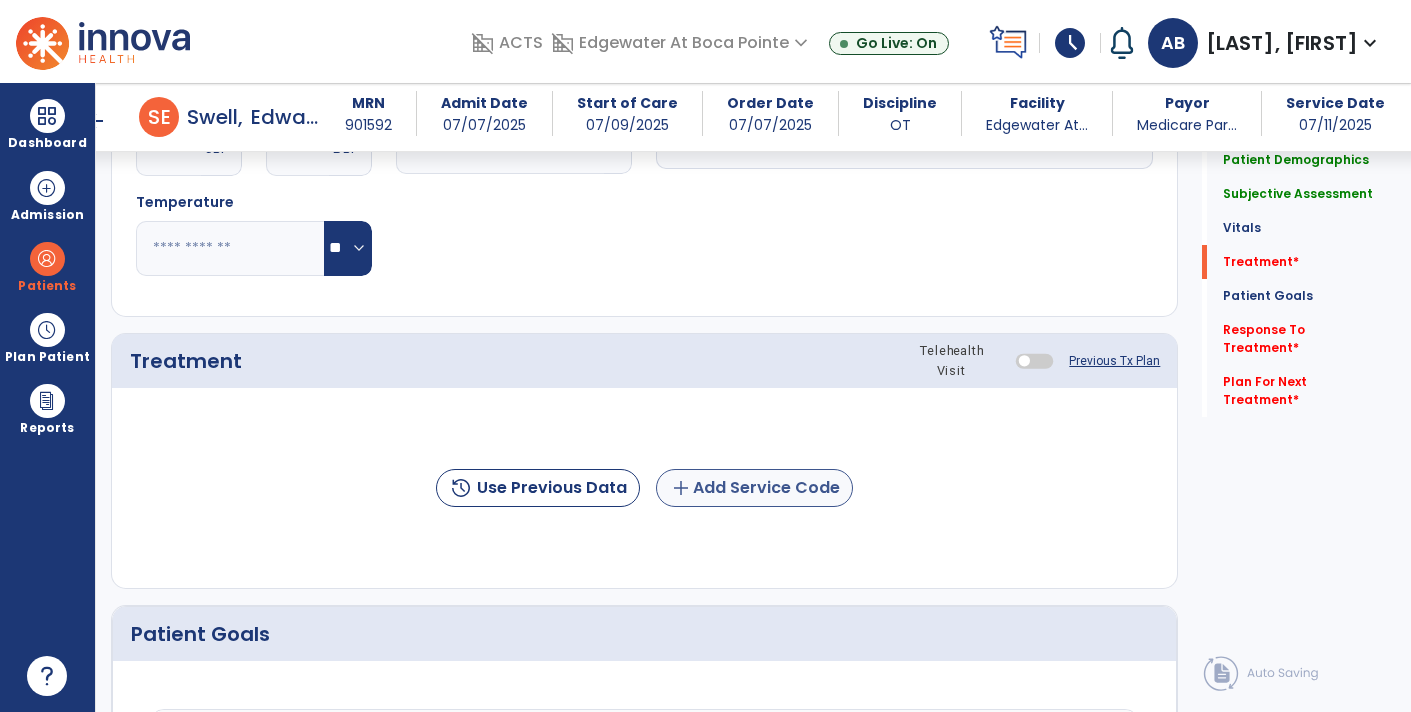 type on "**********" 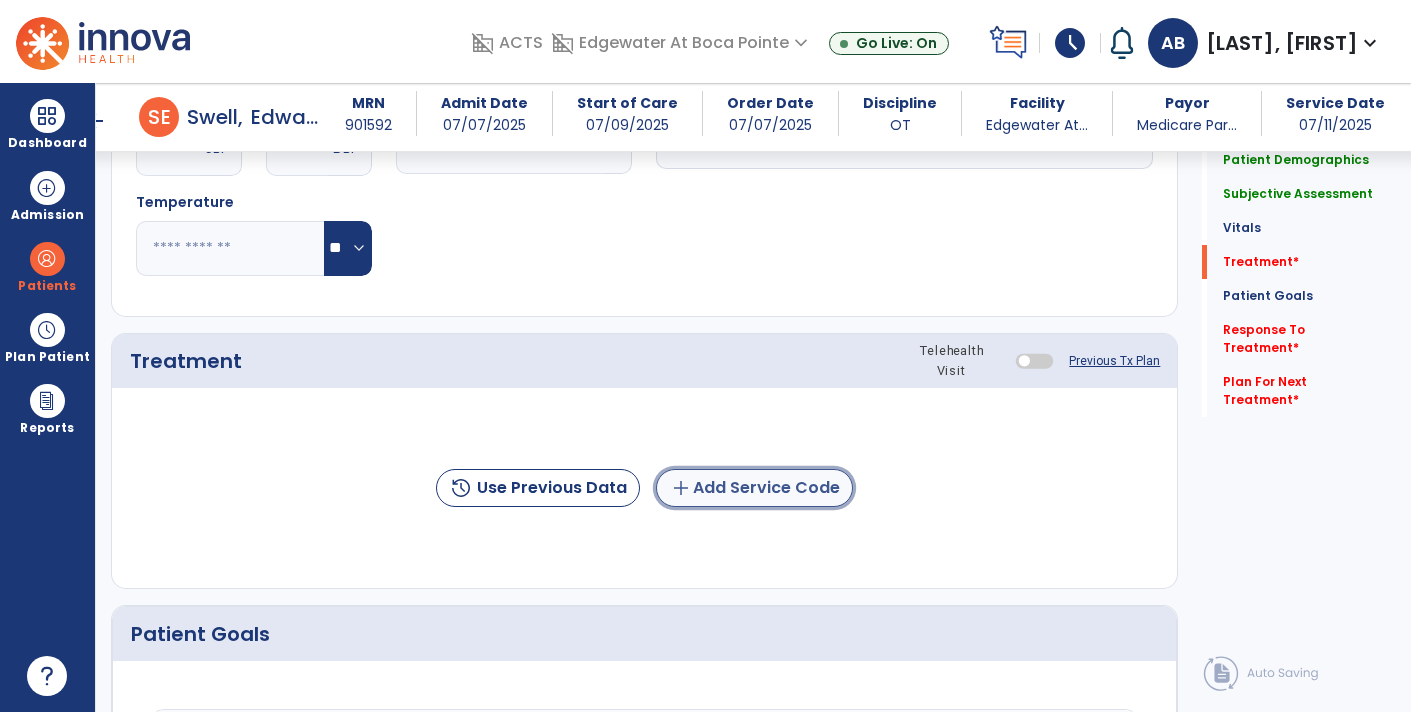 click on "add  Add Service Code" 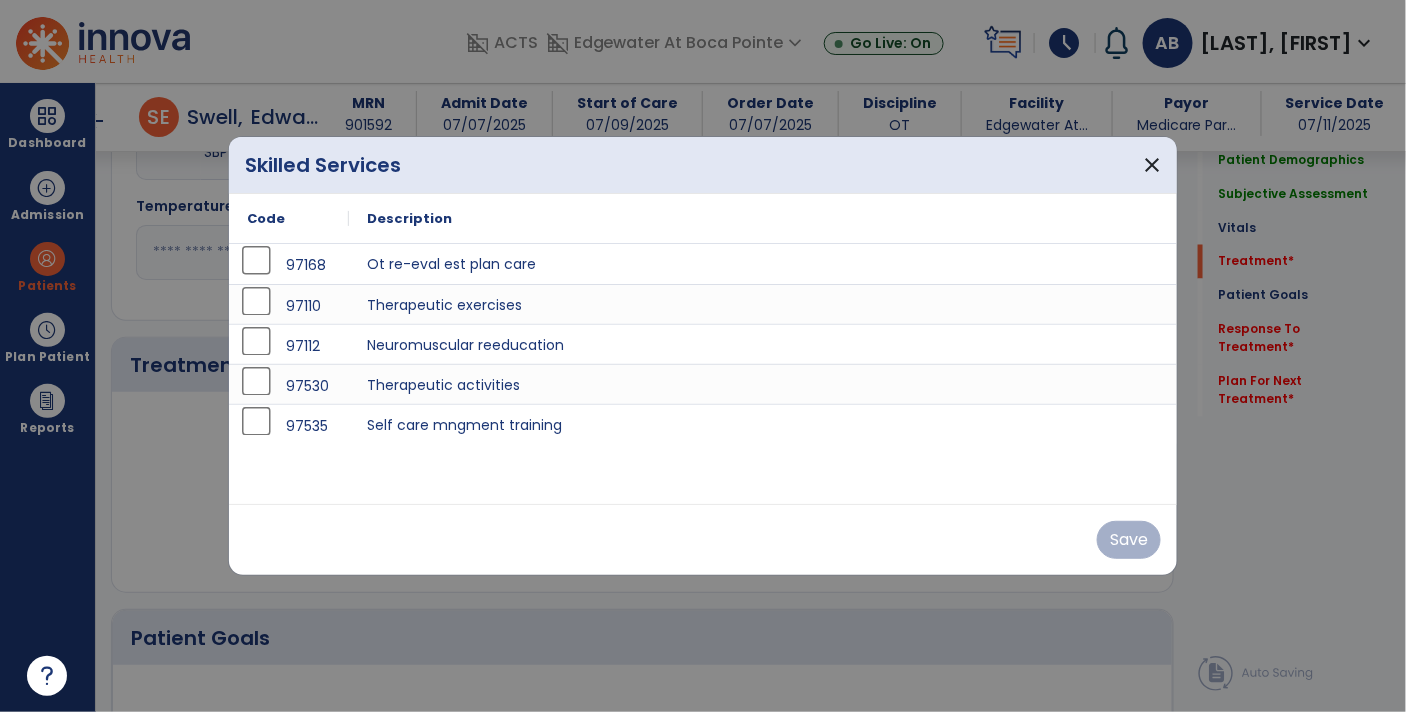 scroll, scrollTop: 1026, scrollLeft: 0, axis: vertical 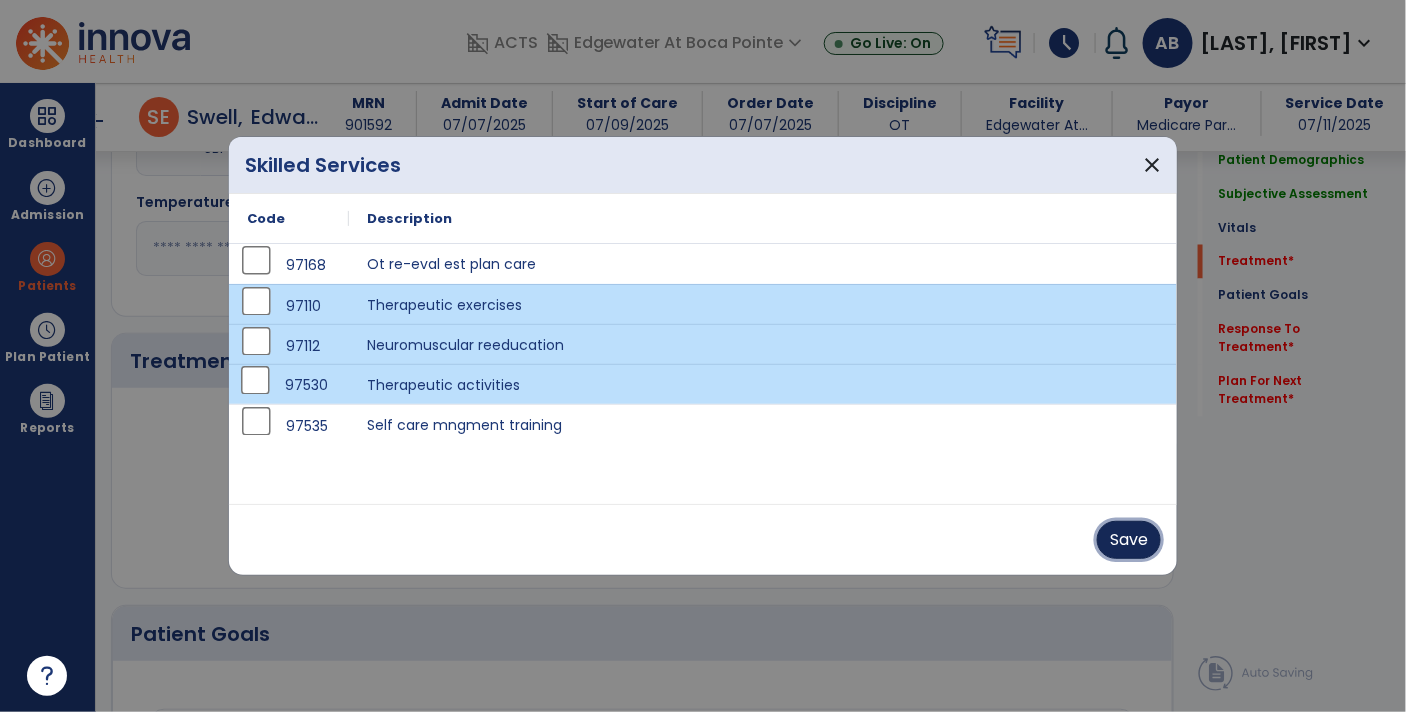 click on "Save" at bounding box center [1129, 540] 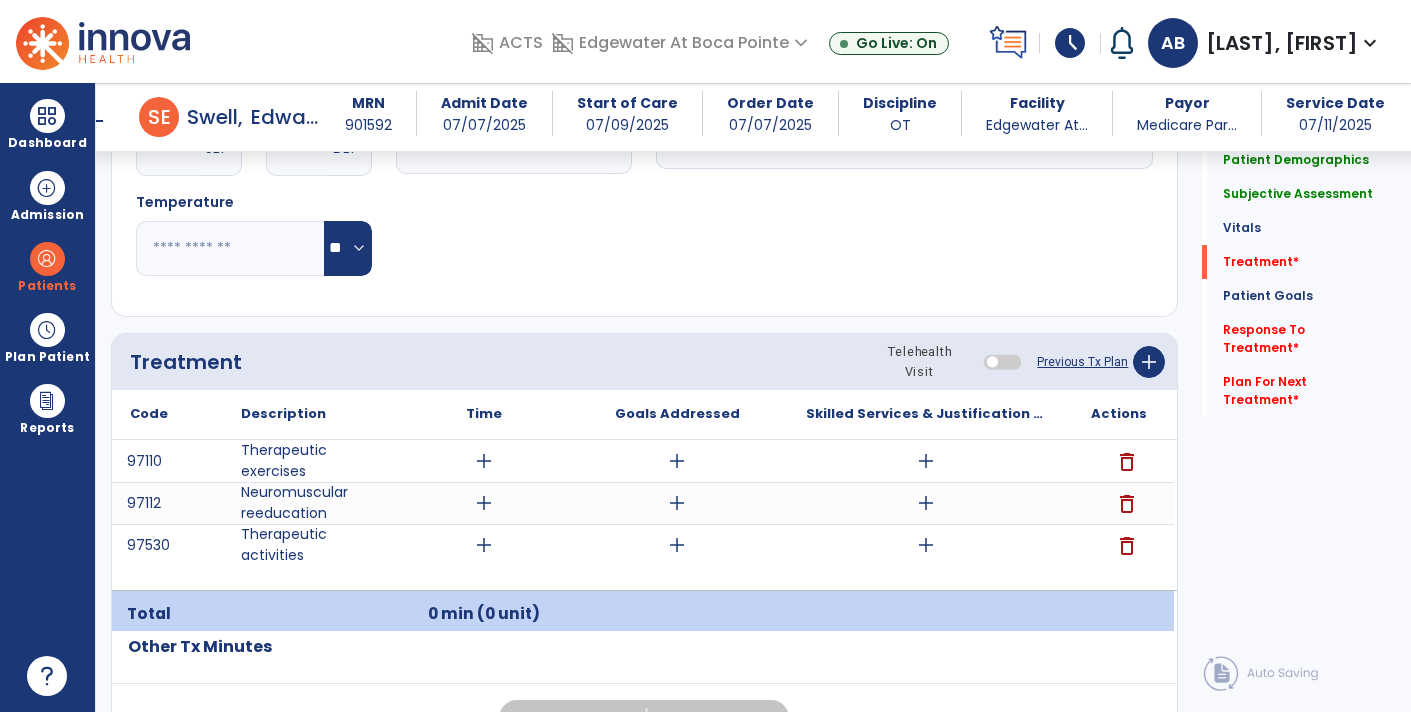click on "add" at bounding box center [926, 461] 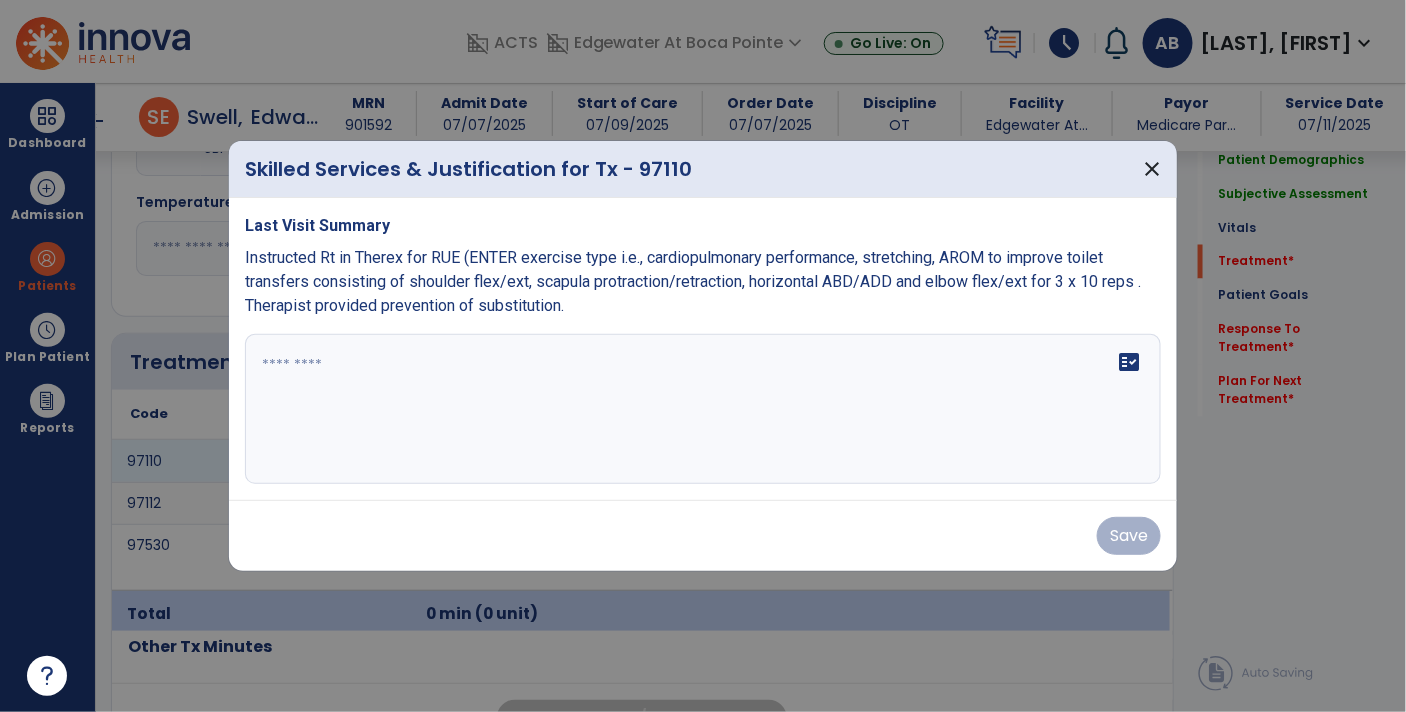 scroll, scrollTop: 1026, scrollLeft: 0, axis: vertical 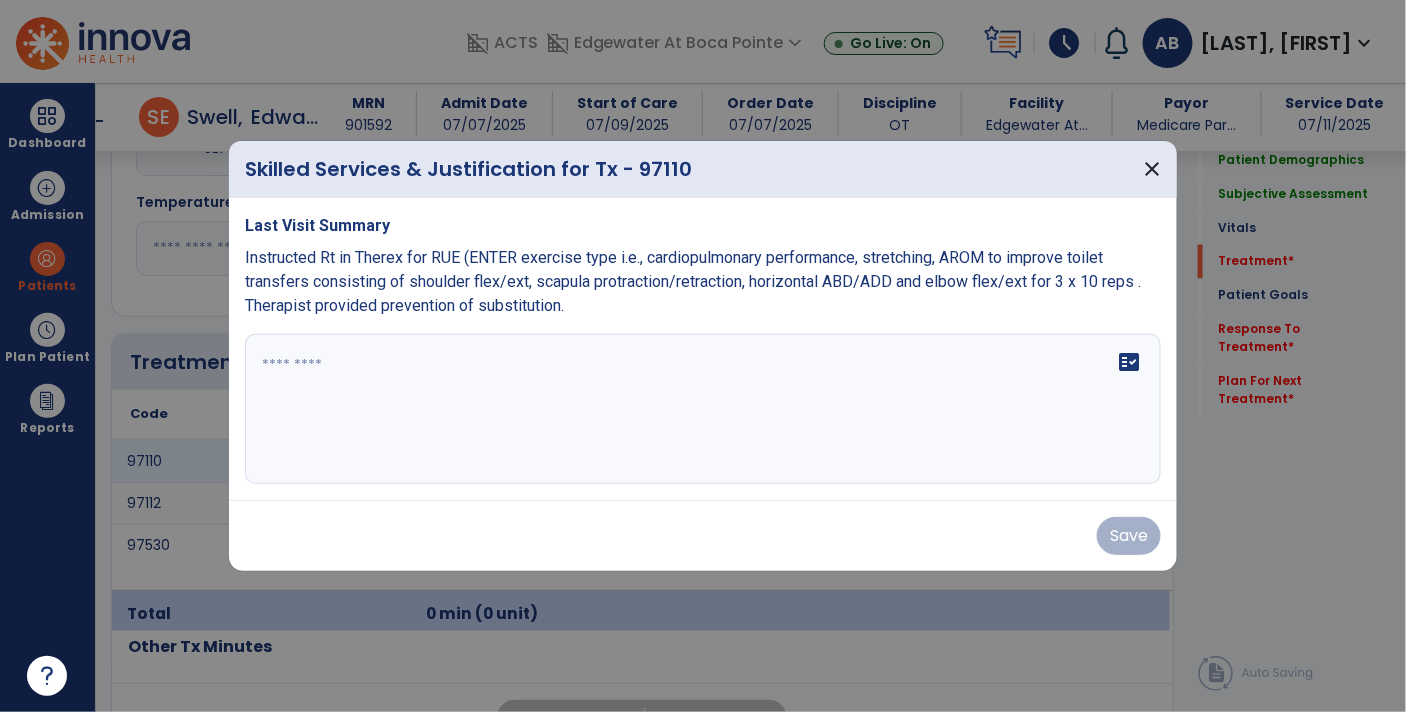 click on "Instructed Rt in Therex for RUE (ENTER exercise type i.e., cardiopulmonary performance, stretching, AROM to improve toilet transfers consisting of shoulder flex/ext, scapula protraction/retraction, horizontal ABD/ADD and elbow flex/ext for 3 x 10 reps . Therapist provided prevention of substitution." at bounding box center [703, 282] 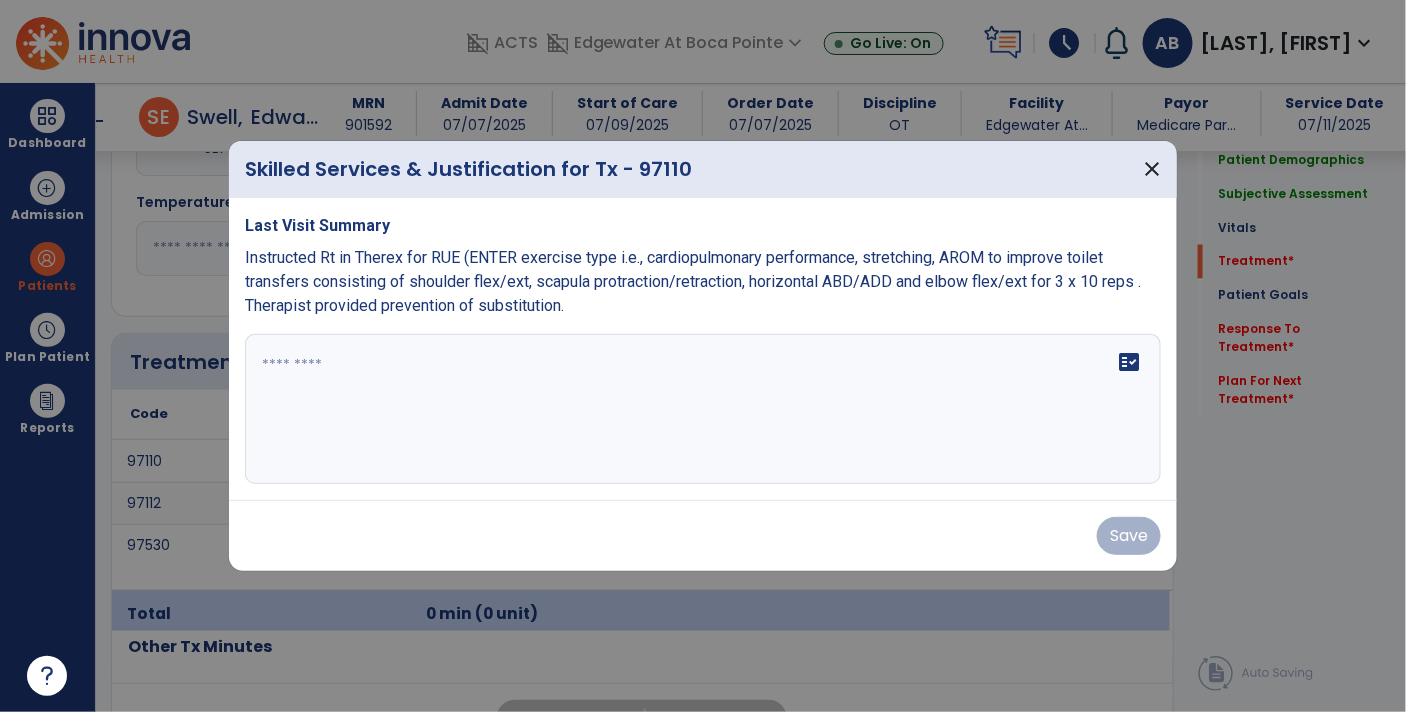 click on "Instructed Rt in Therex for RUE (ENTER exercise type i.e., cardiopulmonary performance, stretching, AROM to improve toilet transfers consisting of shoulder flex/ext, scapula protraction/retraction, horizontal ABD/ADD and elbow flex/ext for 3 x 10 reps . Therapist provided prevention of substitution." at bounding box center [703, 282] 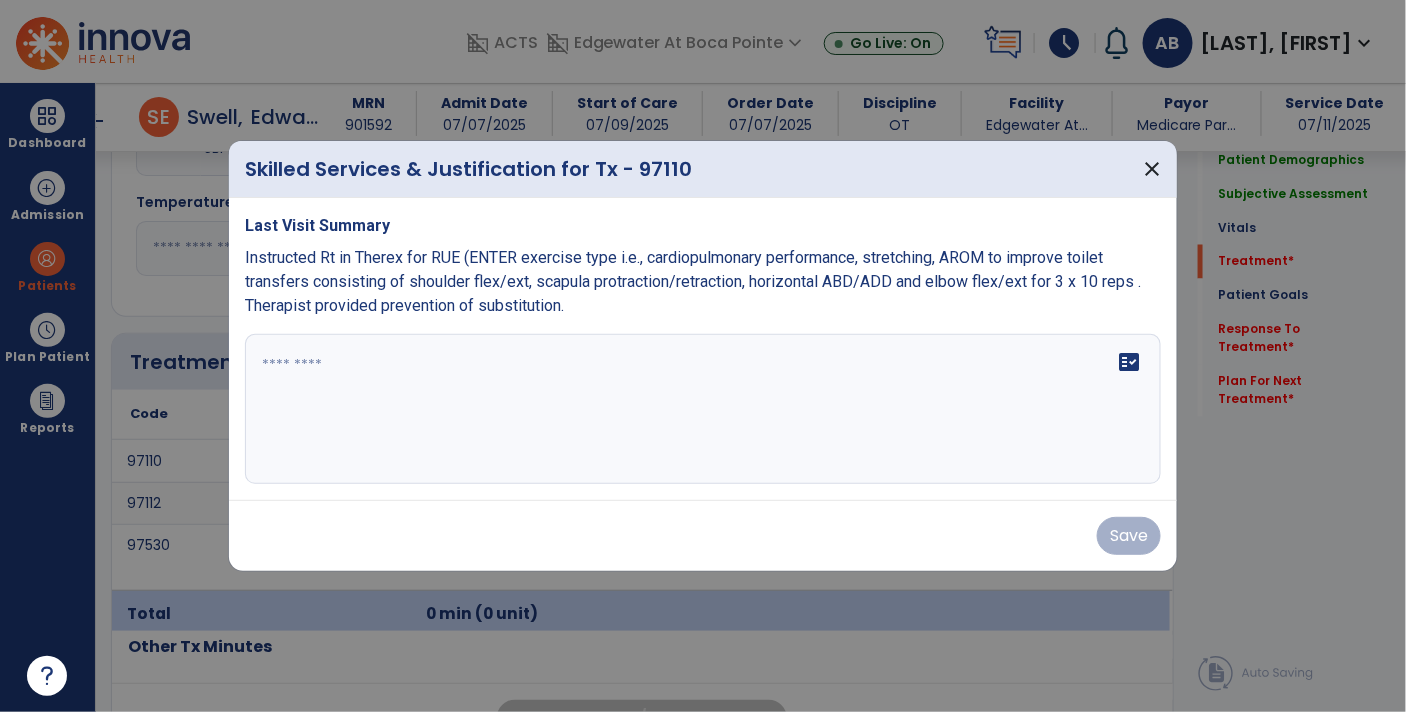 click on "Instructed Rt in Therex for RUE (ENTER exercise type i.e., cardiopulmonary performance, stretching, AROM to improve toilet transfers consisting of shoulder flex/ext, scapula protraction/retraction, horizontal ABD/ADD and elbow flex/ext for 3 x 10 reps . Therapist provided prevention of substitution." at bounding box center (703, 282) 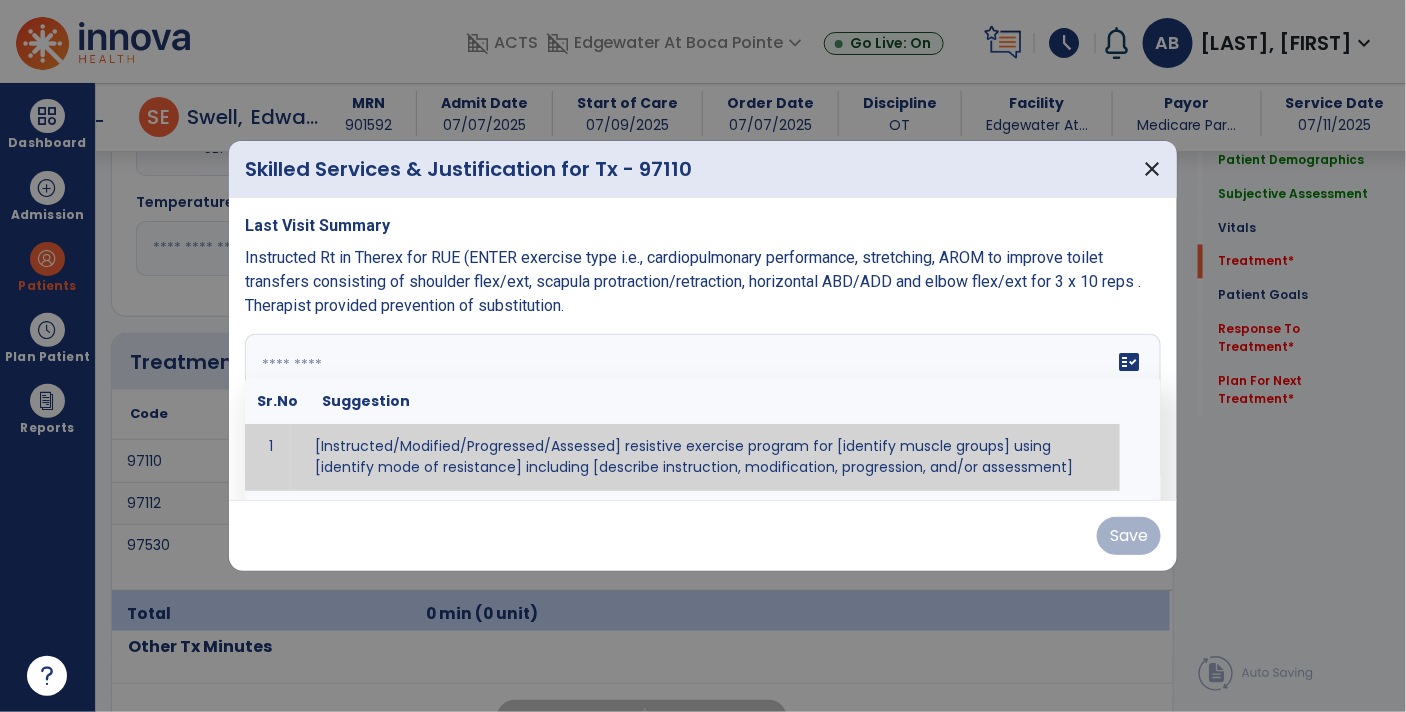 click on "Instructed Rt in Therex for RUE (ENTER exercise type i.e., cardiopulmonary performance, stretching, AROM to improve toilet transfers consisting of shoulder flex/ext, scapula protraction/retraction, horizontal ABD/ADD and elbow flex/ext for 3 x 10 reps . Therapist provided prevention of substitution." at bounding box center [703, 282] 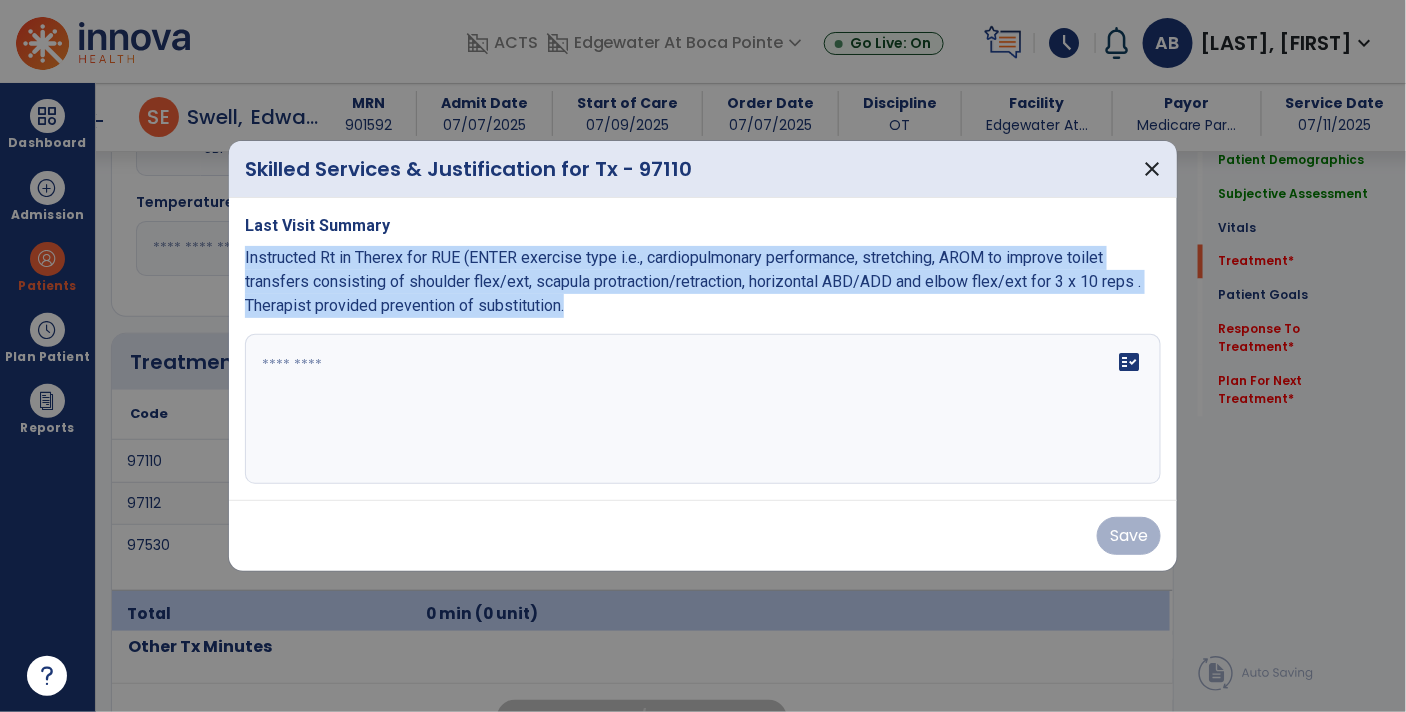 drag, startPoint x: 583, startPoint y: 306, endPoint x: 235, endPoint y: 254, distance: 351.86362 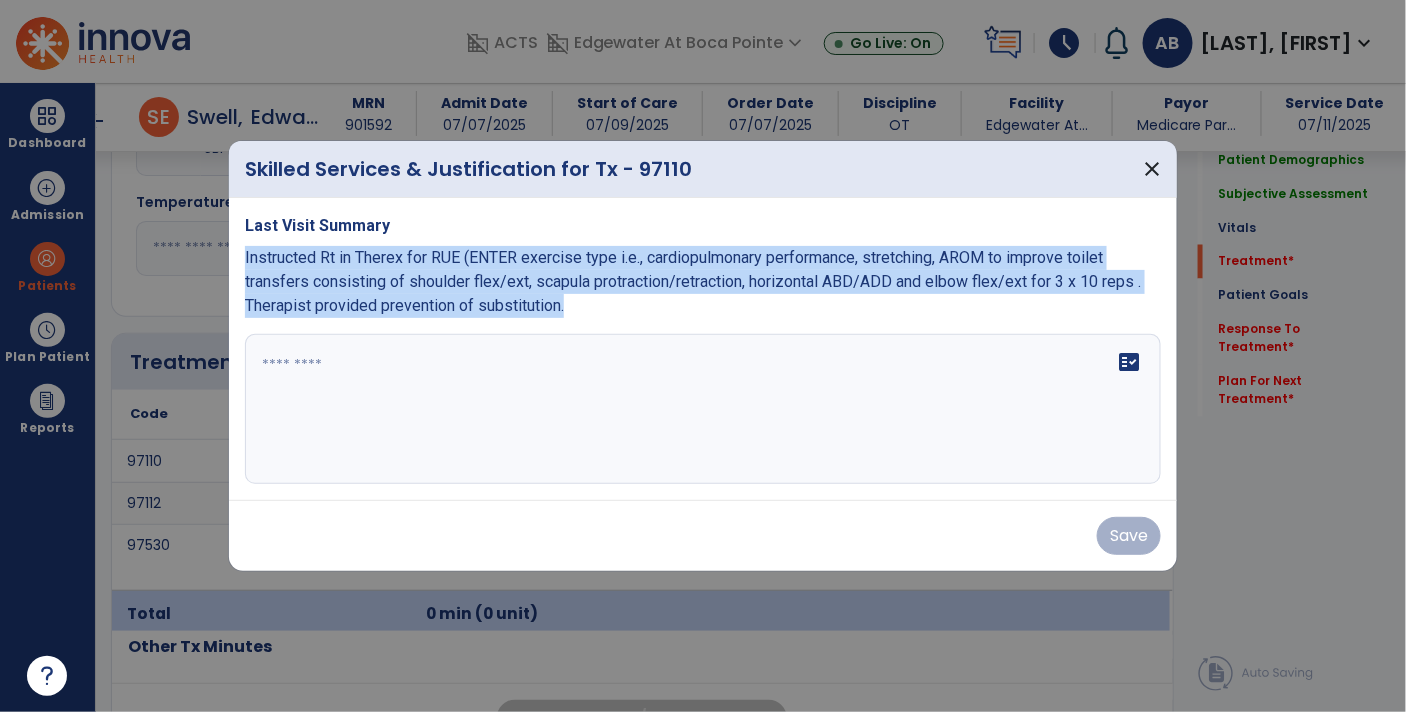 click on "Last Visit Summary Instructed Rt in Therex for RUE (ENTER exercise type i.e., cardiopulmonary performance, stretching, AROM to improve toilet transfers consisting of shoulder flex/ext, scapula protraction/retraction, horizontal ABD/ADD and elbow flex/ext for 3 x 10 reps . Therapist provided prevention of substitution.   fact_check" at bounding box center (703, 349) 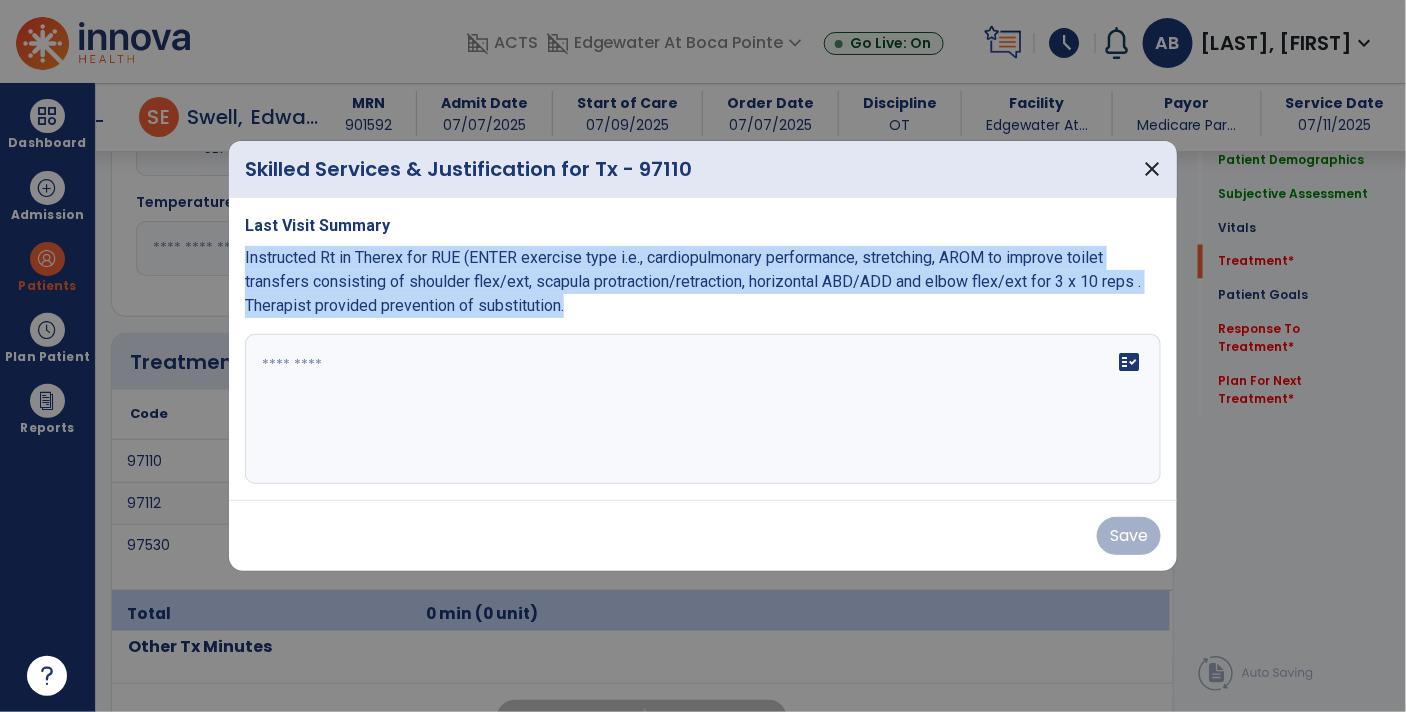 copy on "Instructed Rt in Therex for RUE (ENTER exercise type i.e., cardiopulmonary performance, stretching, AROM to improve toilet transfers consisting of shoulder flex/ext, scapula protraction/retraction, horizontal ABD/ADD and elbow flex/ext for 3 x 10 reps . Therapist provided prevention of substitution." 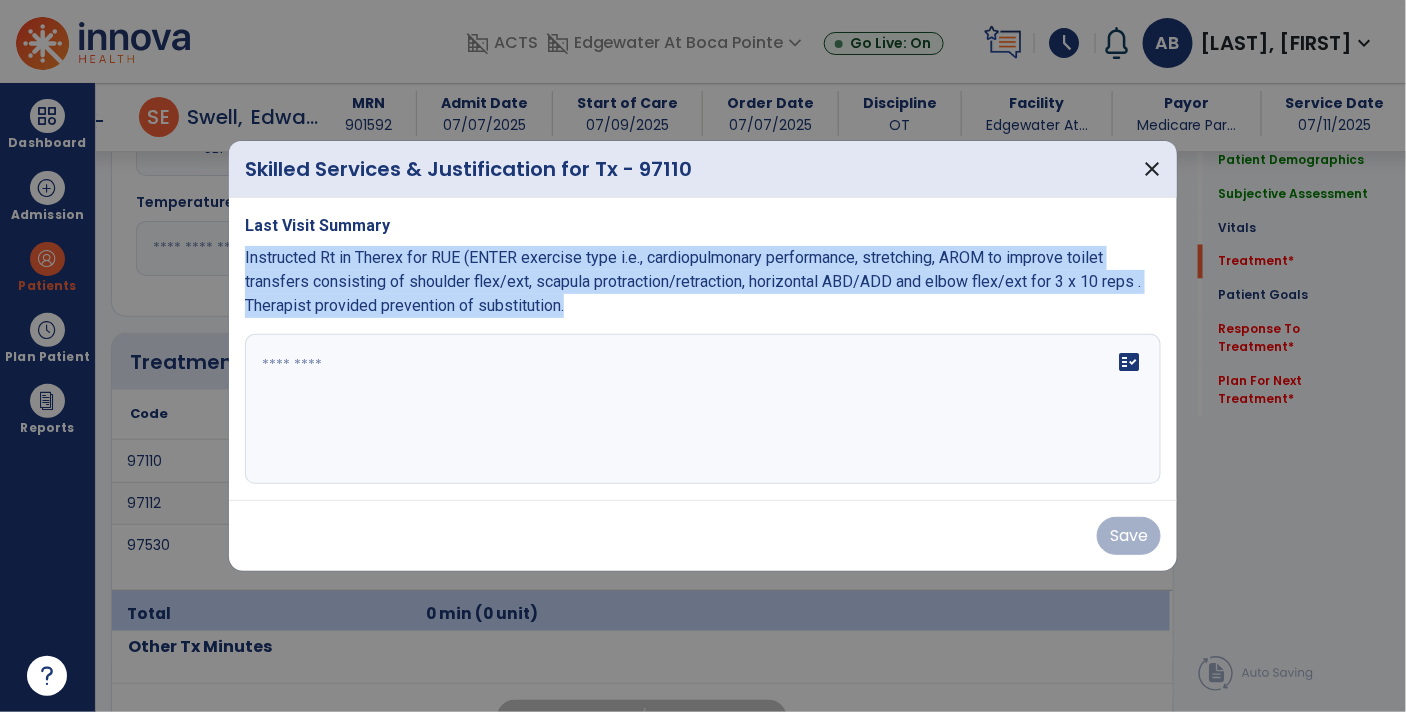 click at bounding box center (703, 409) 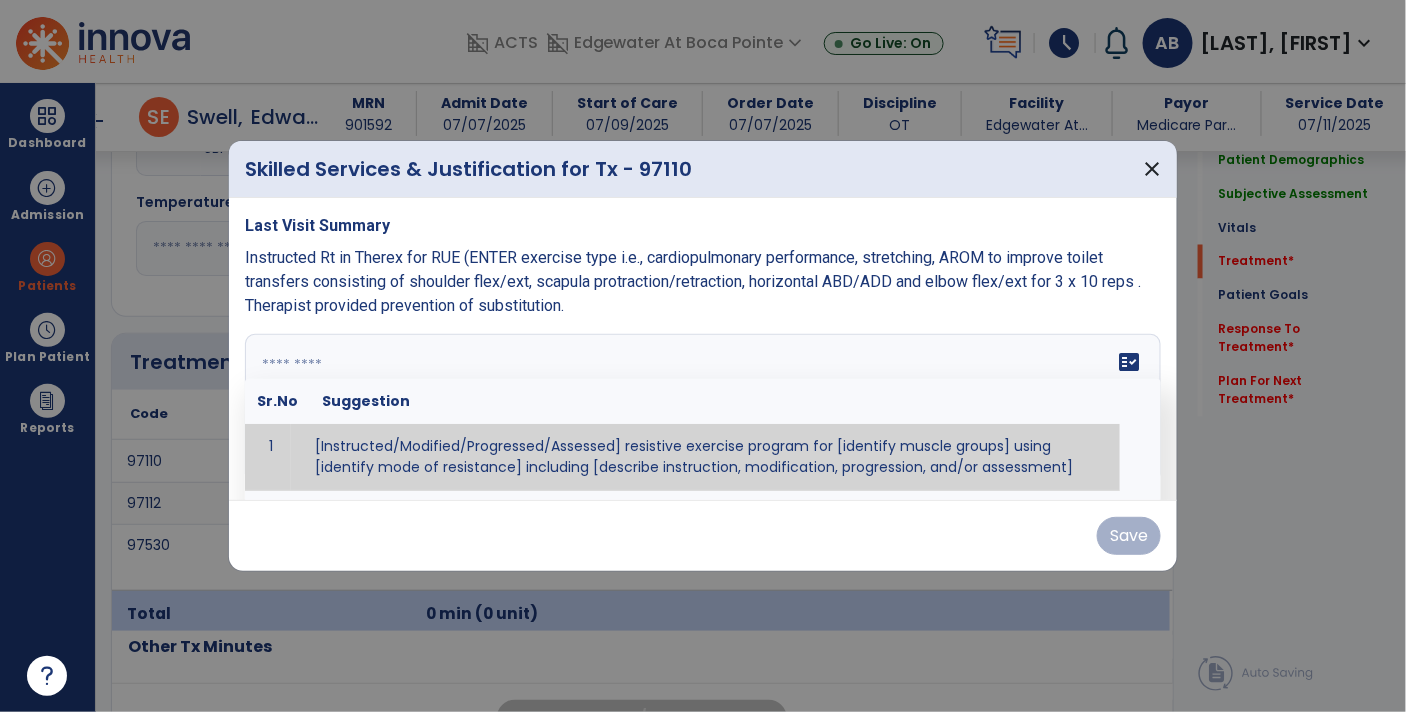 paste on "**********" 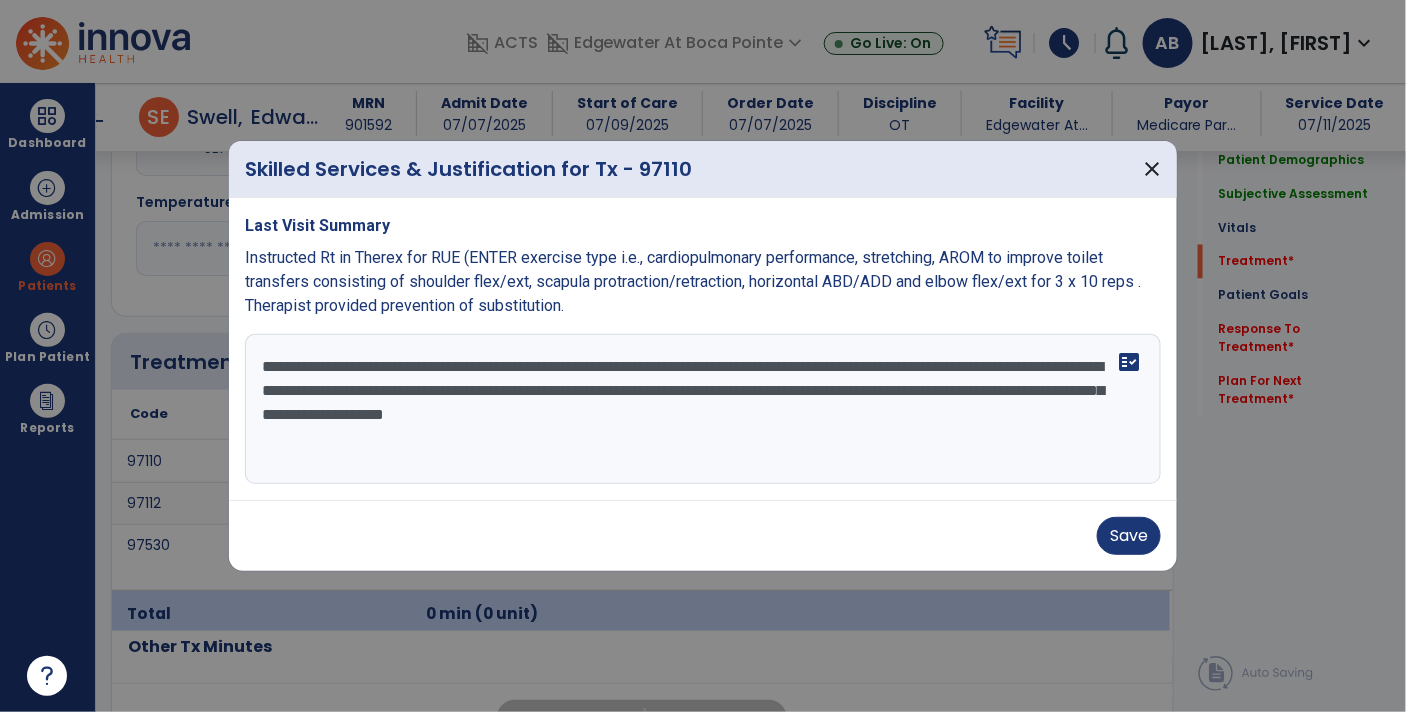 click on "**********" at bounding box center [703, 409] 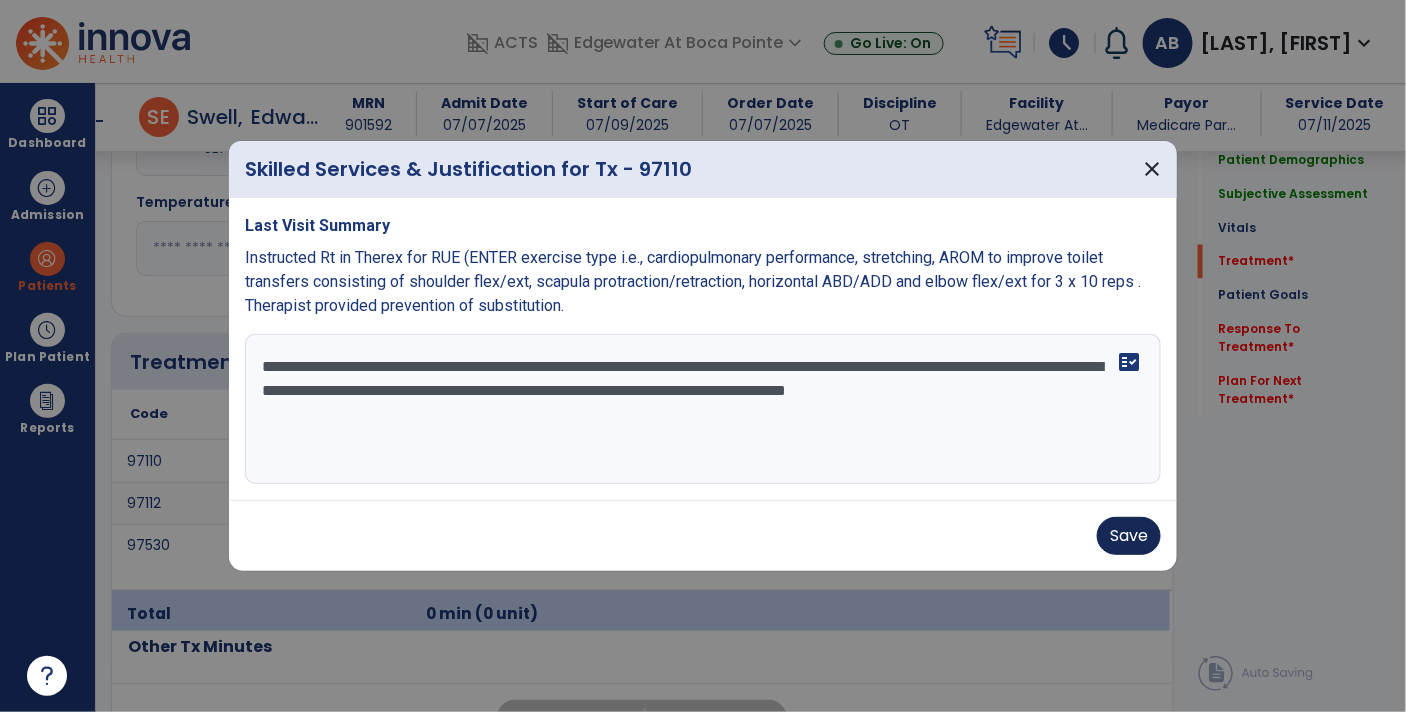 type on "**********" 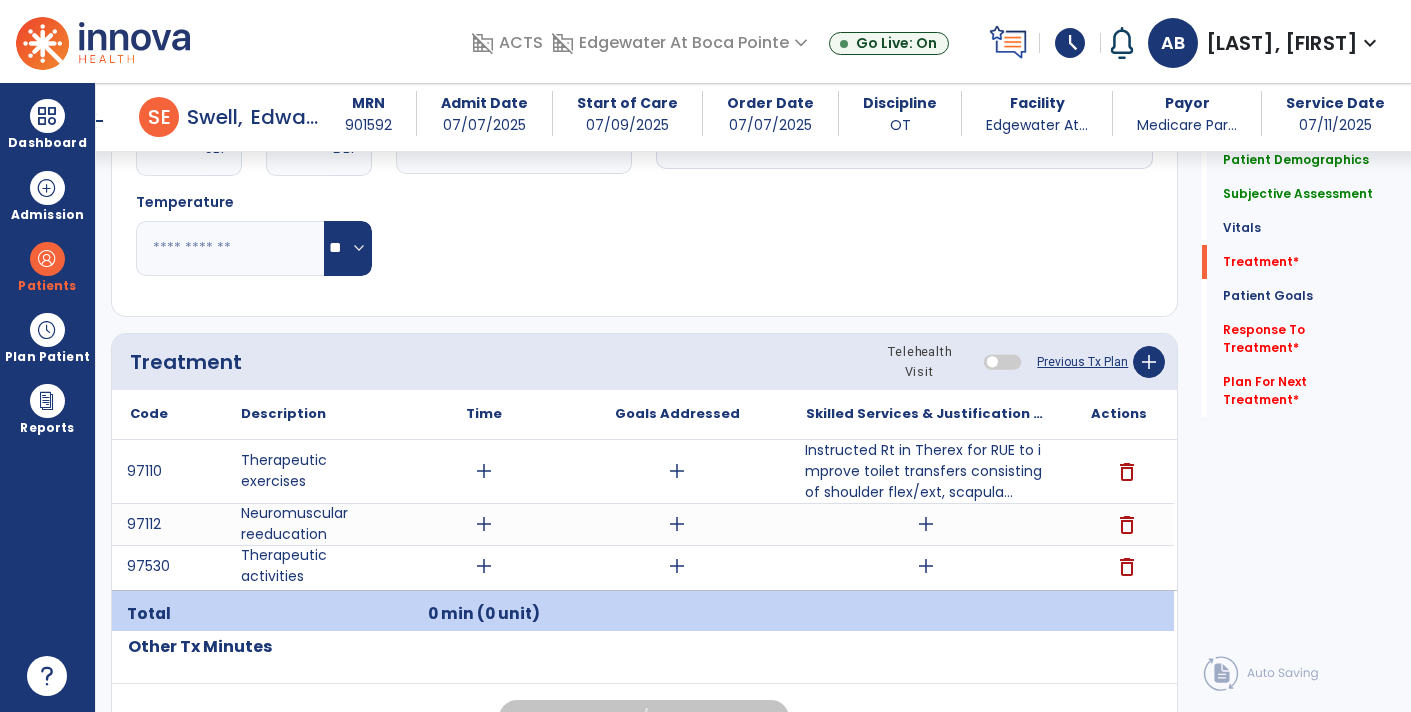 click on "add" at bounding box center (926, 524) 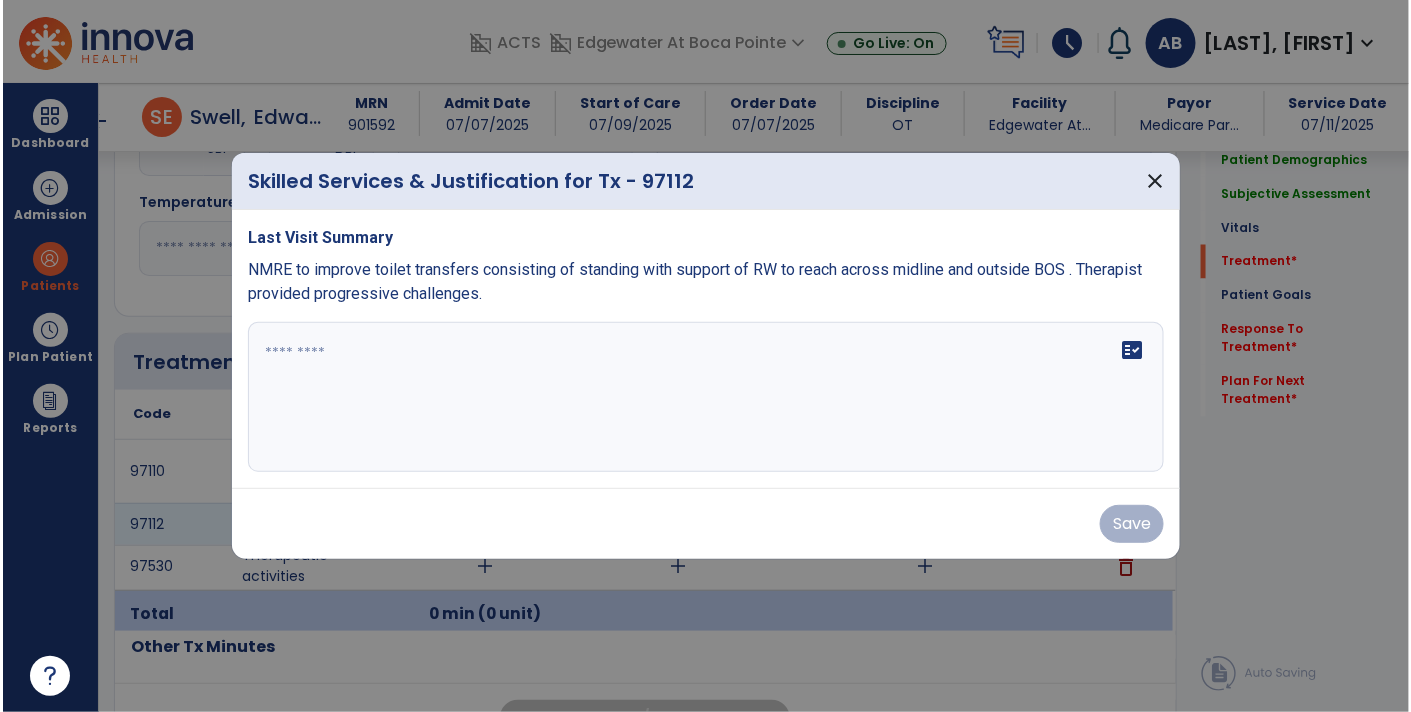 scroll, scrollTop: 1026, scrollLeft: 0, axis: vertical 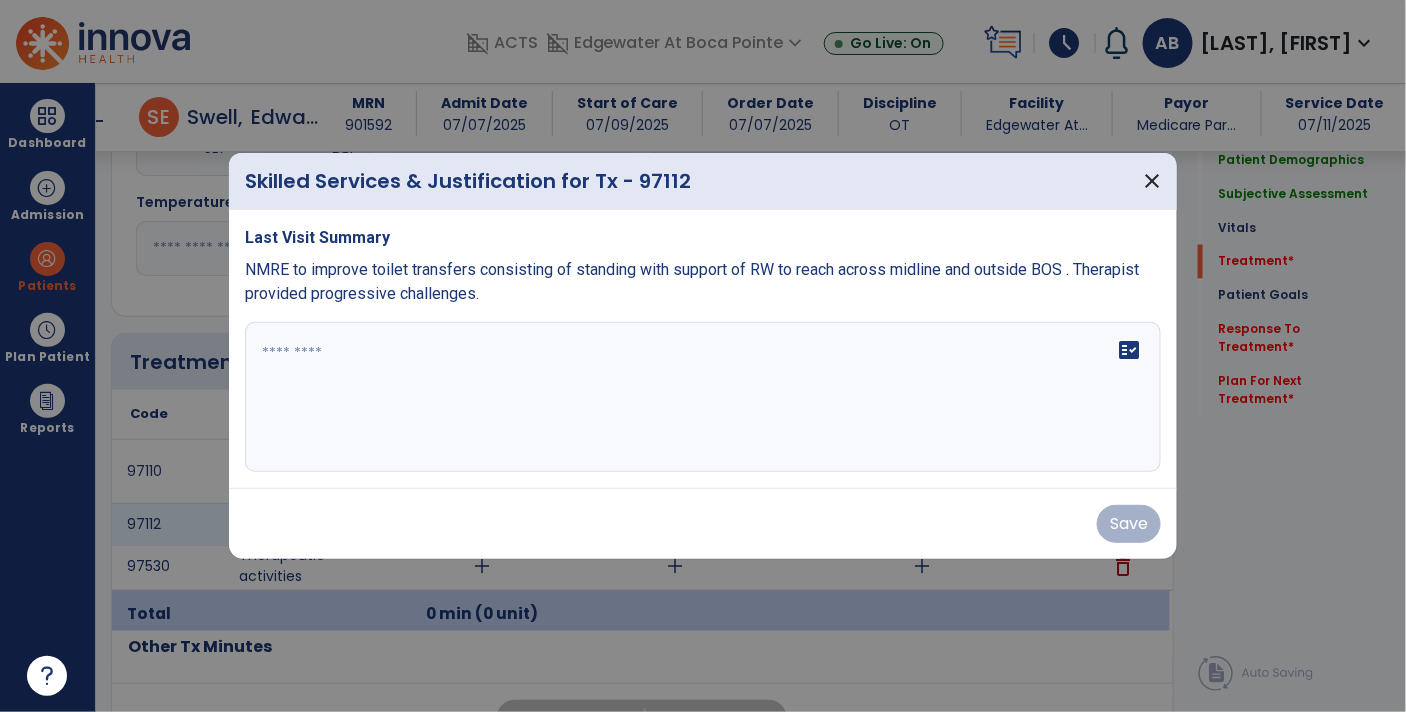 click on "NMRE to improve toilet transfers consisting of standing with support of RW to reach across midline and outside BOS . Therapist provided  progressive challenges." at bounding box center [703, 282] 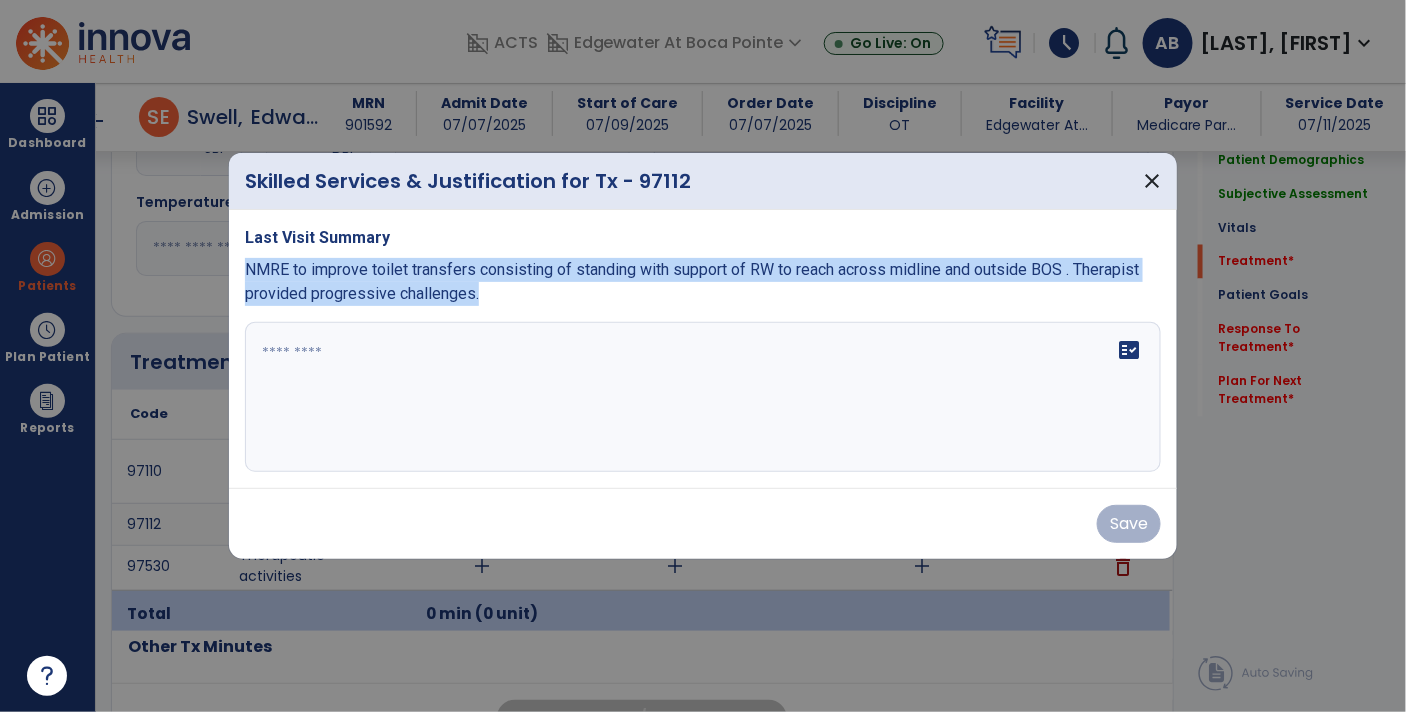 drag, startPoint x: 499, startPoint y: 296, endPoint x: 245, endPoint y: 256, distance: 257.1303 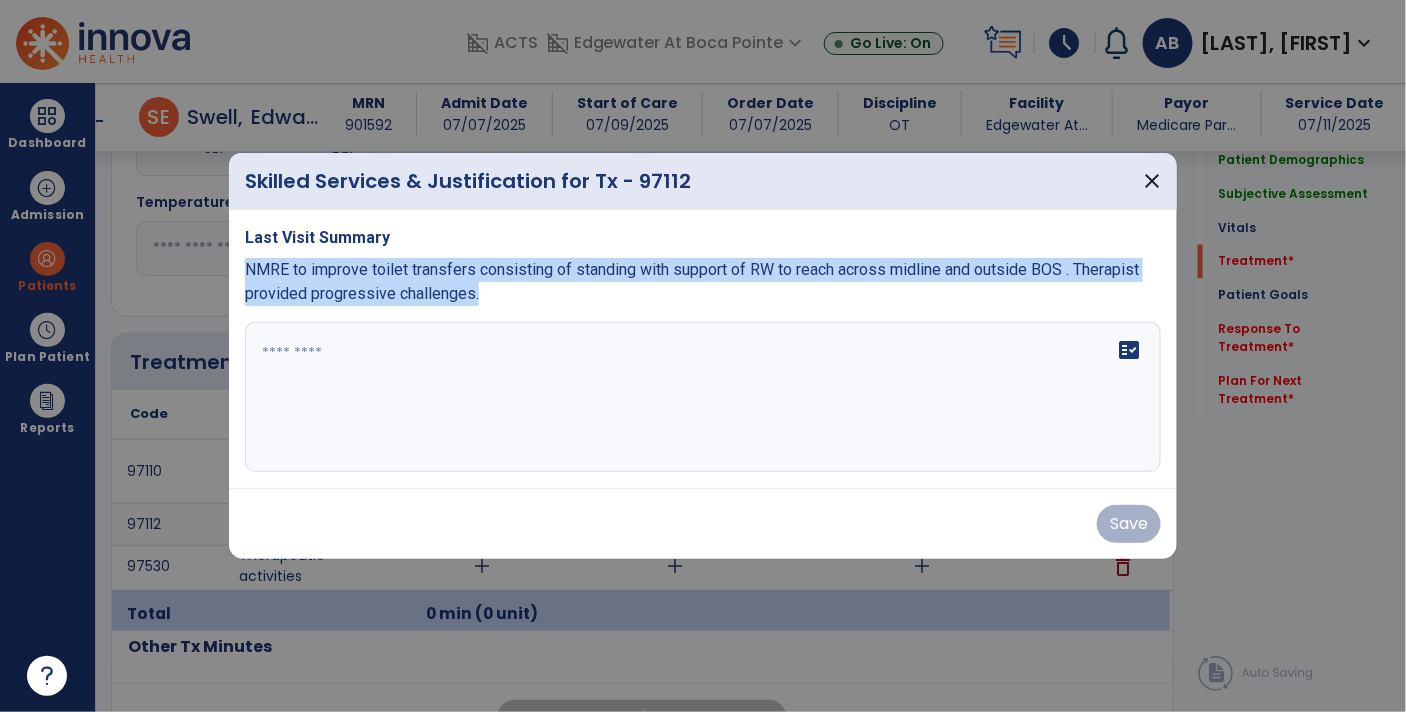 click on "Last Visit Summary NMRE to improve toilet transfers consisting of standing with support of RW to reach across midline and outside BOS . Therapist provided  progressive challenges." at bounding box center (703, 266) 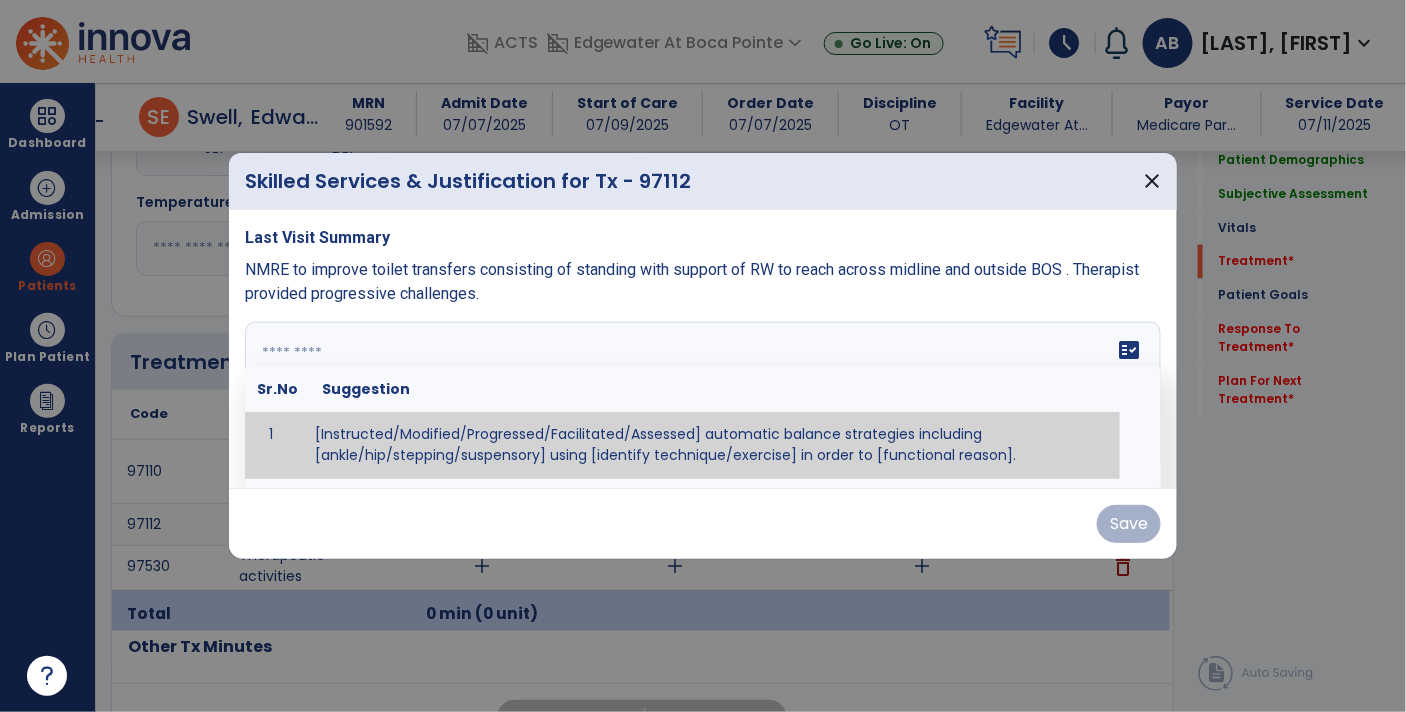 paste on "**********" 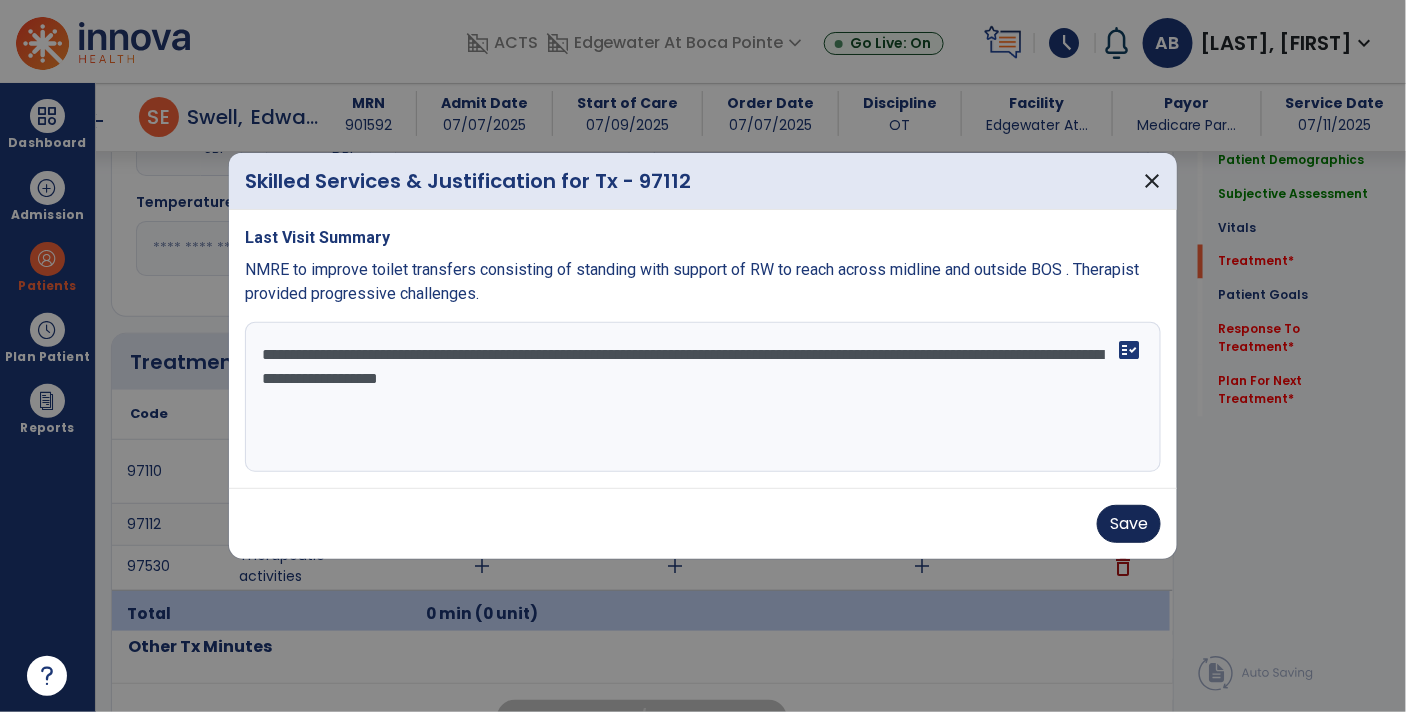 type on "**********" 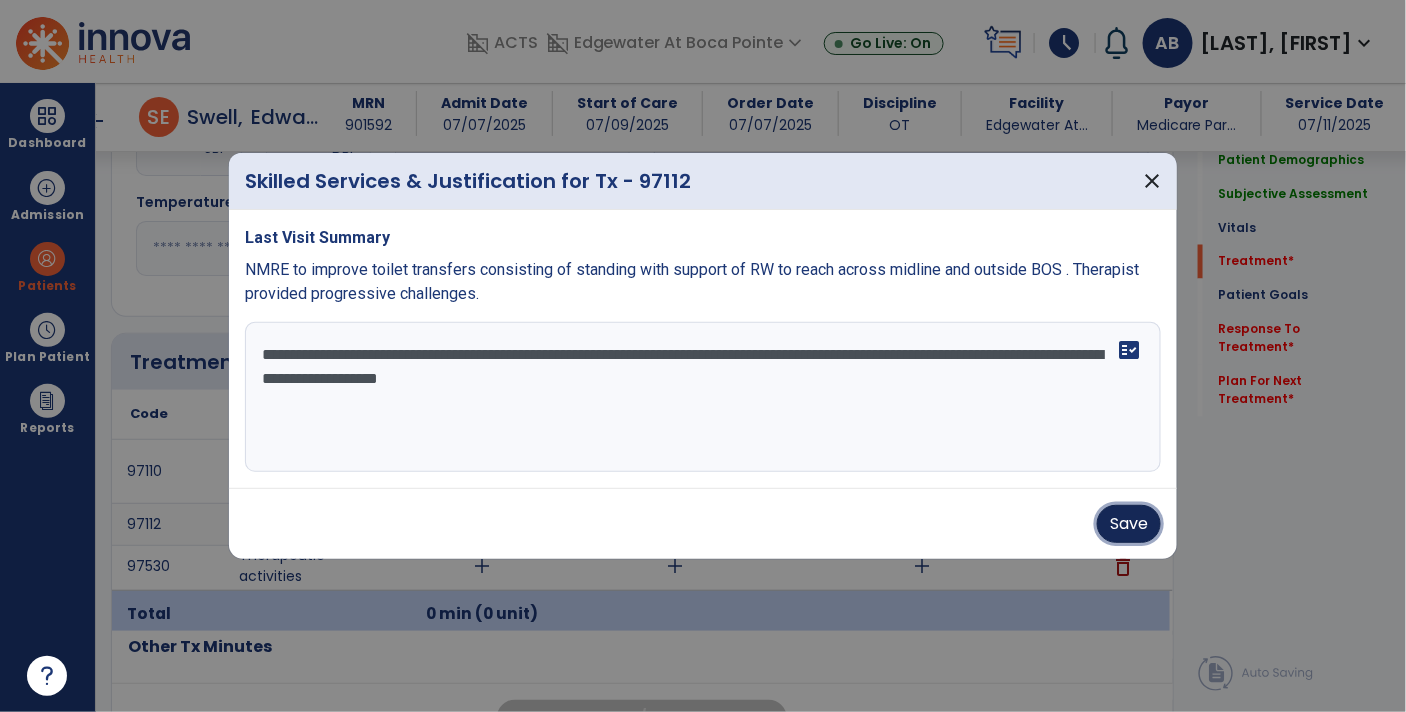 click on "Save" at bounding box center [1129, 524] 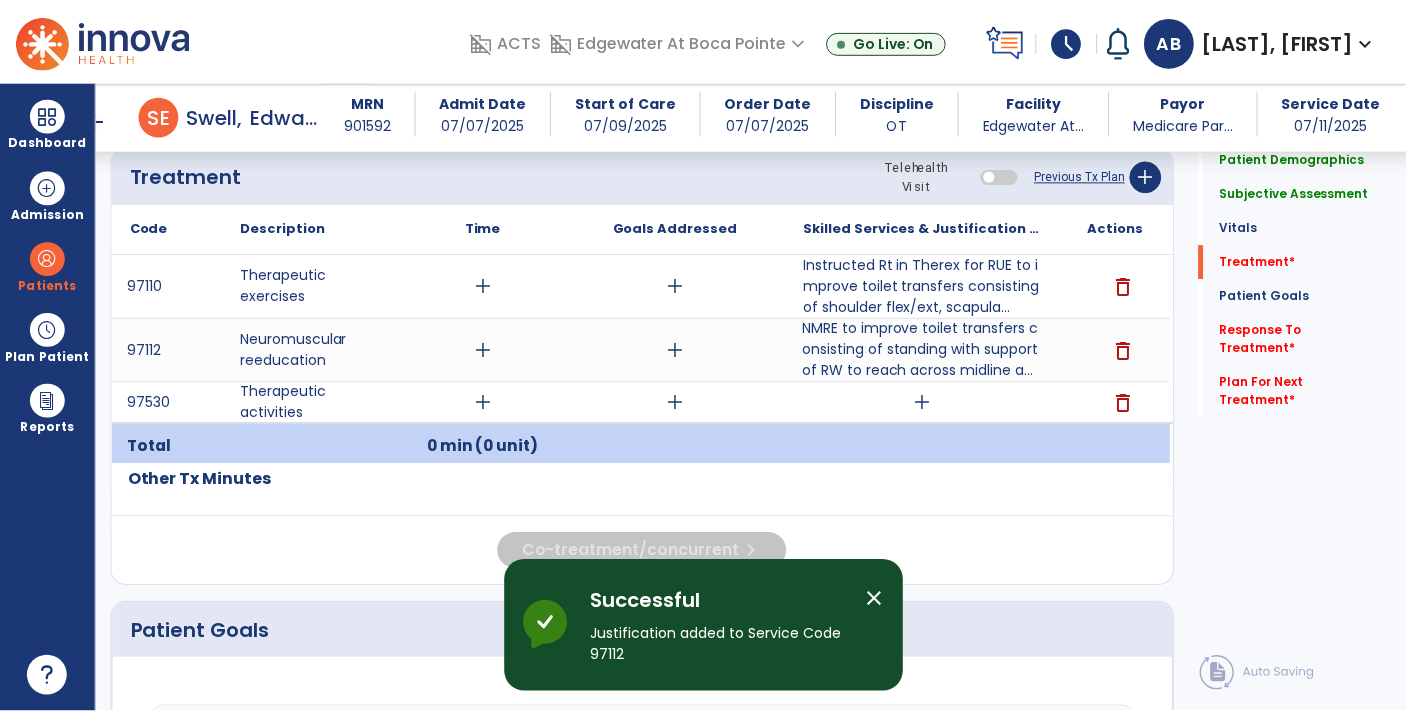 scroll, scrollTop: 1214, scrollLeft: 0, axis: vertical 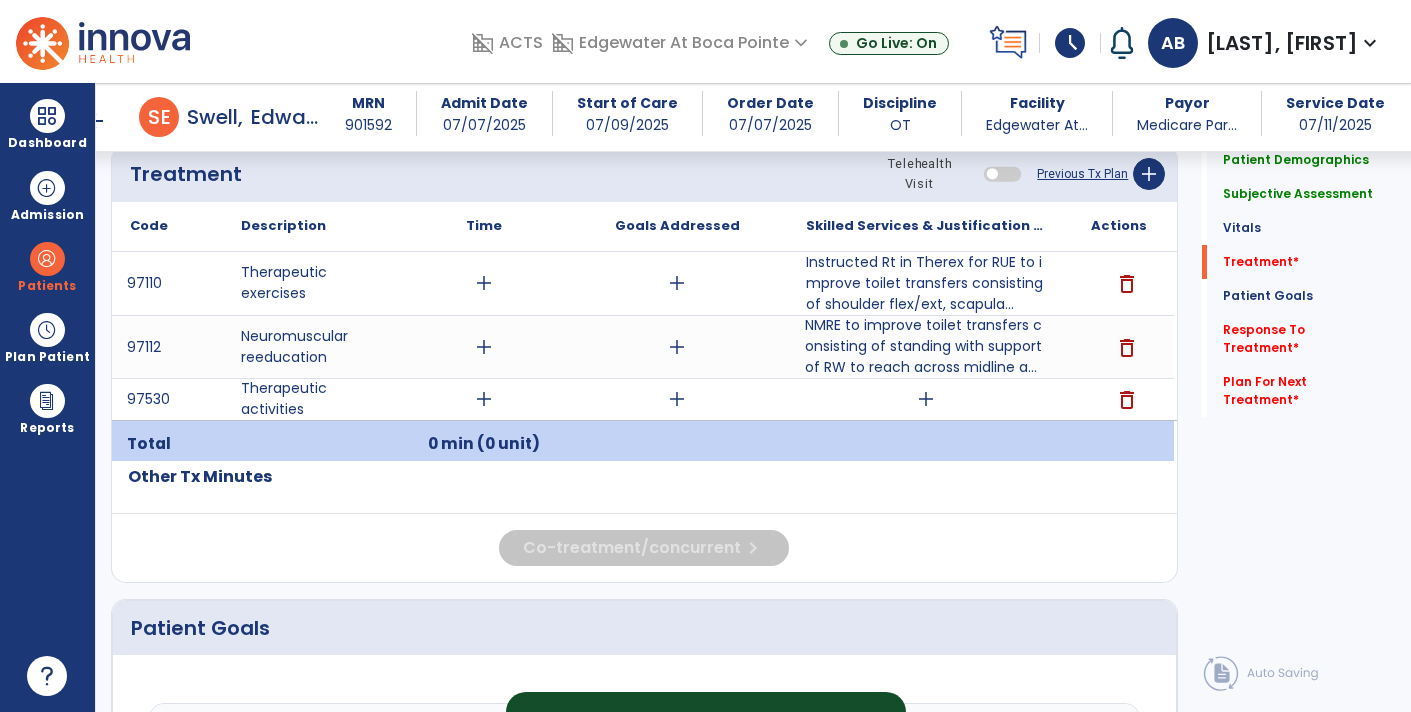 click on "add" at bounding box center (926, 399) 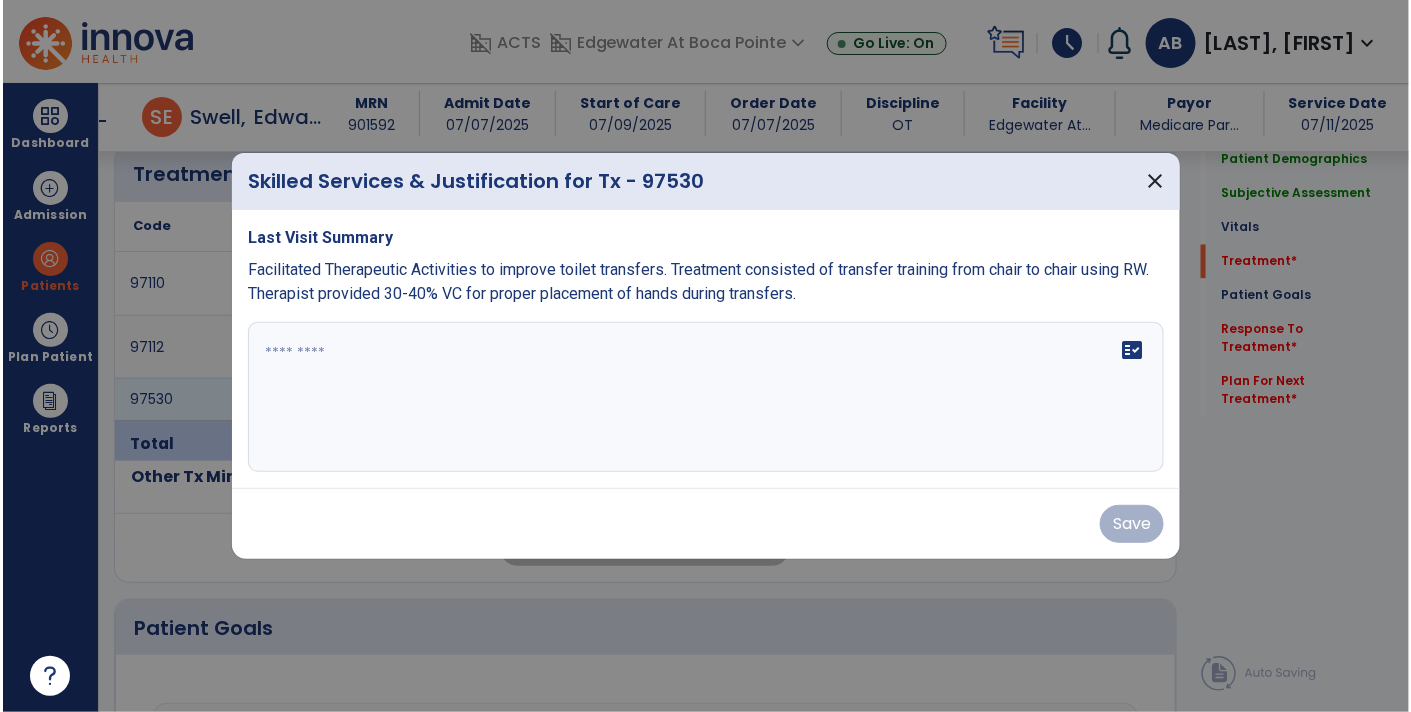 scroll, scrollTop: 1214, scrollLeft: 0, axis: vertical 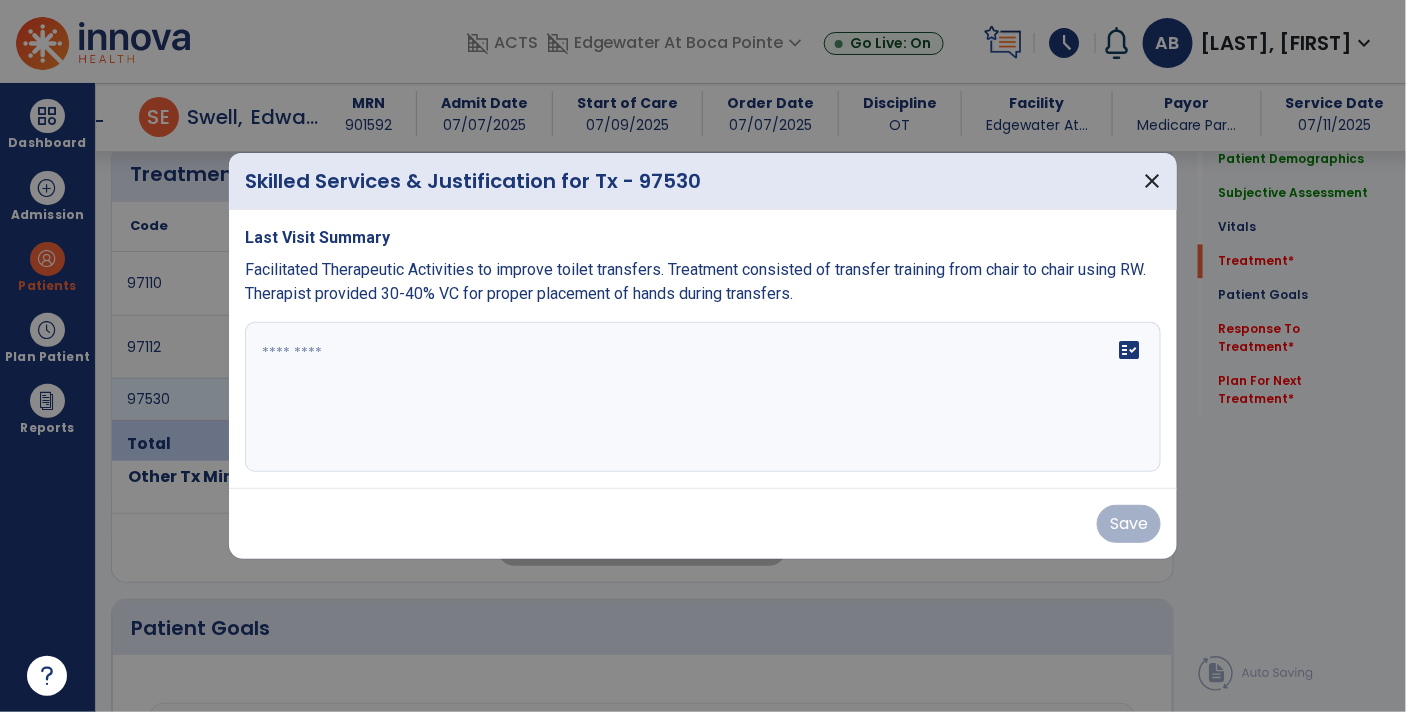 click on "Last Visit Summary Facilitated Therapeutic Activities to improve toilet transfers. Treatment consisted of transfer training from chair to chair using RW. Therapist provided 30-40% VC for proper placement of hands during transfers." at bounding box center [703, 266] 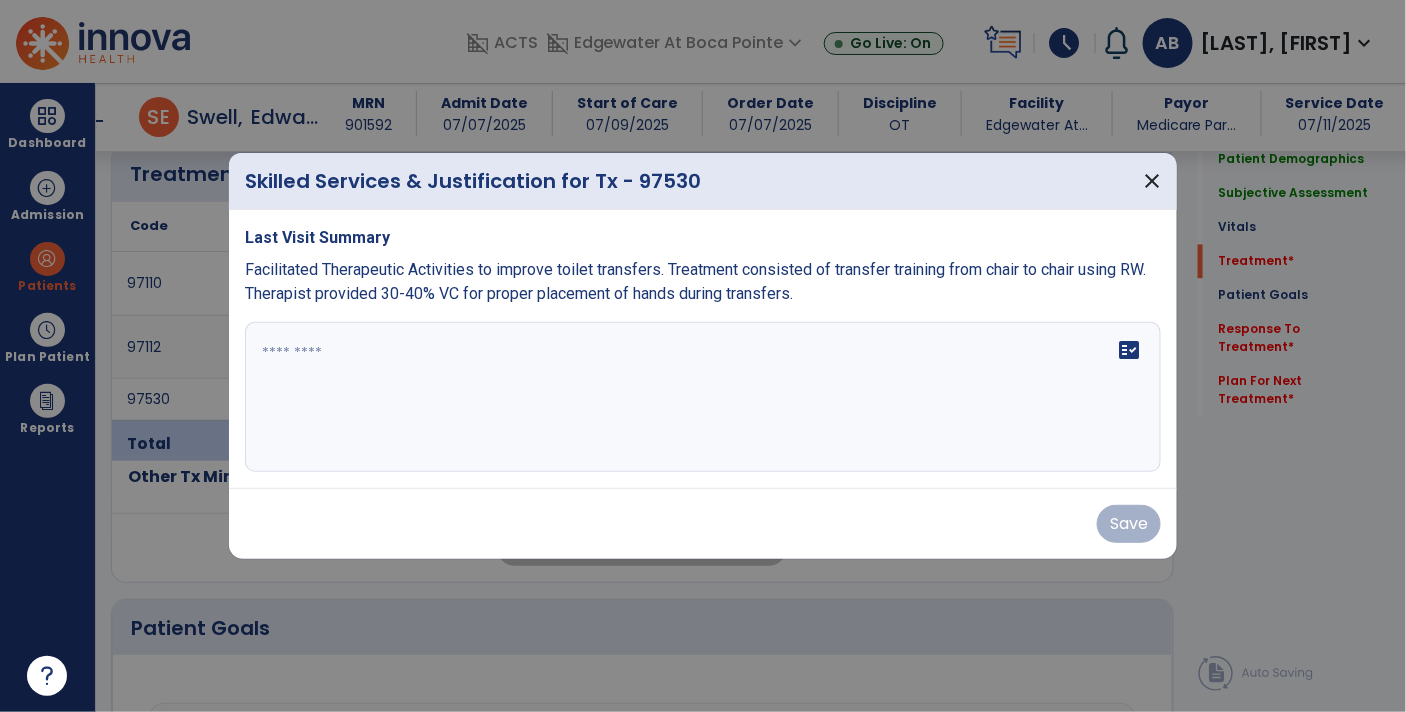 click on "Facilitated Therapeutic Activities to improve toilet transfers. Treatment consisted of transfer training from chair to chair using RW. Therapist provided 30-40% VC for proper placement of hands during transfers." at bounding box center (695, 281) 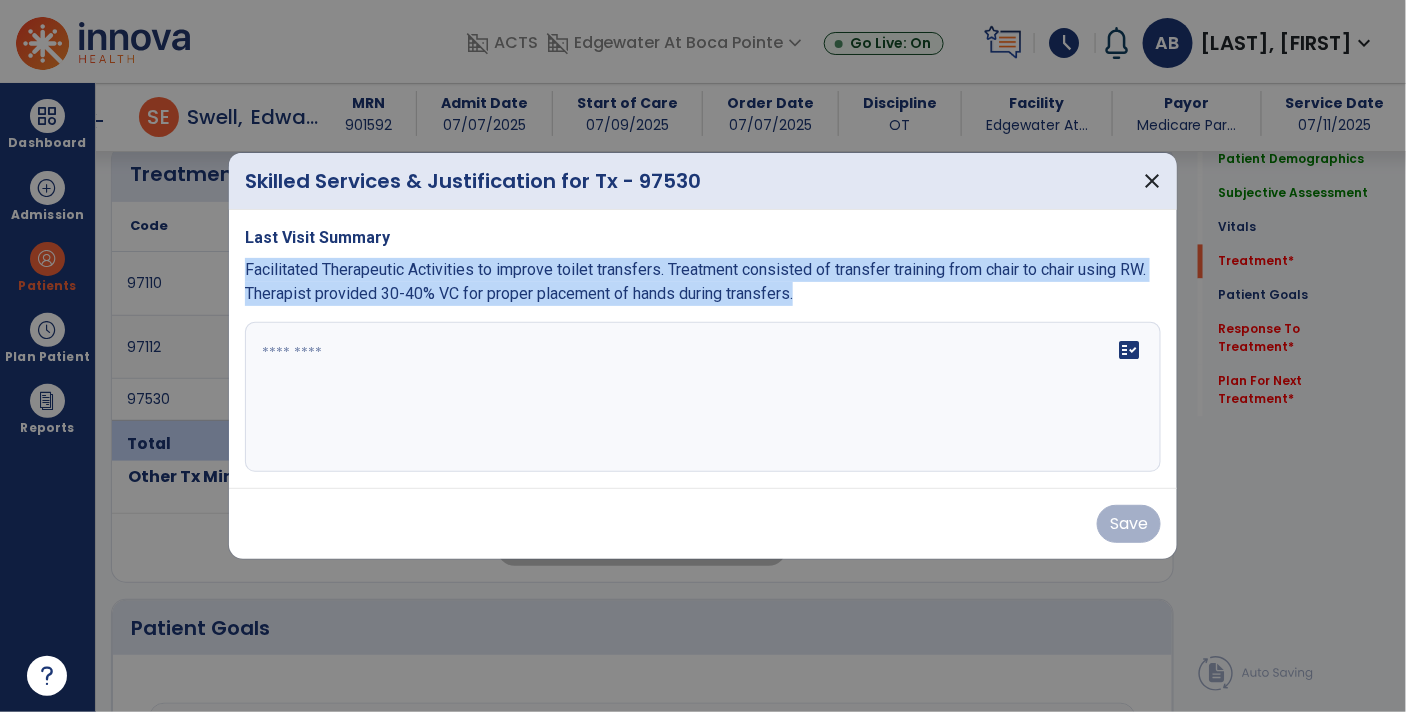 drag, startPoint x: 841, startPoint y: 295, endPoint x: 243, endPoint y: 265, distance: 598.752 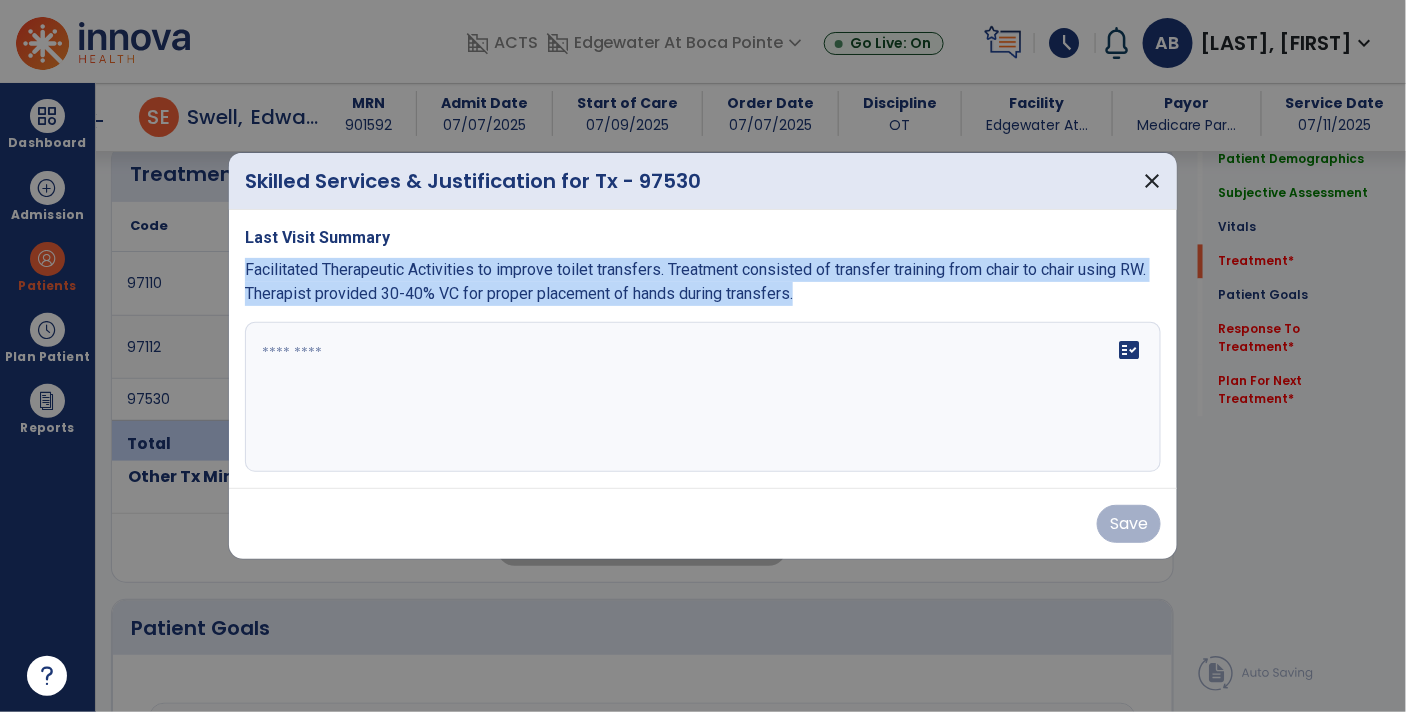 click on "Last Visit Summary Facilitated Therapeutic Activities to improve toilet transfers. Treatment consisted of transfer training from chair to chair using RW. Therapist provided 30-40% VC for proper placement of hands during transfers.   fact_check" at bounding box center [703, 349] 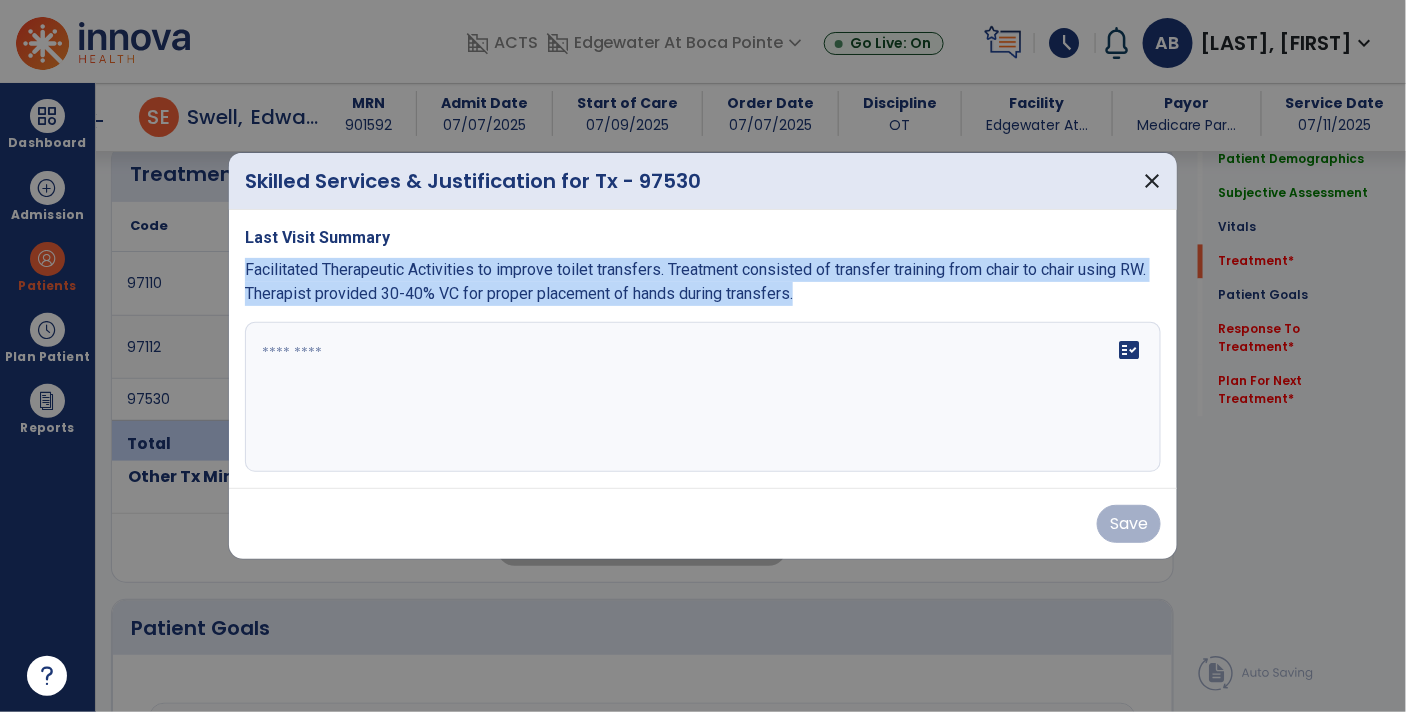 copy on "Facilitated Therapeutic Activities to improve toilet transfers. Treatment consisted of transfer training from chair to chair using RW. Therapist provided 30-40% VC for proper placement of hands during transfers." 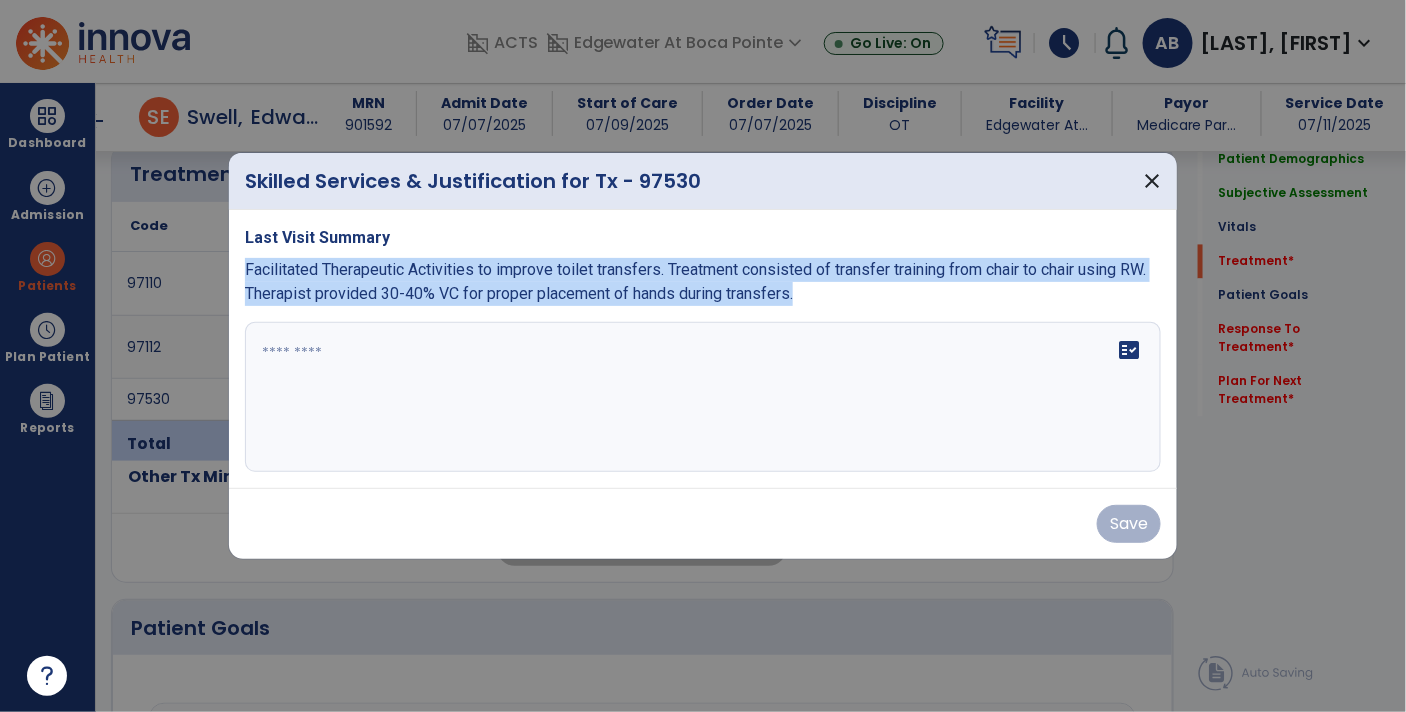 click at bounding box center [703, 397] 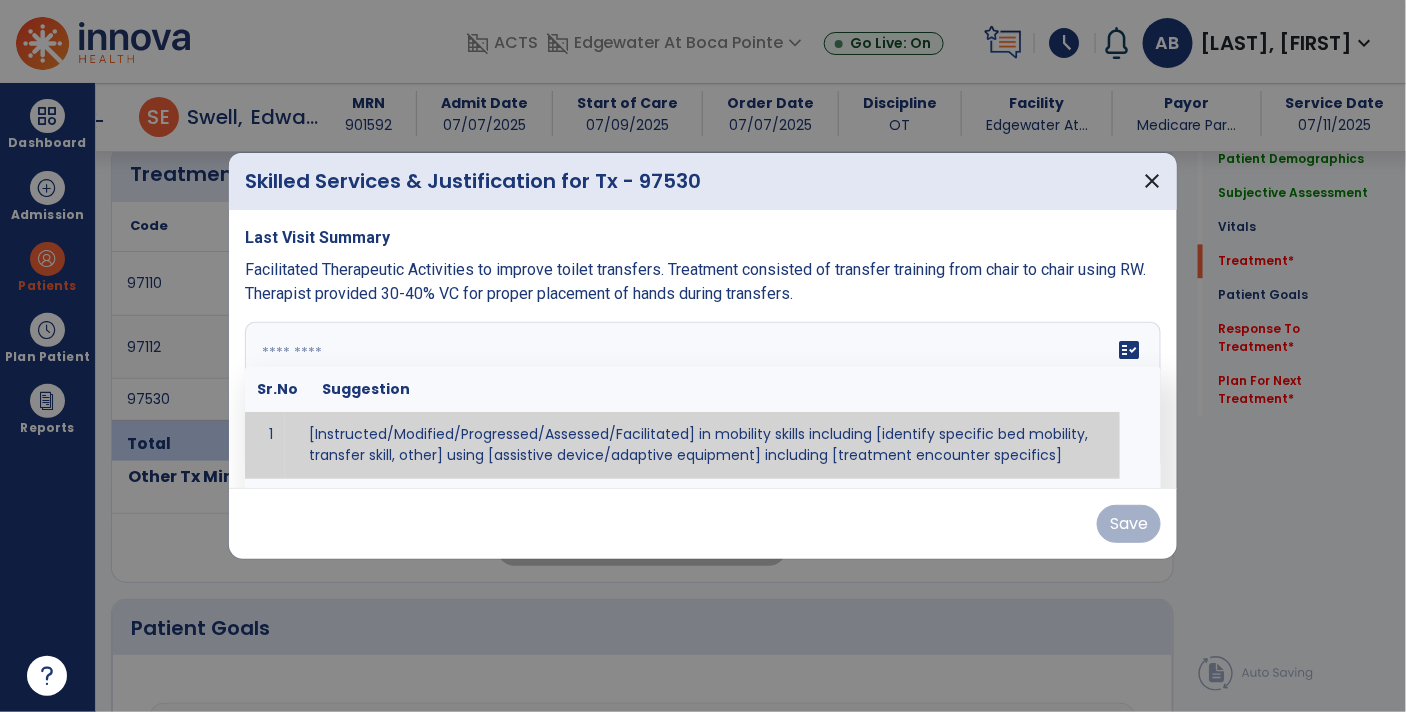 paste on "**********" 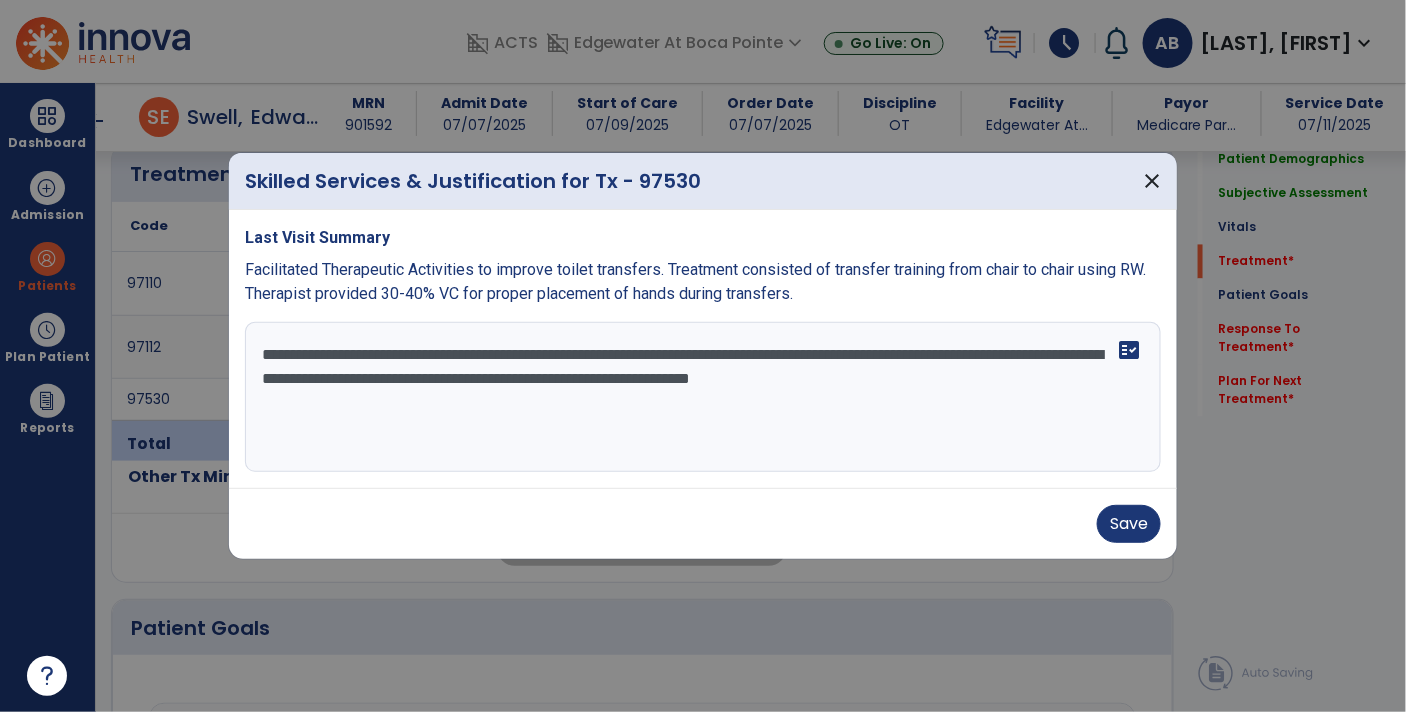 click on "**********" at bounding box center (703, 397) 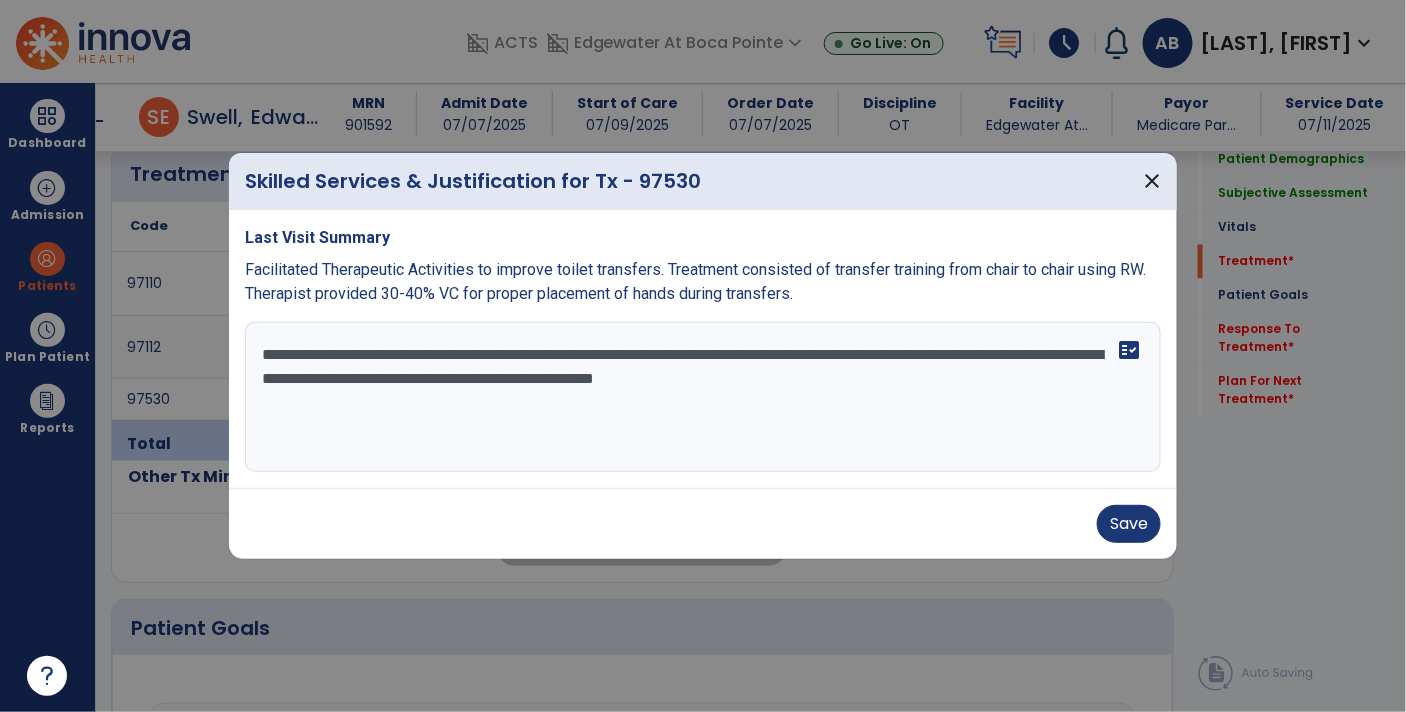 click on "**********" at bounding box center (703, 349) 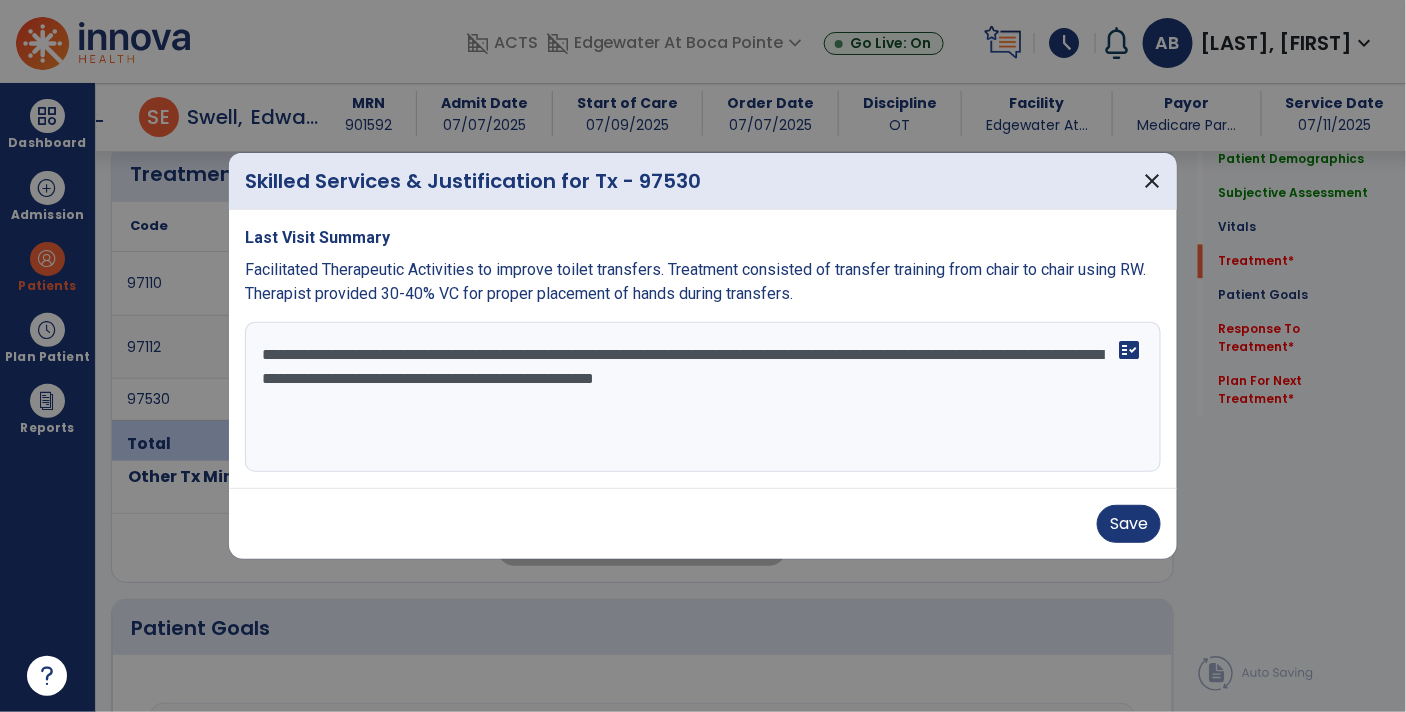 click on "**********" at bounding box center [703, 397] 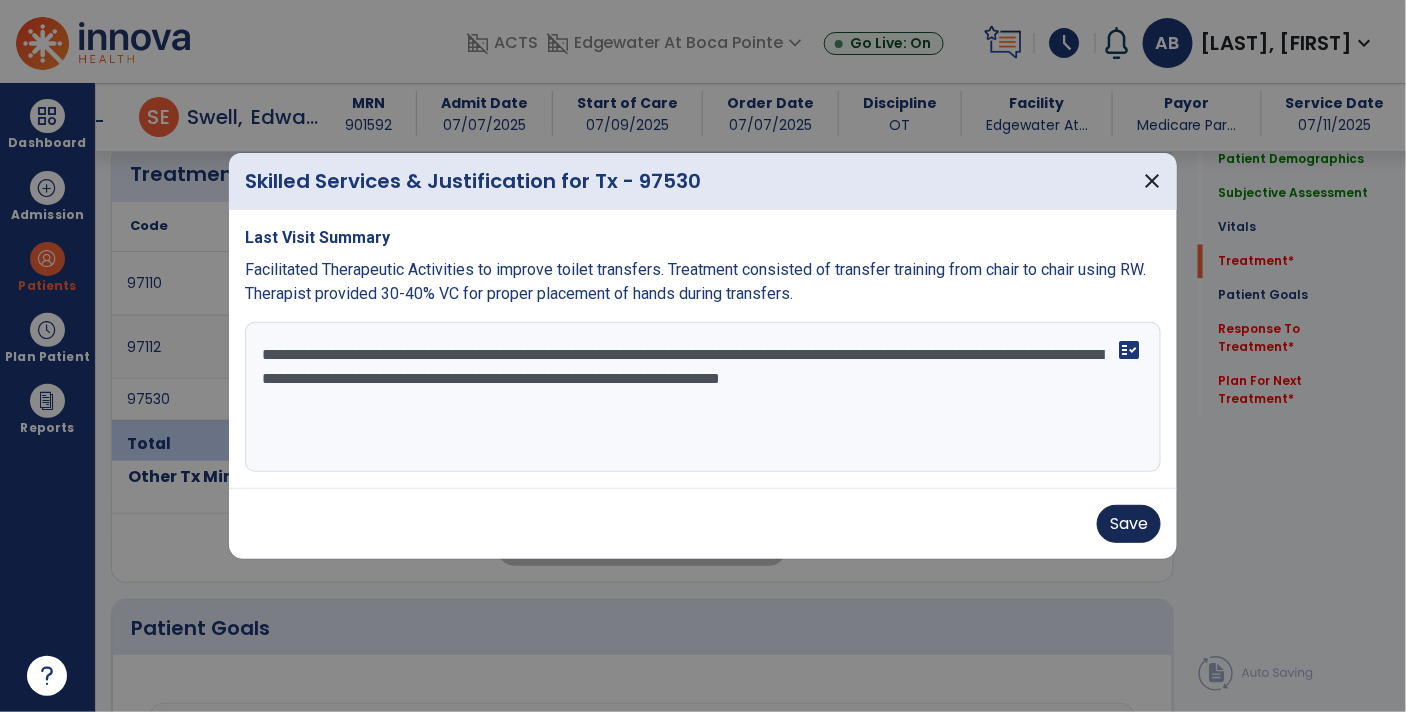 type on "**********" 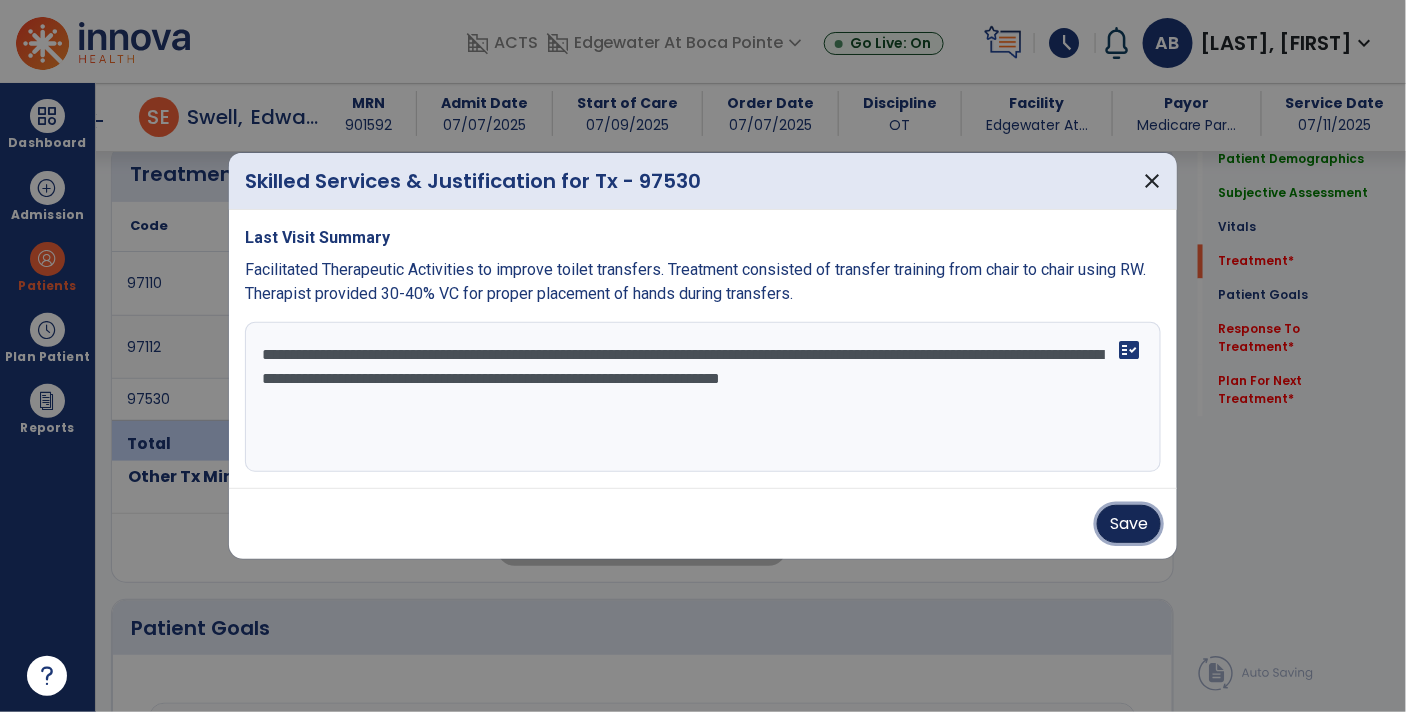 click on "Save" at bounding box center [1129, 524] 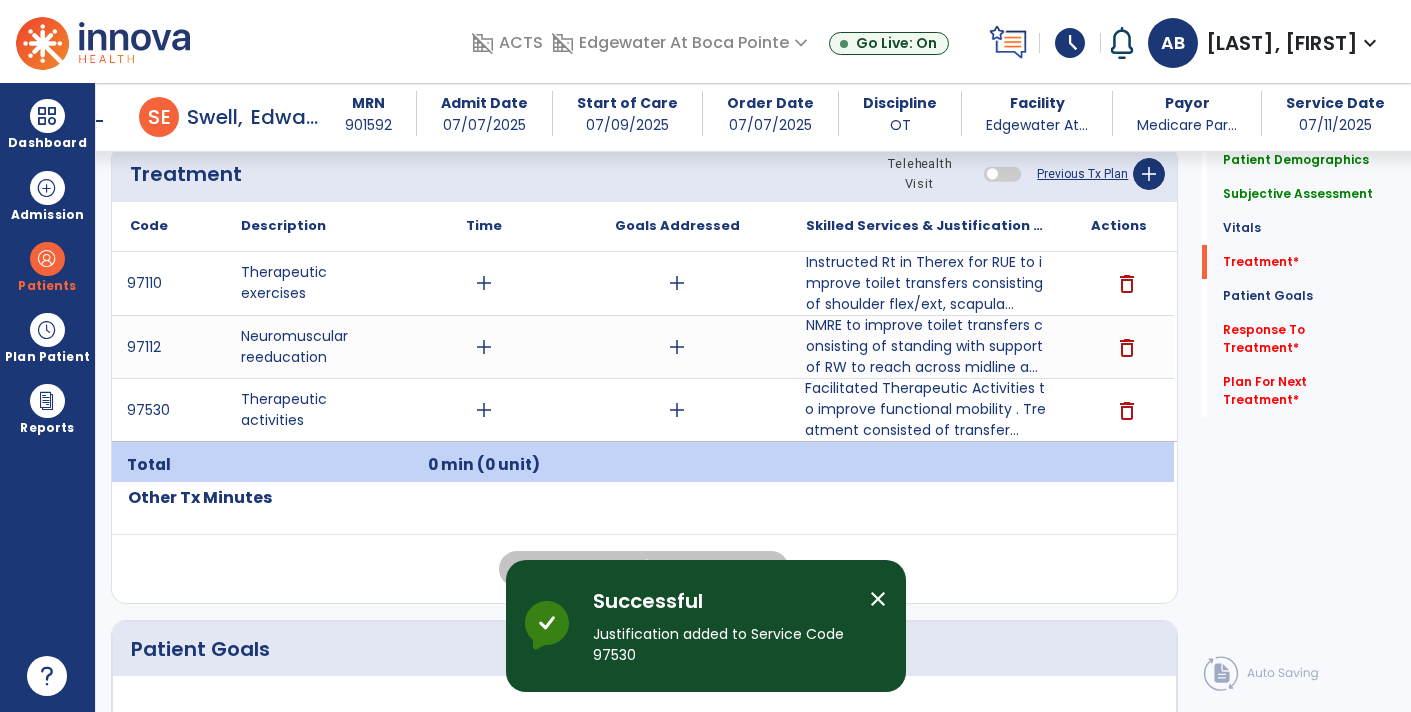 click on "add" at bounding box center [484, 283] 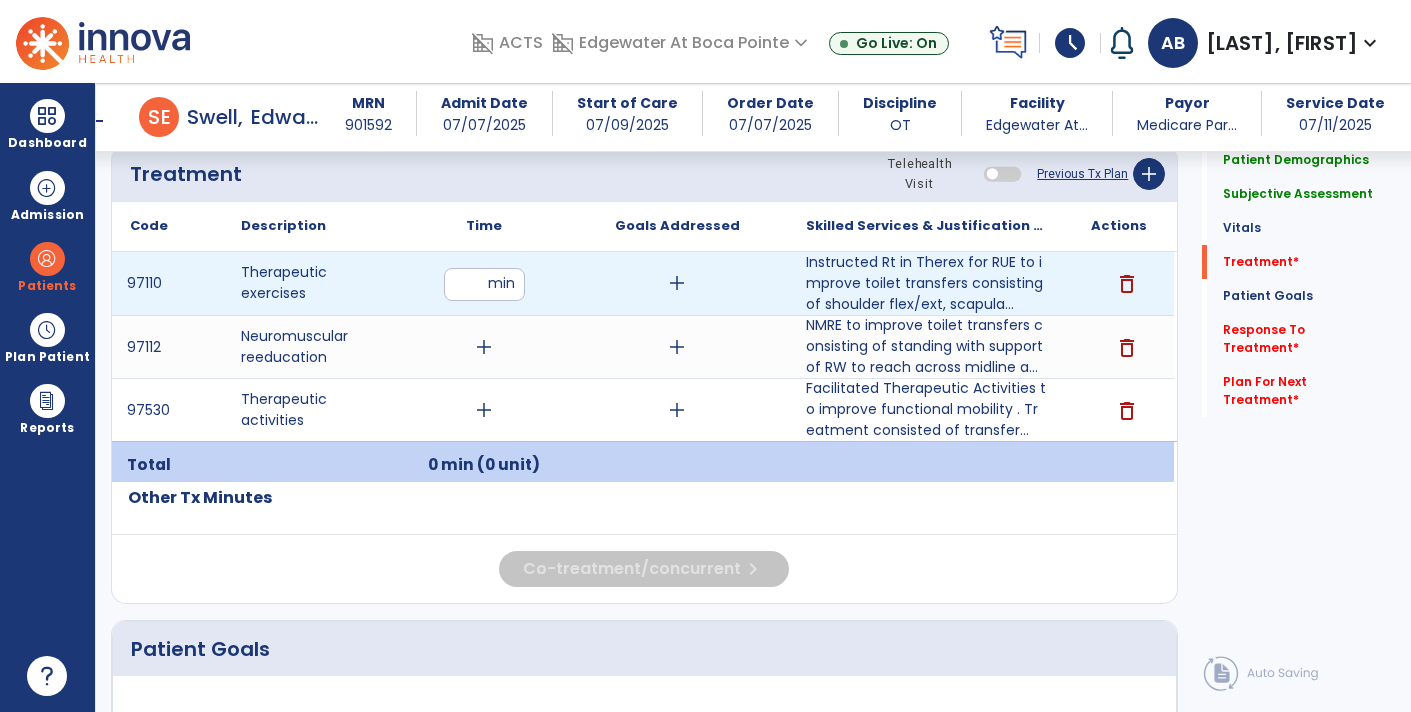type on "**" 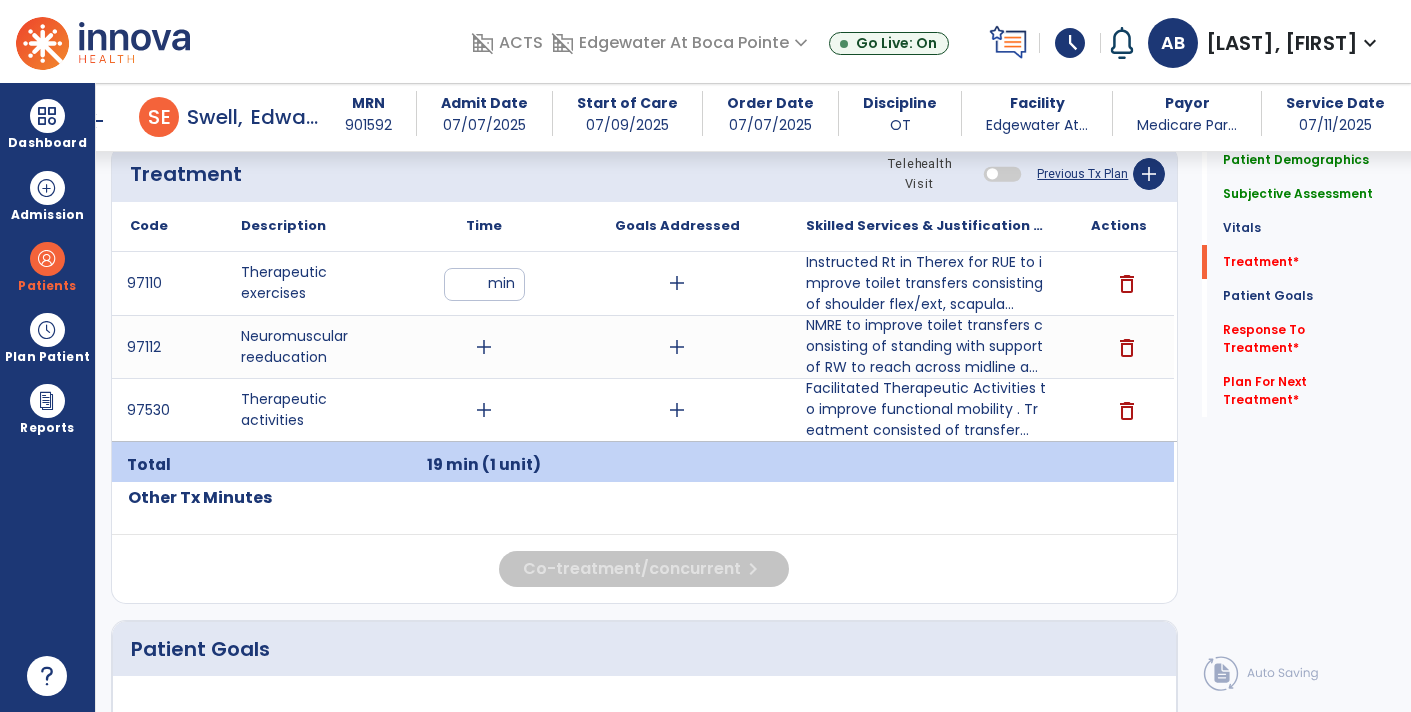 click on "add" at bounding box center (484, 410) 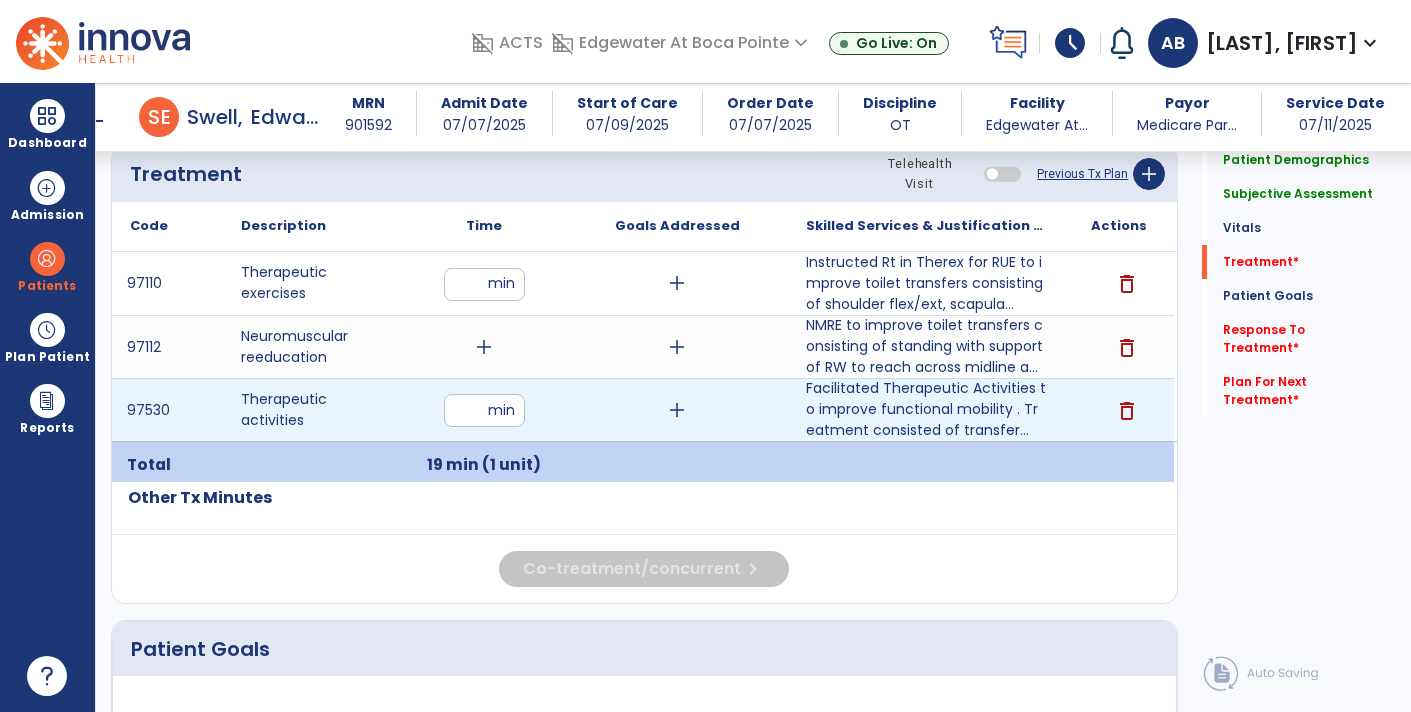 type on "**" 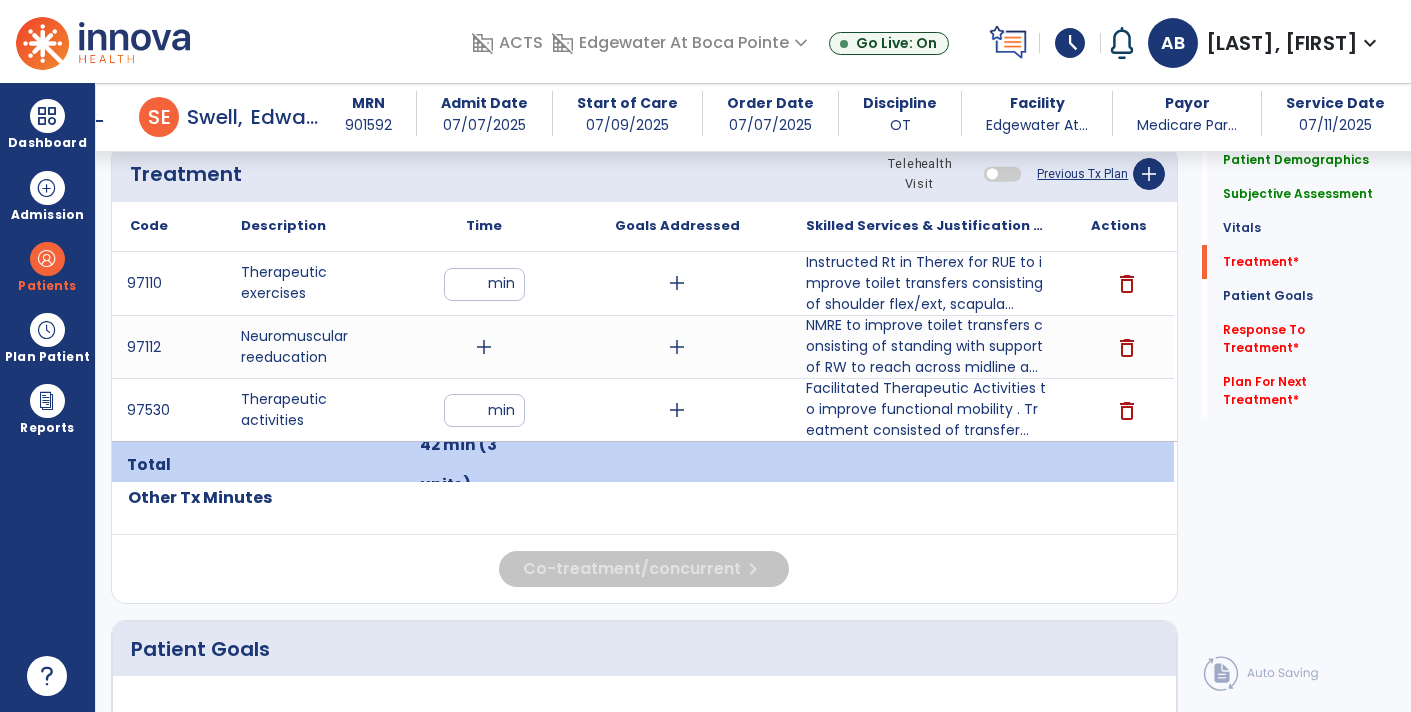 click on "add" at bounding box center (484, 347) 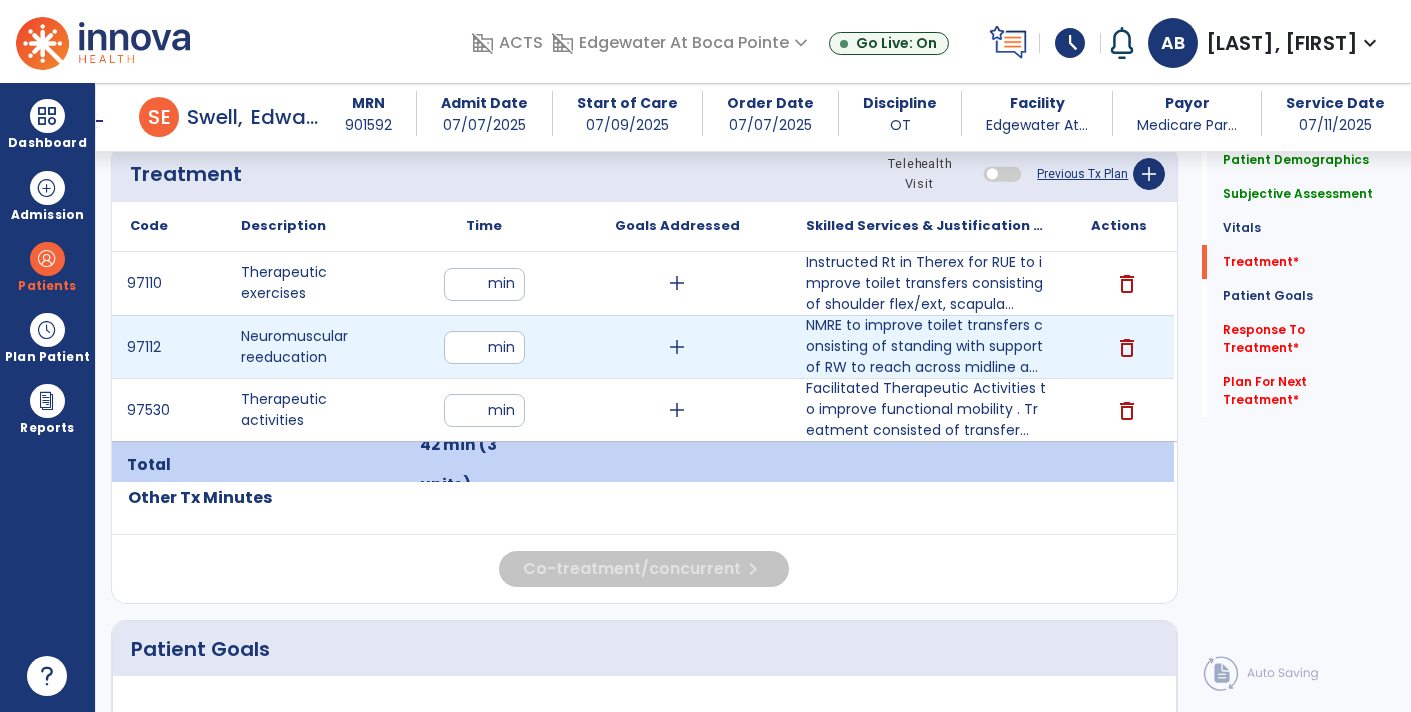 type on "**" 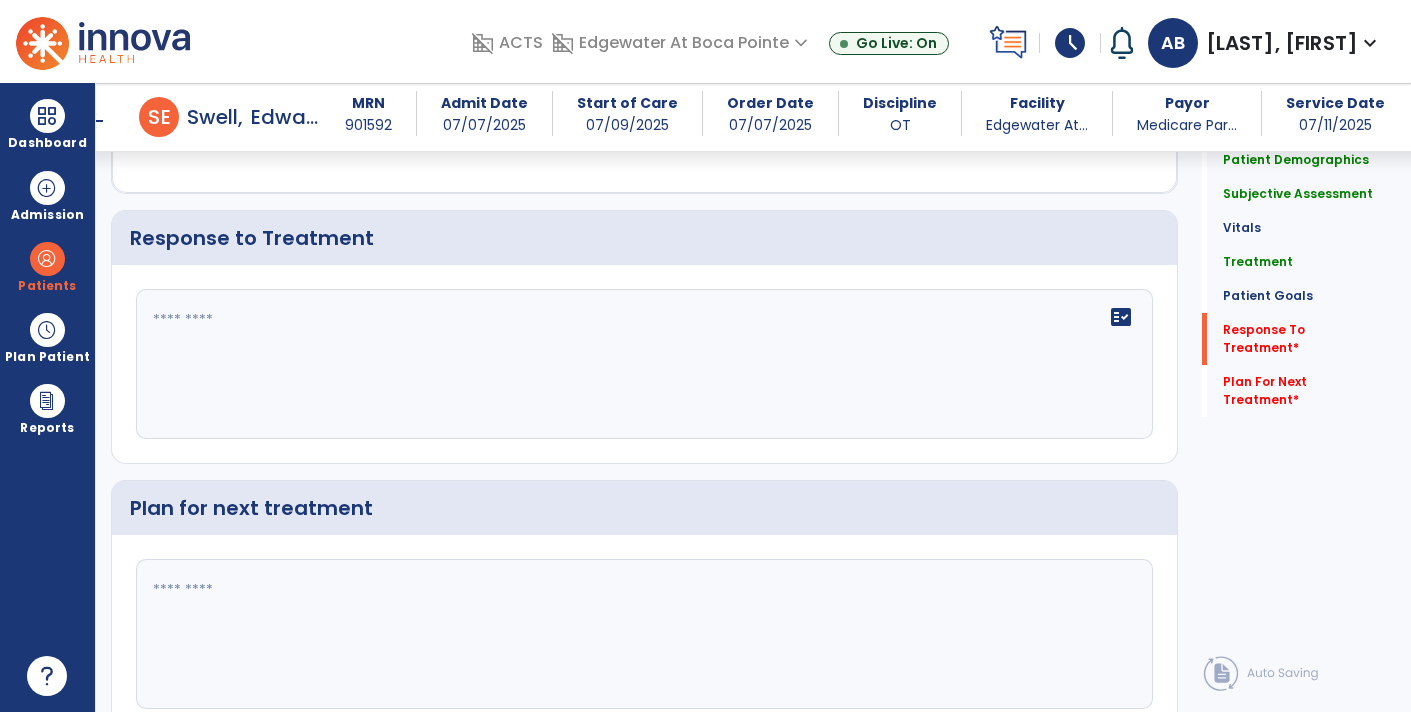 scroll, scrollTop: 2843, scrollLeft: 0, axis: vertical 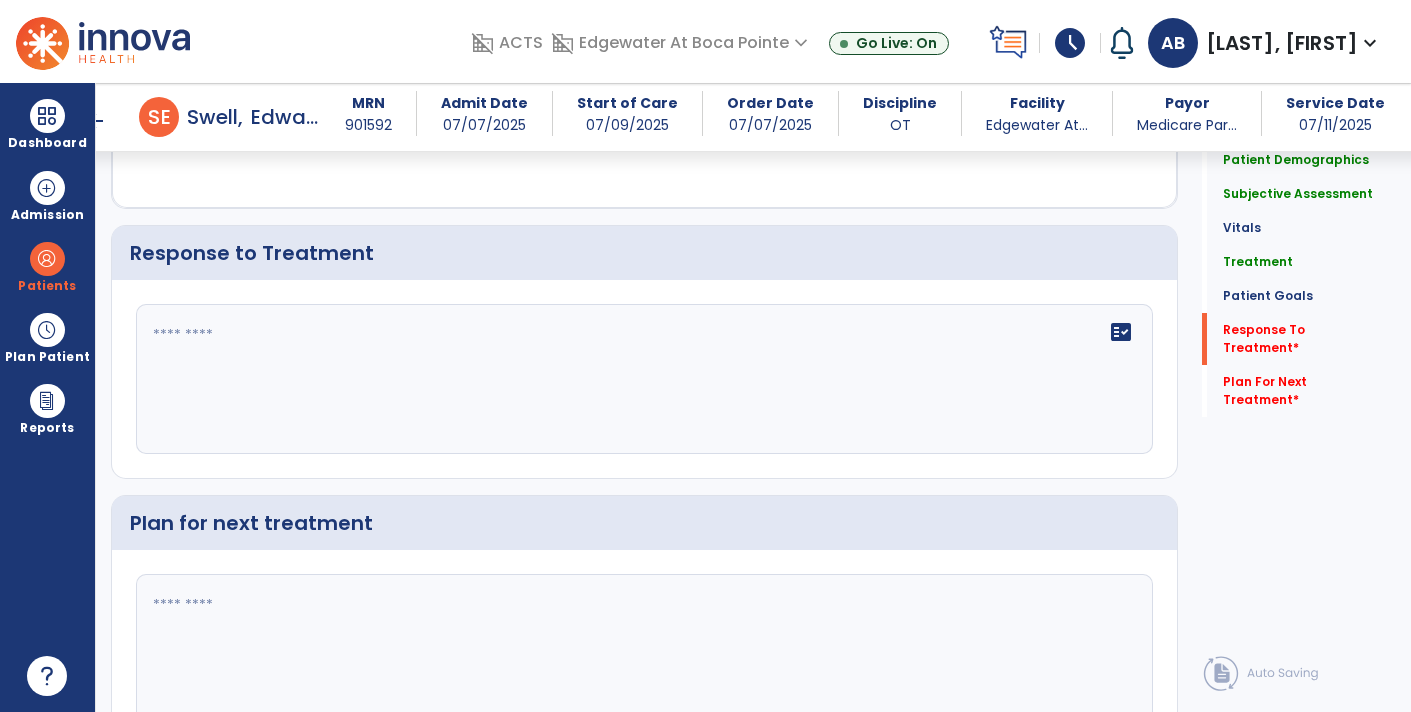 click on "fact_check" 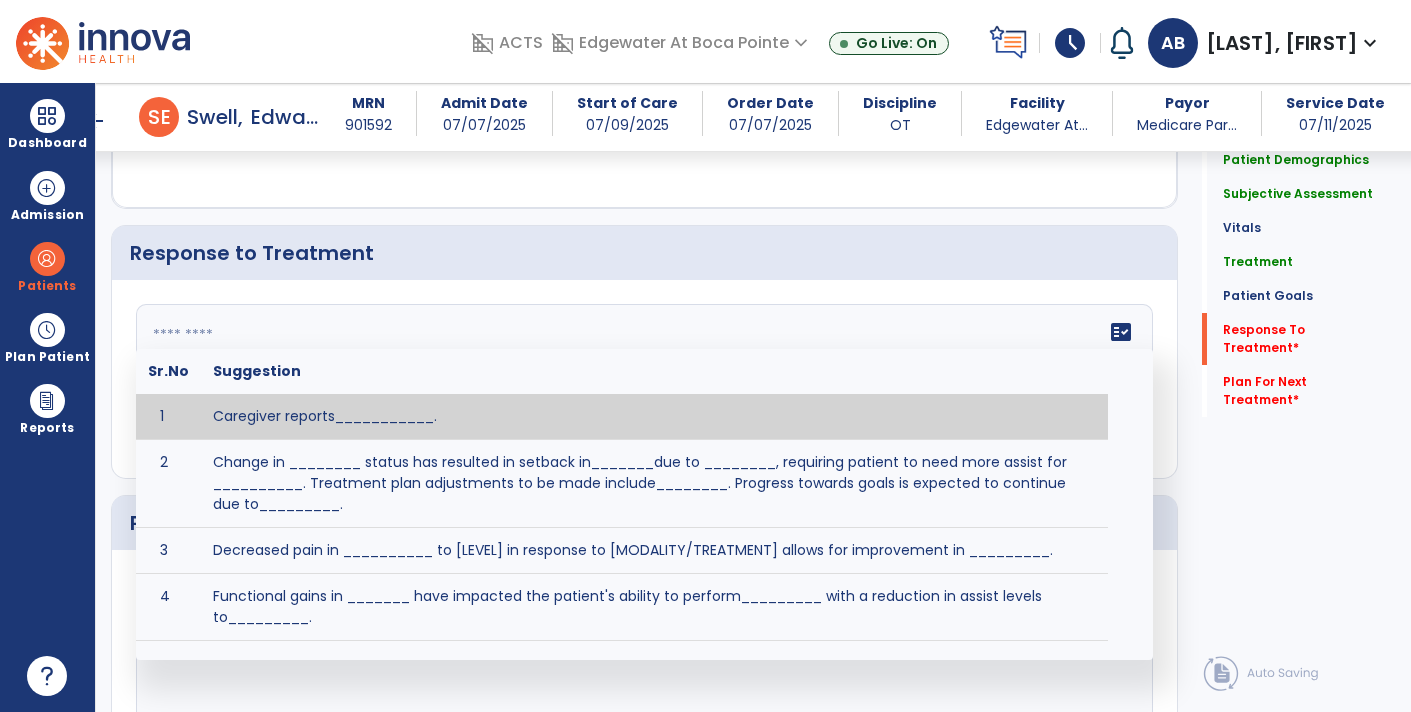 click on "Response to Treatment" 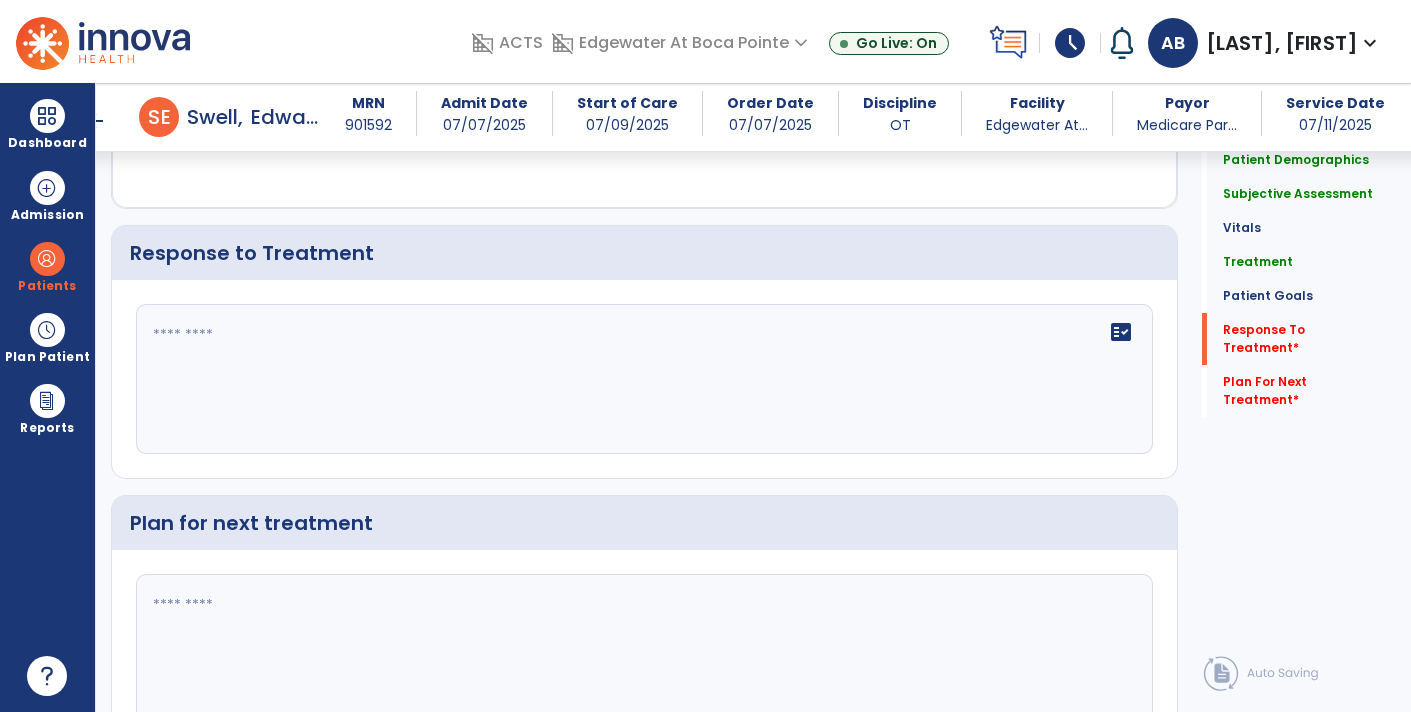click on "fact_check" 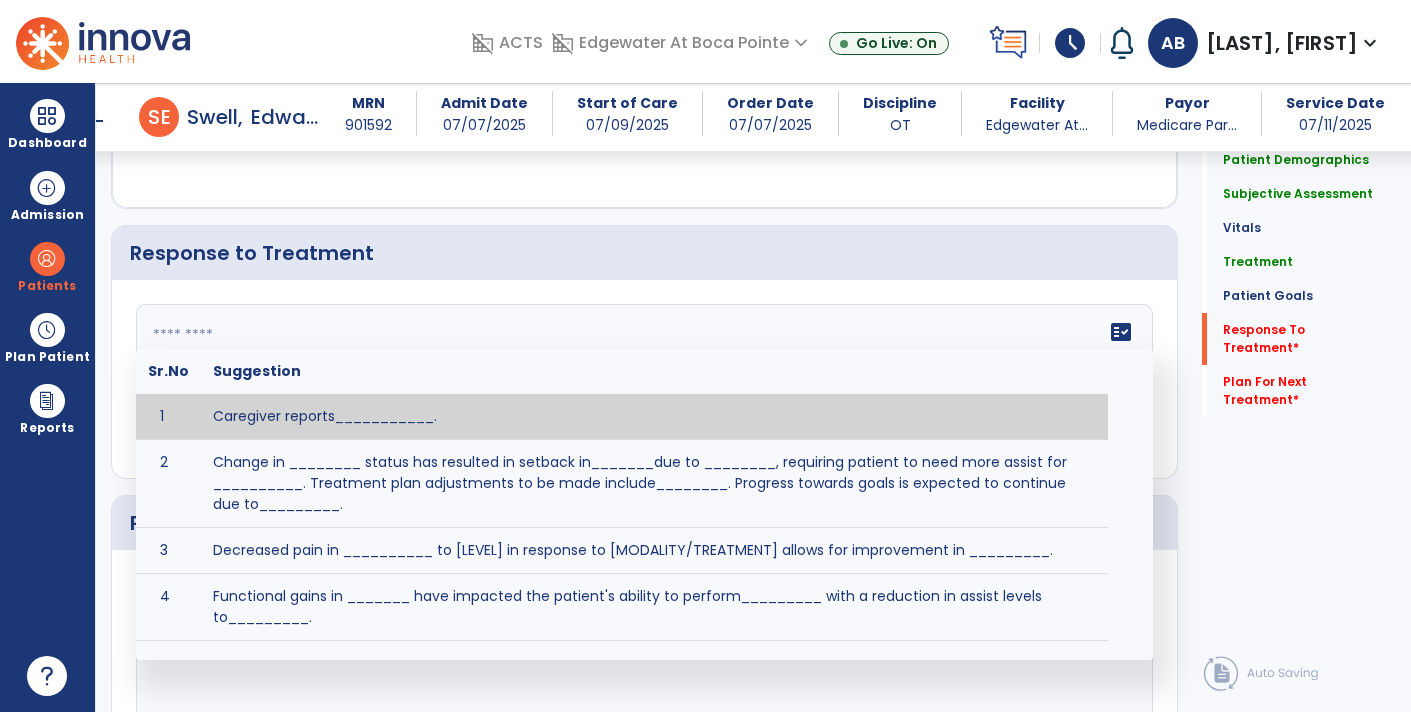click on "Response to Treatment" 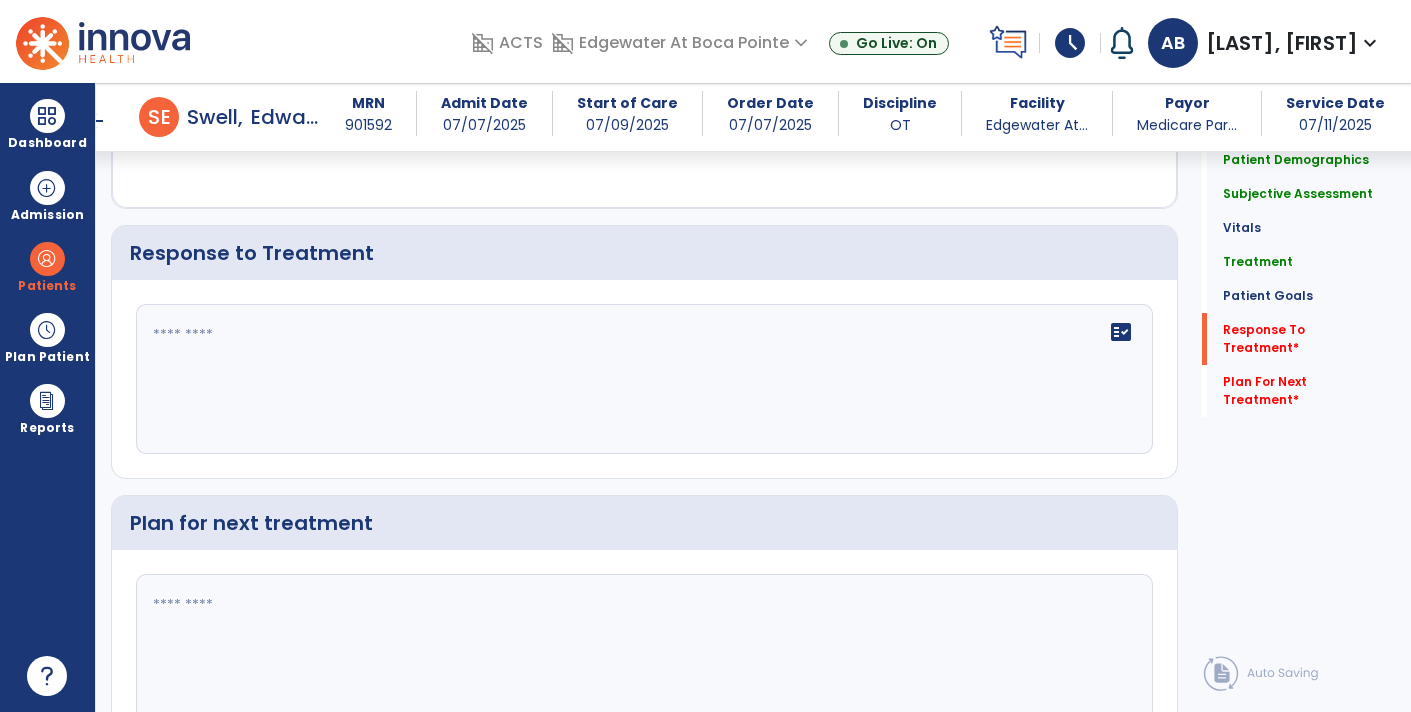 click 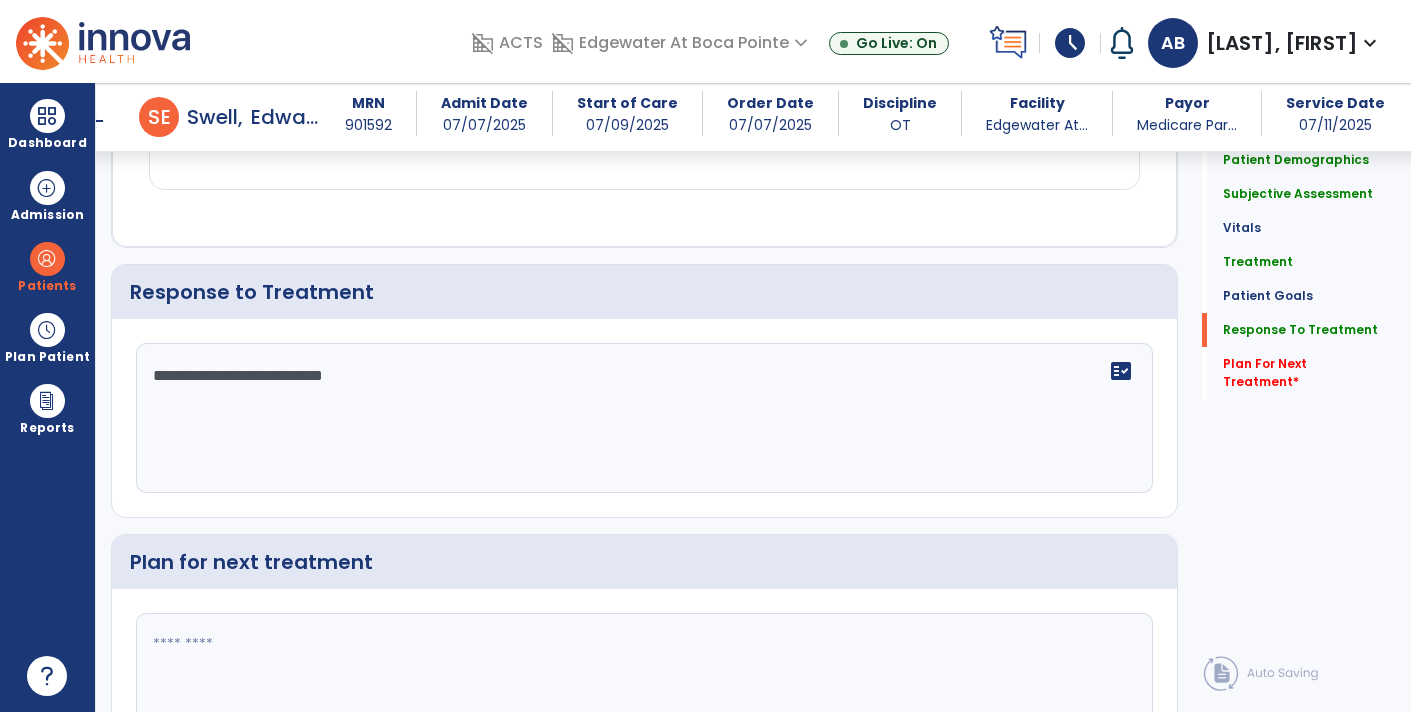 scroll, scrollTop: 2843, scrollLeft: 0, axis: vertical 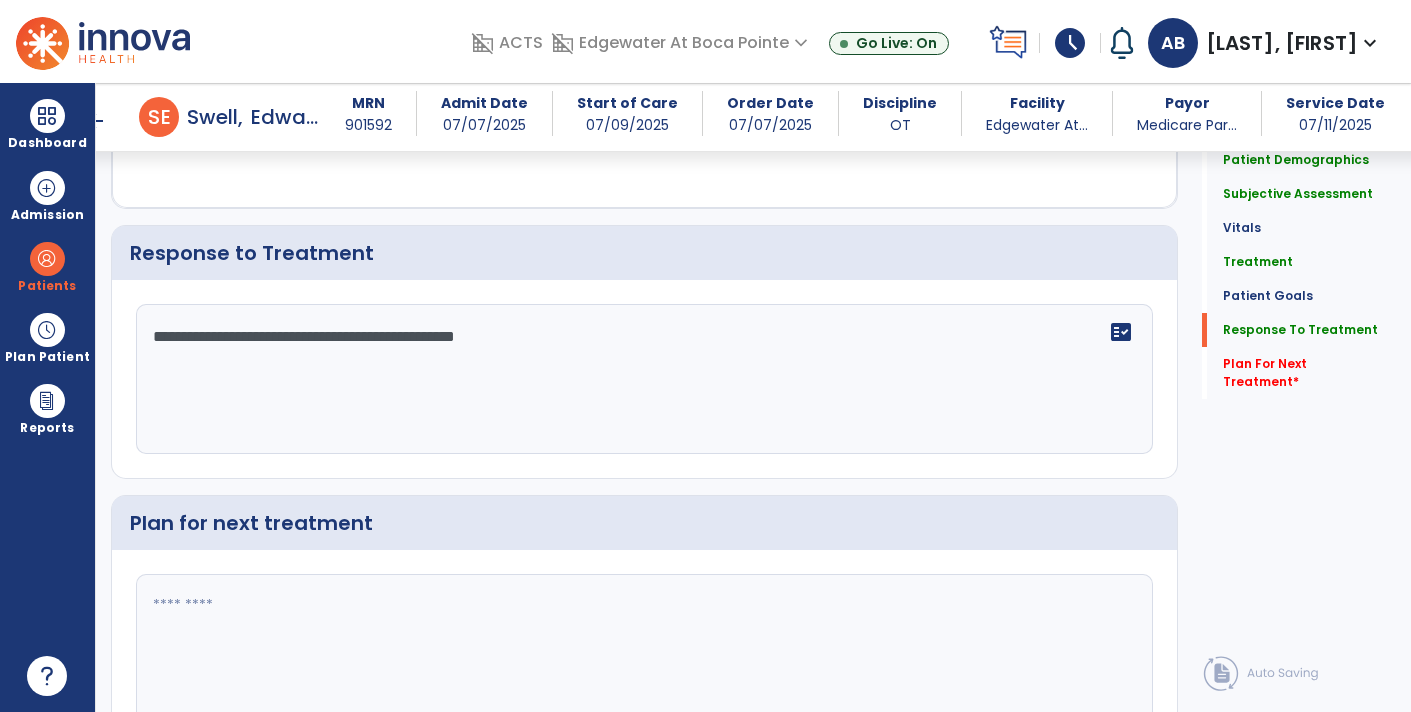 type on "**********" 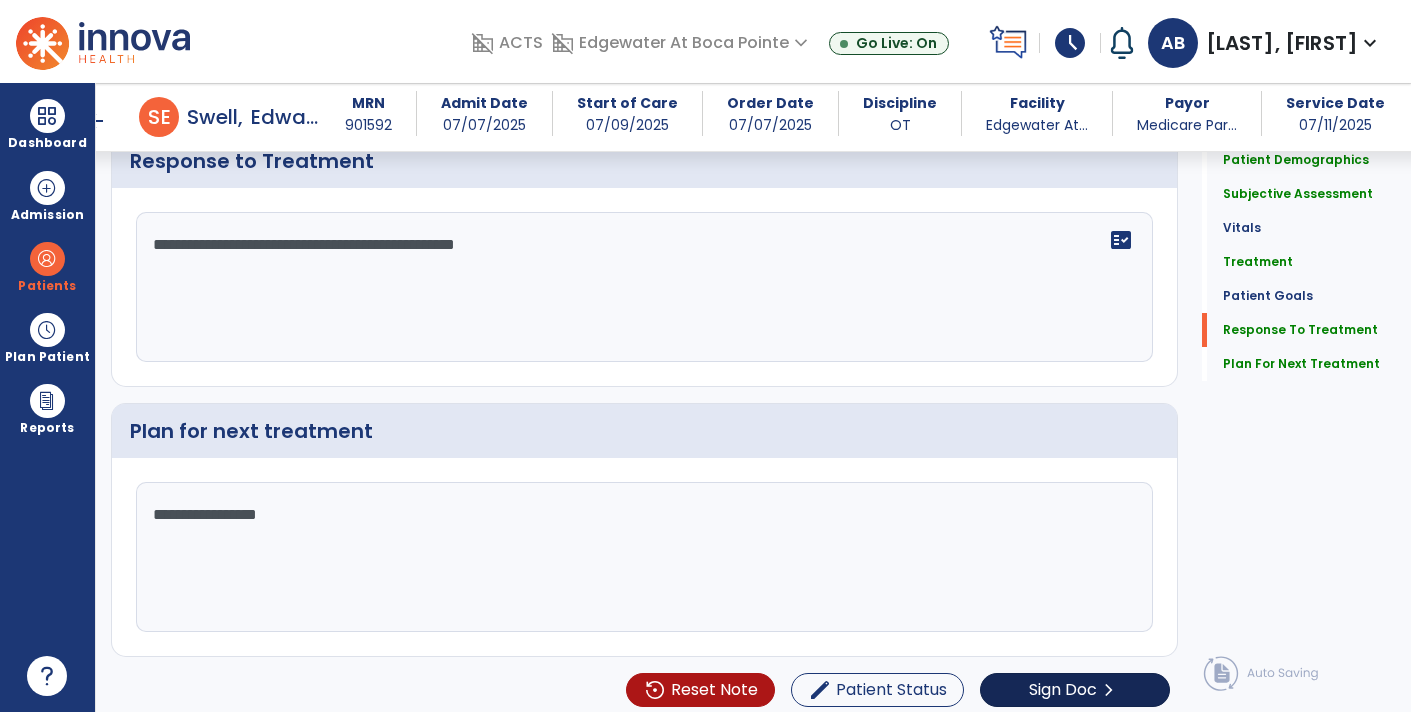 type on "**********" 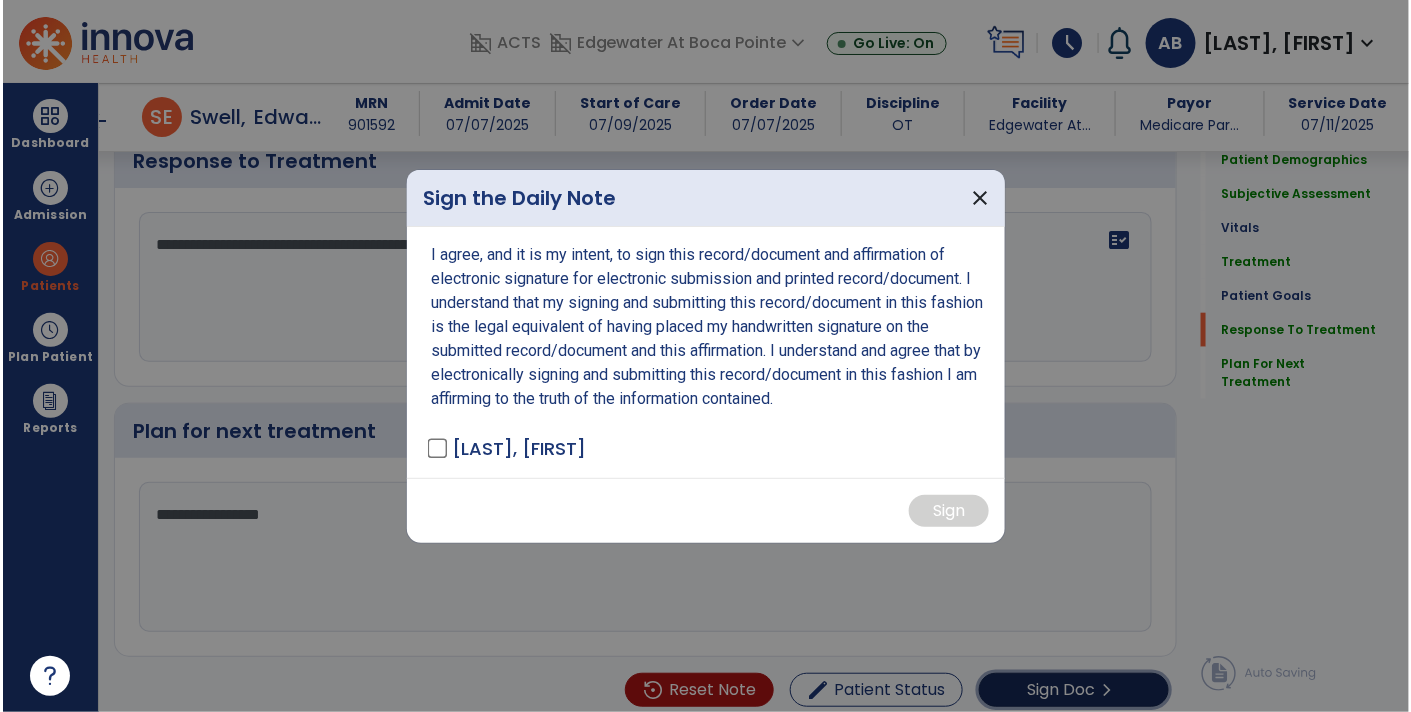 scroll, scrollTop: 2935, scrollLeft: 0, axis: vertical 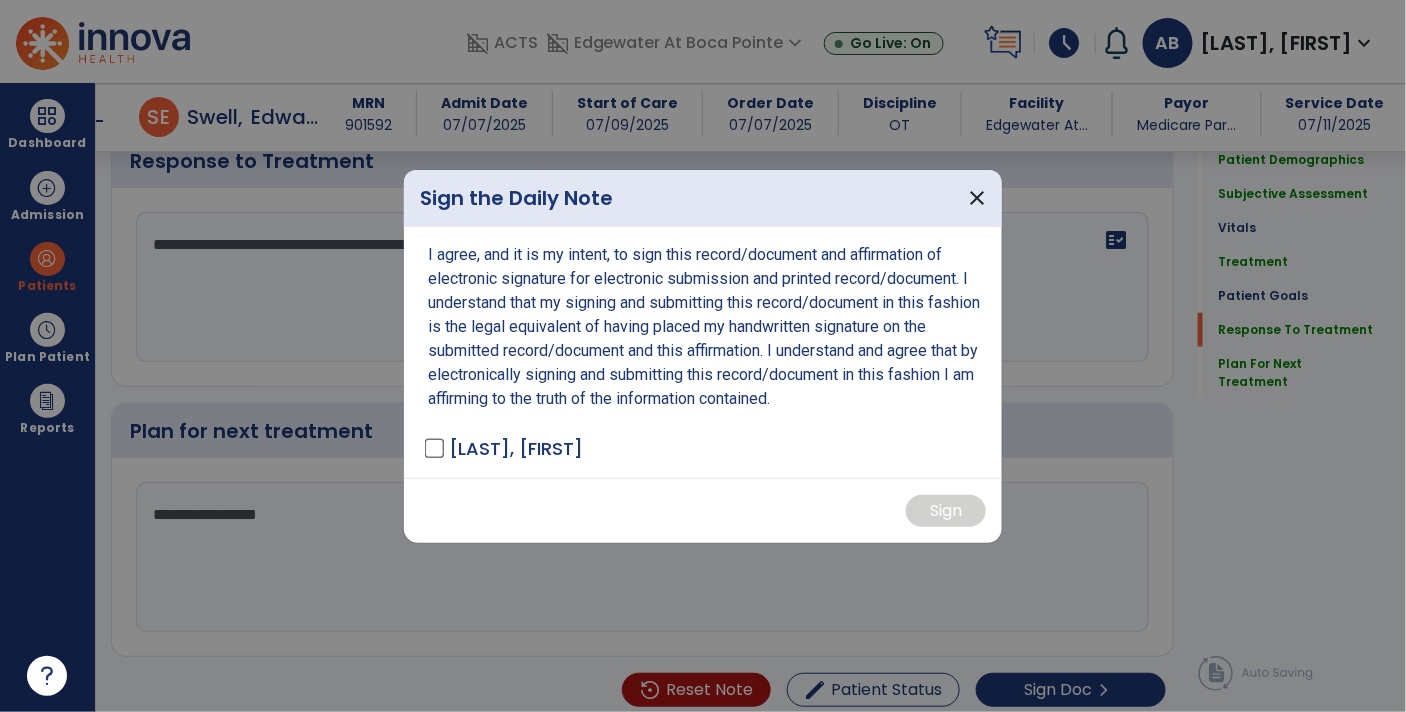 click on "[LAST], [FIRST]" at bounding box center (516, 448) 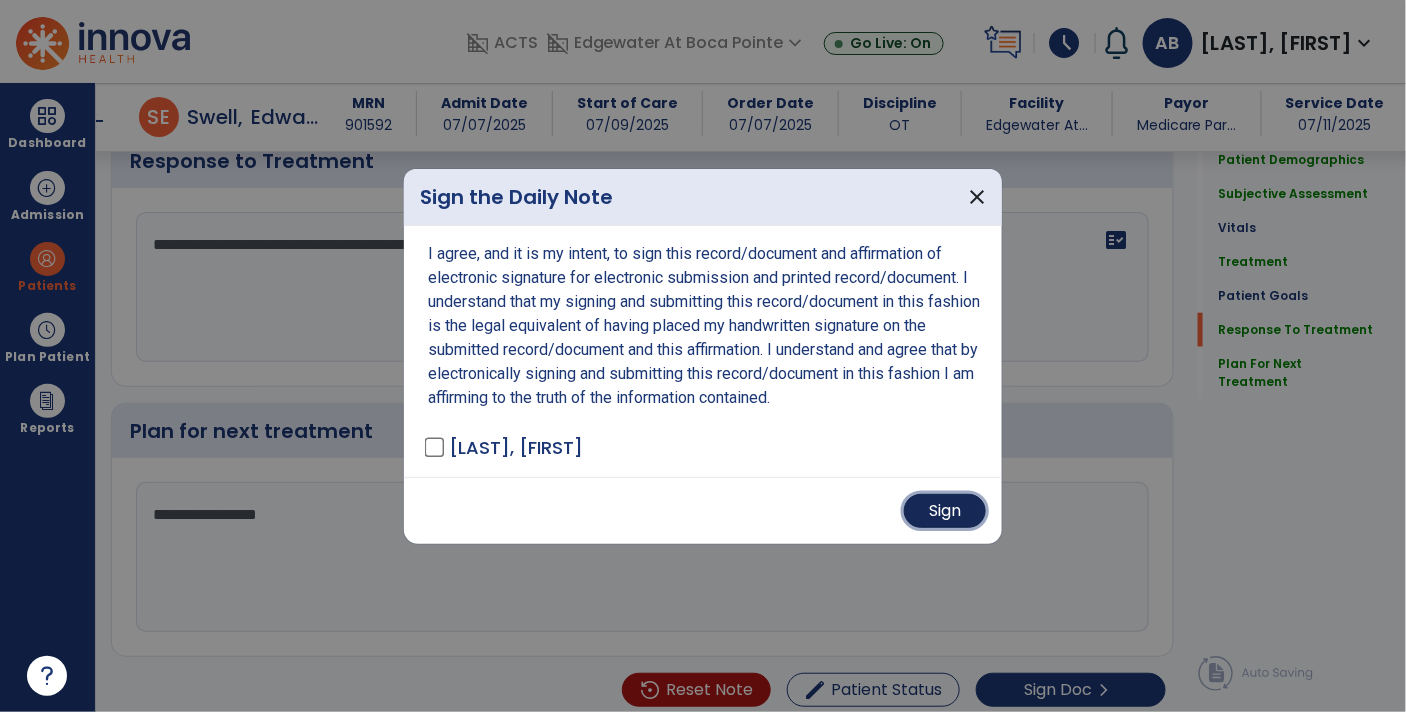 click on "Sign" at bounding box center (945, 511) 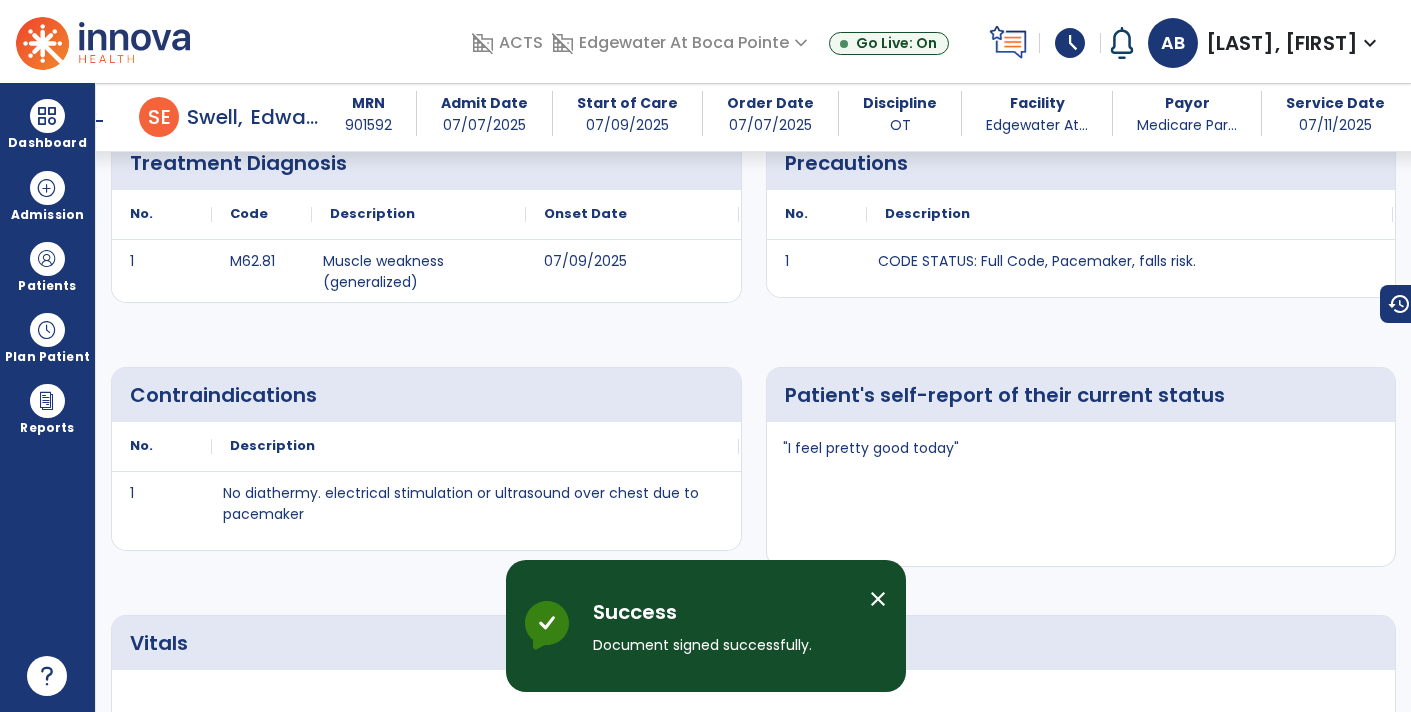 scroll, scrollTop: 0, scrollLeft: 0, axis: both 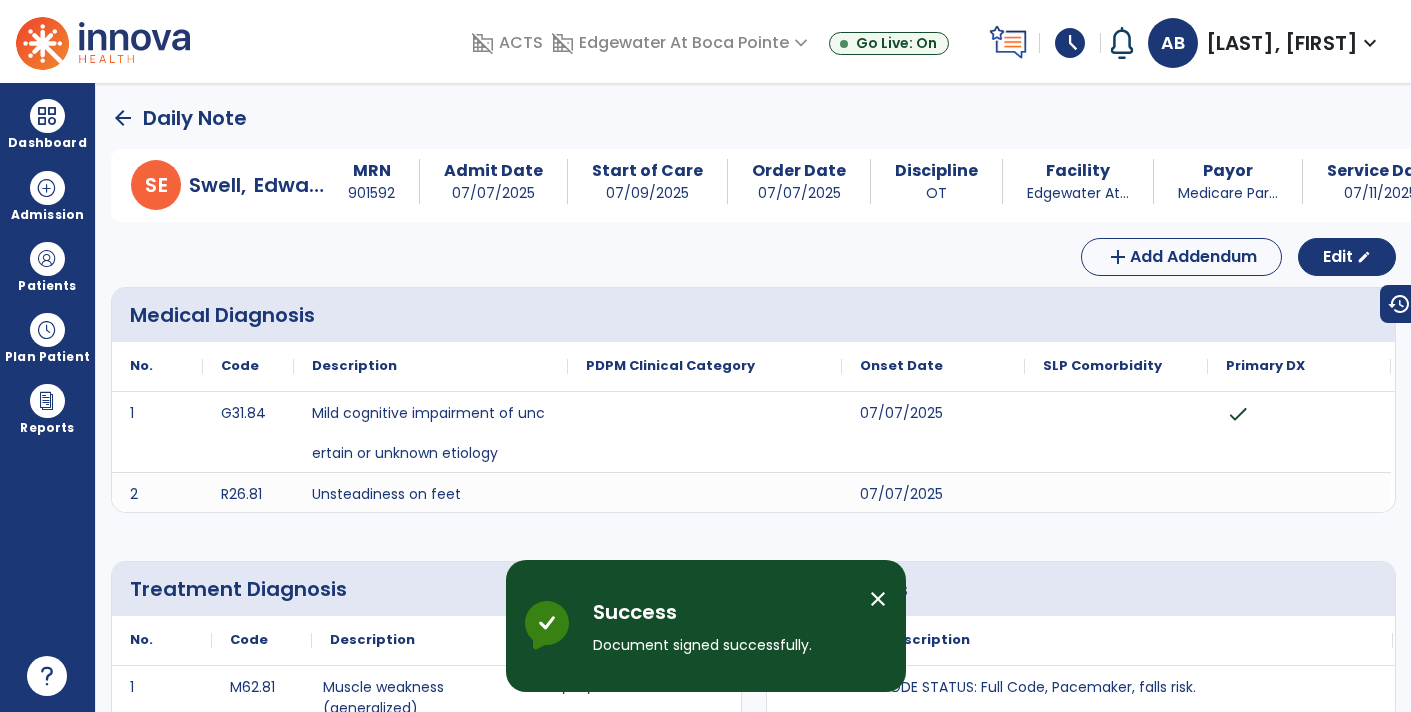 click on "arrow_back" 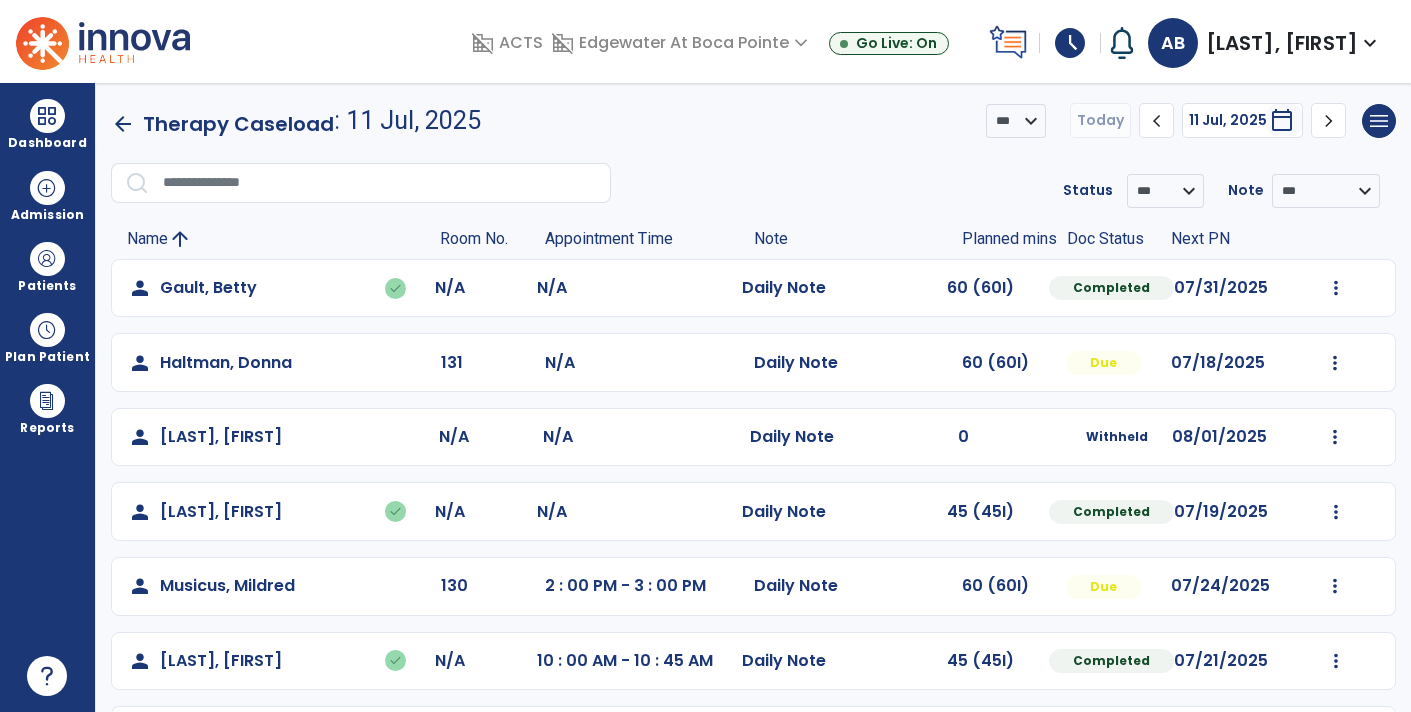click on "Mark Visit As Complete   Reset Note   Open Document   G + C Mins" 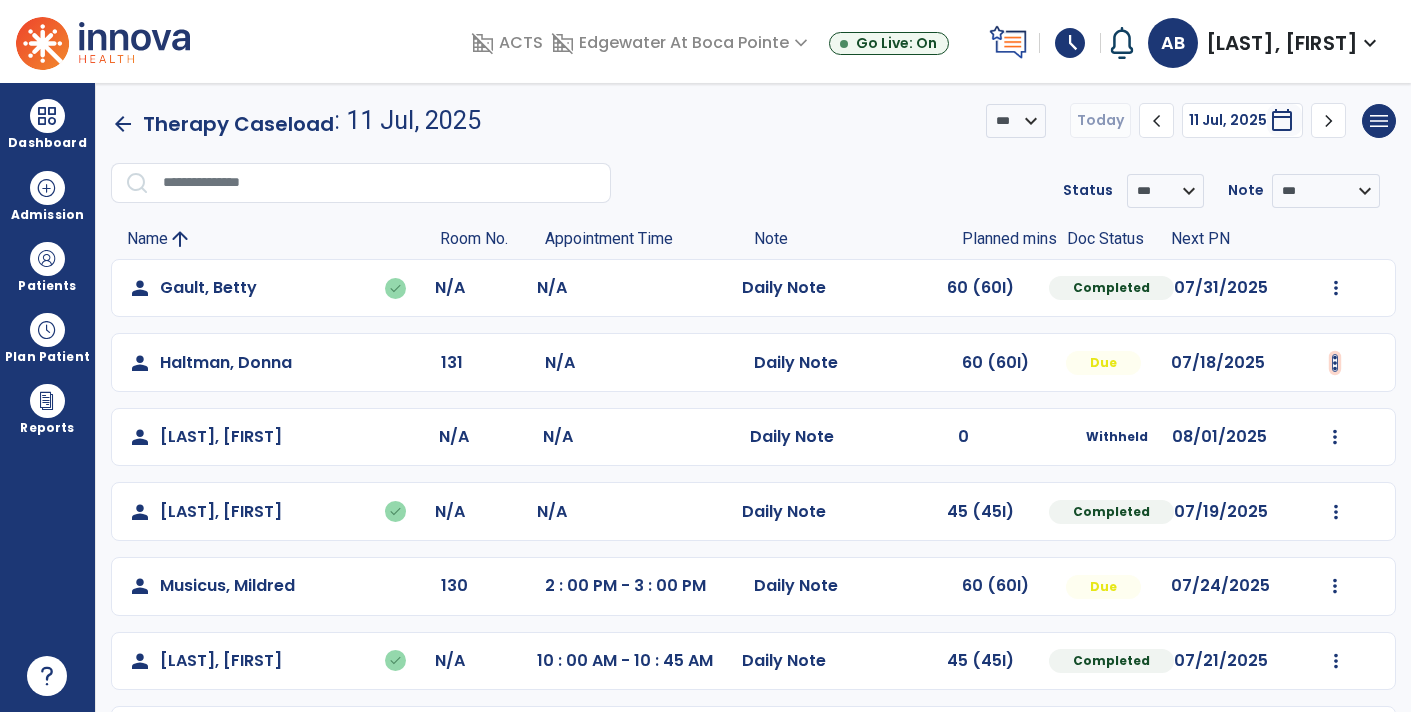 click at bounding box center (1336, 288) 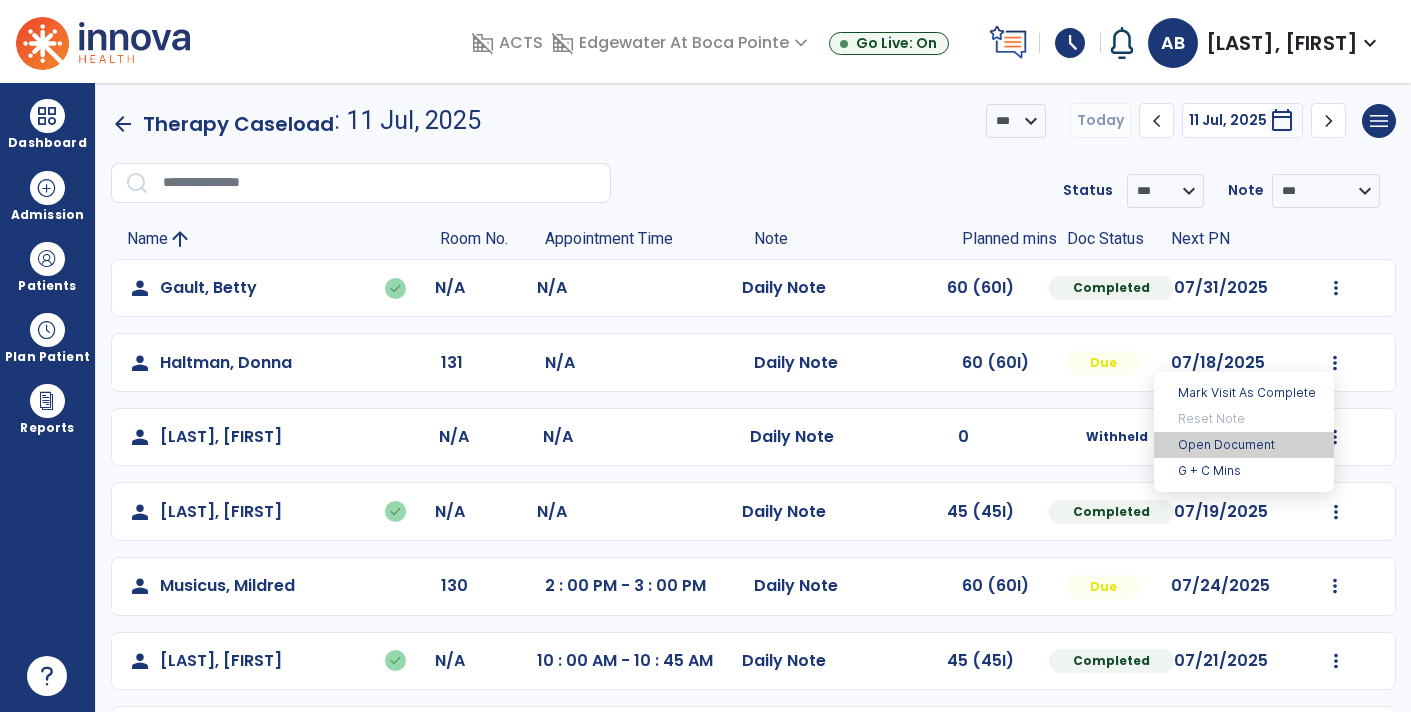 click on "Open Document" at bounding box center [1244, 445] 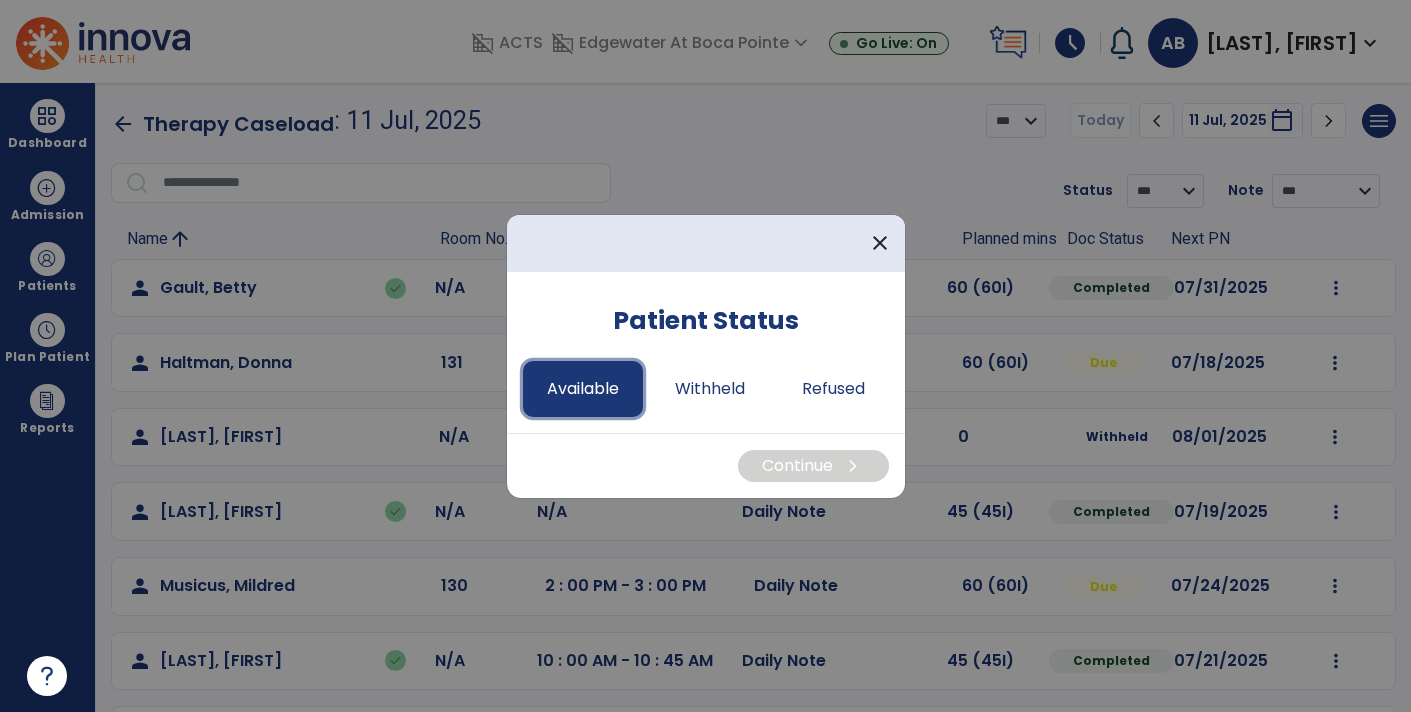 click on "Available" at bounding box center (583, 389) 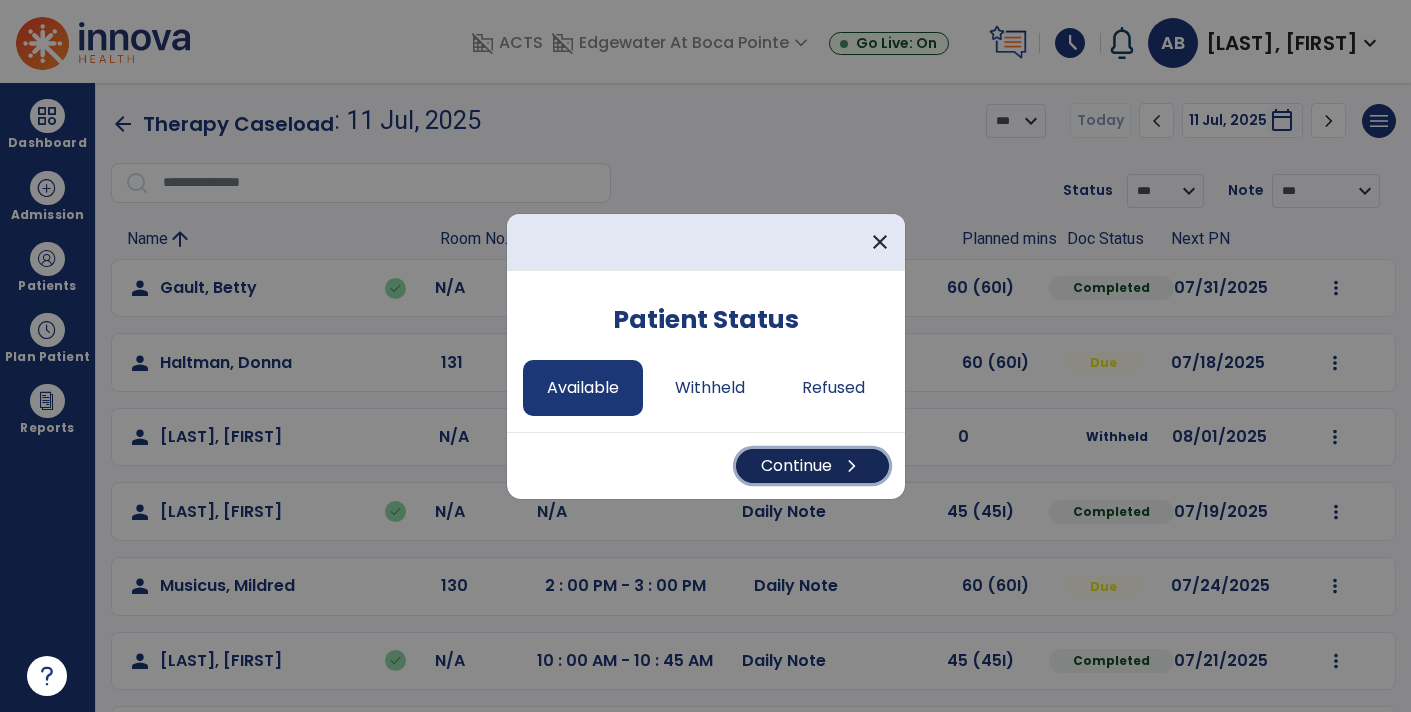 click on "Continue   chevron_right" at bounding box center (812, 466) 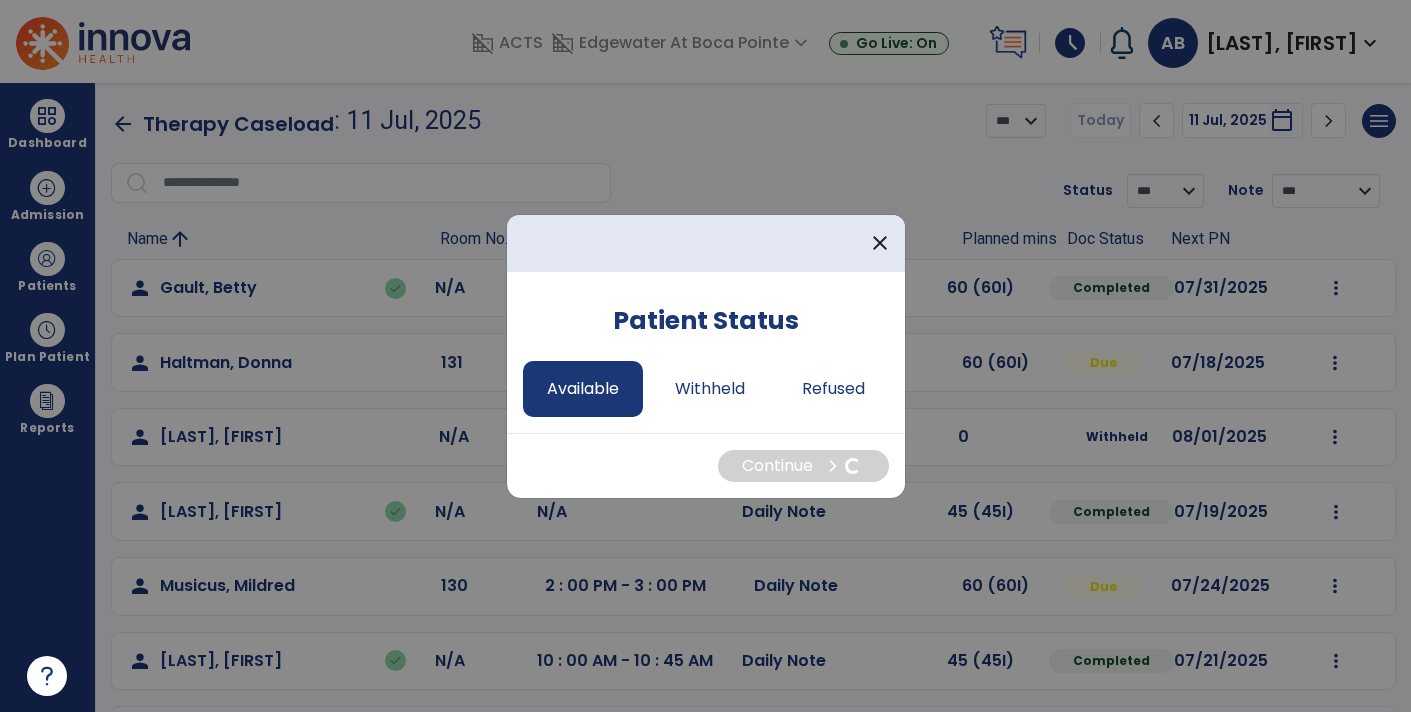 select on "*" 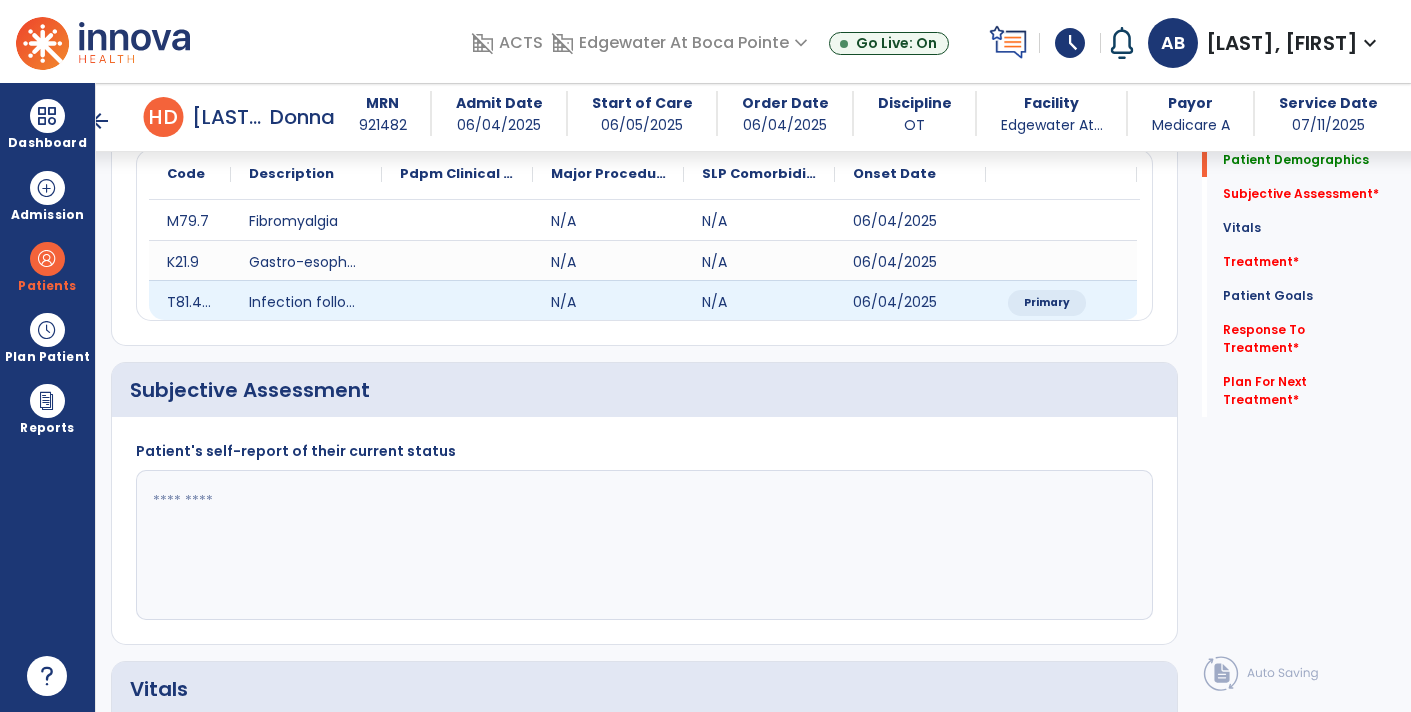 scroll, scrollTop: 249, scrollLeft: 0, axis: vertical 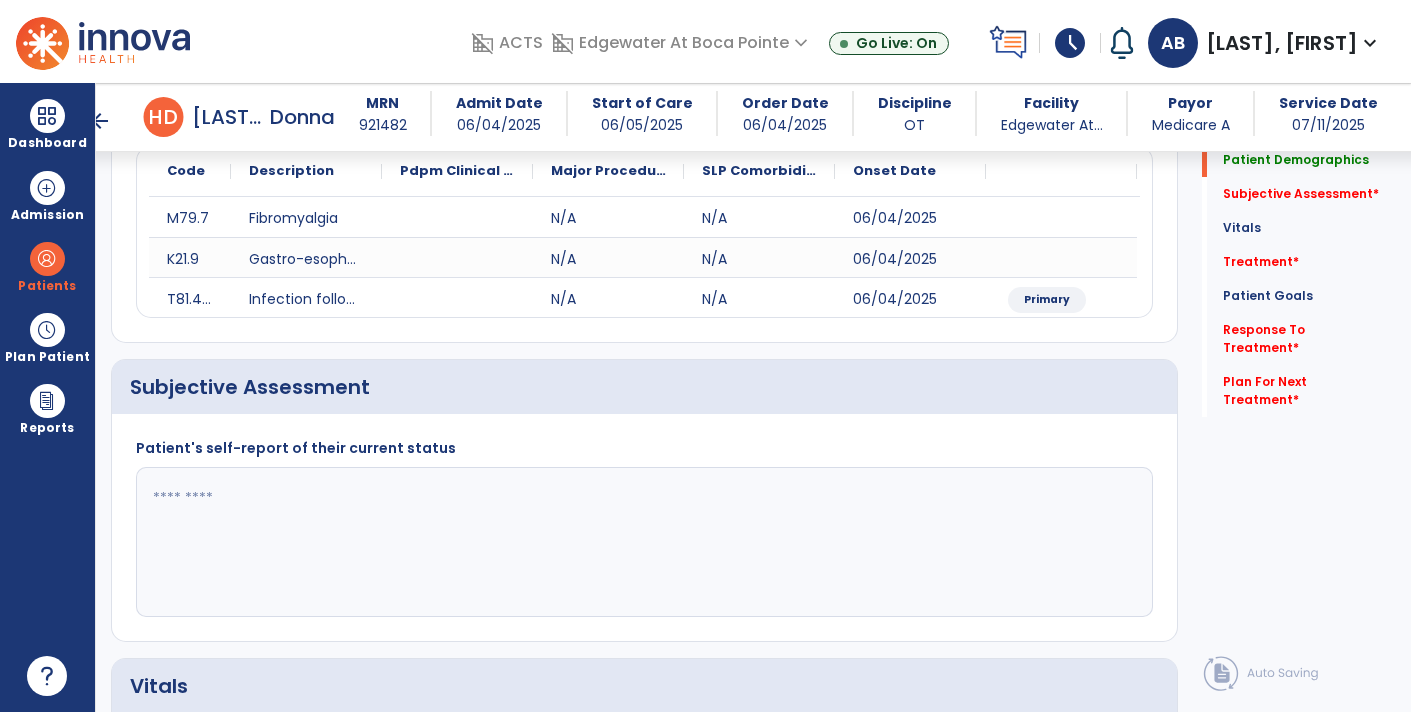 click 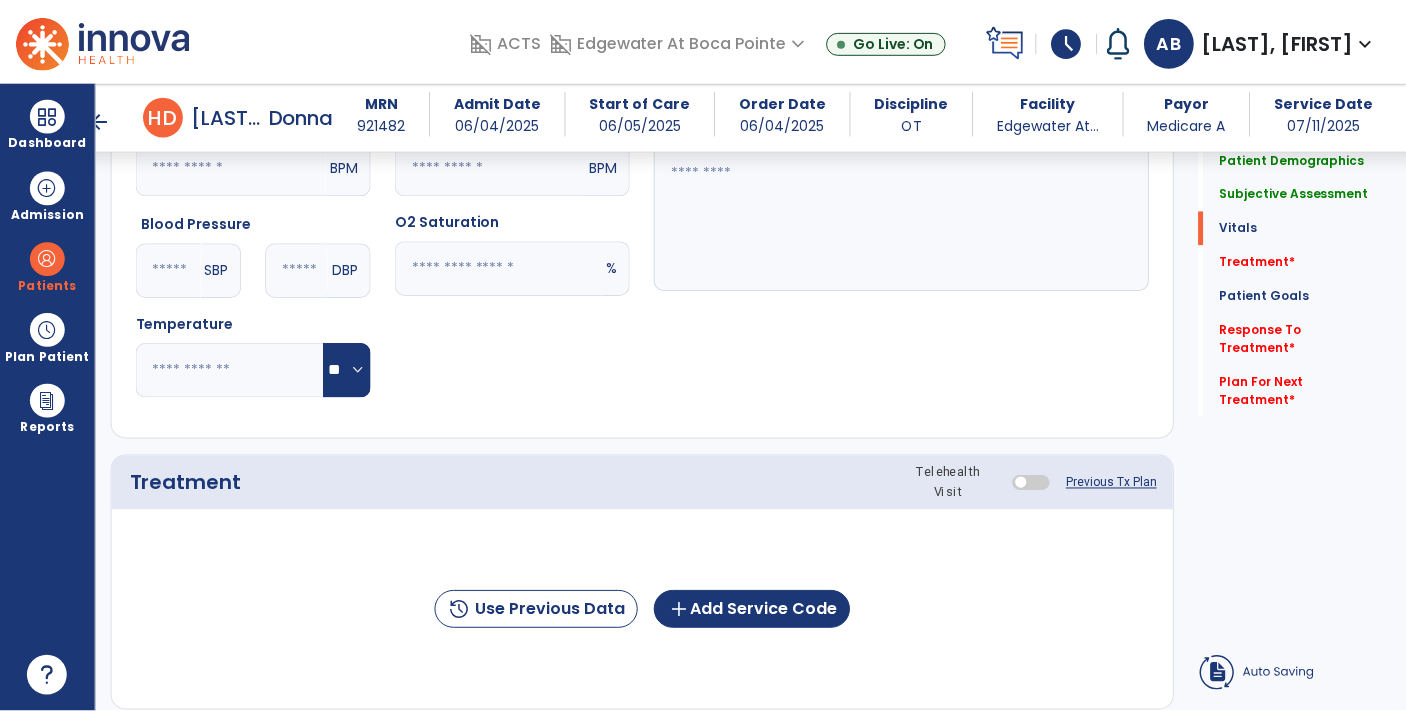 scroll, scrollTop: 889, scrollLeft: 0, axis: vertical 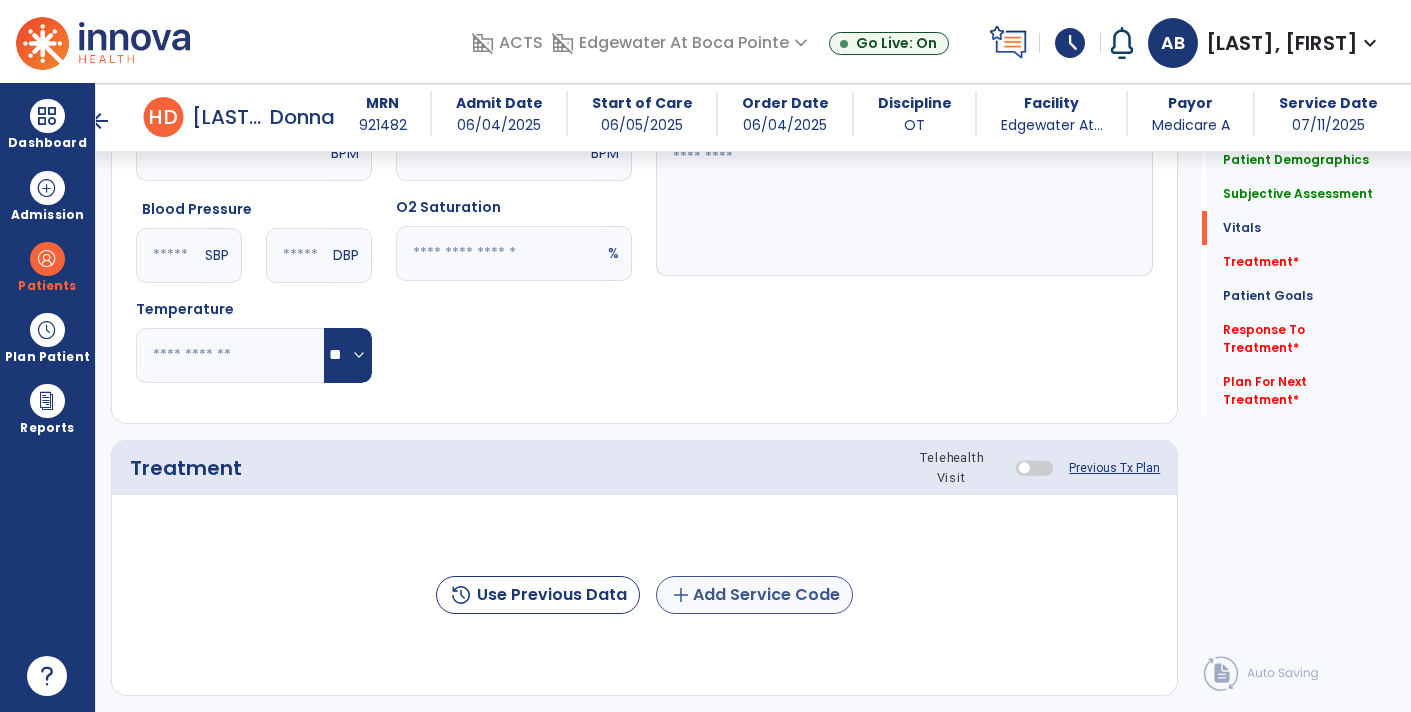 type on "**********" 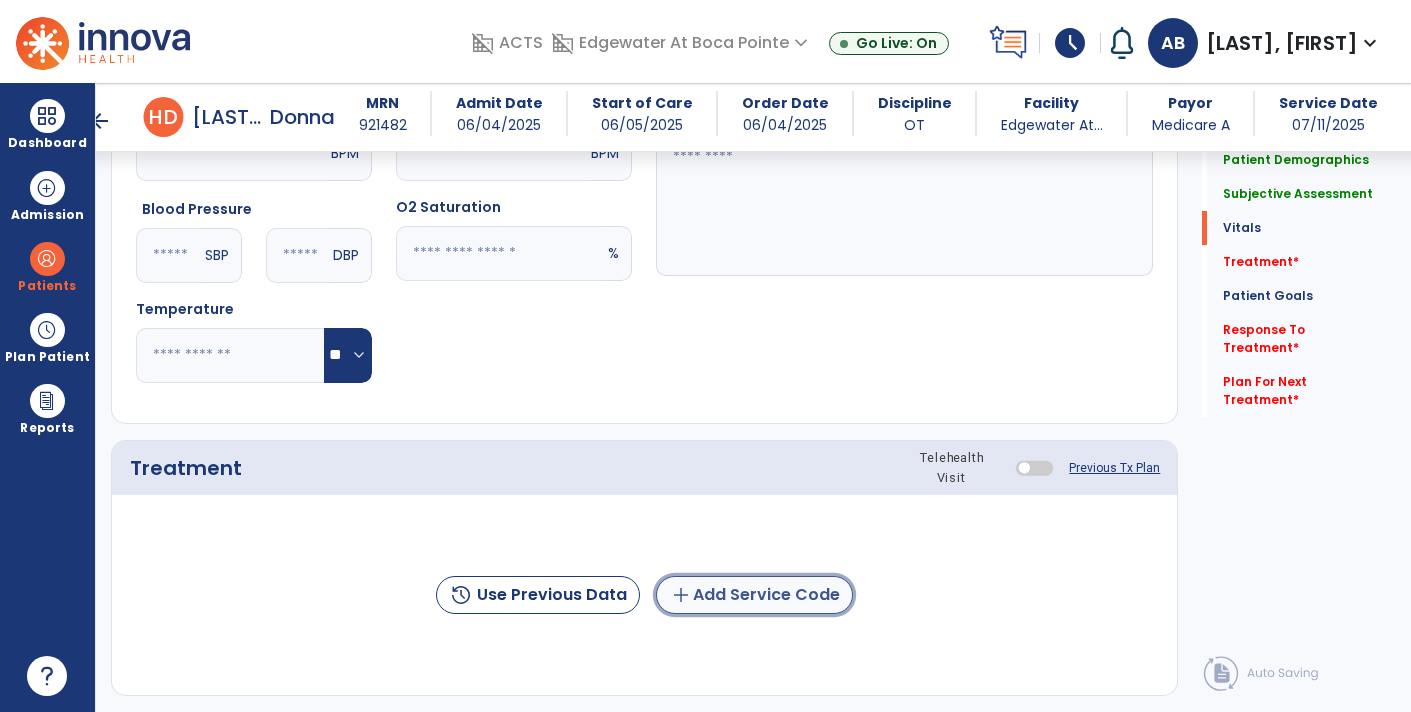 click on "add  Add Service Code" 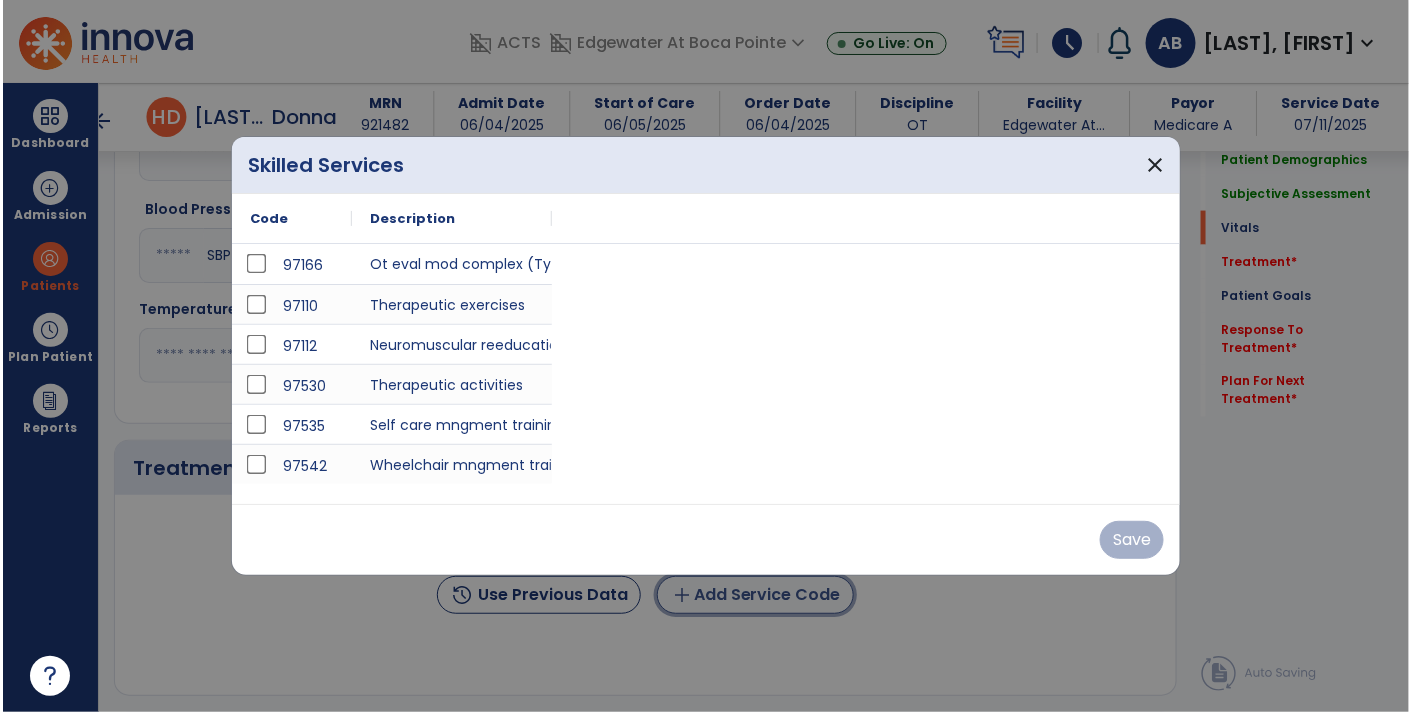 scroll, scrollTop: 889, scrollLeft: 0, axis: vertical 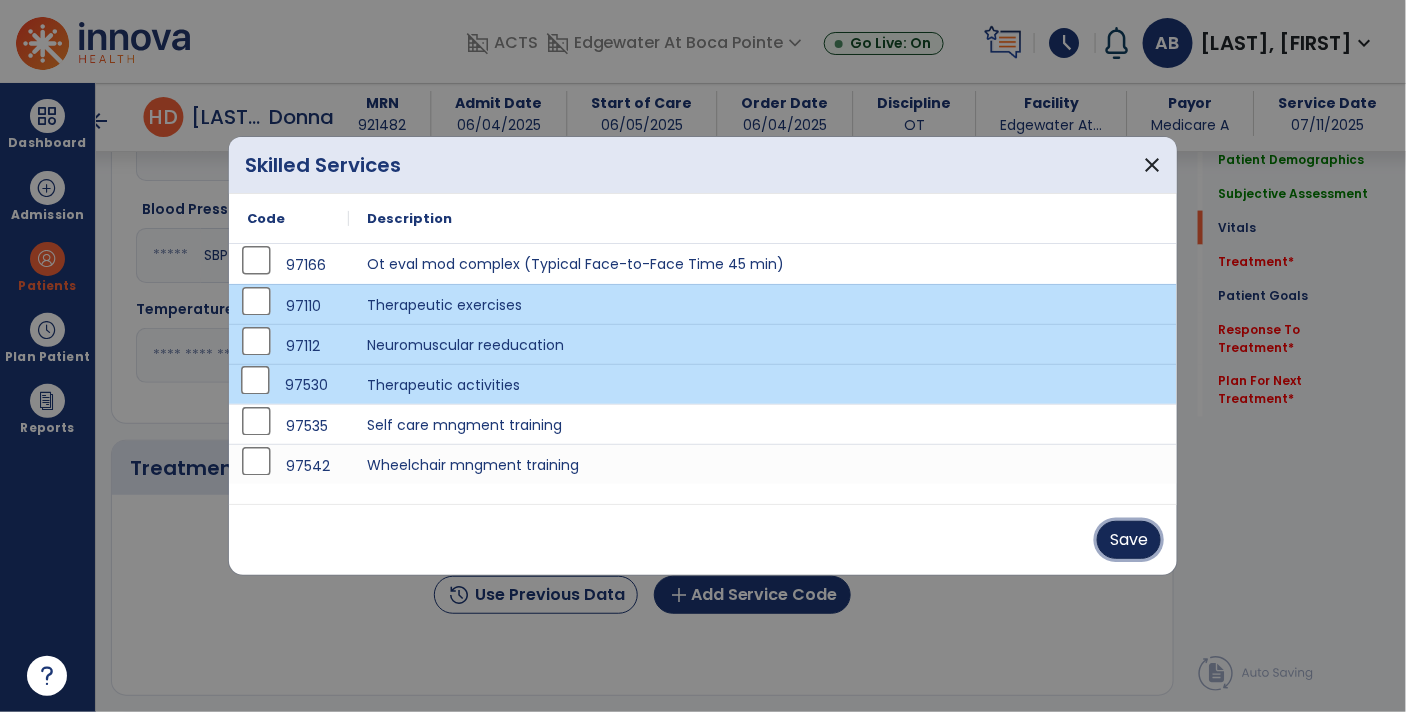 click on "Save" at bounding box center (1129, 540) 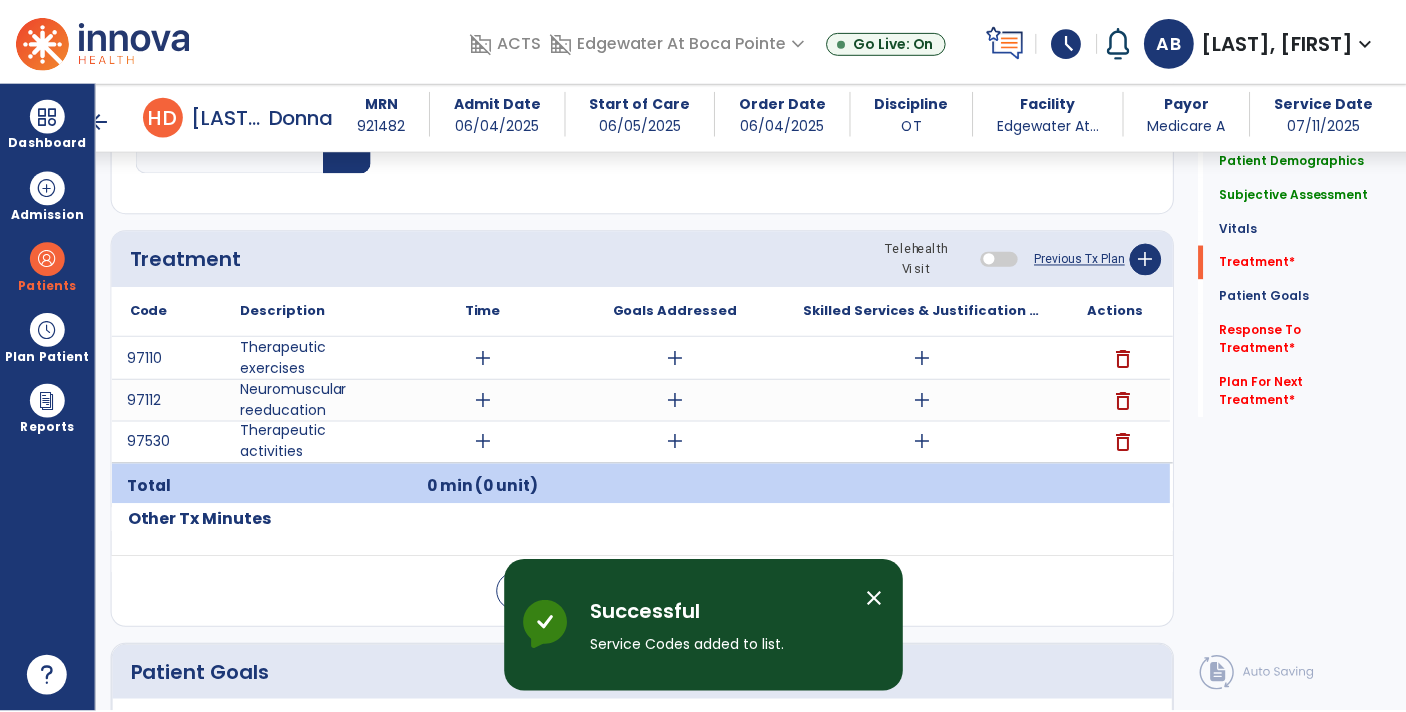 scroll, scrollTop: 1081, scrollLeft: 0, axis: vertical 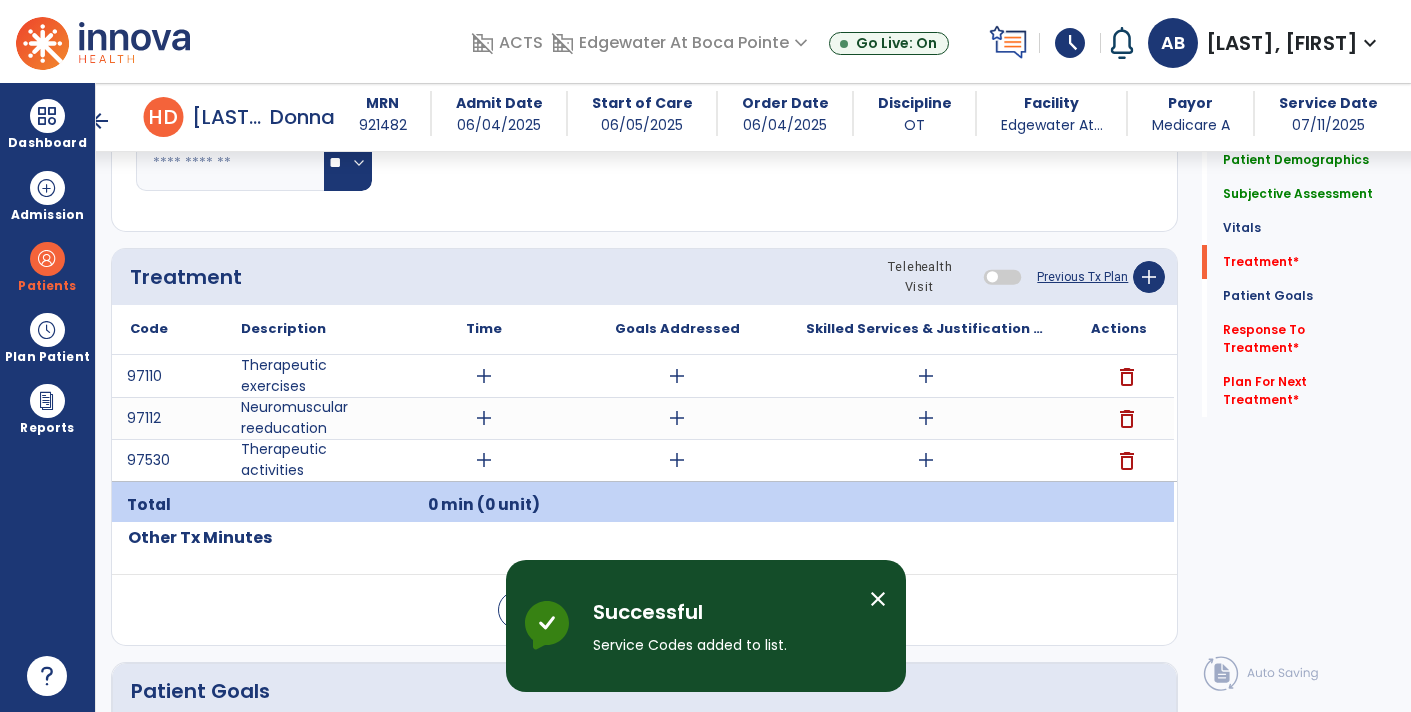click on "add" at bounding box center (926, 376) 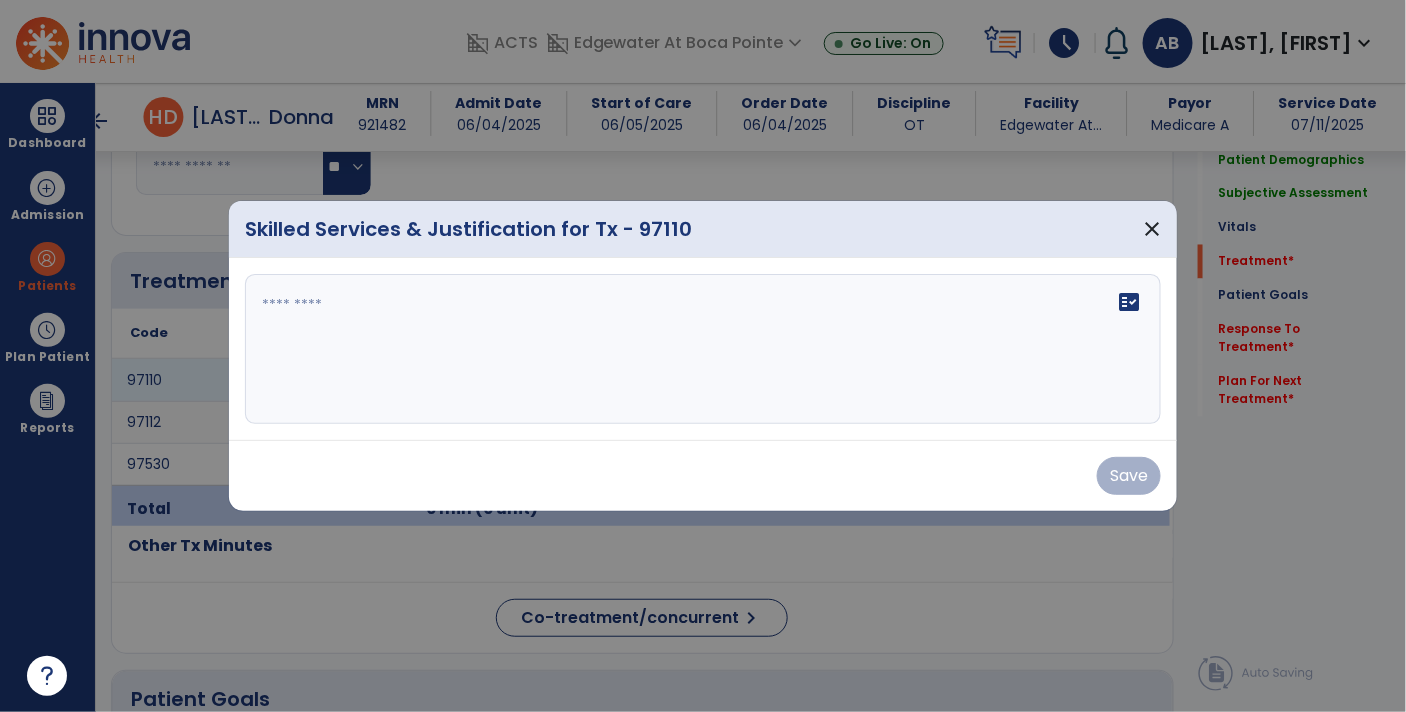 scroll, scrollTop: 1081, scrollLeft: 0, axis: vertical 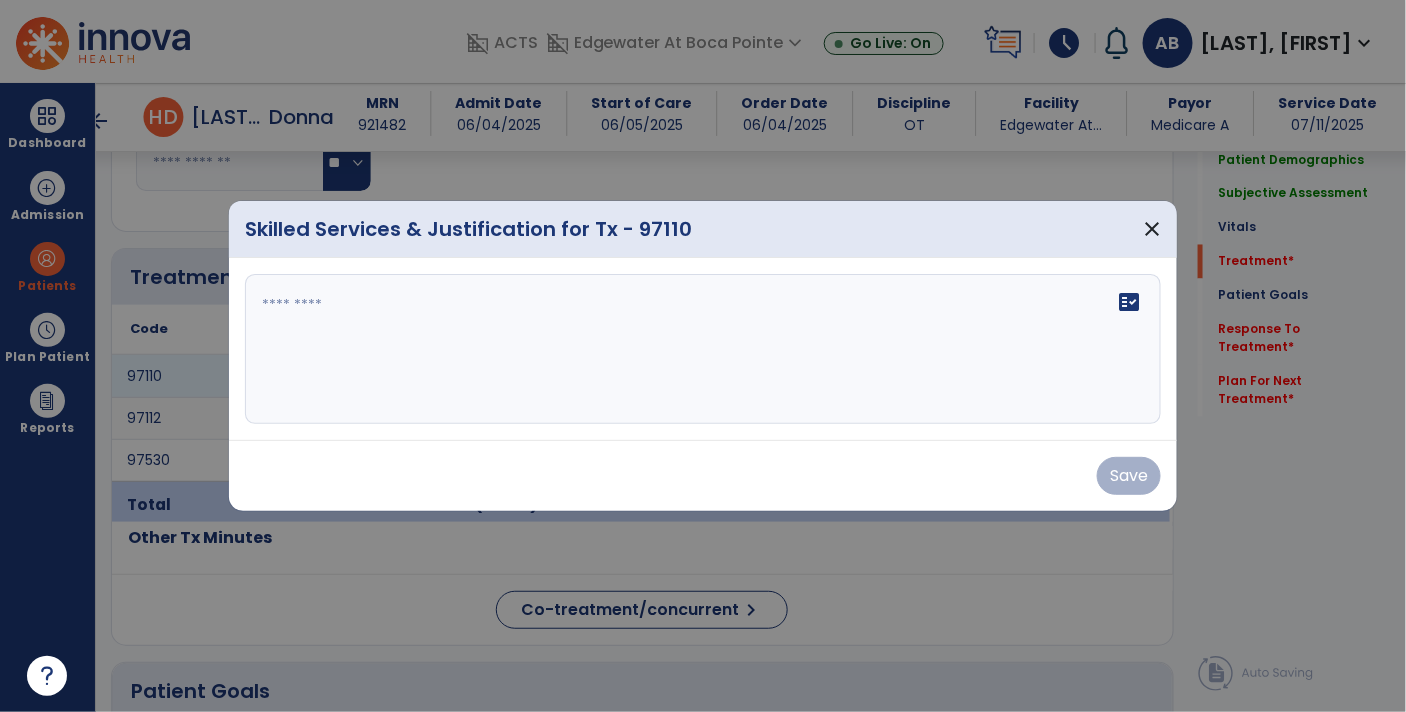 click 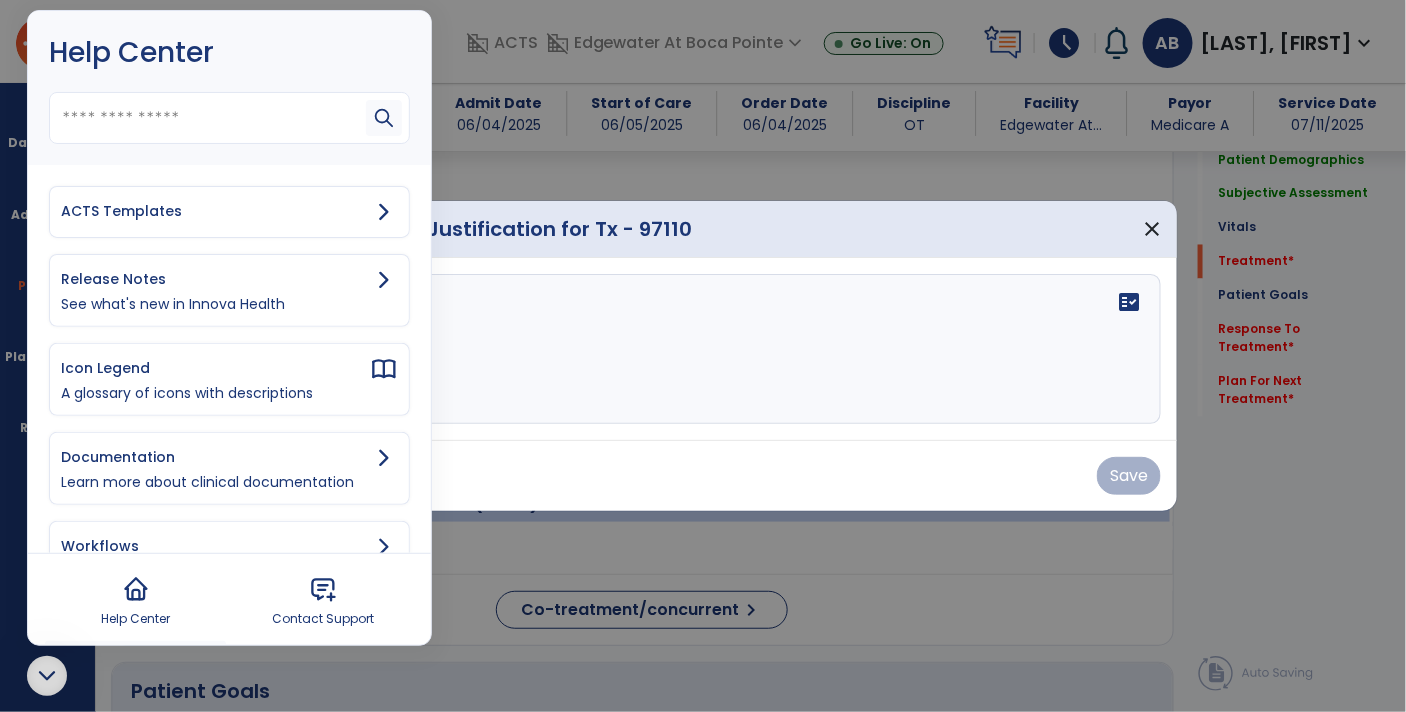 click on "ACTS Templates" at bounding box center [229, 212] 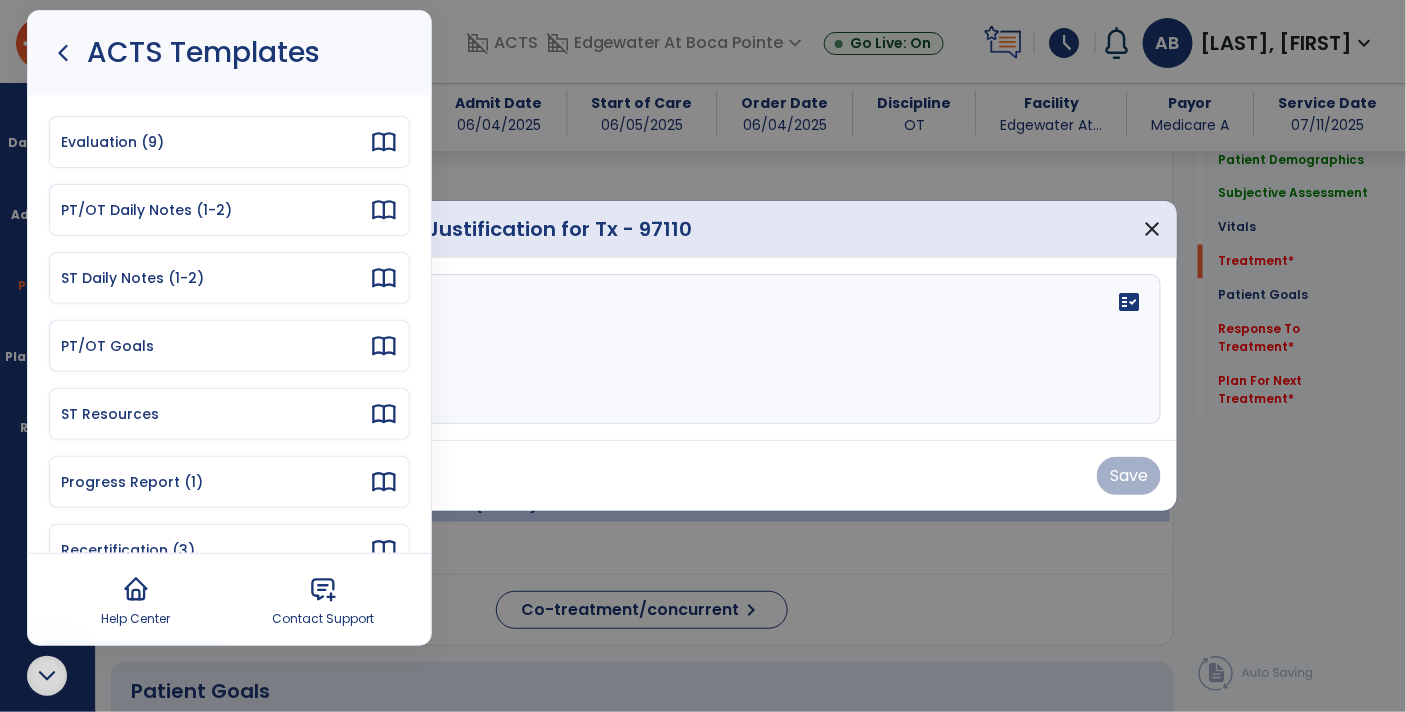 click on "PT/OT Daily Notes (1-2)" at bounding box center (215, 210) 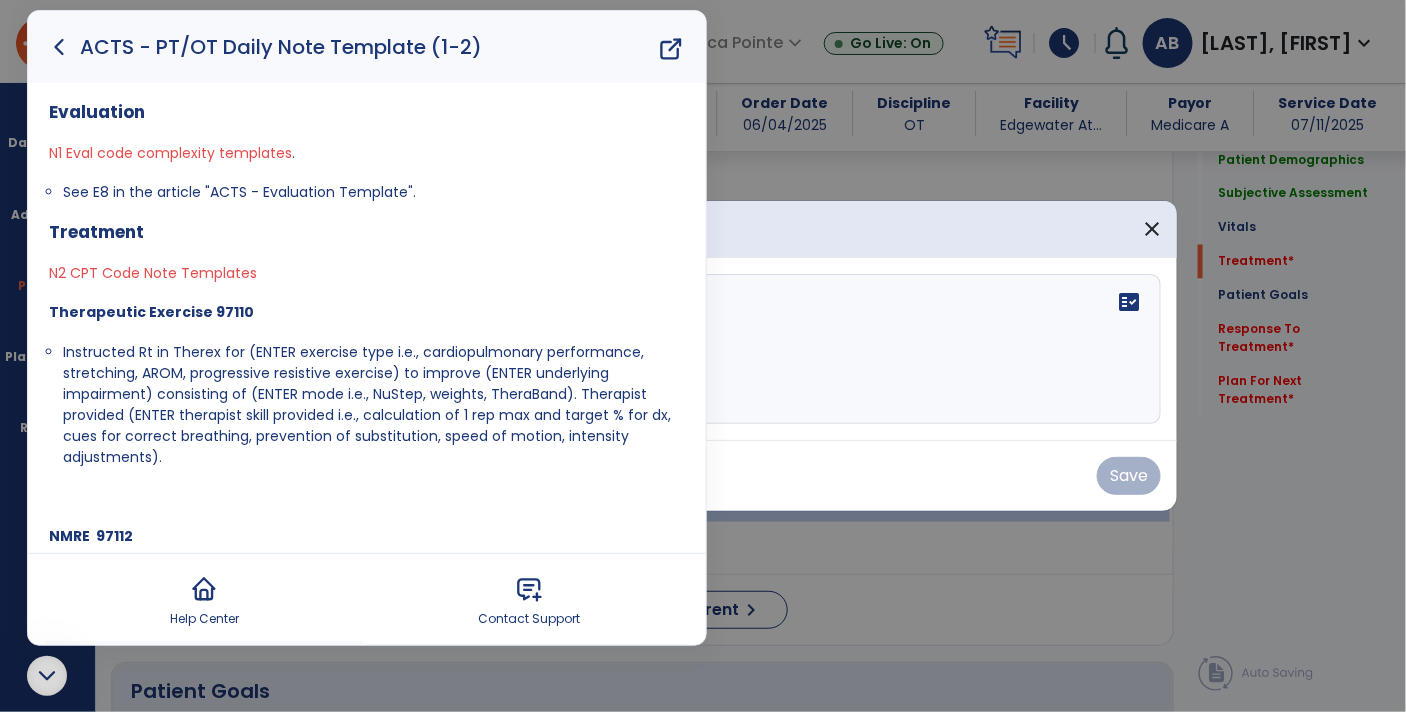 click 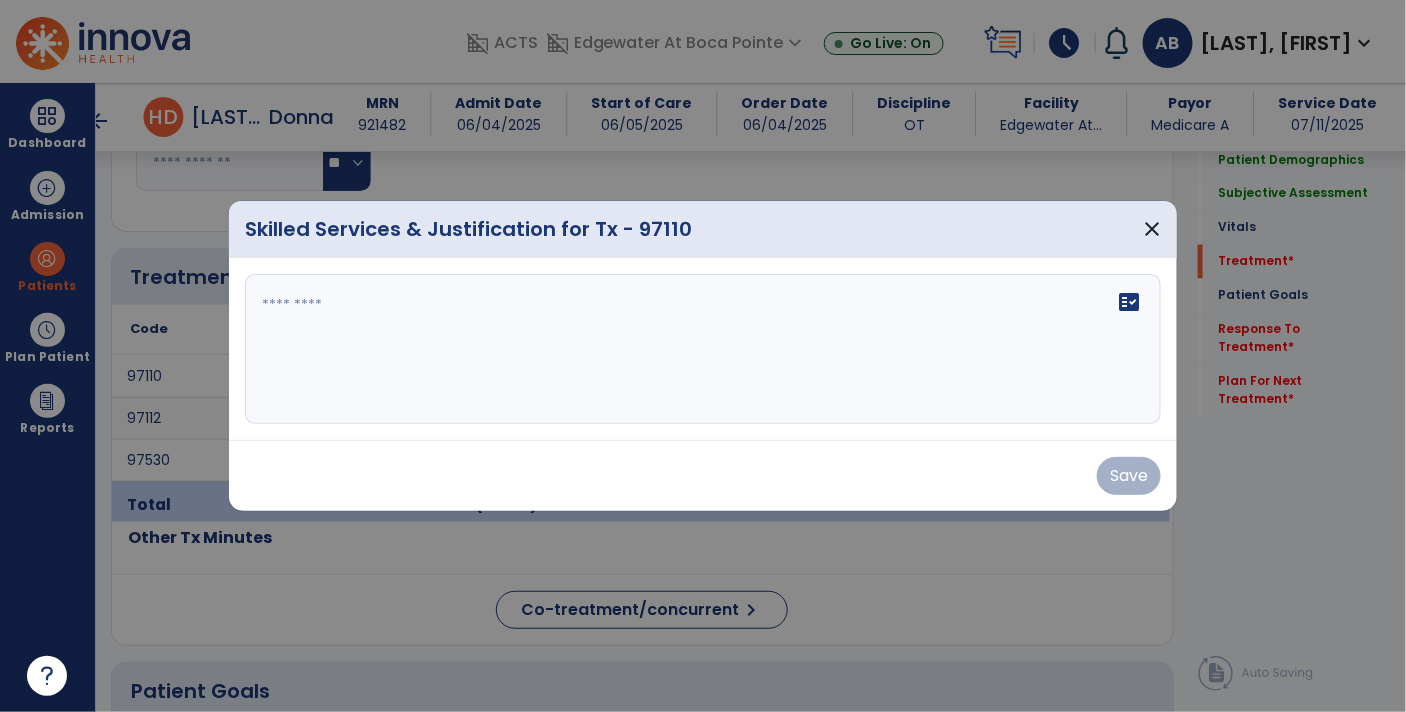 click at bounding box center (703, 349) 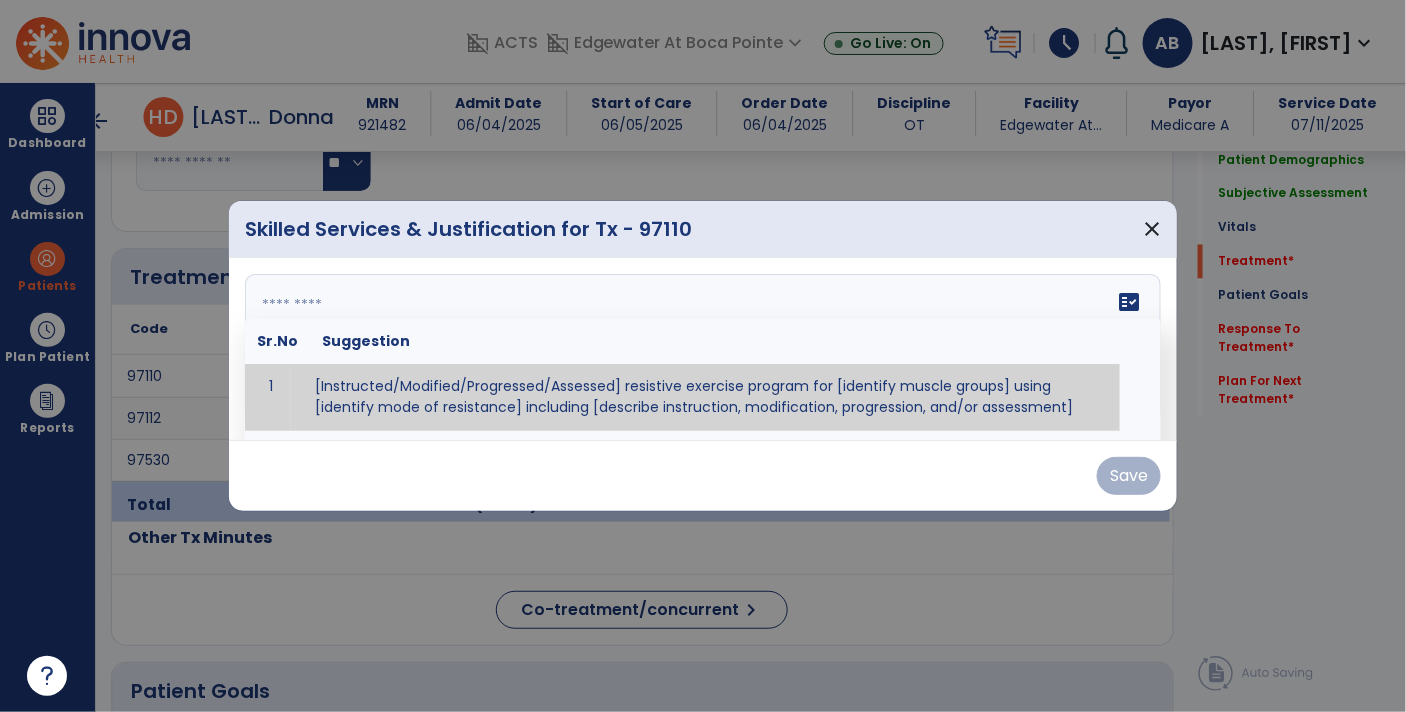 paste on "**********" 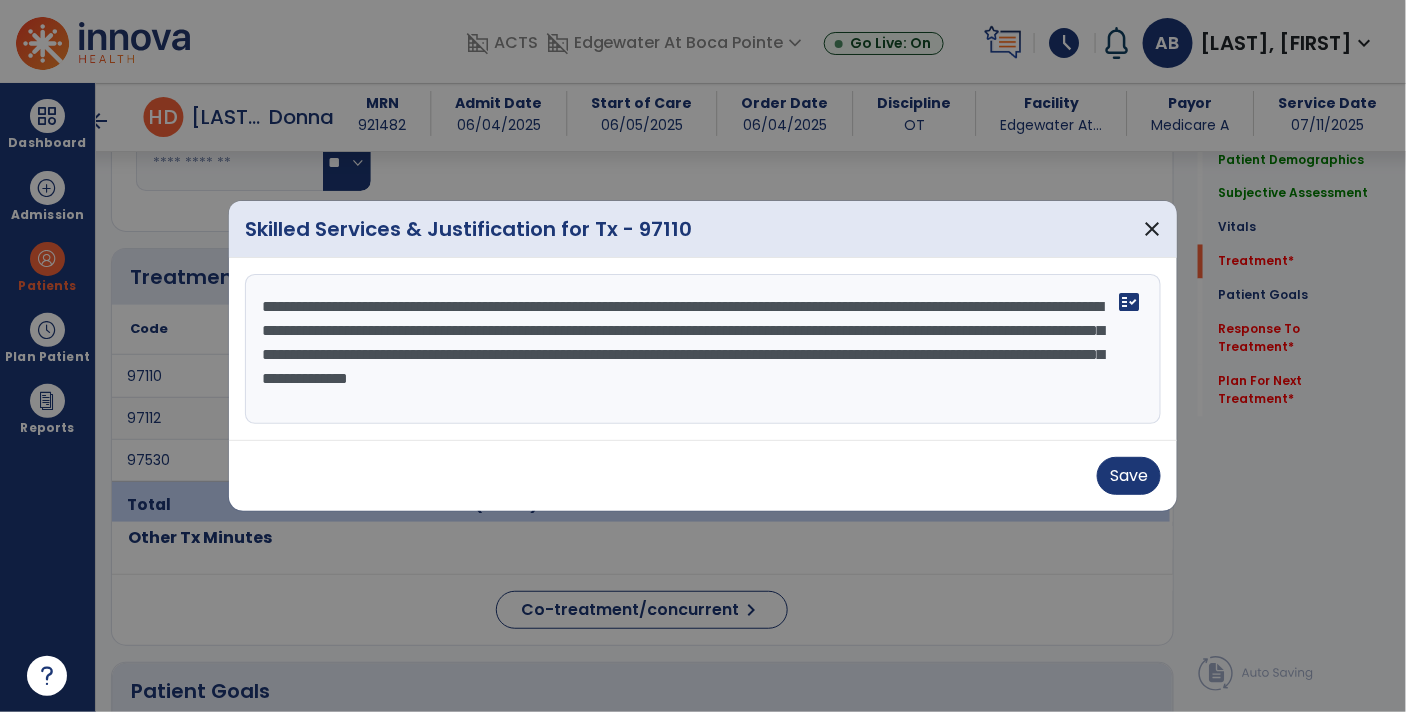 click on "**********" at bounding box center (703, 349) 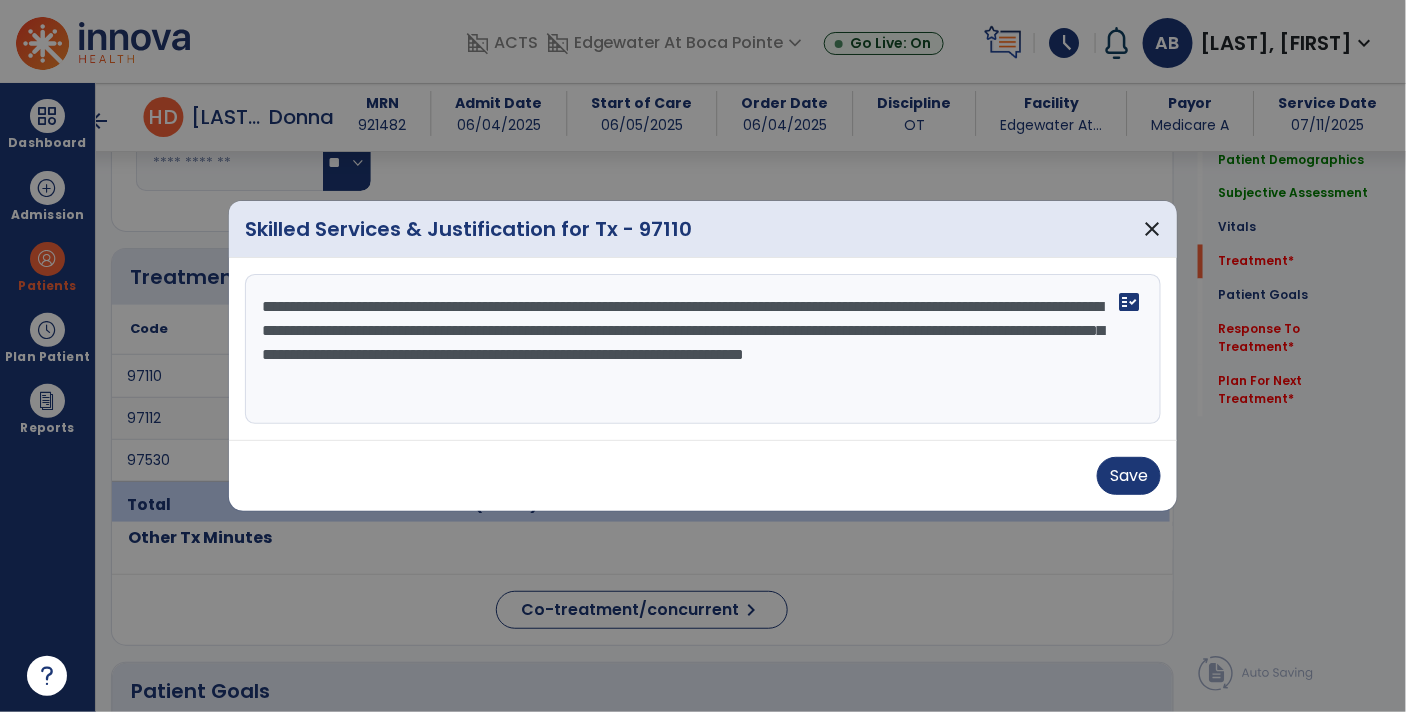 click on "**********" at bounding box center [703, 349] 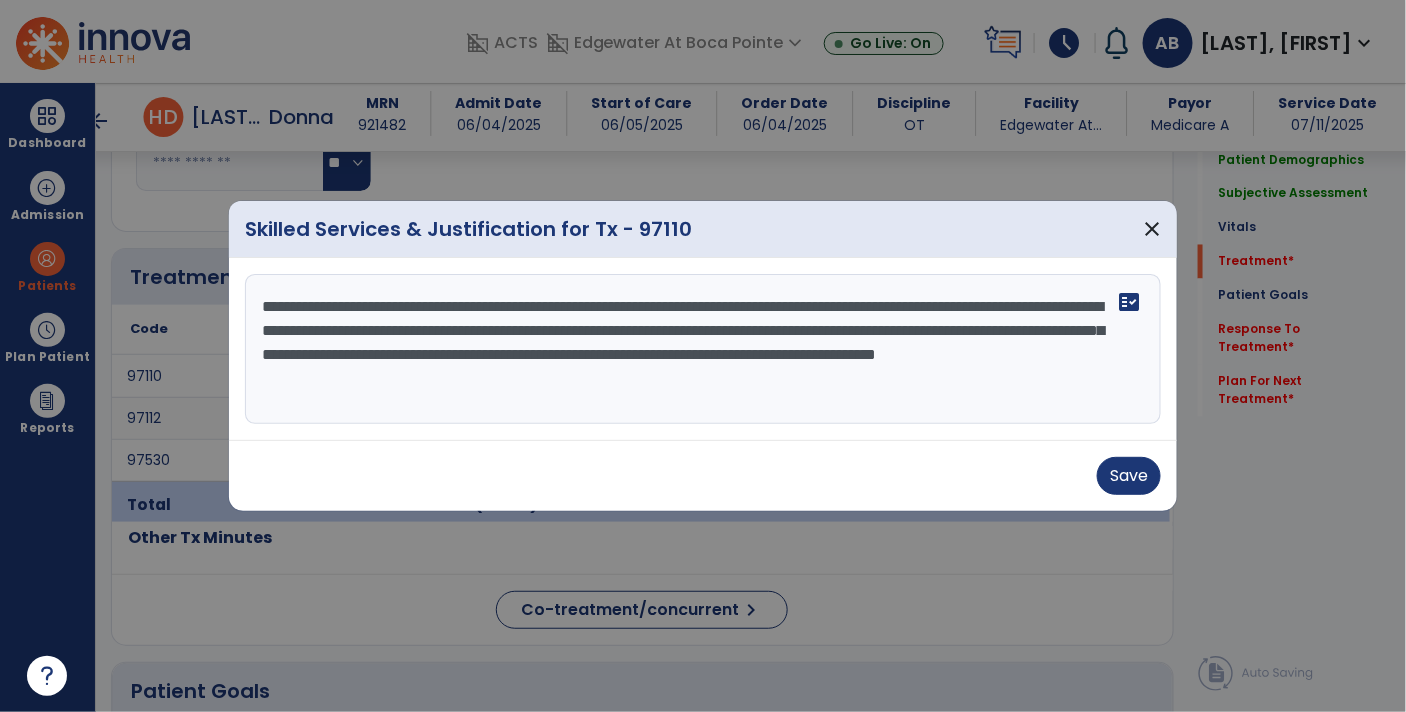 click on "**********" at bounding box center (703, 349) 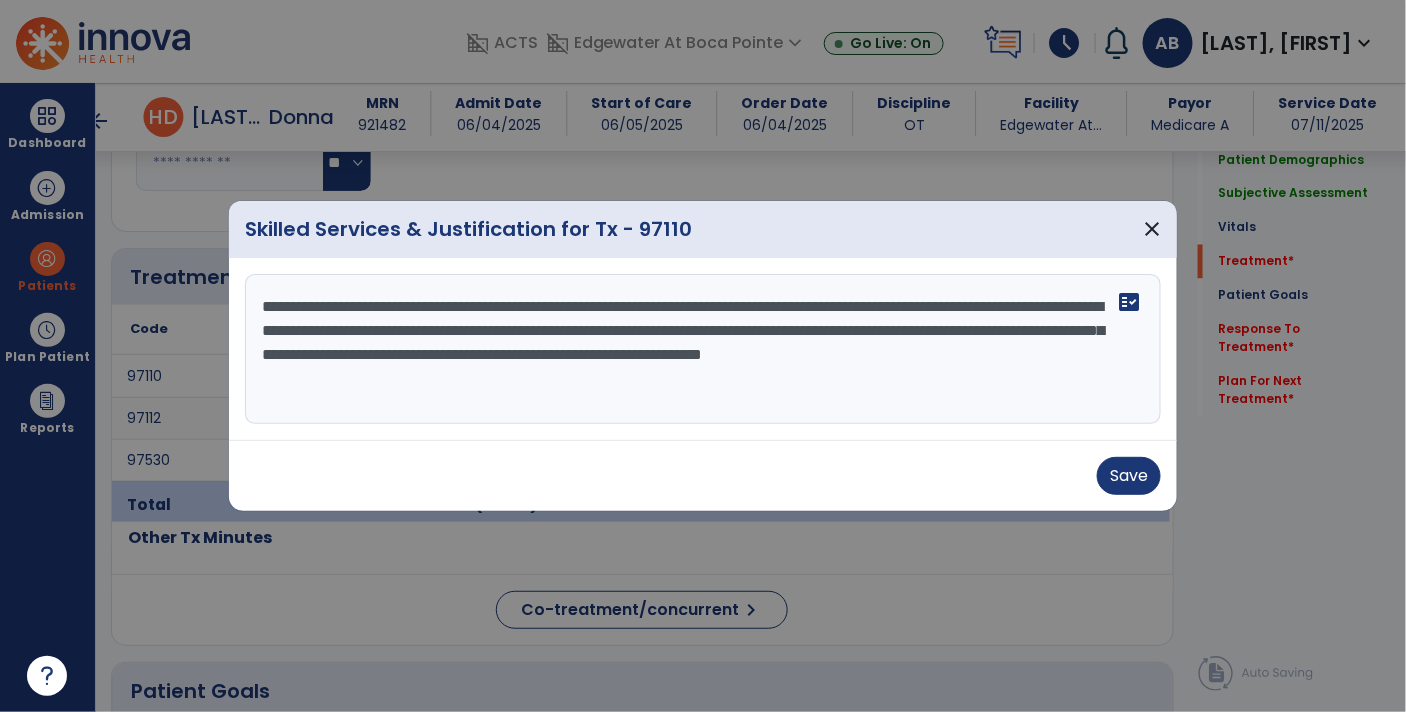 click on "**********" at bounding box center [703, 349] 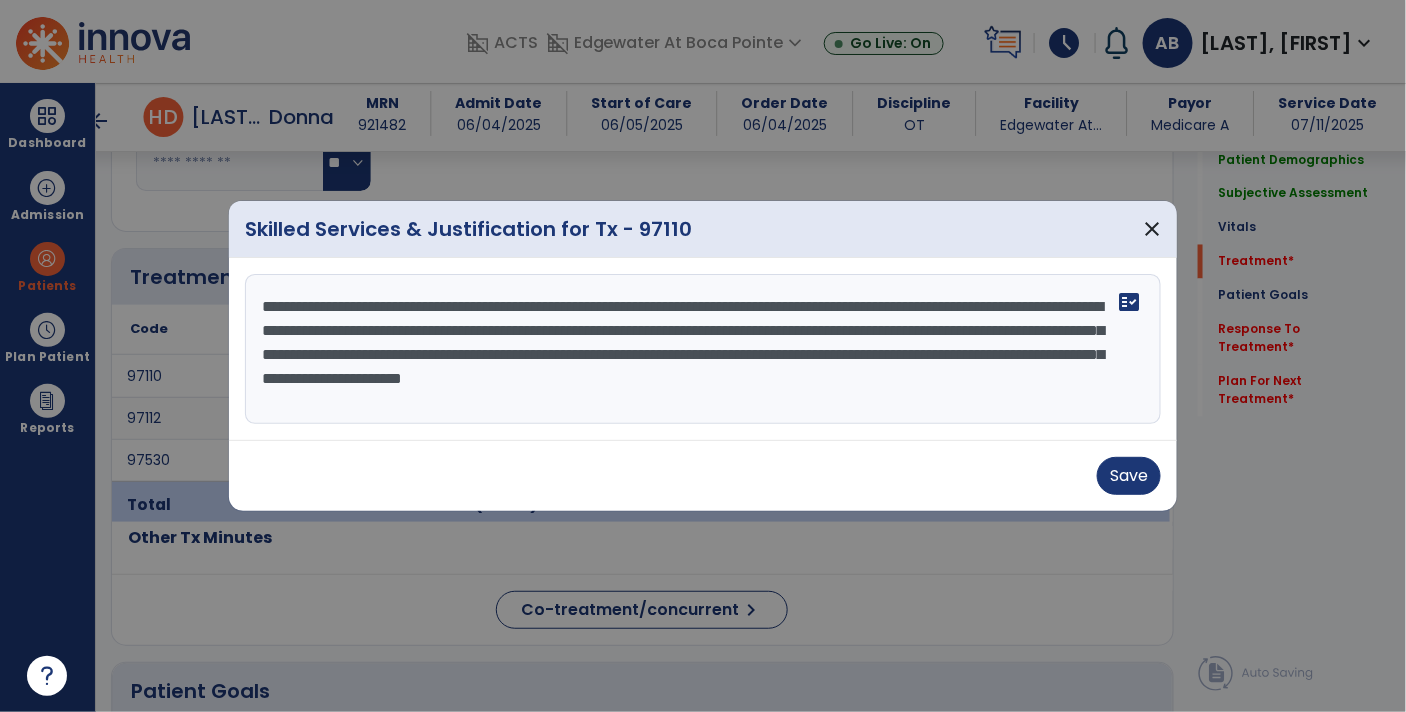 click at bounding box center (703, 356) 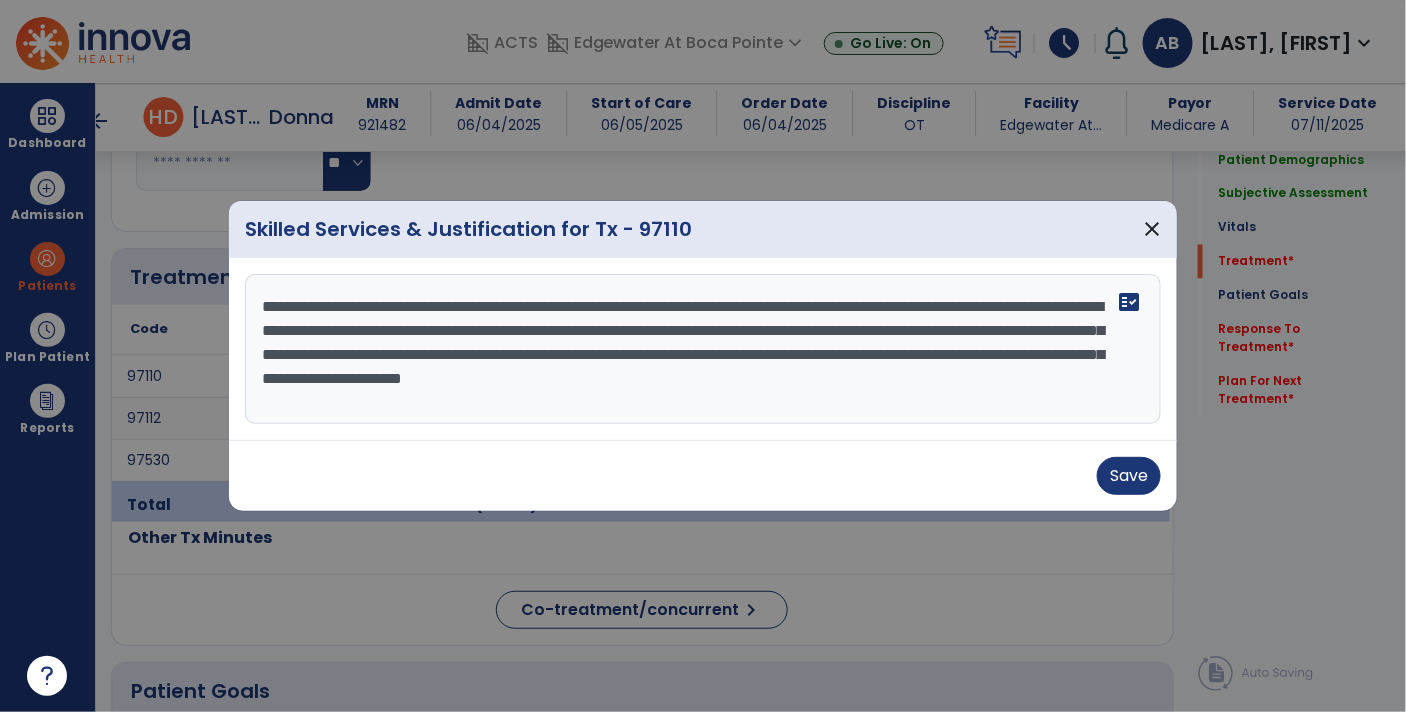 click on "**********" at bounding box center [703, 349] 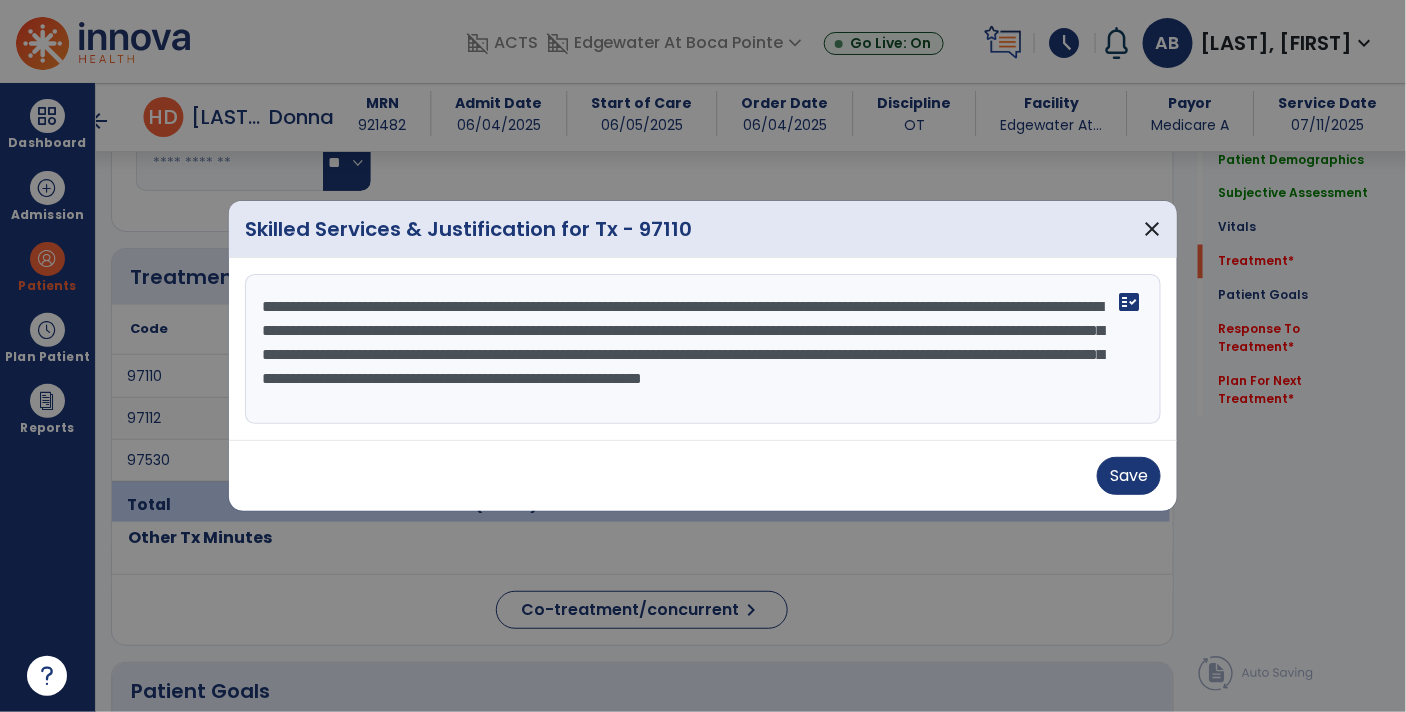 click on "**********" at bounding box center (703, 349) 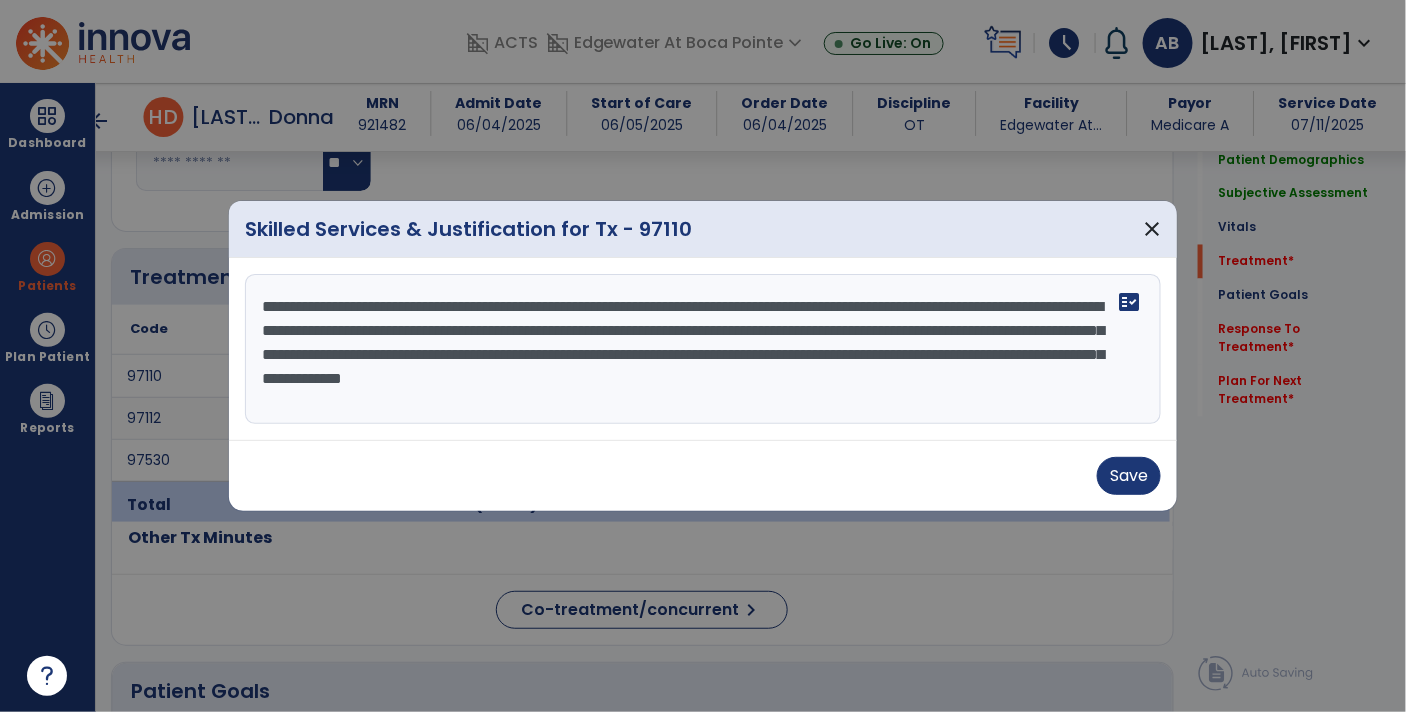 click on "**********" at bounding box center (703, 349) 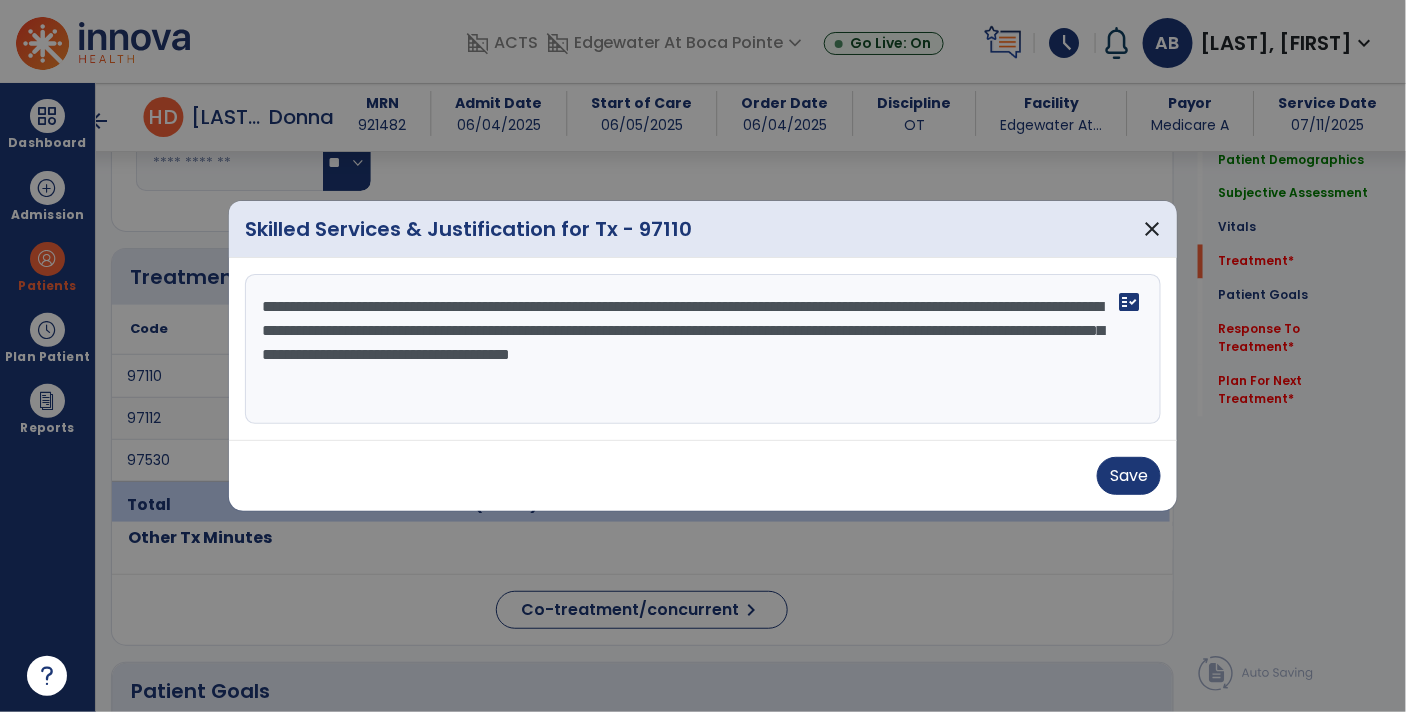 click on "**********" at bounding box center [703, 349] 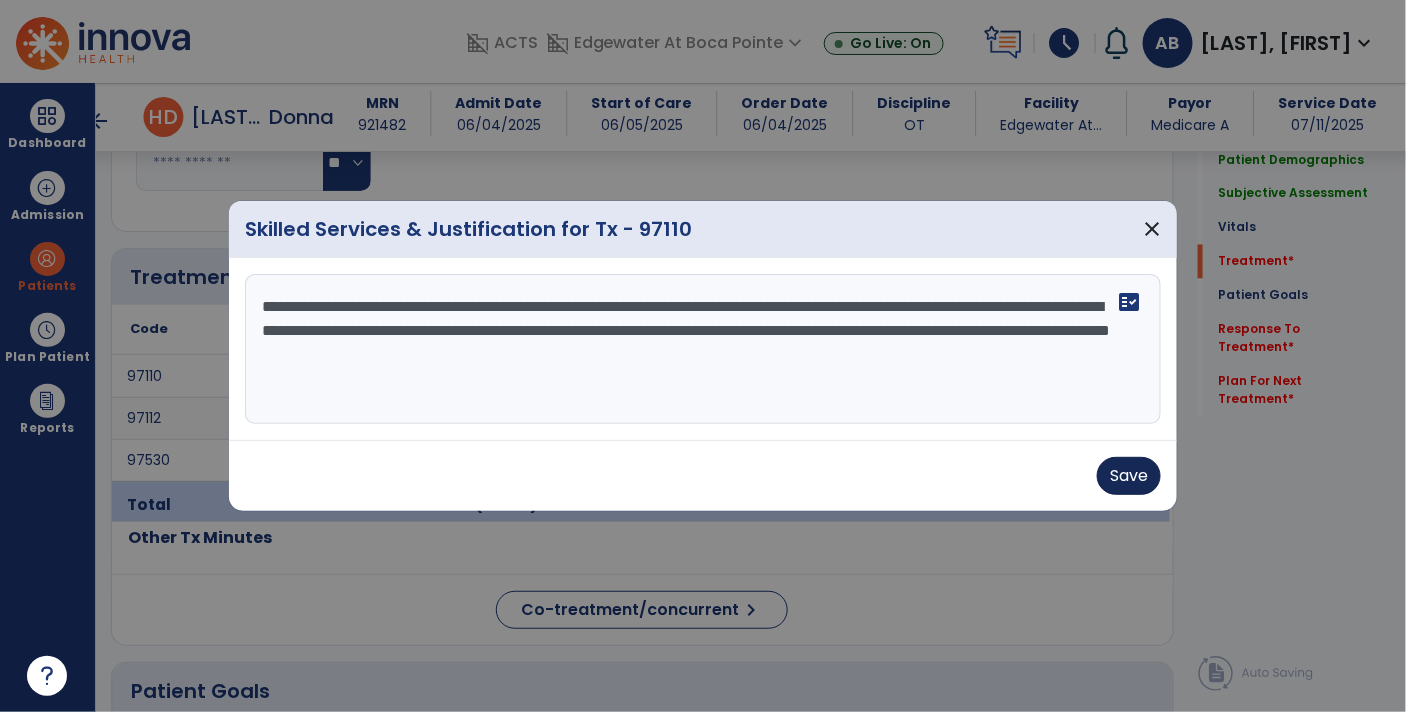 type on "**********" 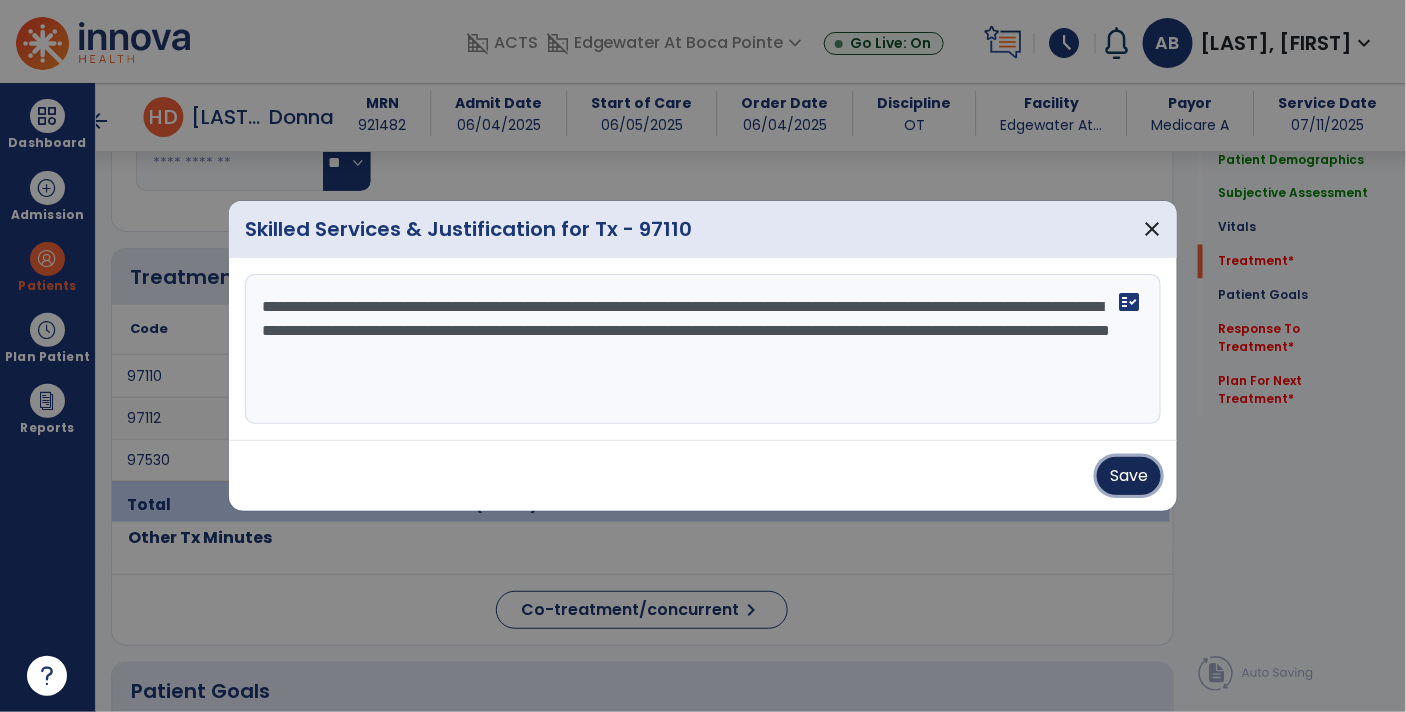 click on "Save" at bounding box center (1129, 476) 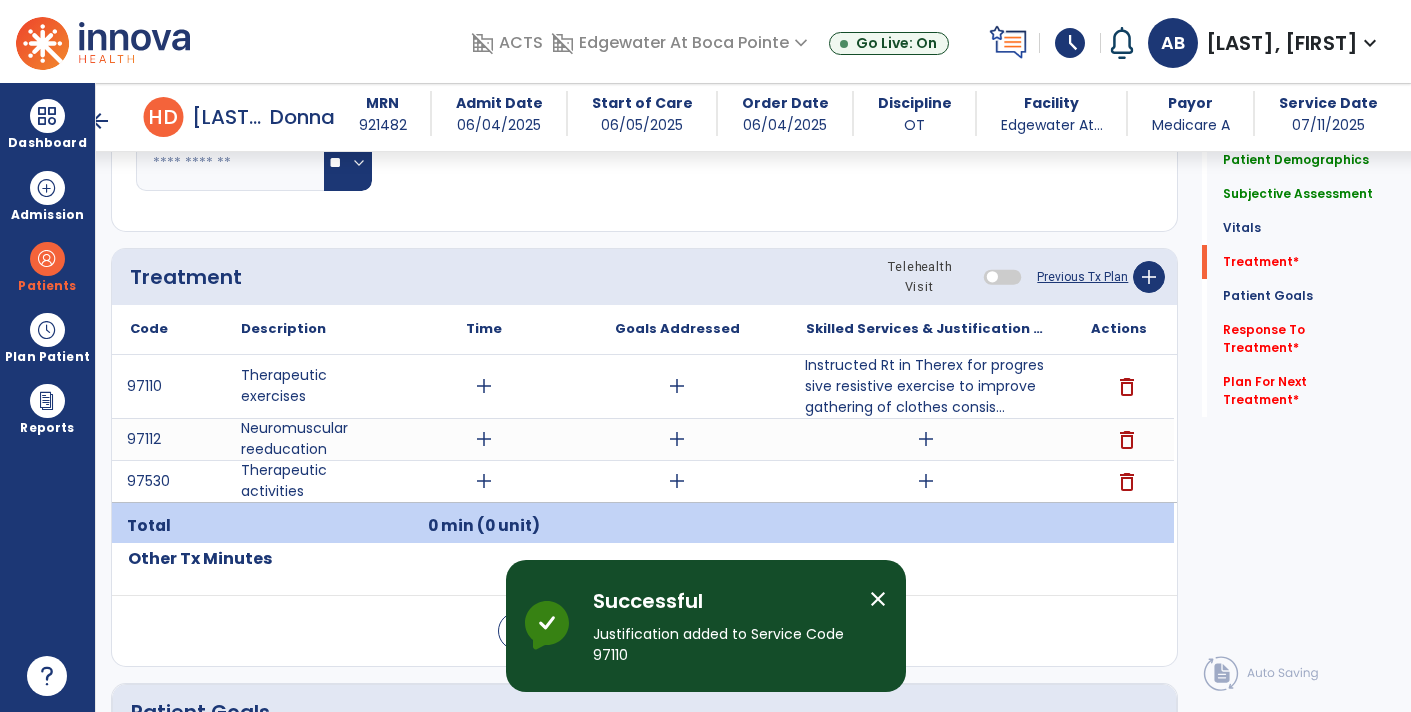 click on "add" at bounding box center [926, 439] 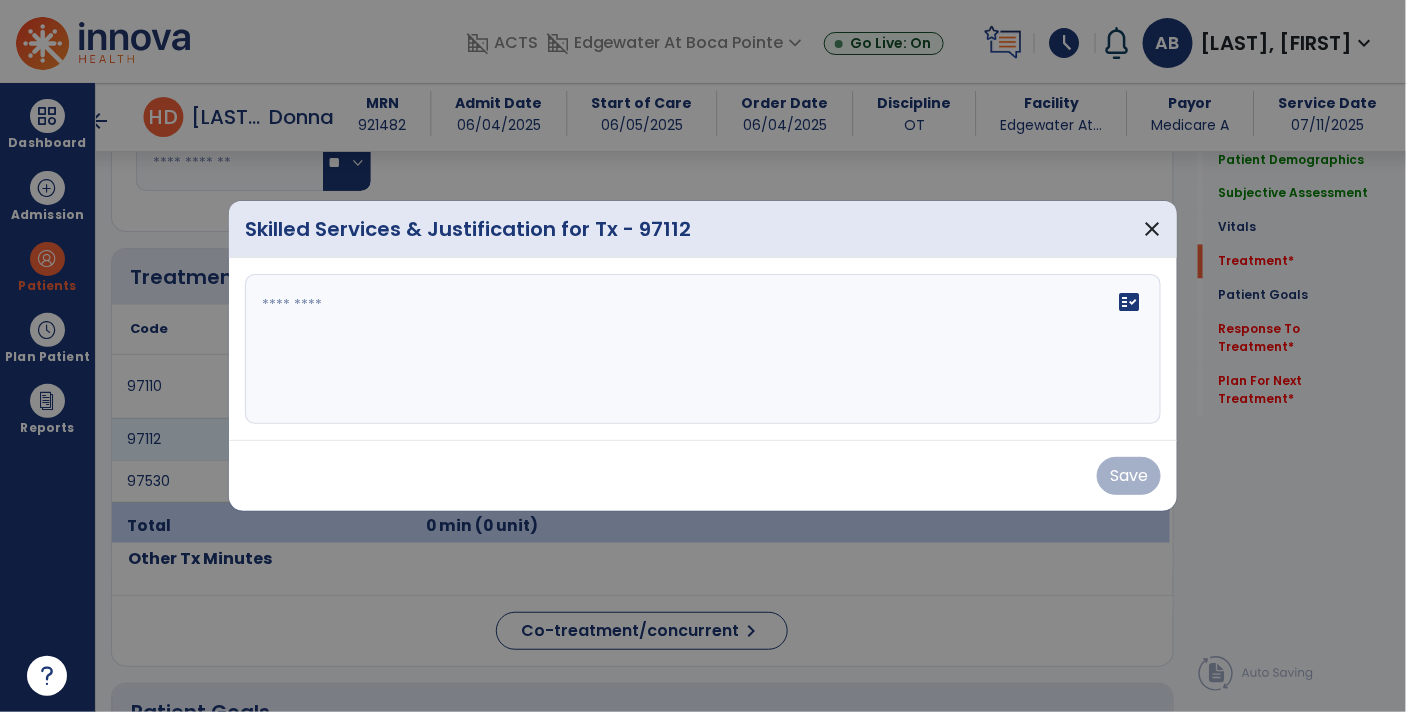 scroll, scrollTop: 1081, scrollLeft: 0, axis: vertical 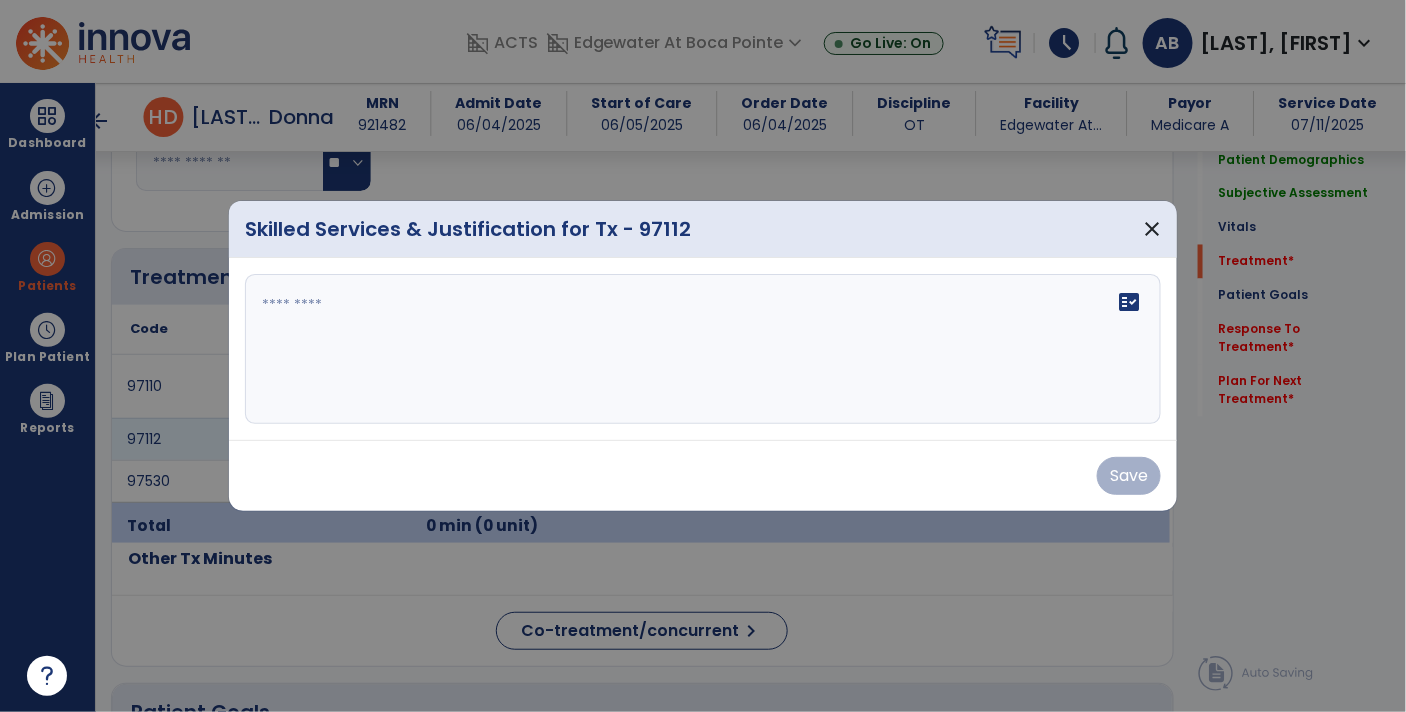 click at bounding box center (703, 349) 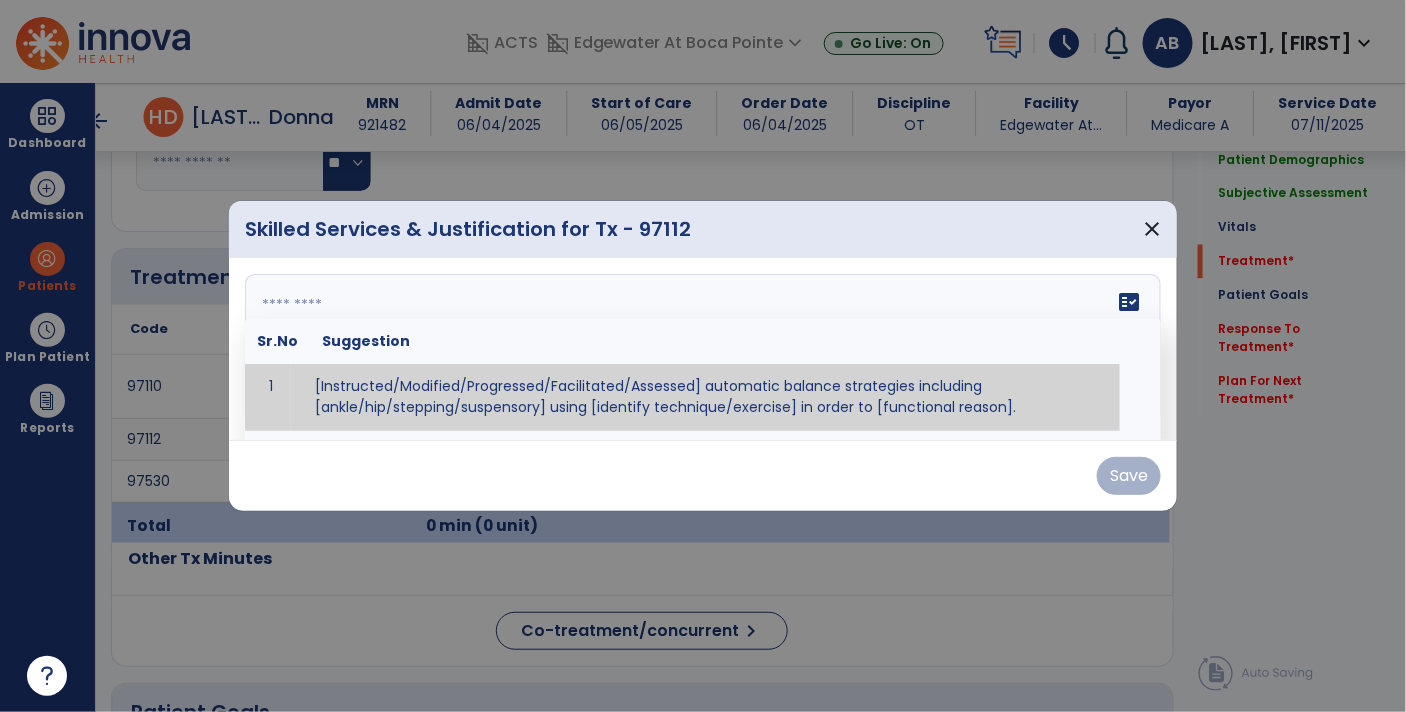 paste on "**********" 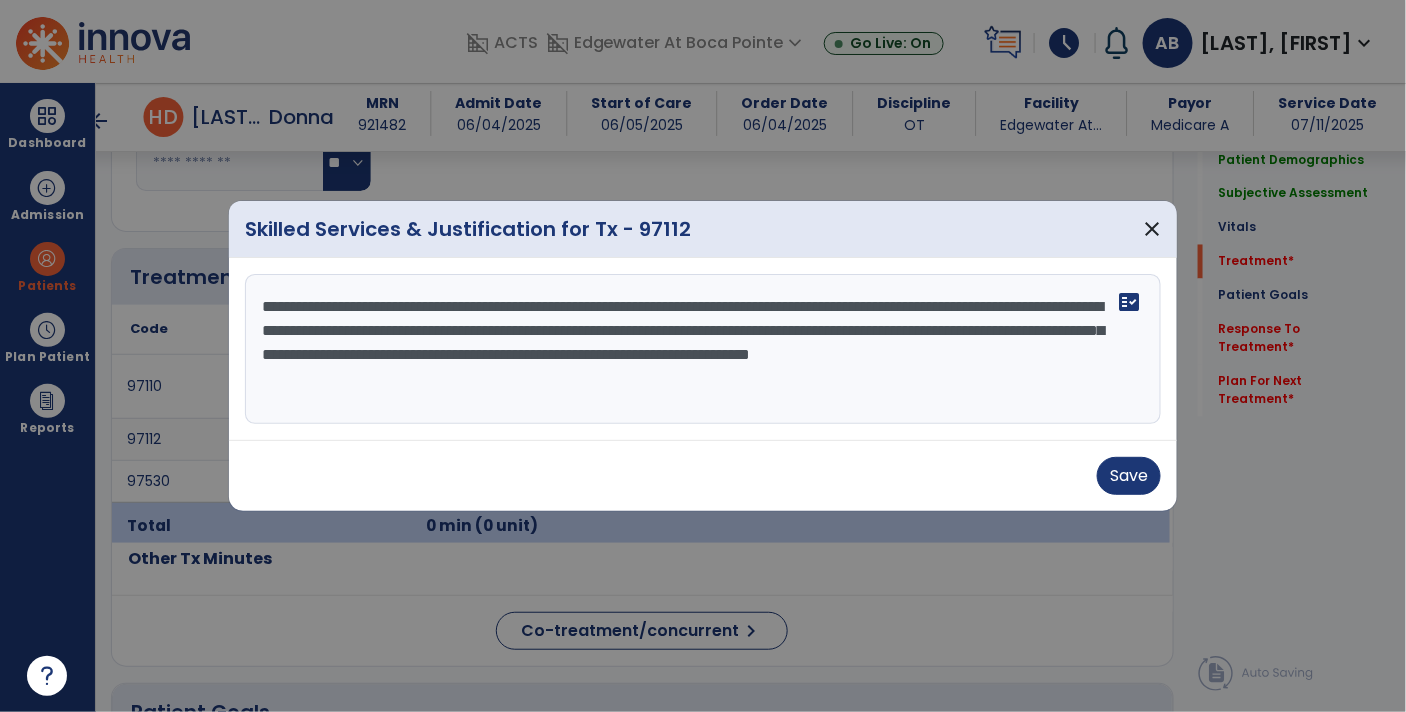 click on "**********" at bounding box center [703, 349] 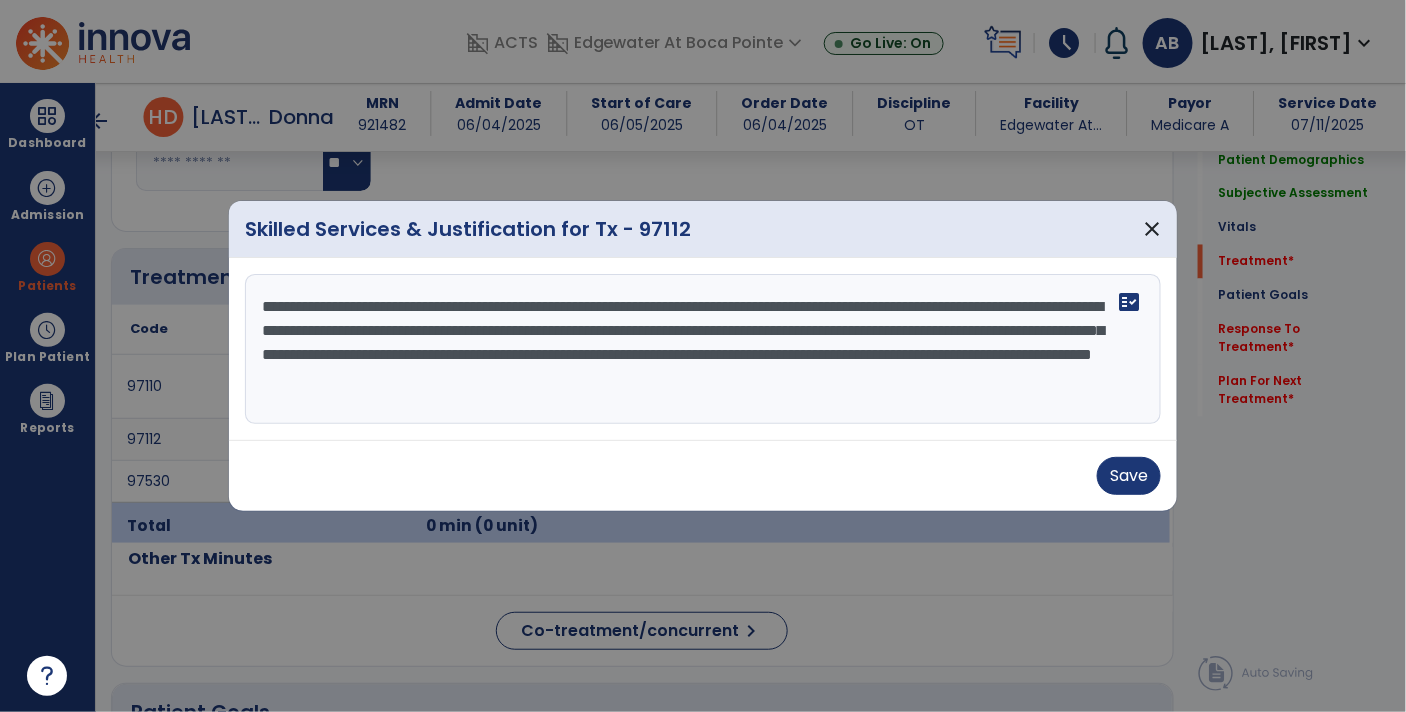 click on "**********" at bounding box center [703, 349] 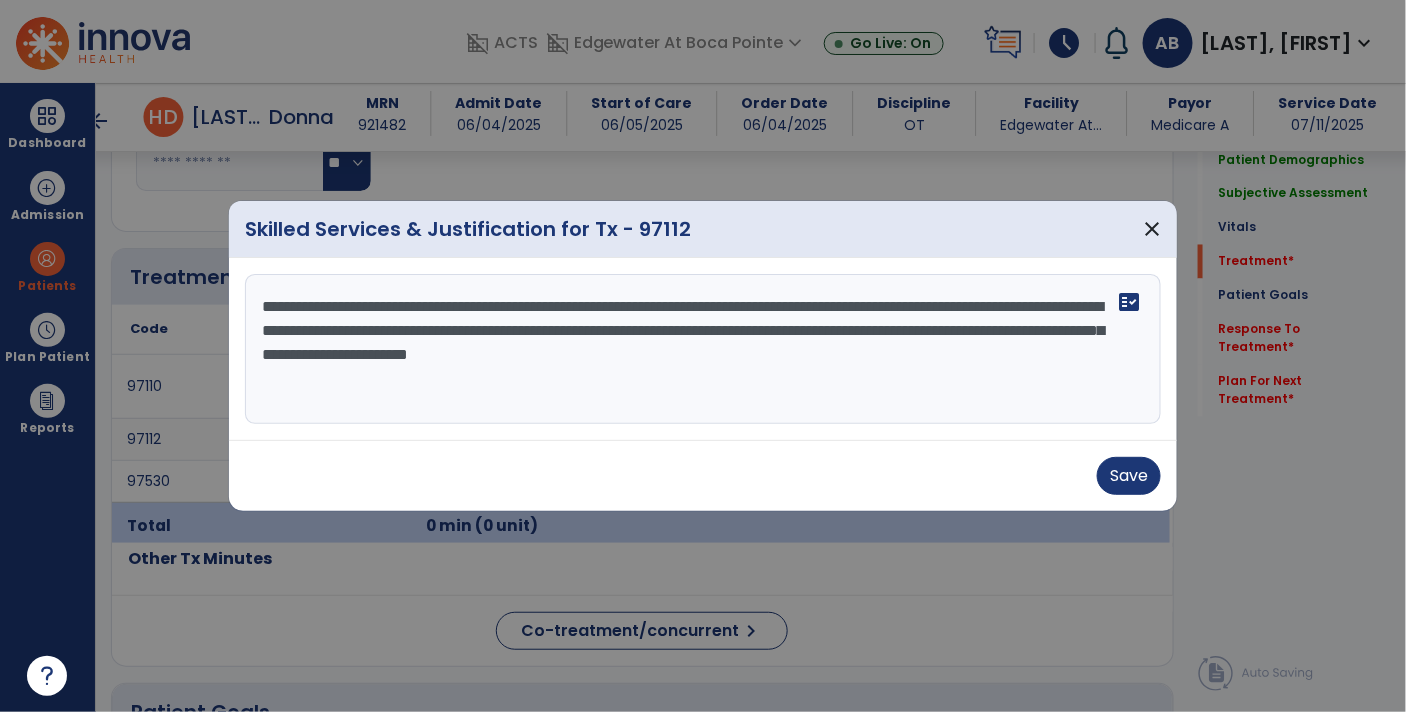 click on "**********" at bounding box center (703, 349) 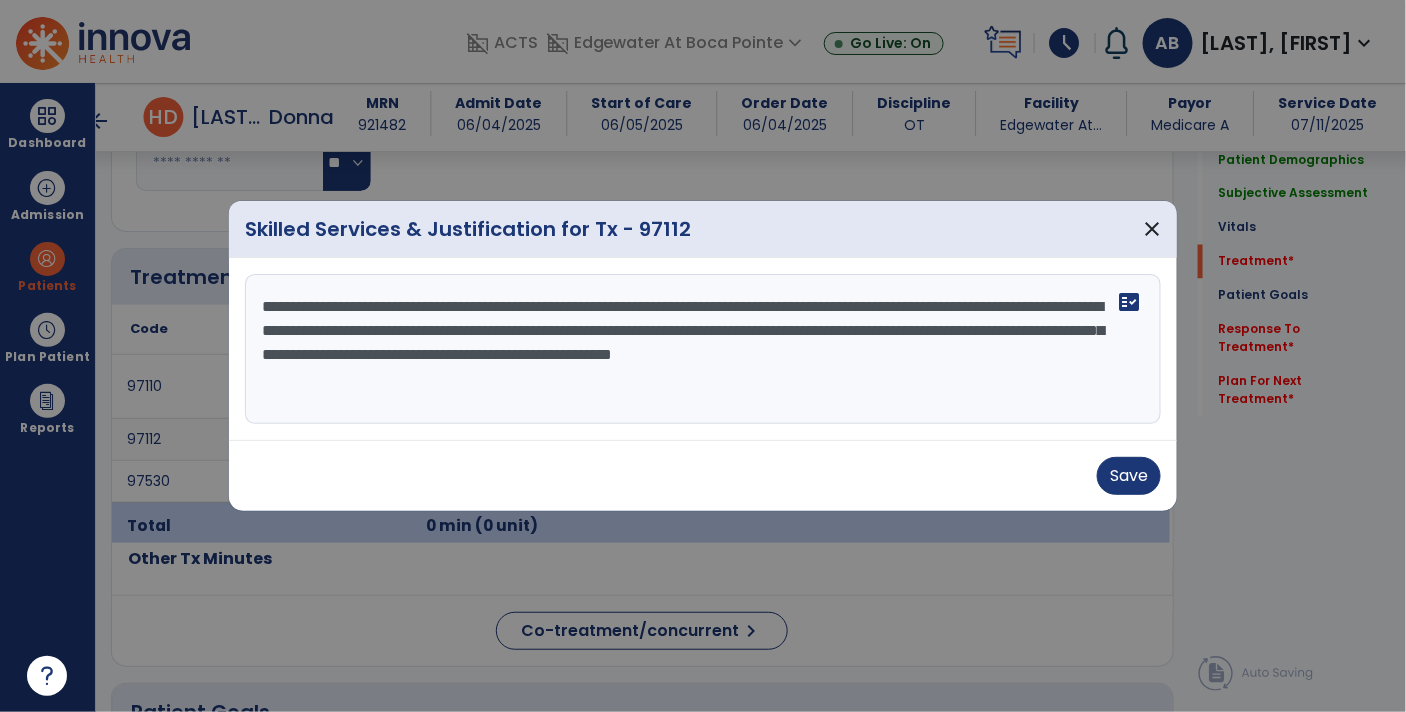 click on "**********" at bounding box center [703, 349] 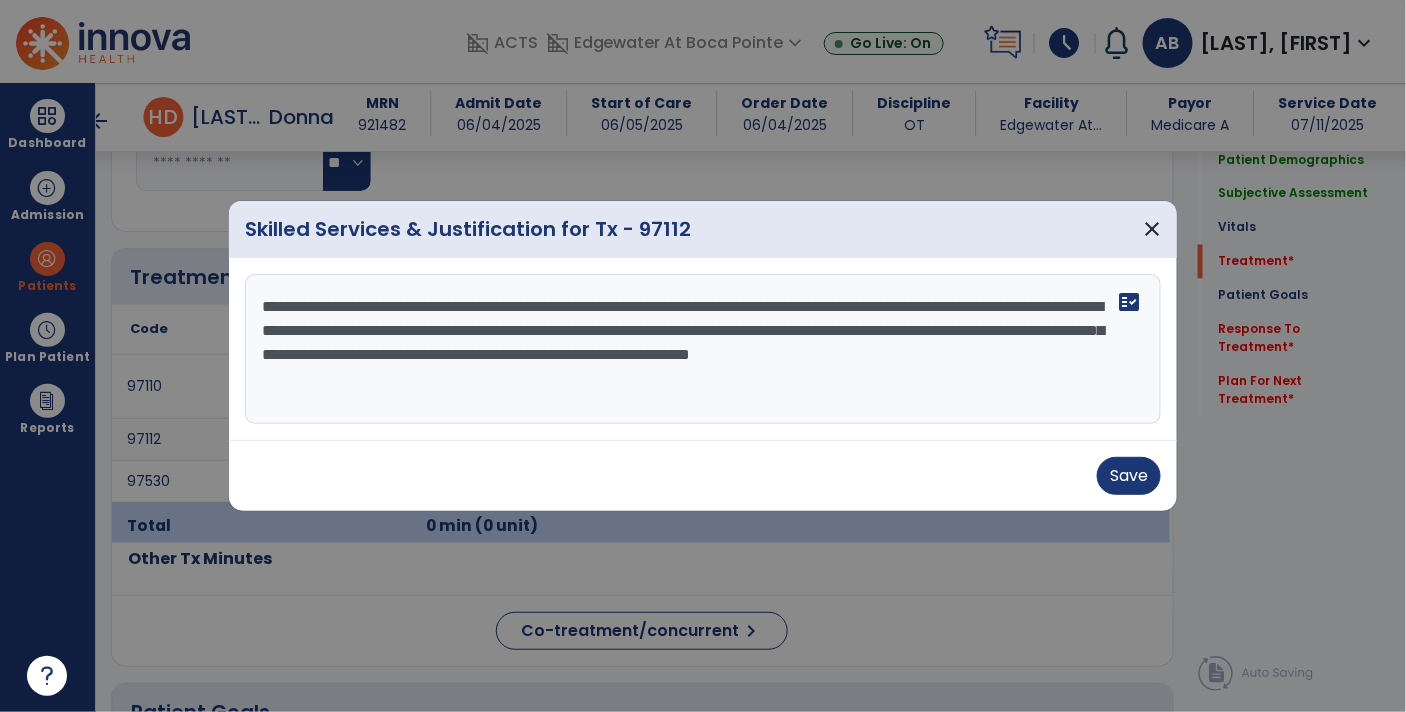click on "**********" at bounding box center [703, 349] 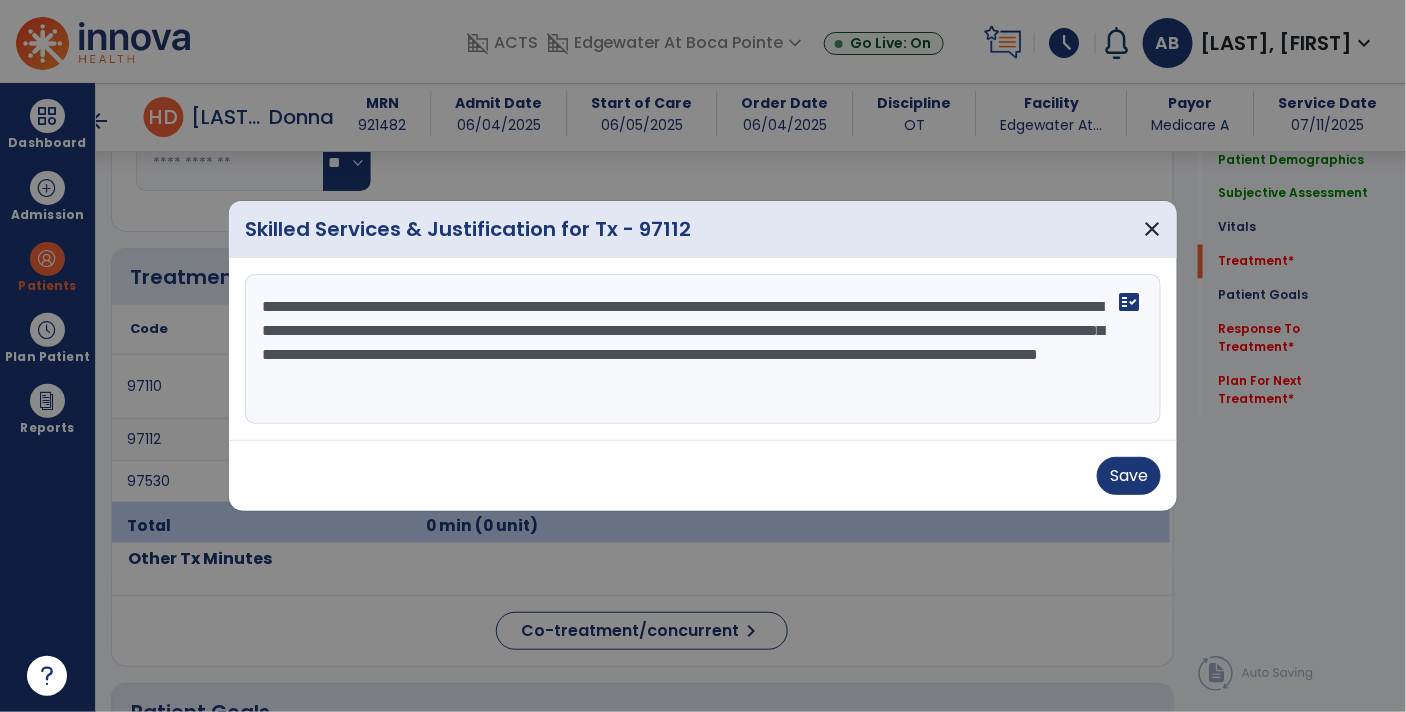 click on "**********" at bounding box center [703, 349] 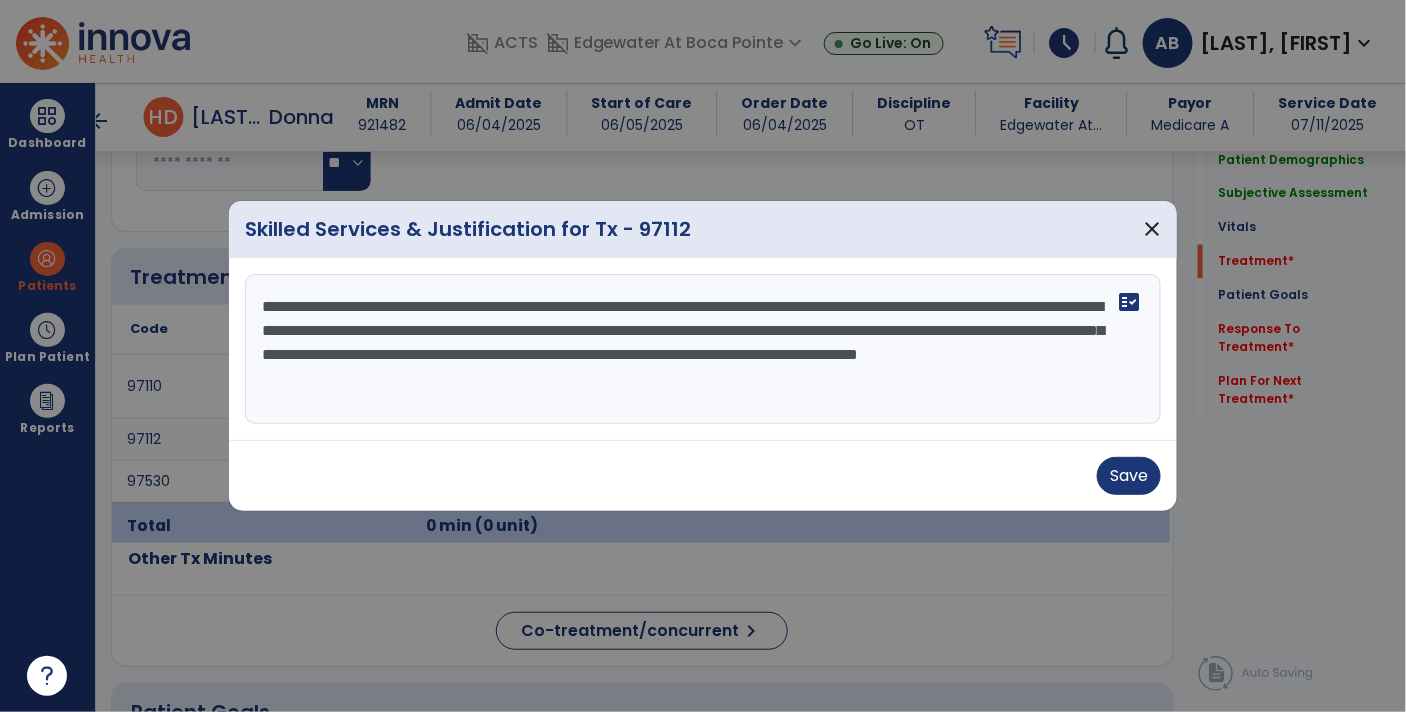 click on "**********" at bounding box center [703, 349] 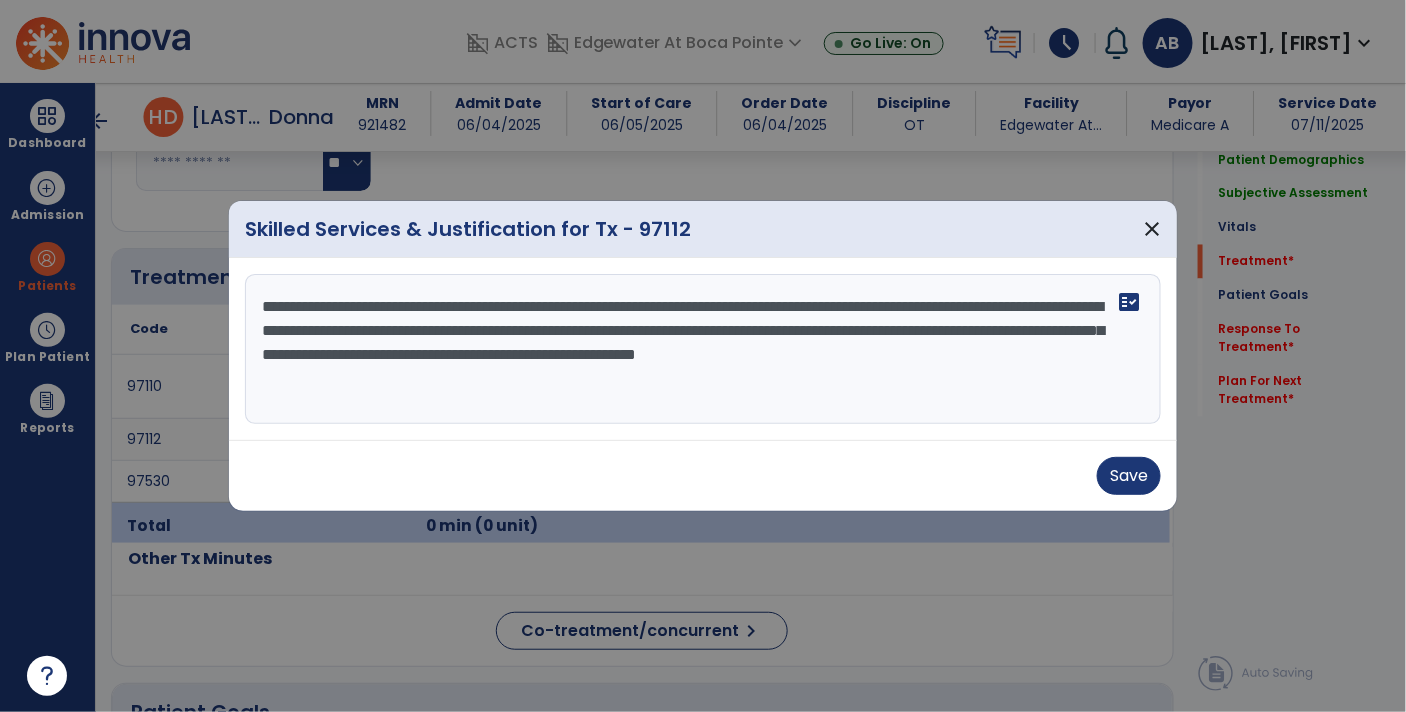 click on "**********" at bounding box center [703, 349] 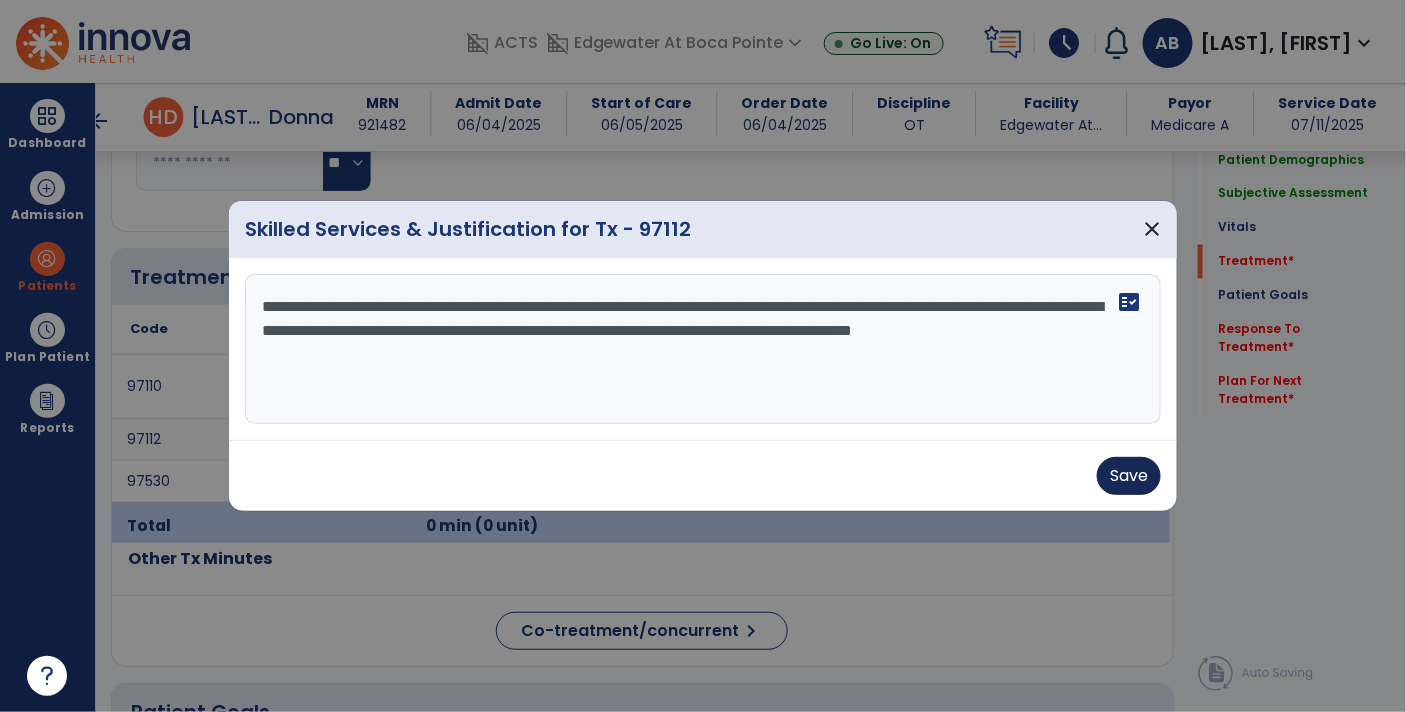 type on "**********" 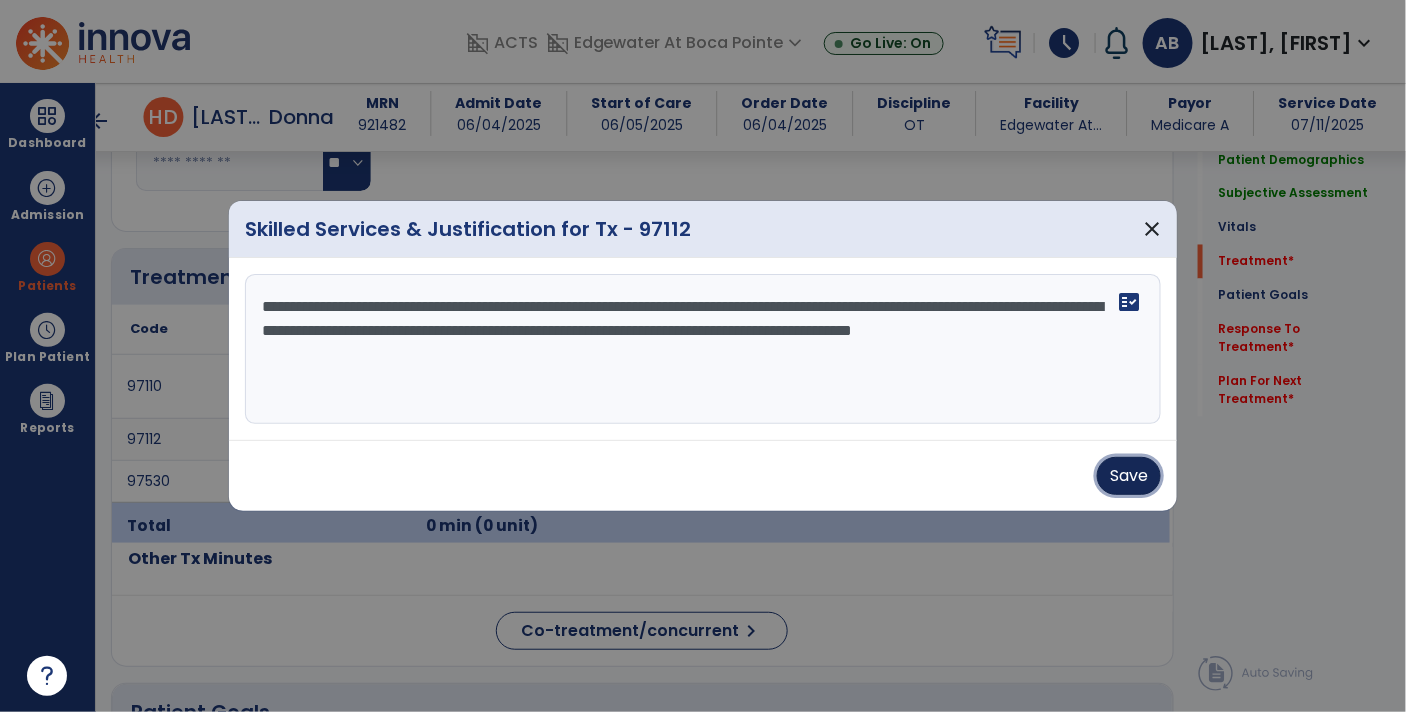 click on "Save" at bounding box center (1129, 476) 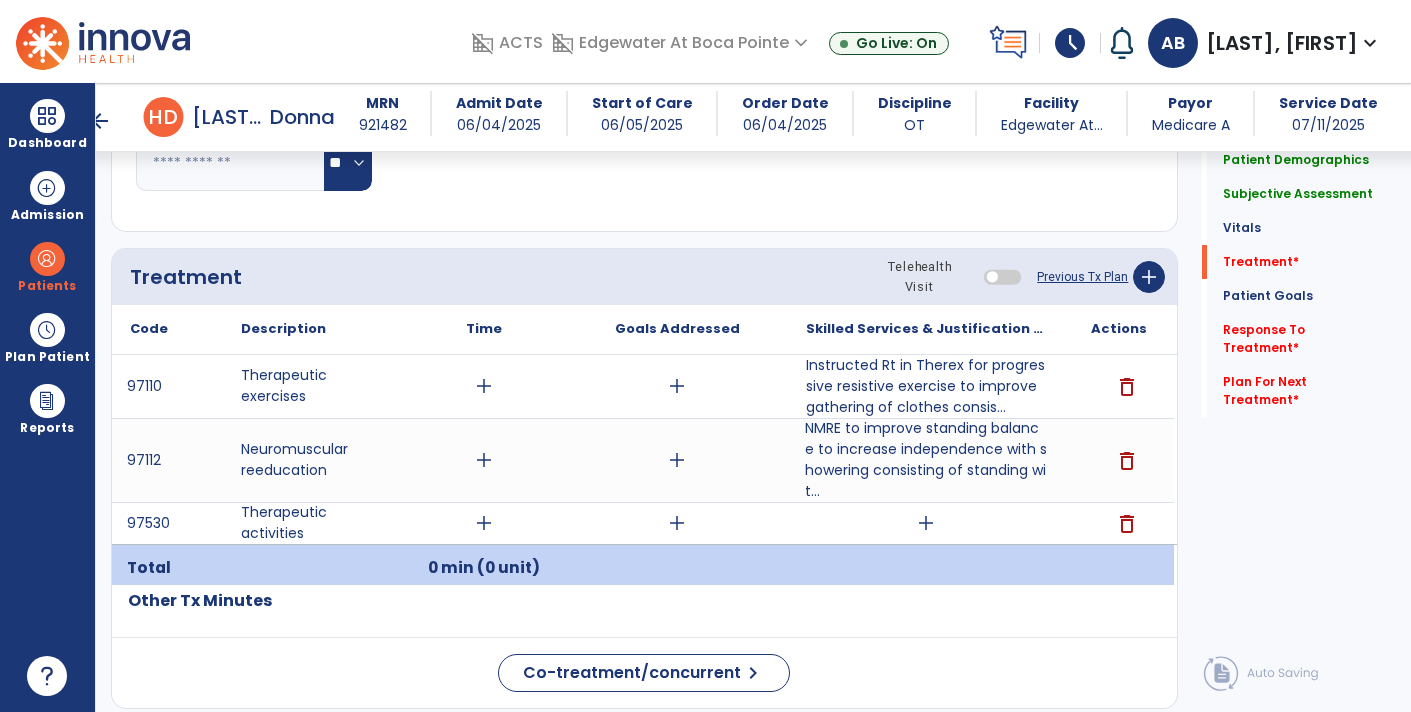 click on "add" at bounding box center [926, 523] 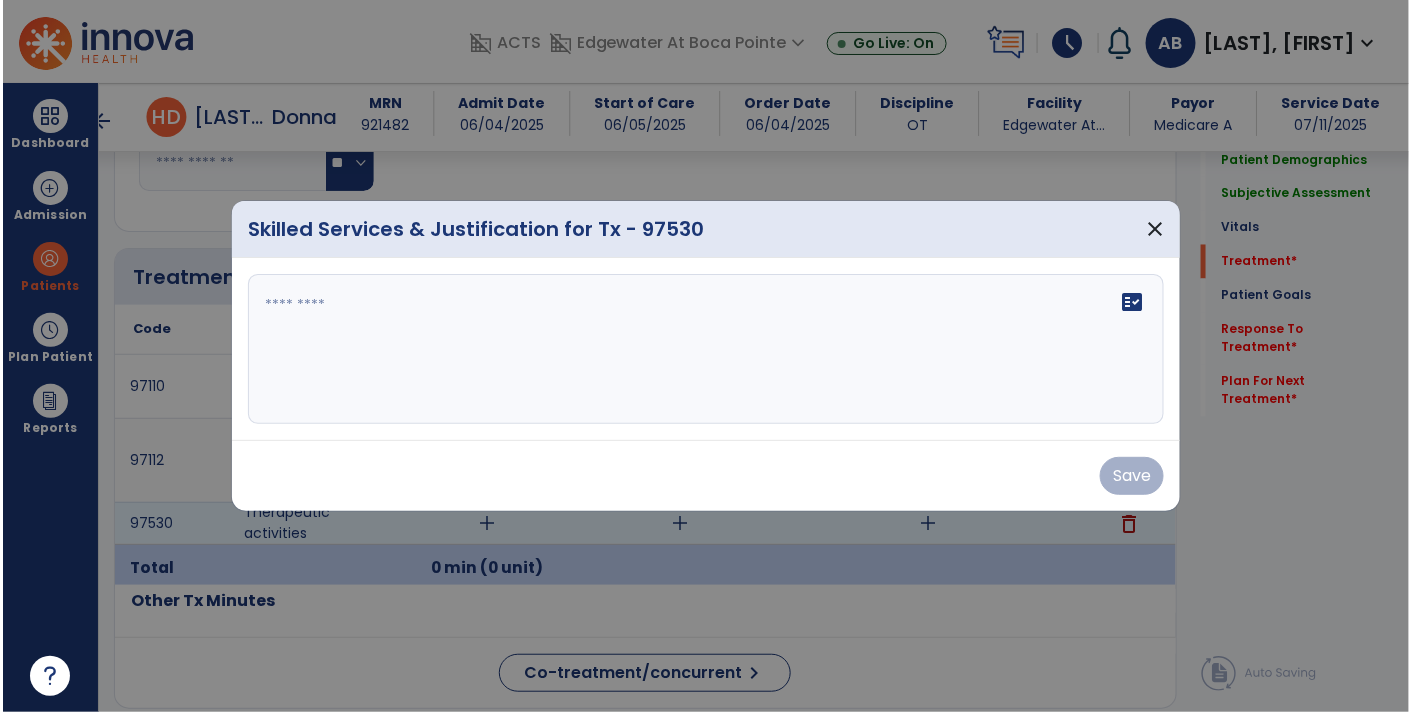 scroll, scrollTop: 1081, scrollLeft: 0, axis: vertical 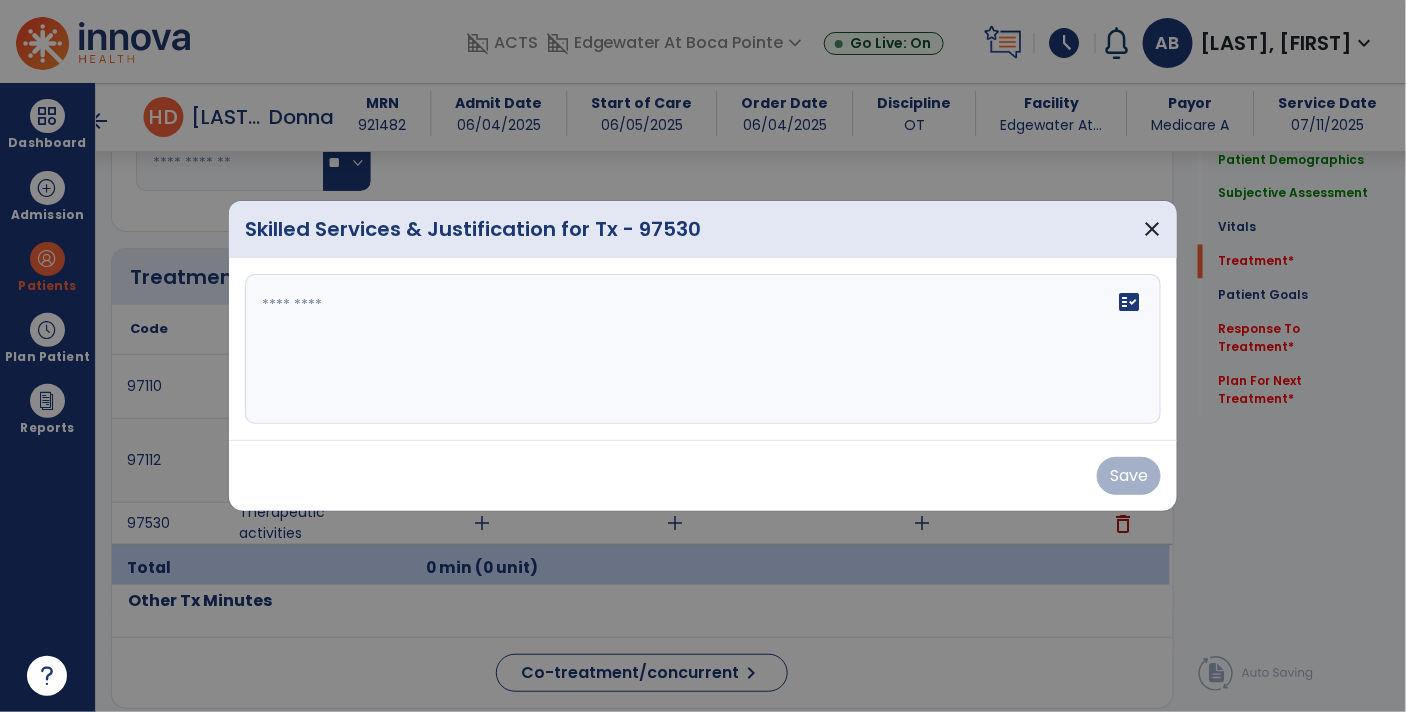 click at bounding box center (703, 349) 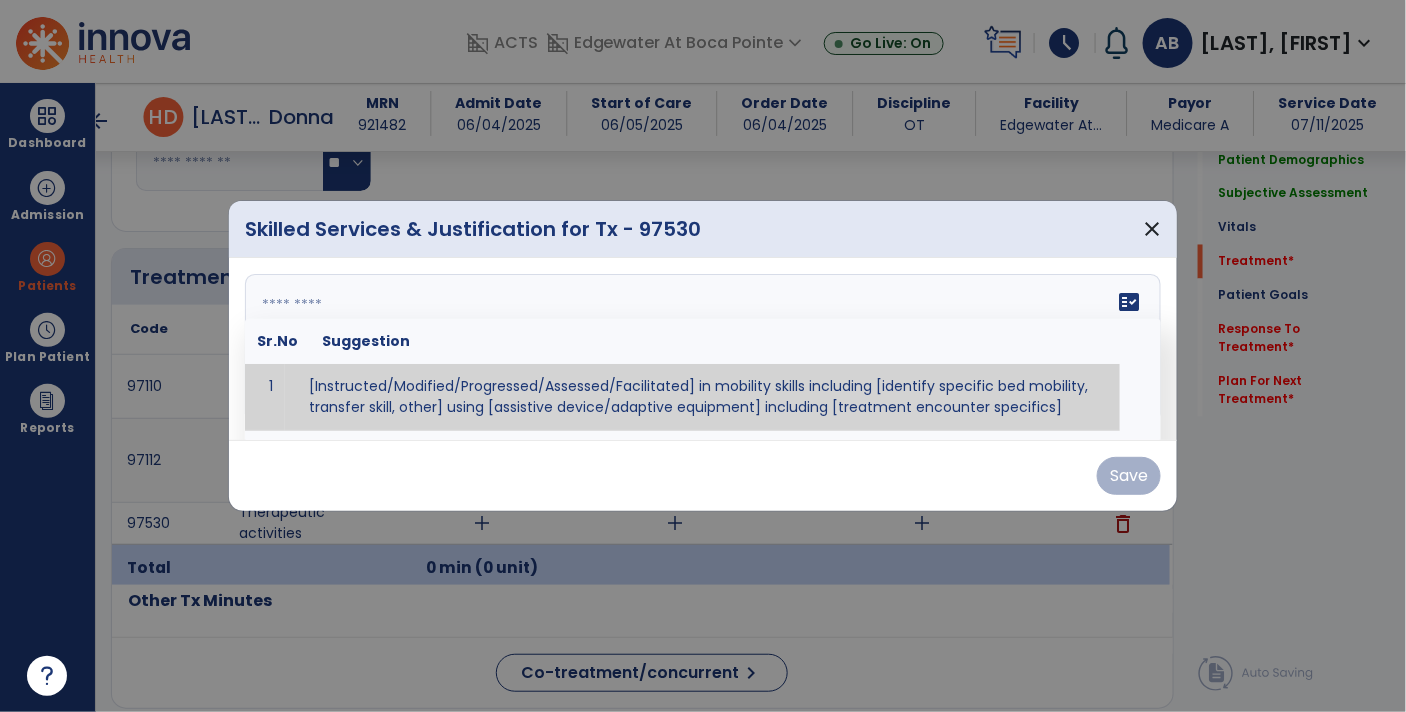 paste on "**********" 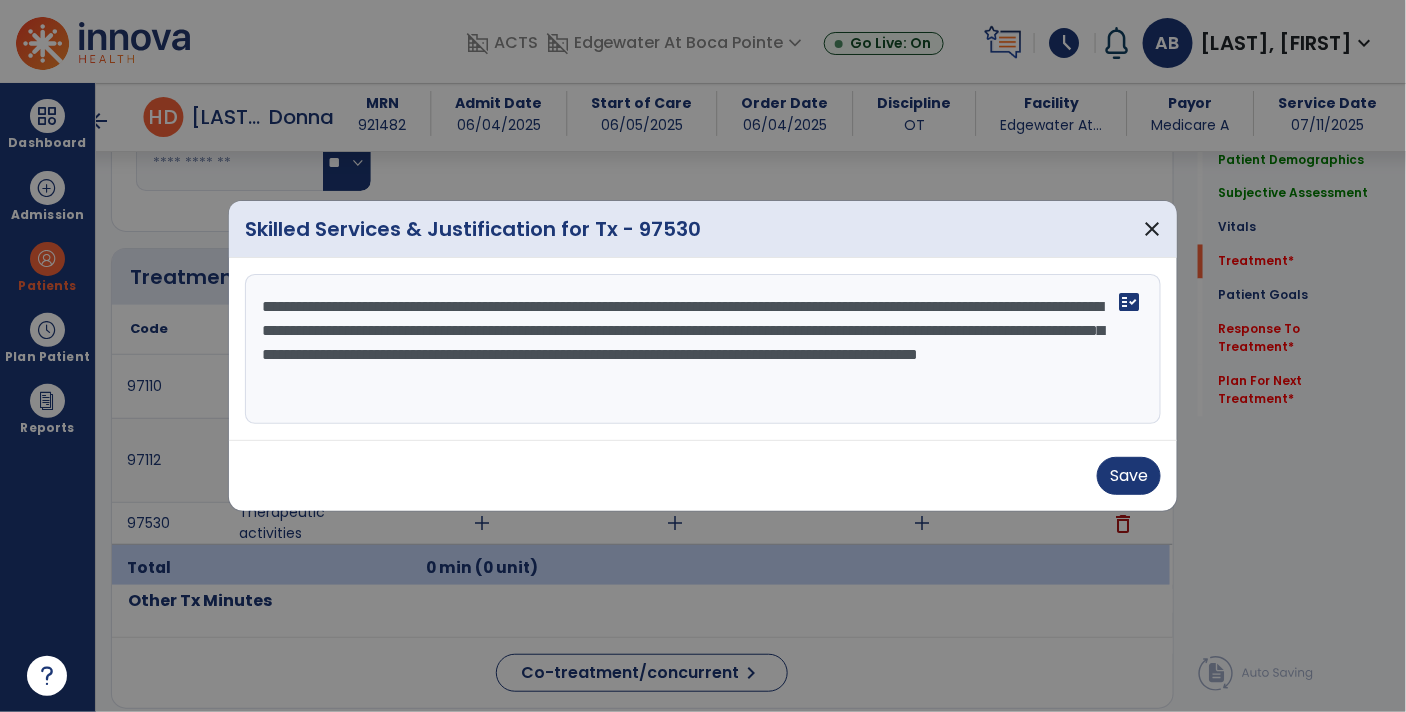 click on "**********" at bounding box center (703, 349) 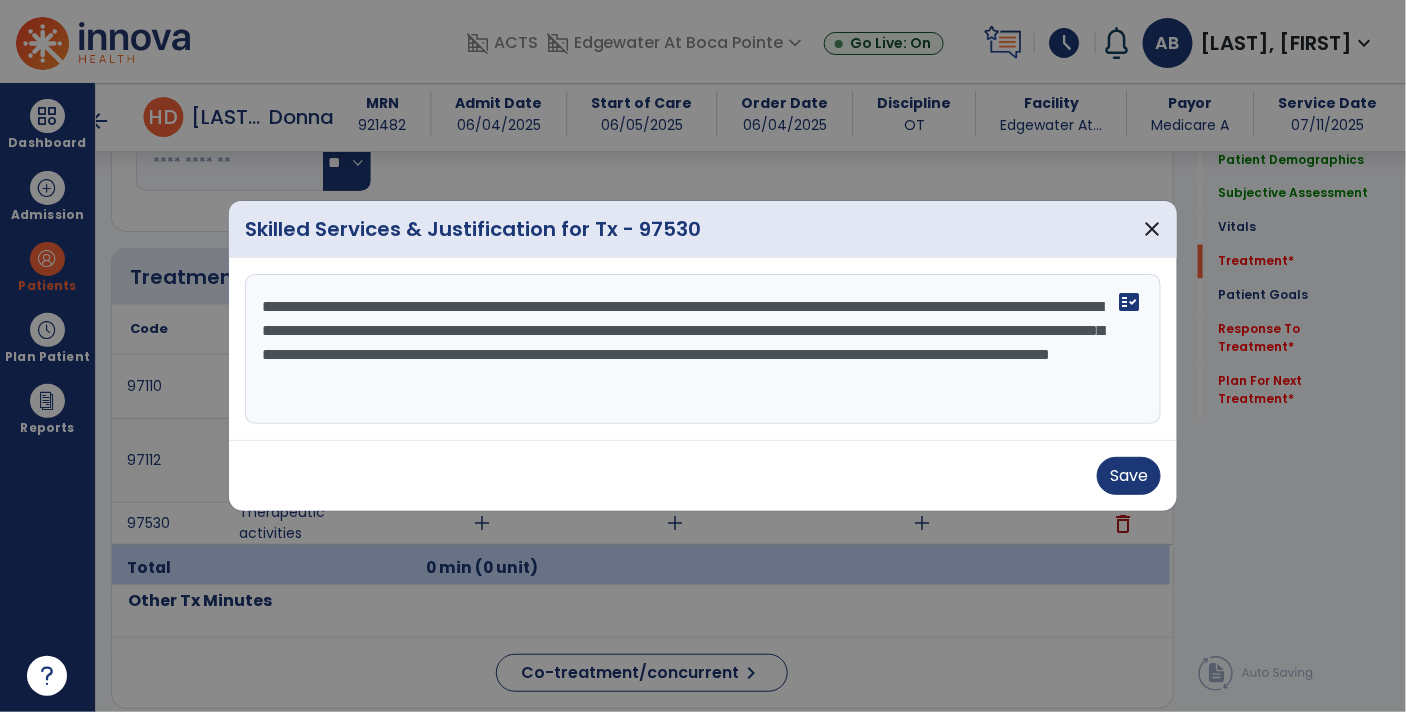 click on "**********" at bounding box center [703, 349] 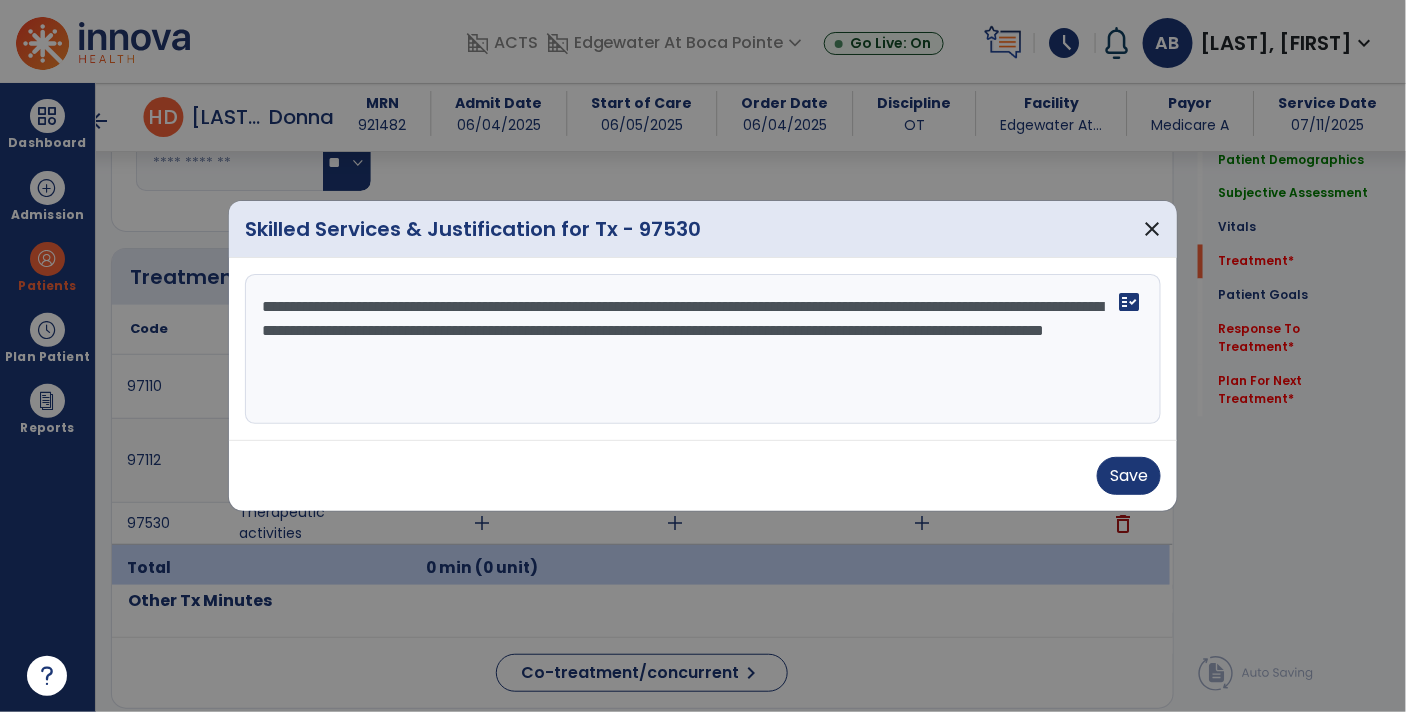 click on "**********" at bounding box center (703, 349) 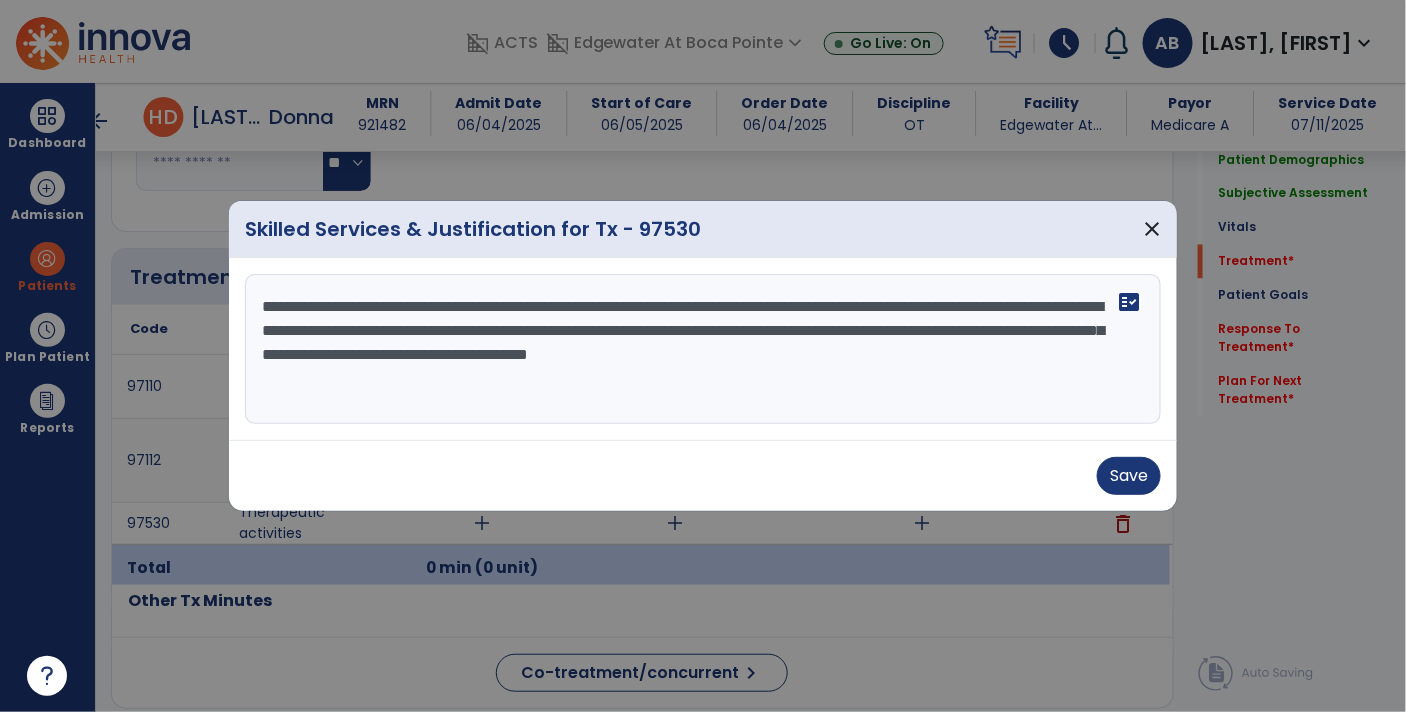 click on "**********" at bounding box center (703, 349) 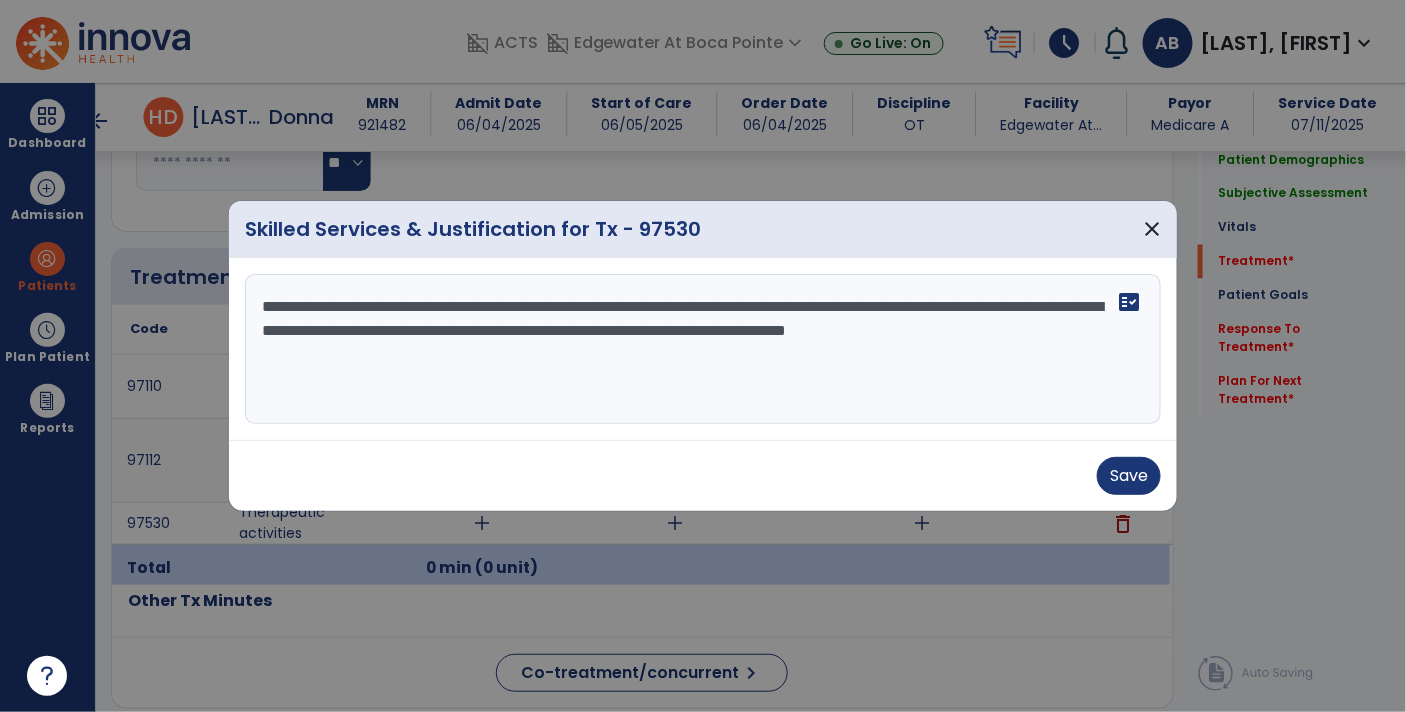 click on "**********" at bounding box center [703, 349] 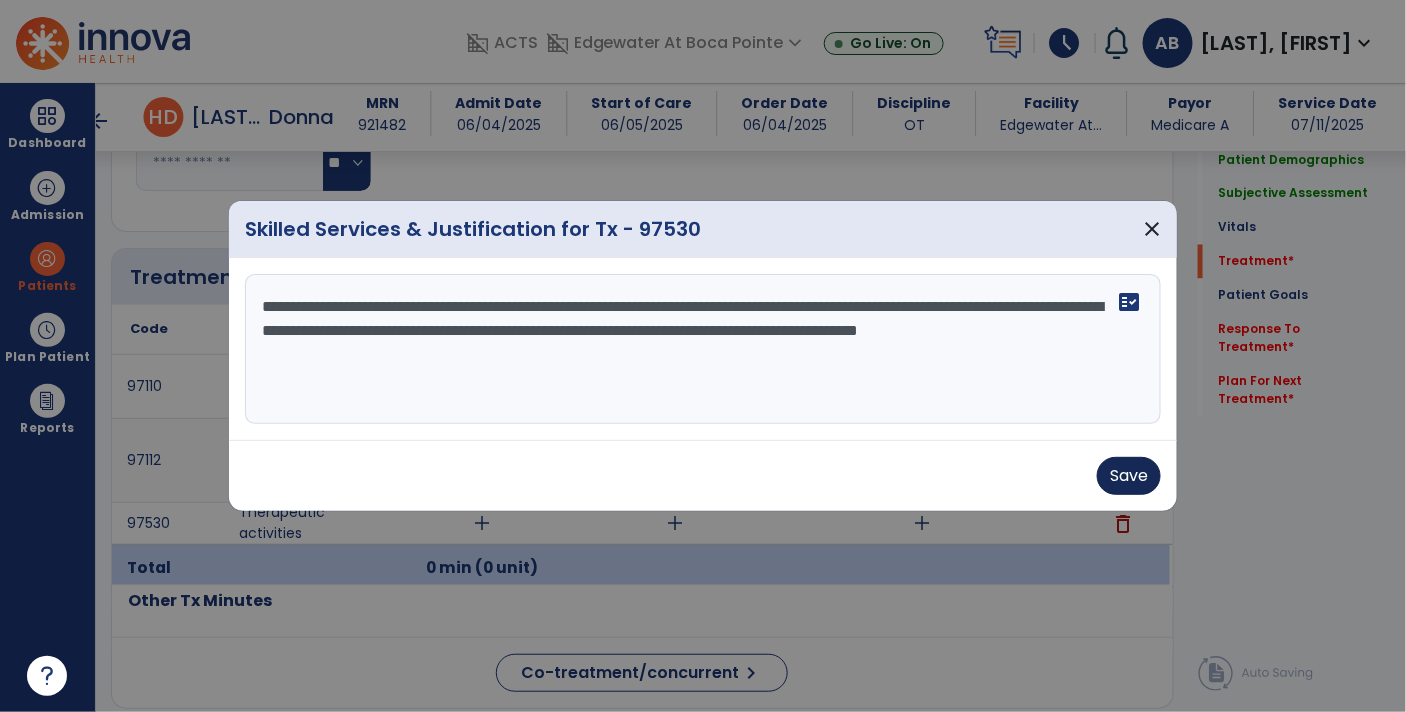 type on "**********" 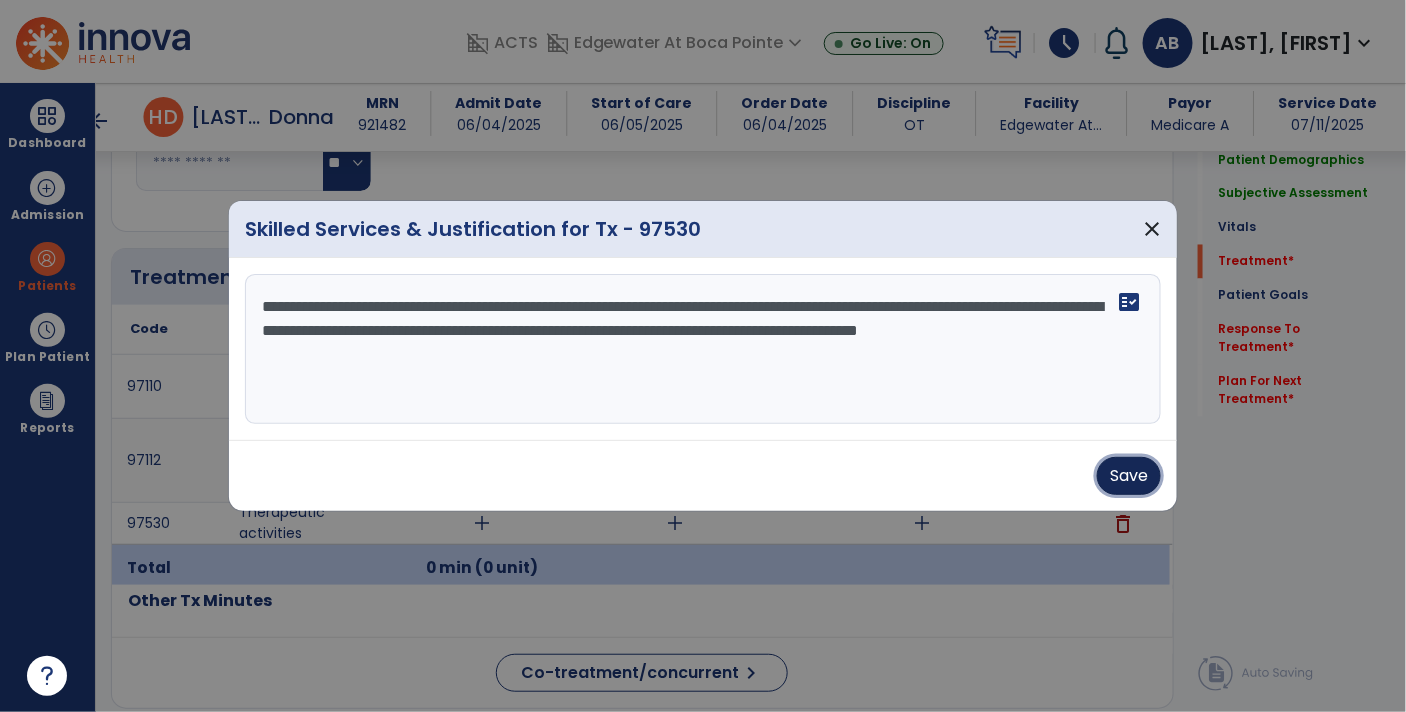click on "Save" at bounding box center [1129, 476] 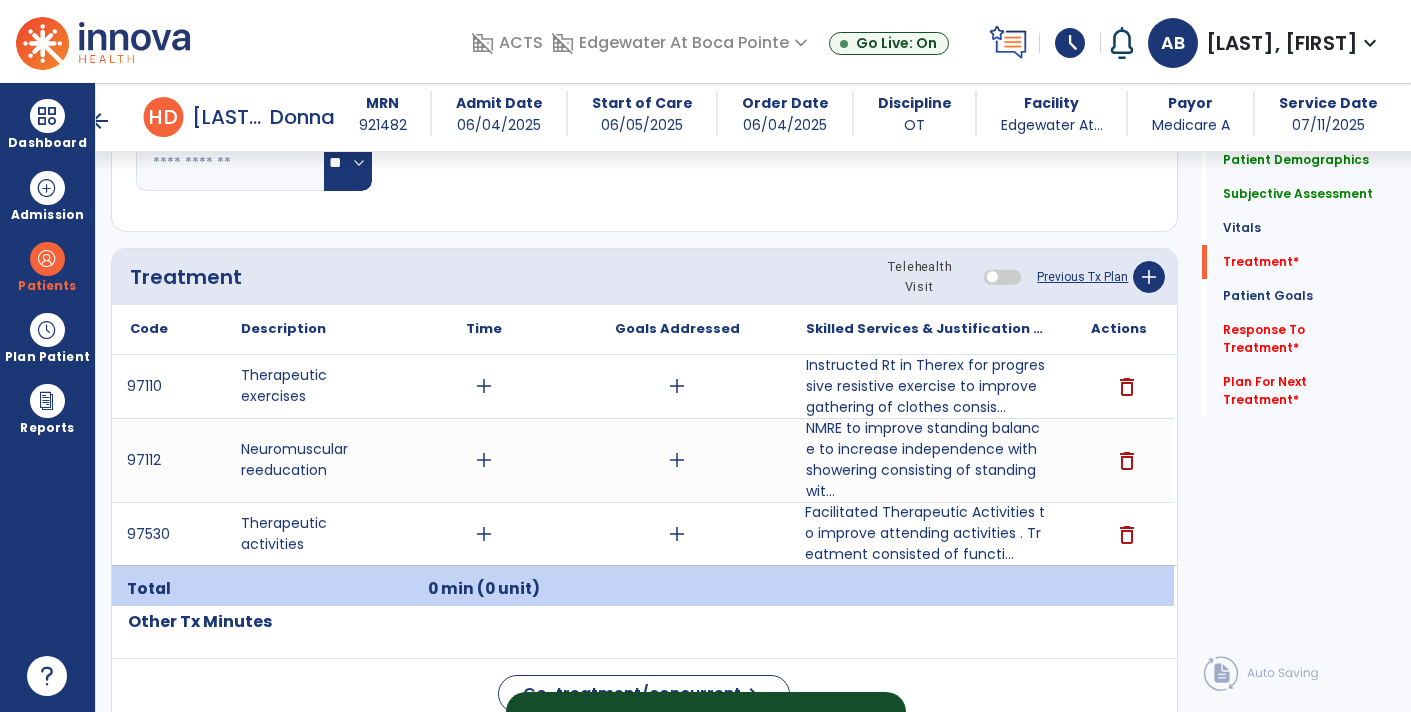 click on "add" at bounding box center [484, 386] 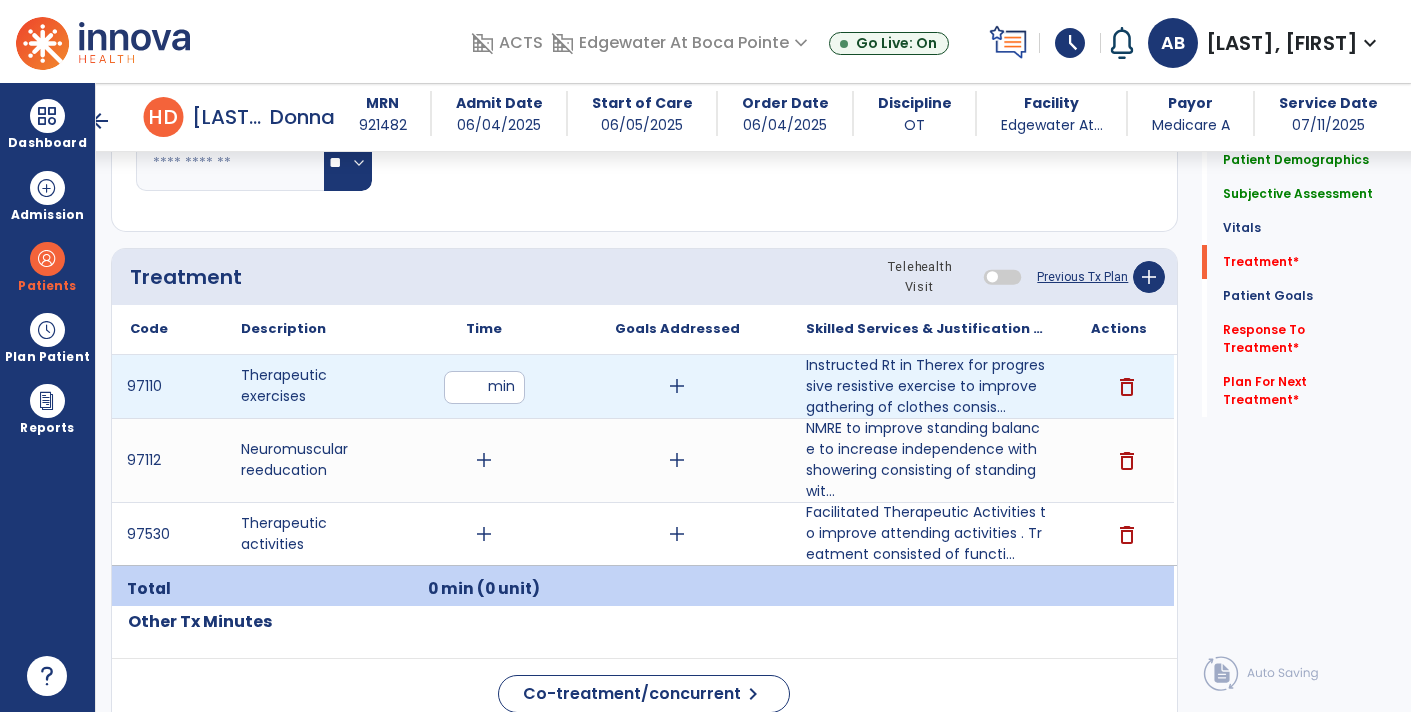type on "**" 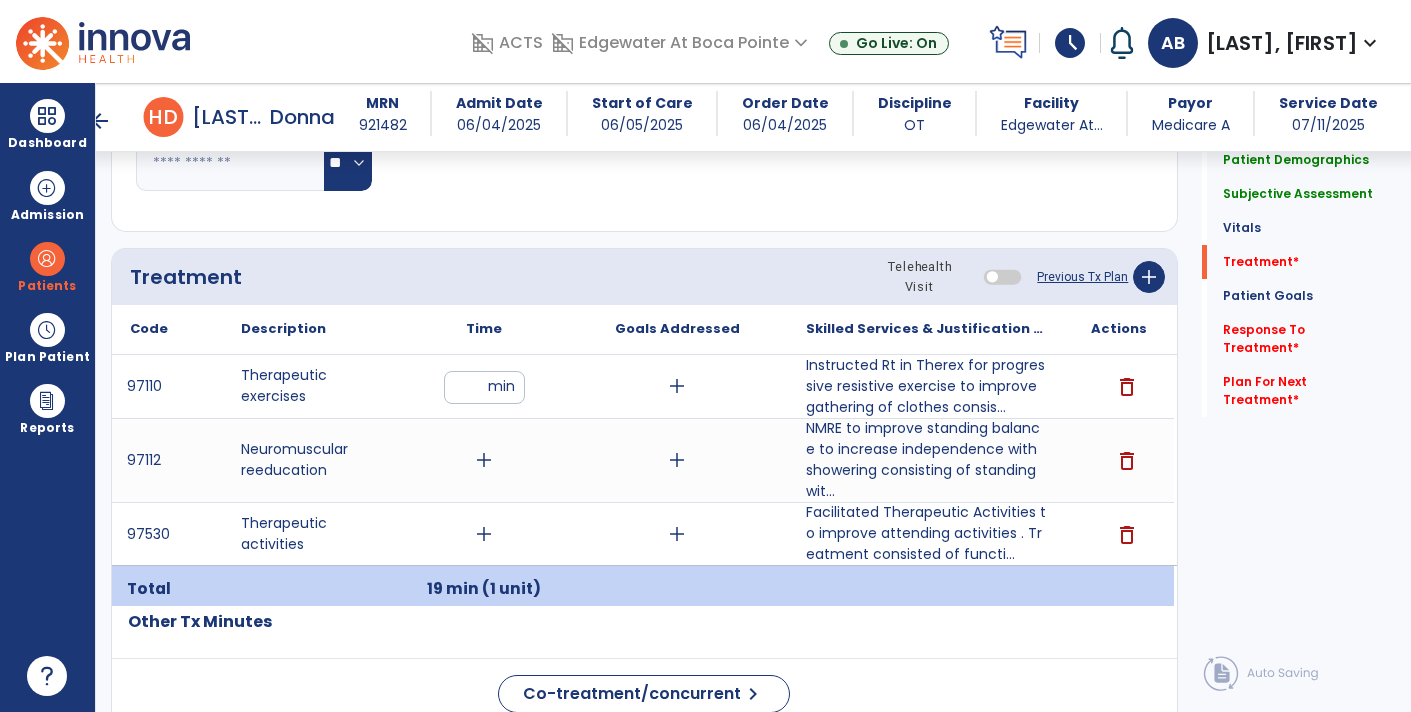 click on "add" at bounding box center (484, 534) 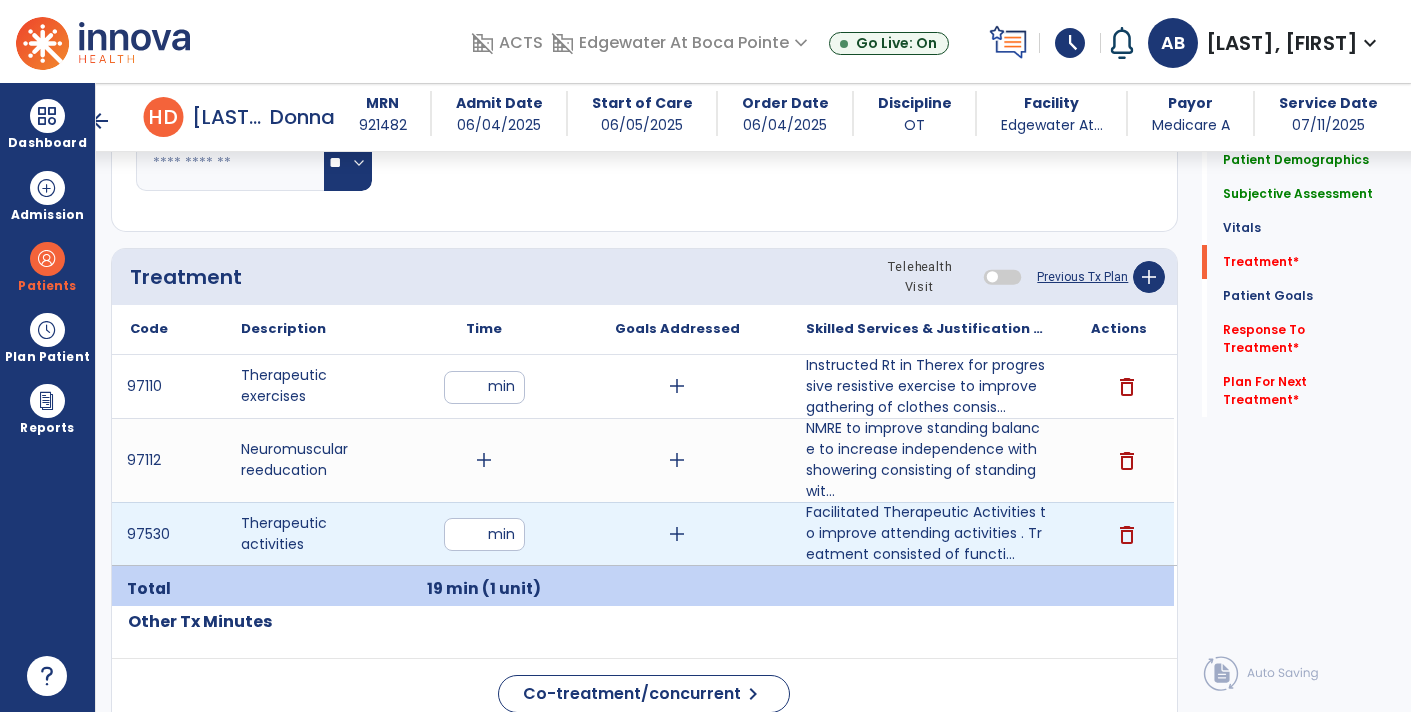 type on "**" 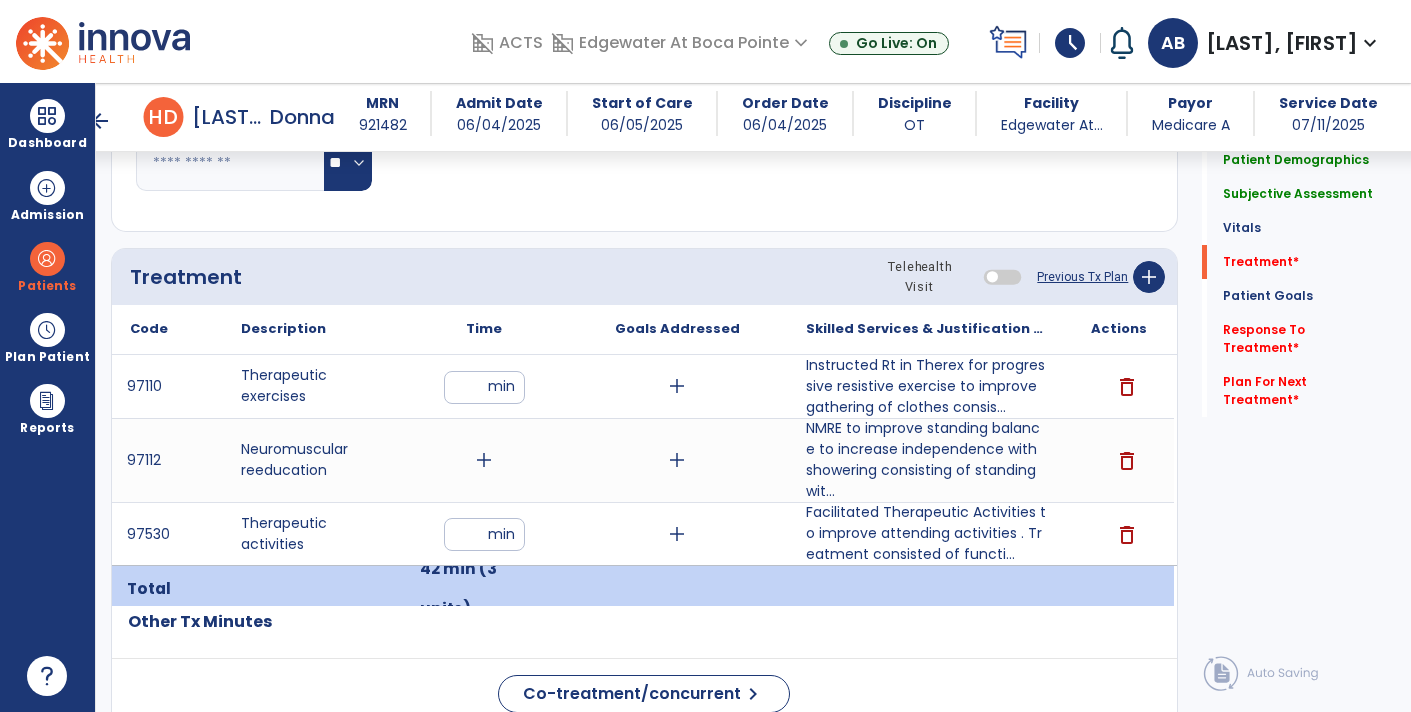 click on "add" at bounding box center (484, 460) 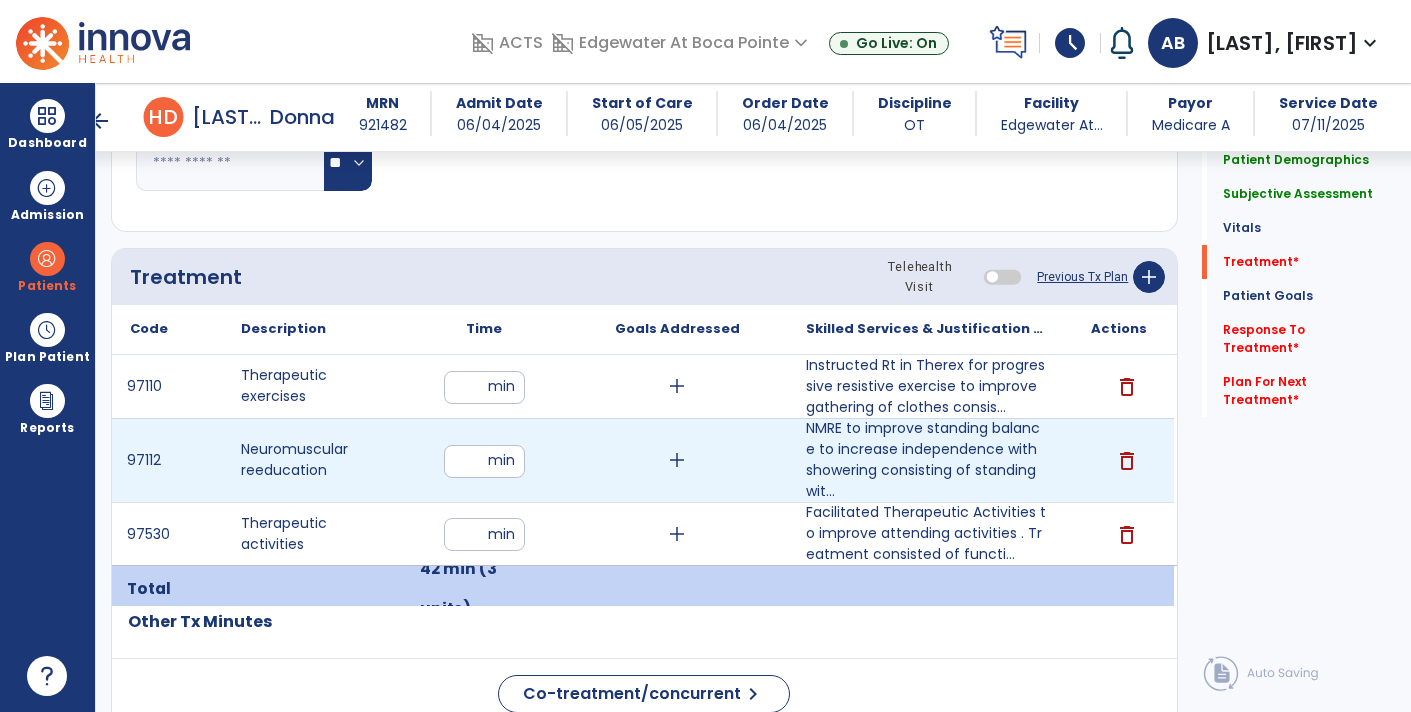 type on "**" 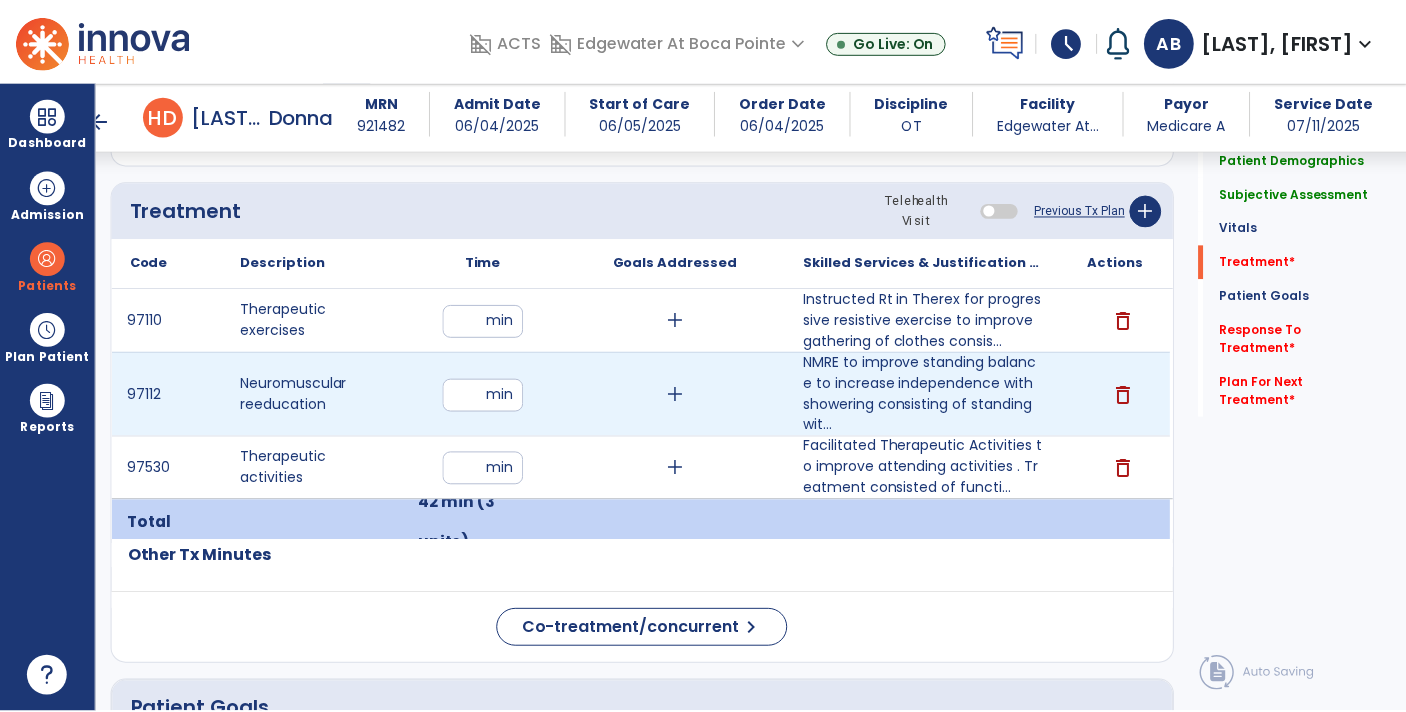 scroll, scrollTop: 1147, scrollLeft: 0, axis: vertical 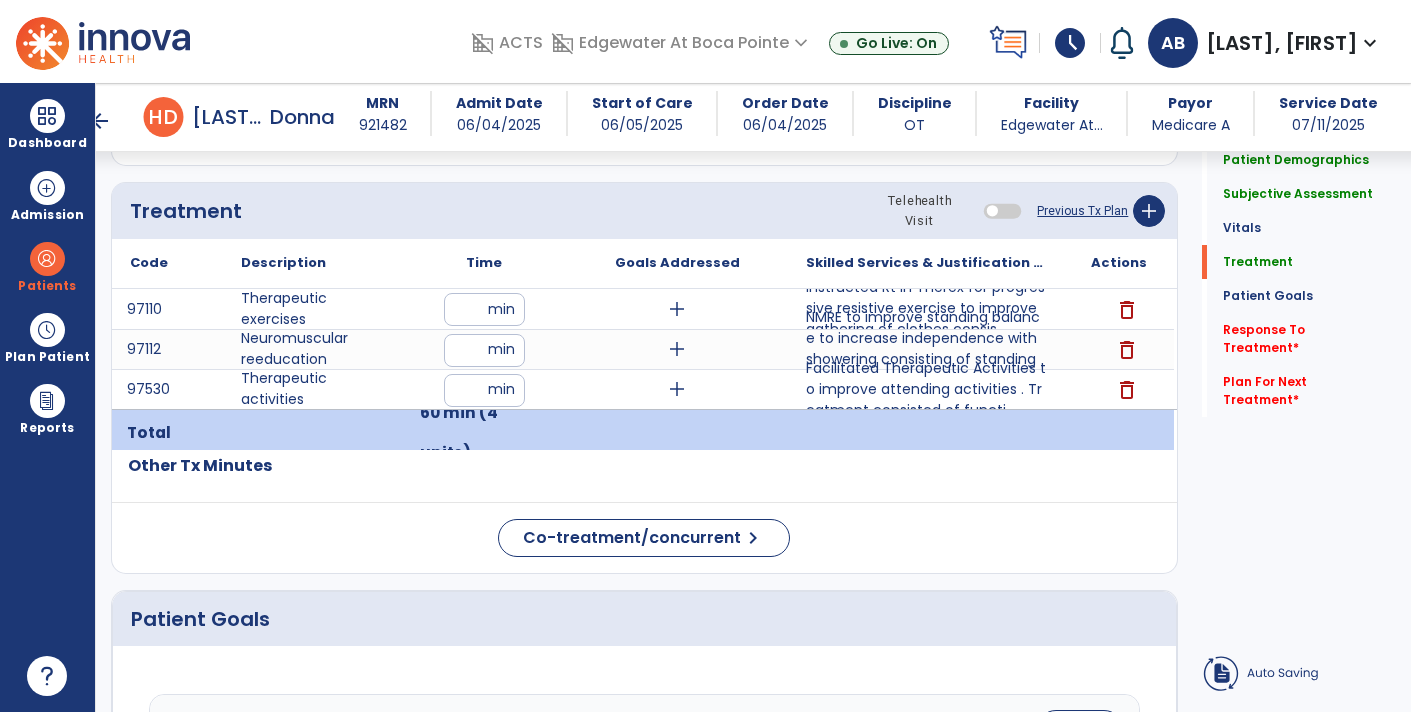 click on "Co-treatment/concurrent  chevron_right" 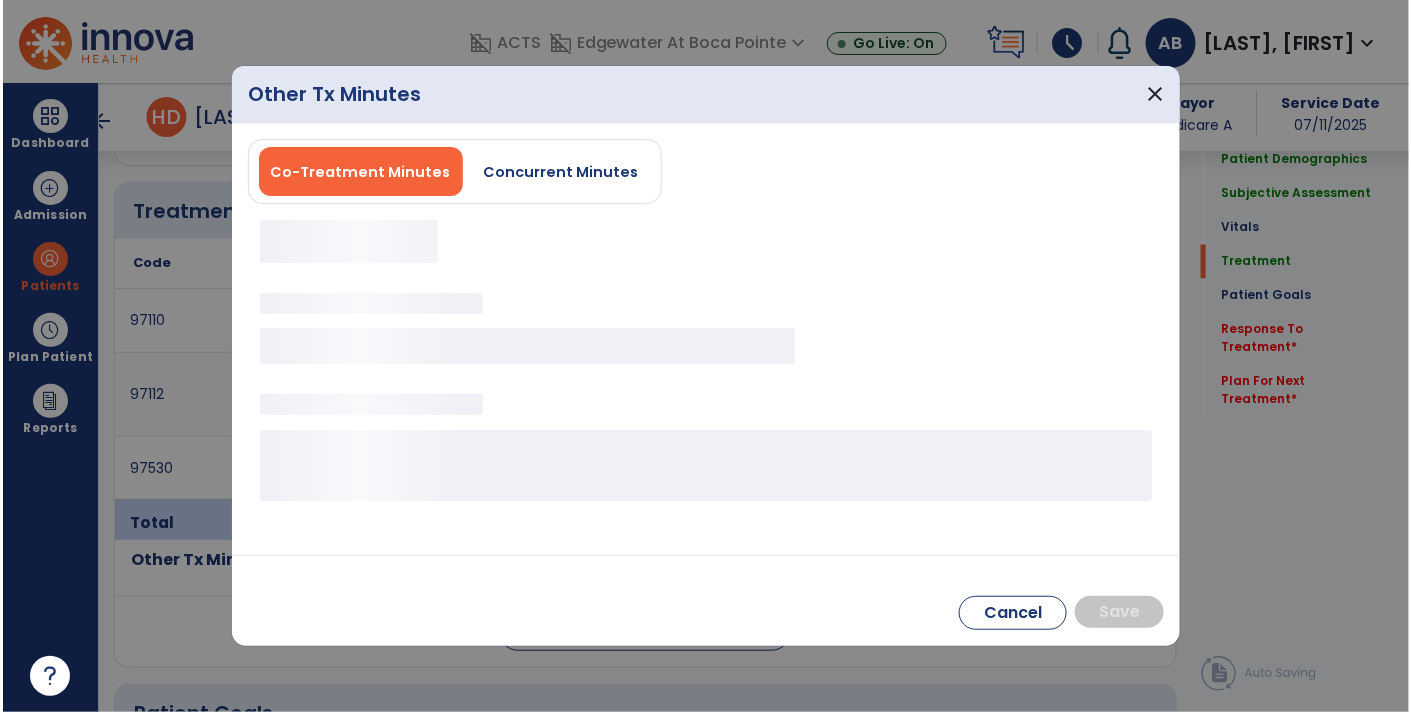 scroll, scrollTop: 1147, scrollLeft: 0, axis: vertical 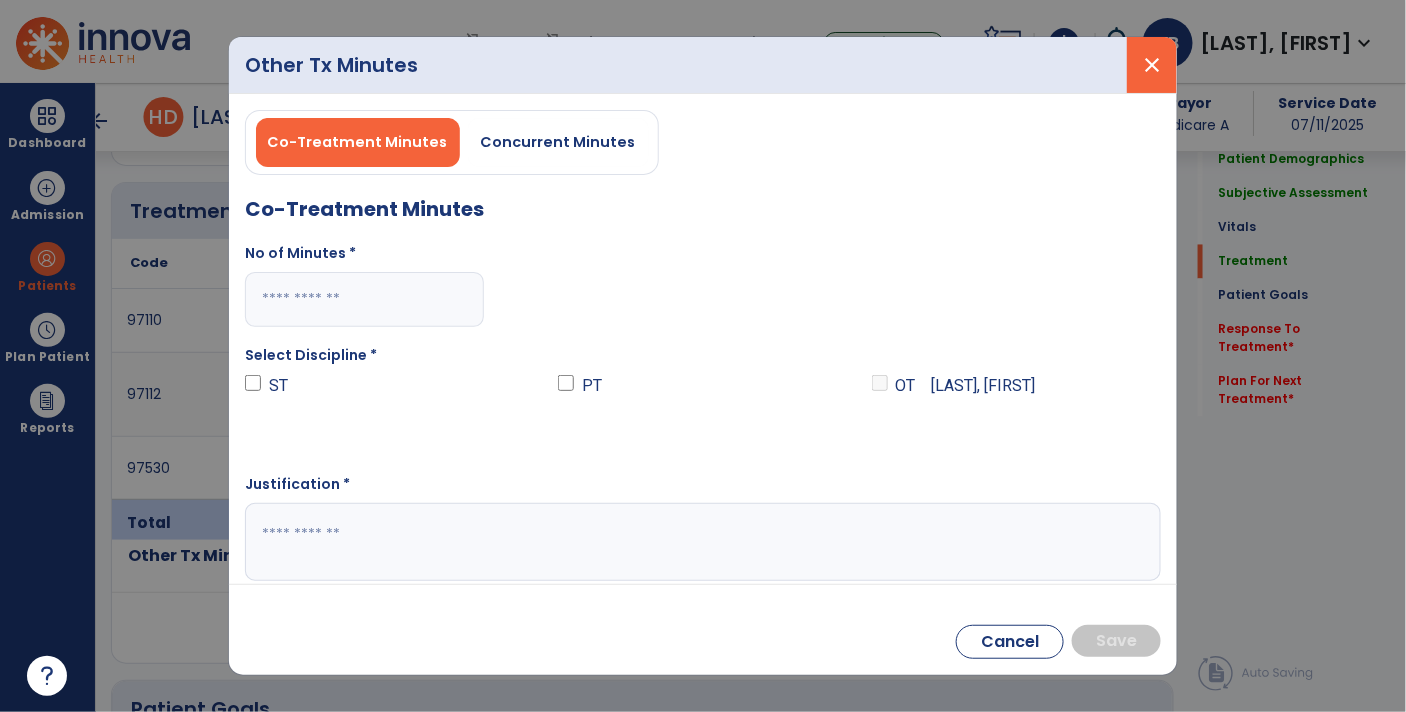 click on "close" at bounding box center (1152, 65) 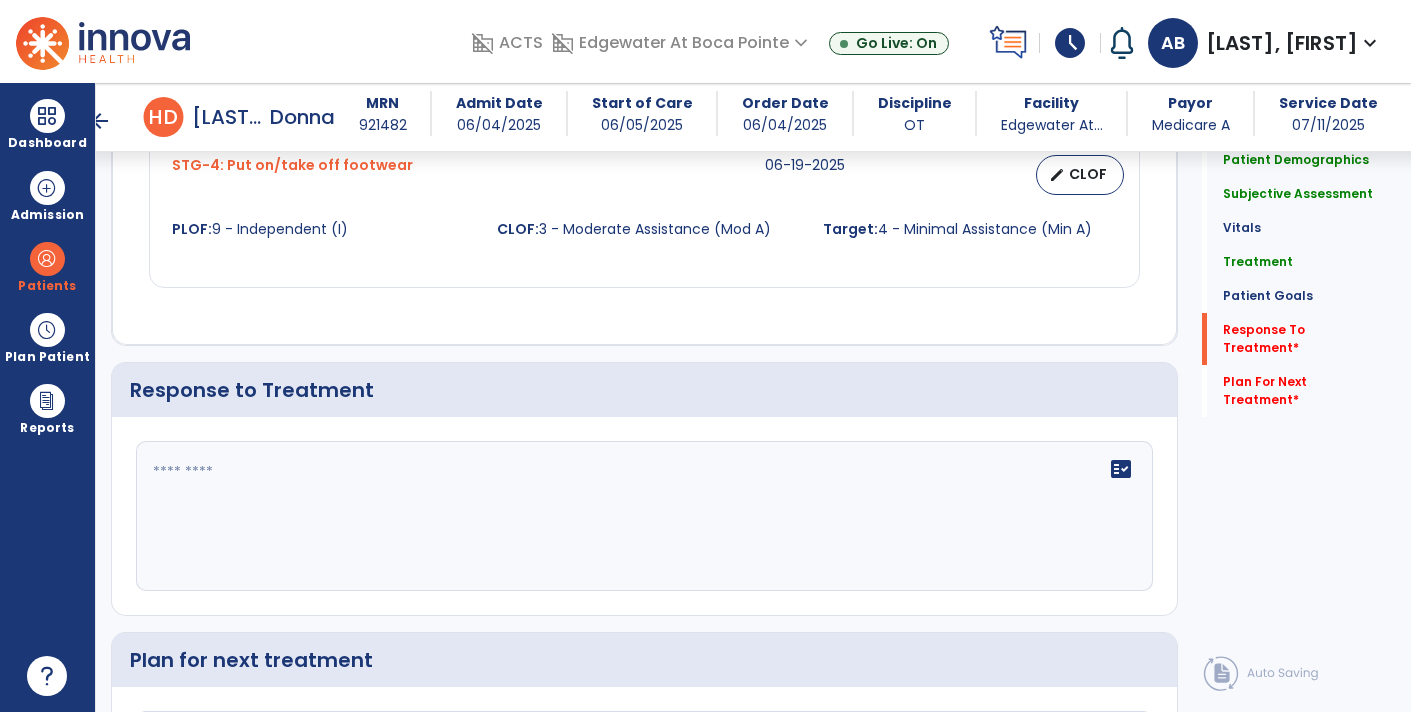 scroll, scrollTop: 2721, scrollLeft: 0, axis: vertical 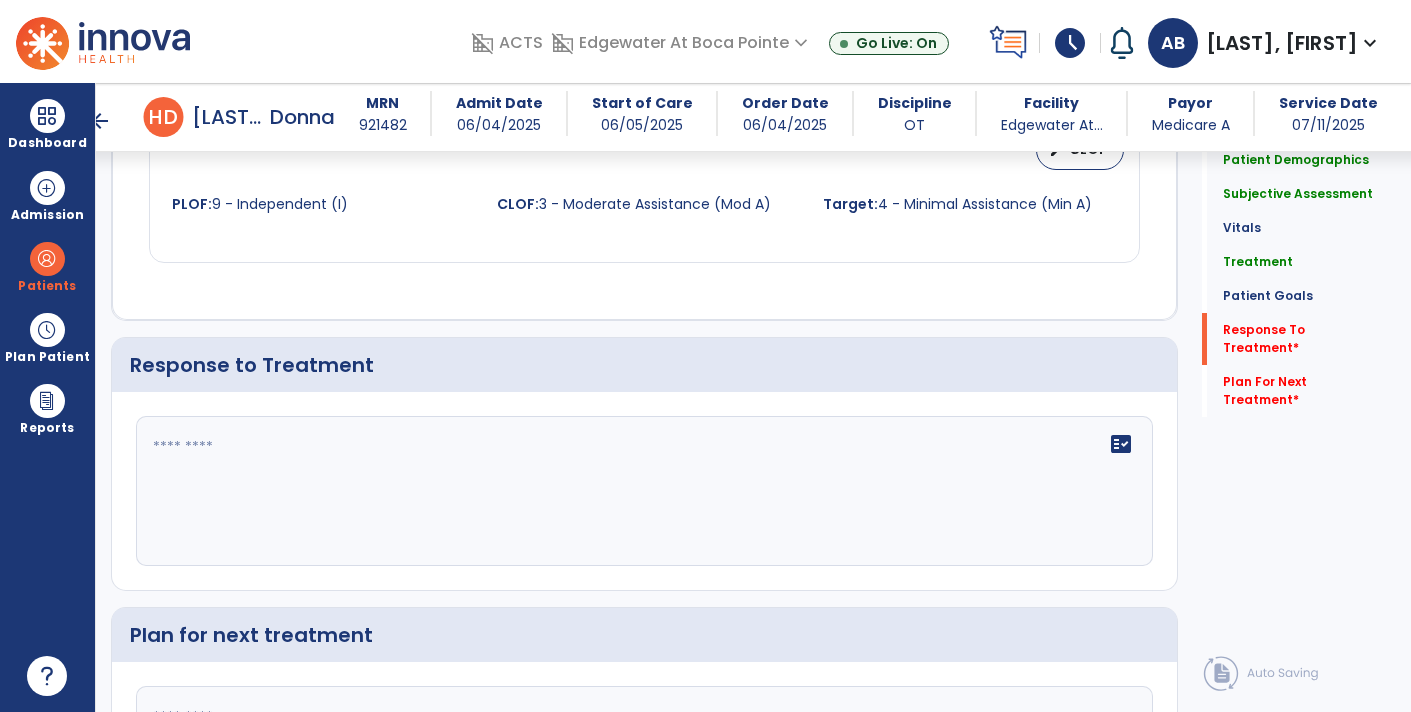 click on "fact_check" 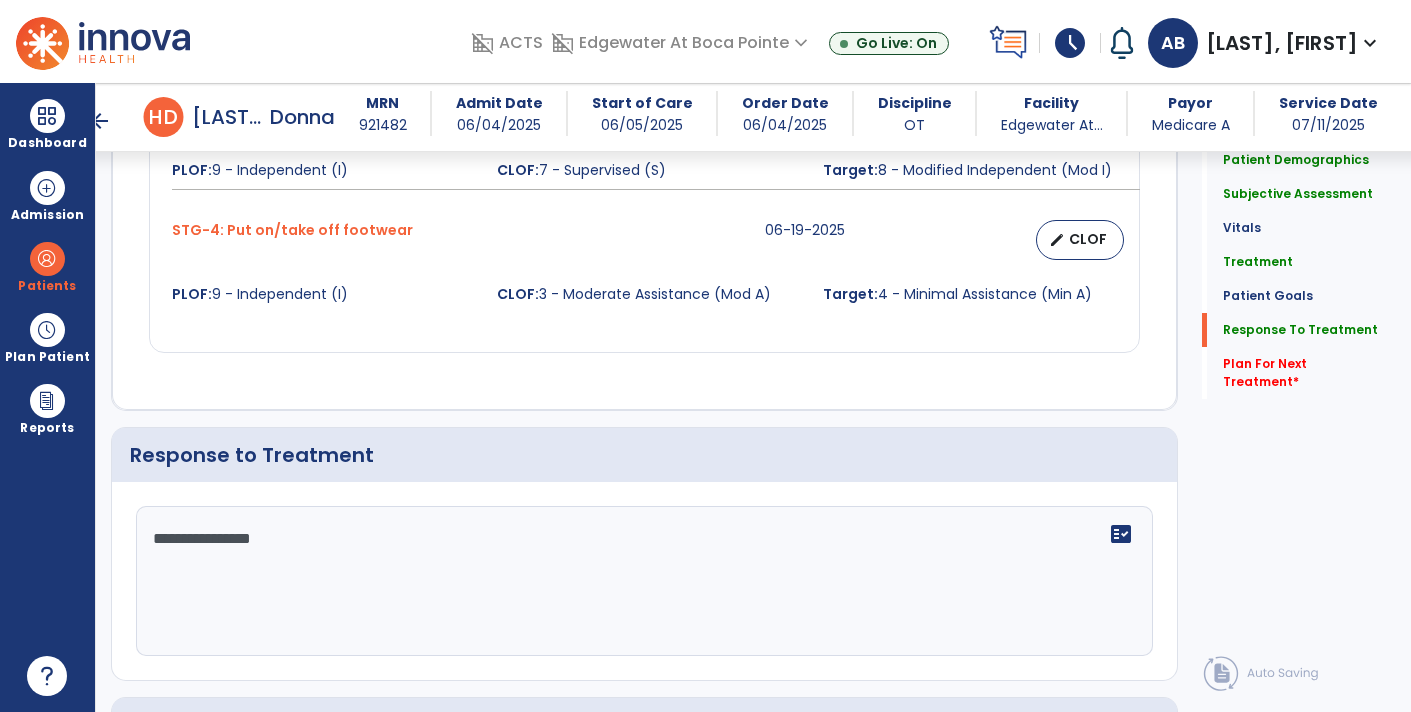 scroll, scrollTop: 2722, scrollLeft: 0, axis: vertical 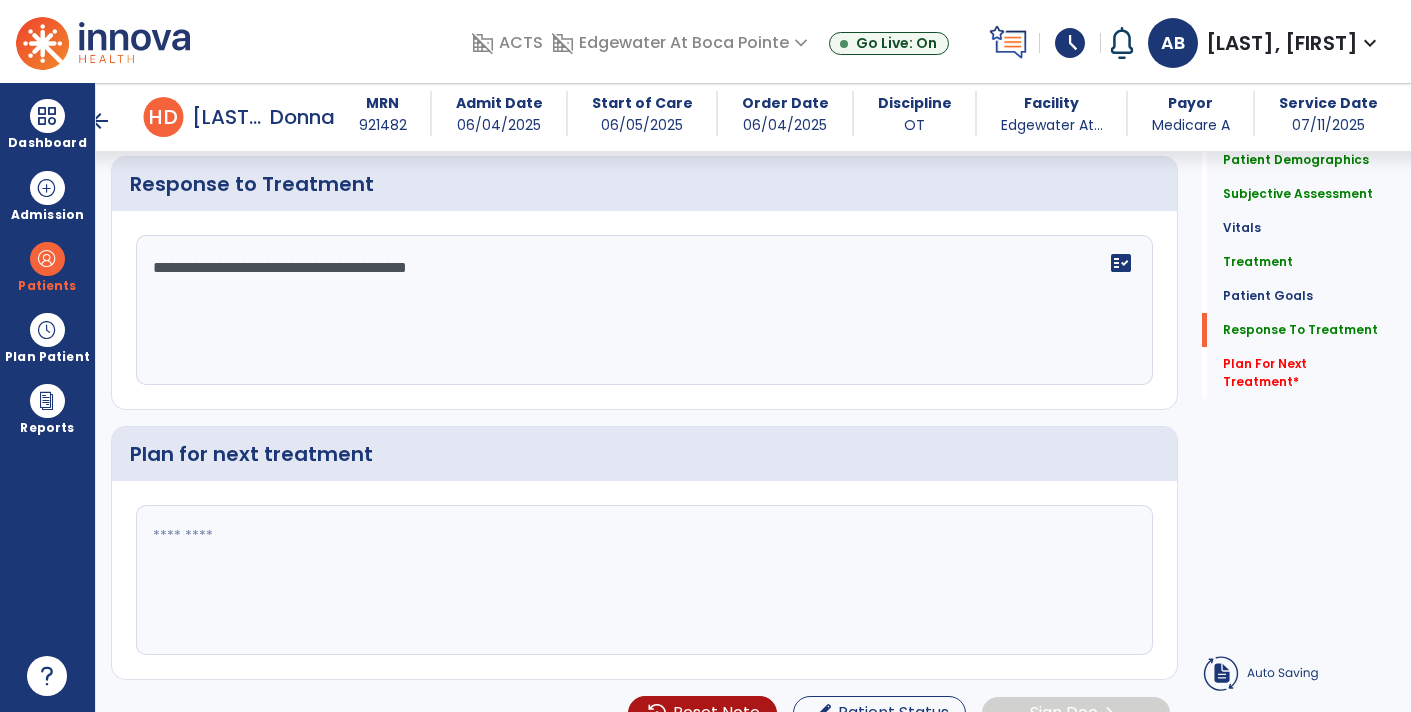 type on "**********" 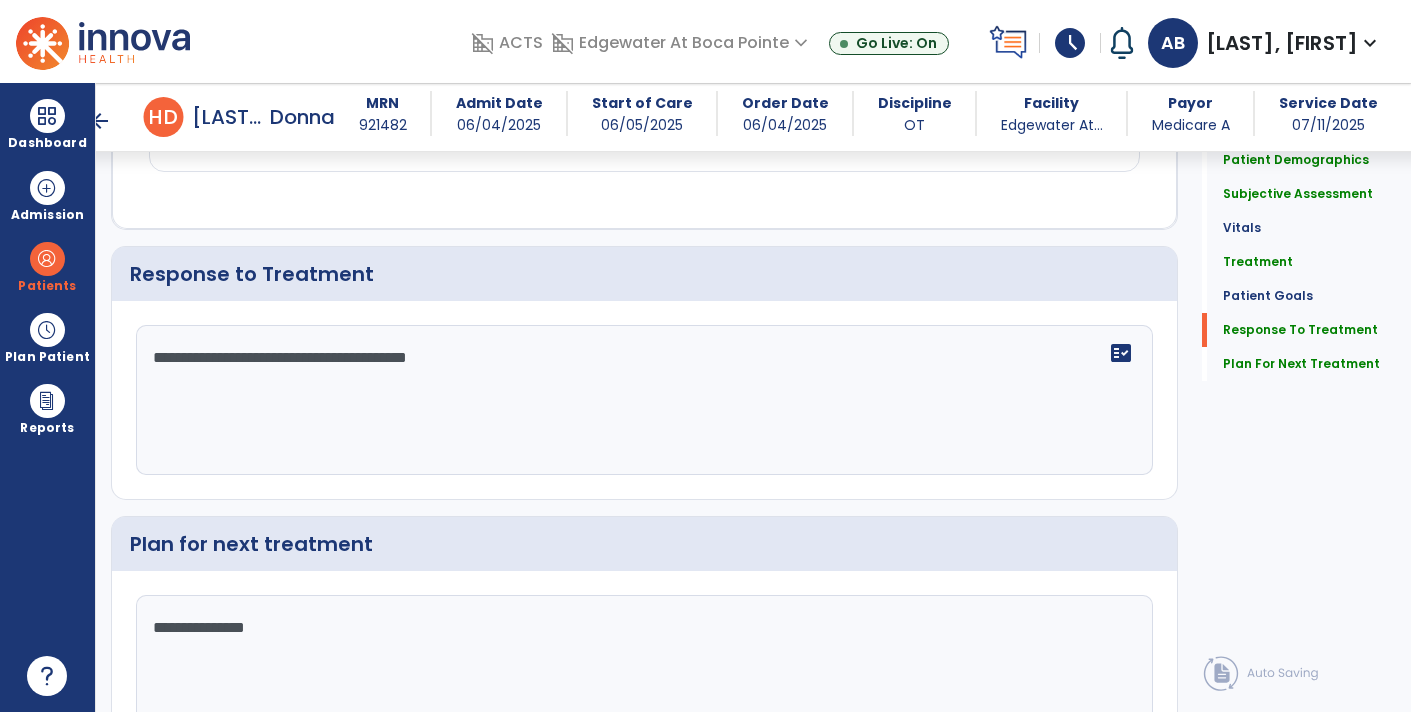 scroll, scrollTop: 2902, scrollLeft: 0, axis: vertical 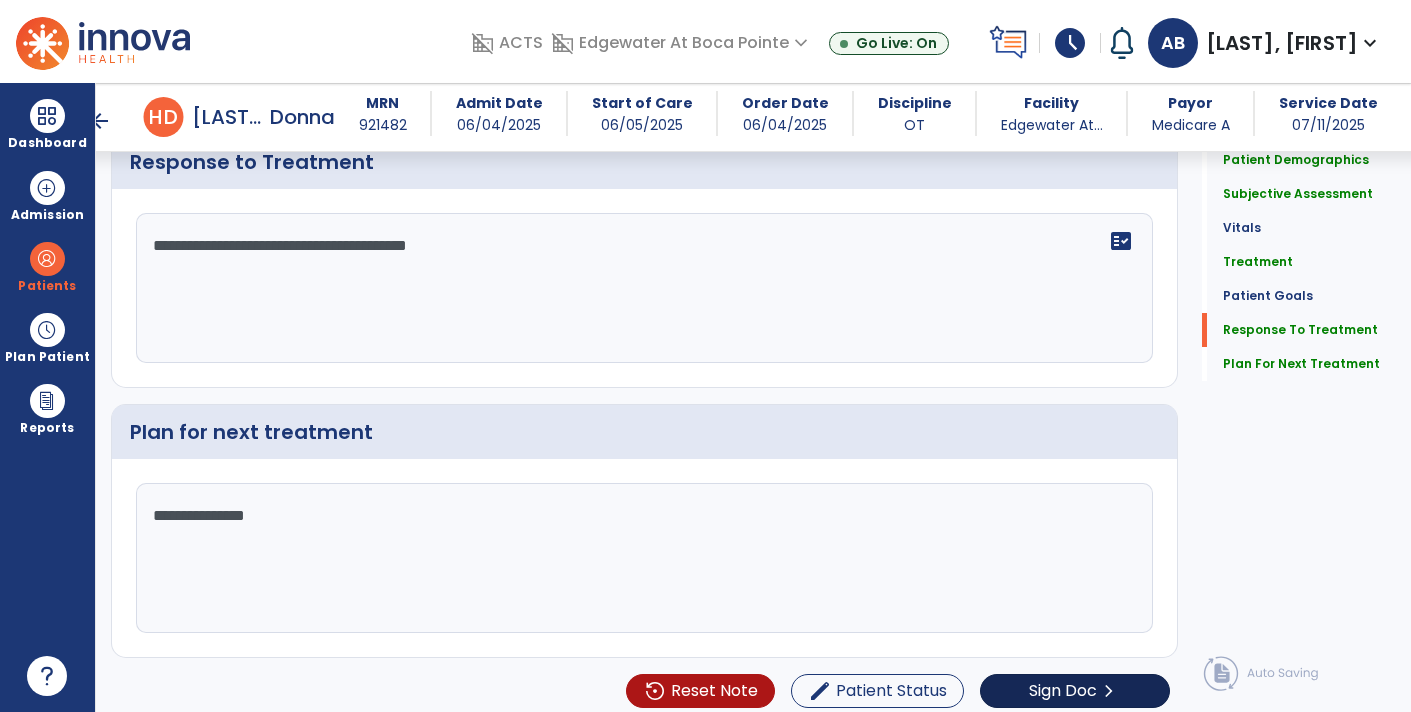 type on "**********" 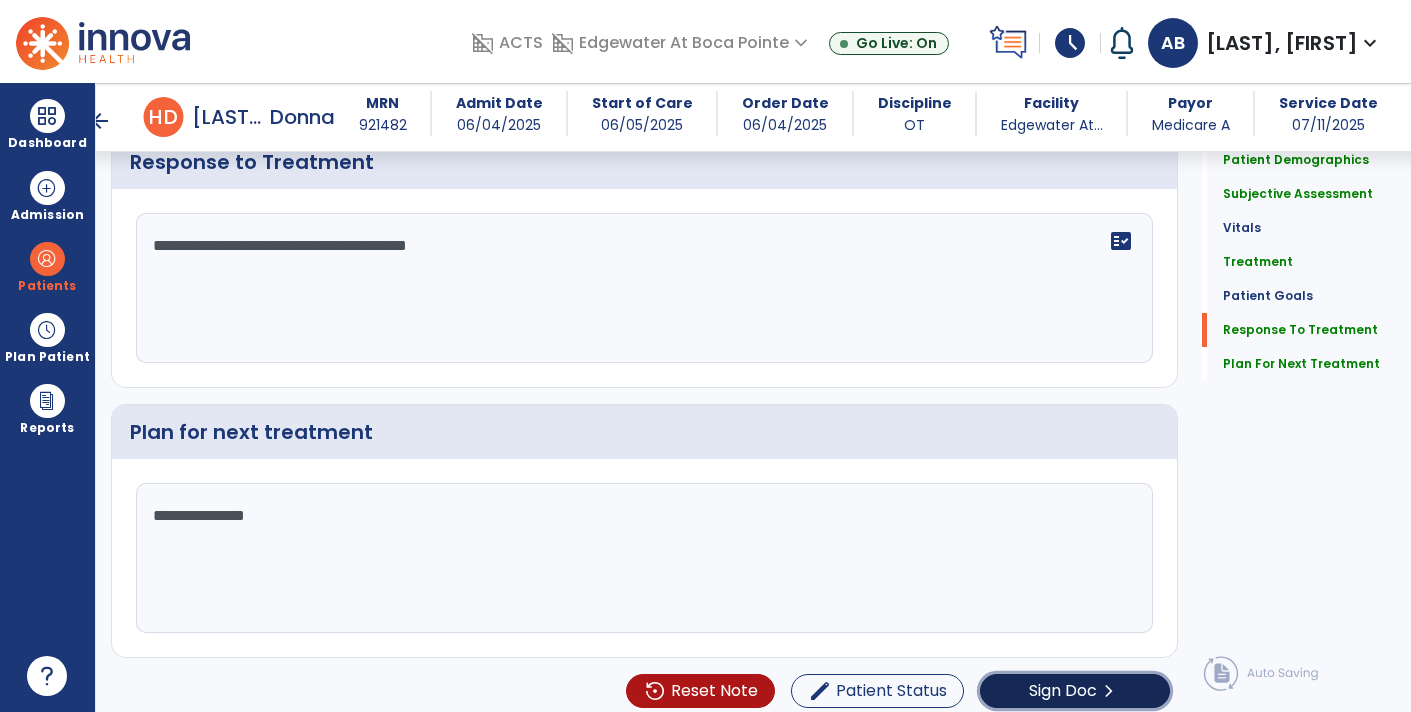 click on "Sign Doc  chevron_right" 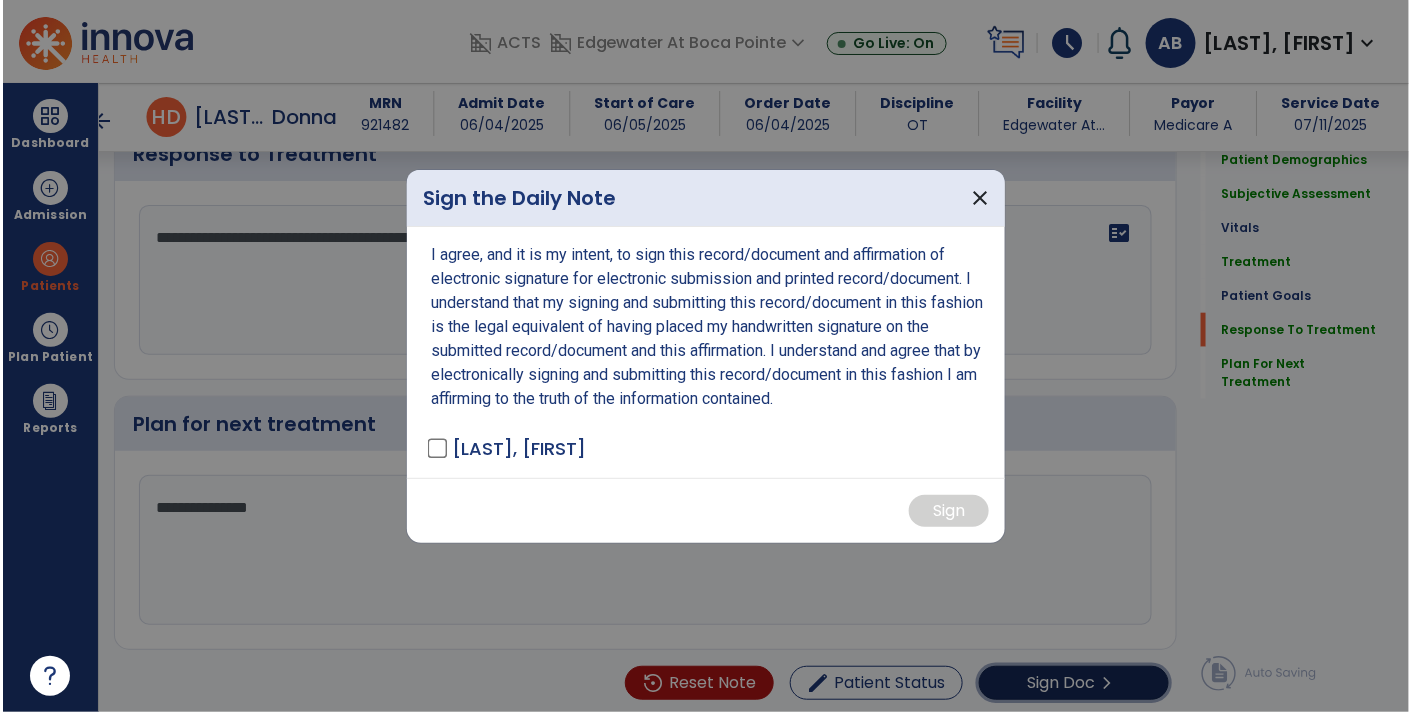 scroll, scrollTop: 2924, scrollLeft: 0, axis: vertical 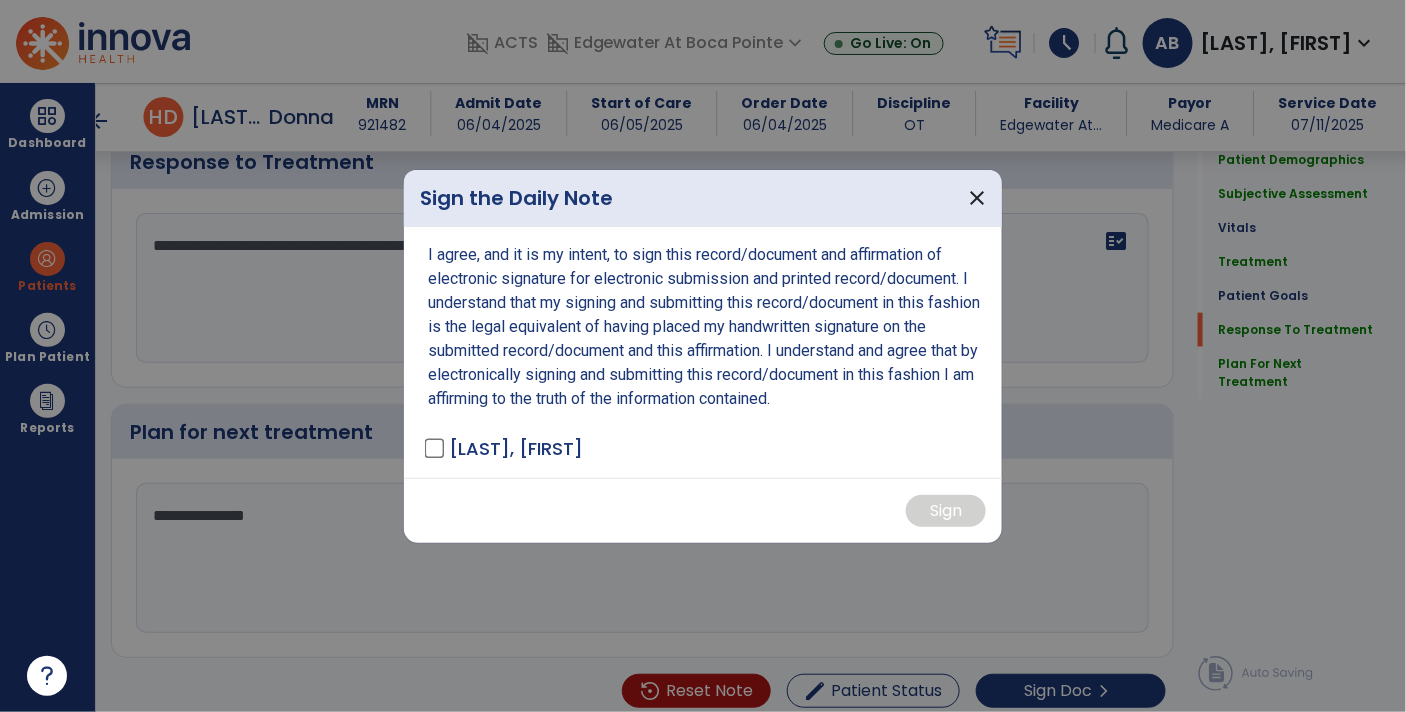 click on "I agree, and it is my intent, to sign this record/document and affirmation of electronic signature for electronic submission and printed record/document. I understand that my signing and submitting this record/document in this fashion is the legal equivalent of having placed my handwritten signature on the submitted record/document and this affirmation. I understand and agree that by electronically signing and submitting this record/document in this fashion I am affirming to the truth of the information contained.  [LAST], [FIRST]  - OTA" at bounding box center (703, 352) 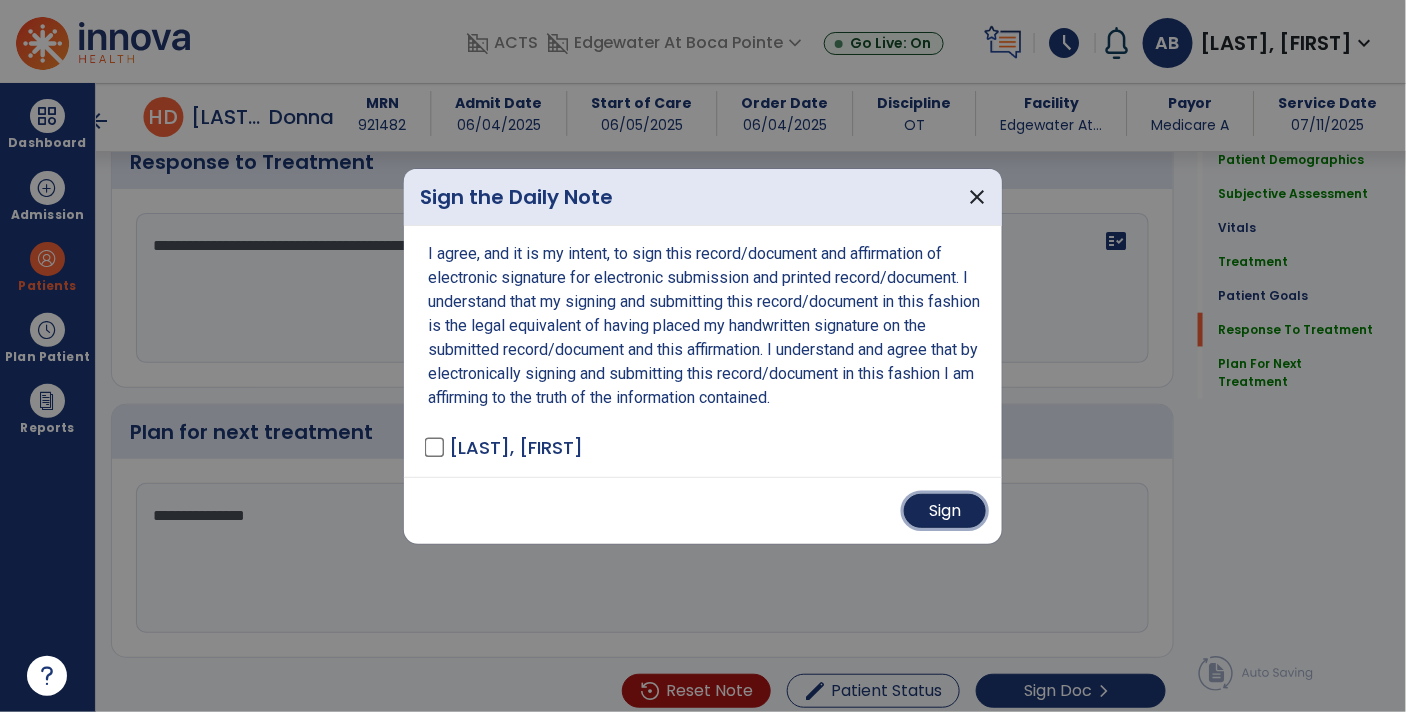 click on "Sign" at bounding box center (945, 511) 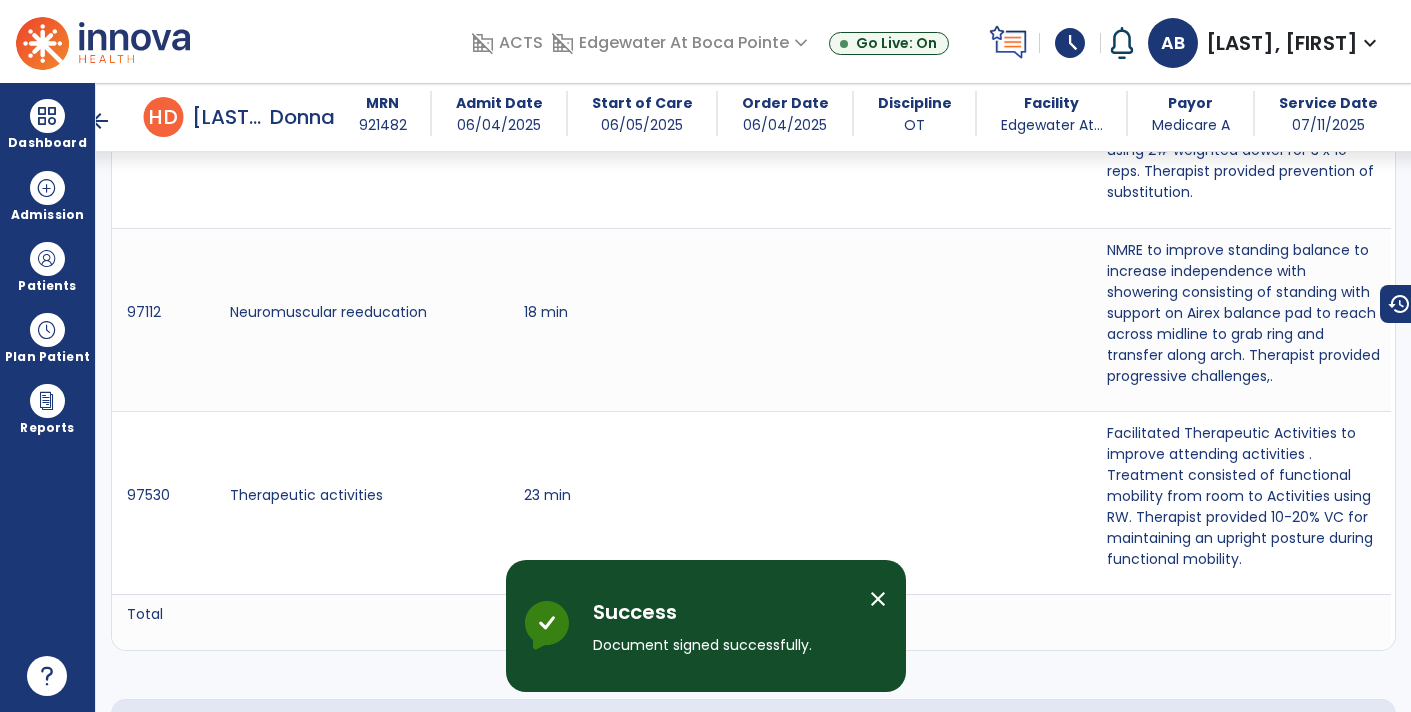 scroll, scrollTop: 0, scrollLeft: 0, axis: both 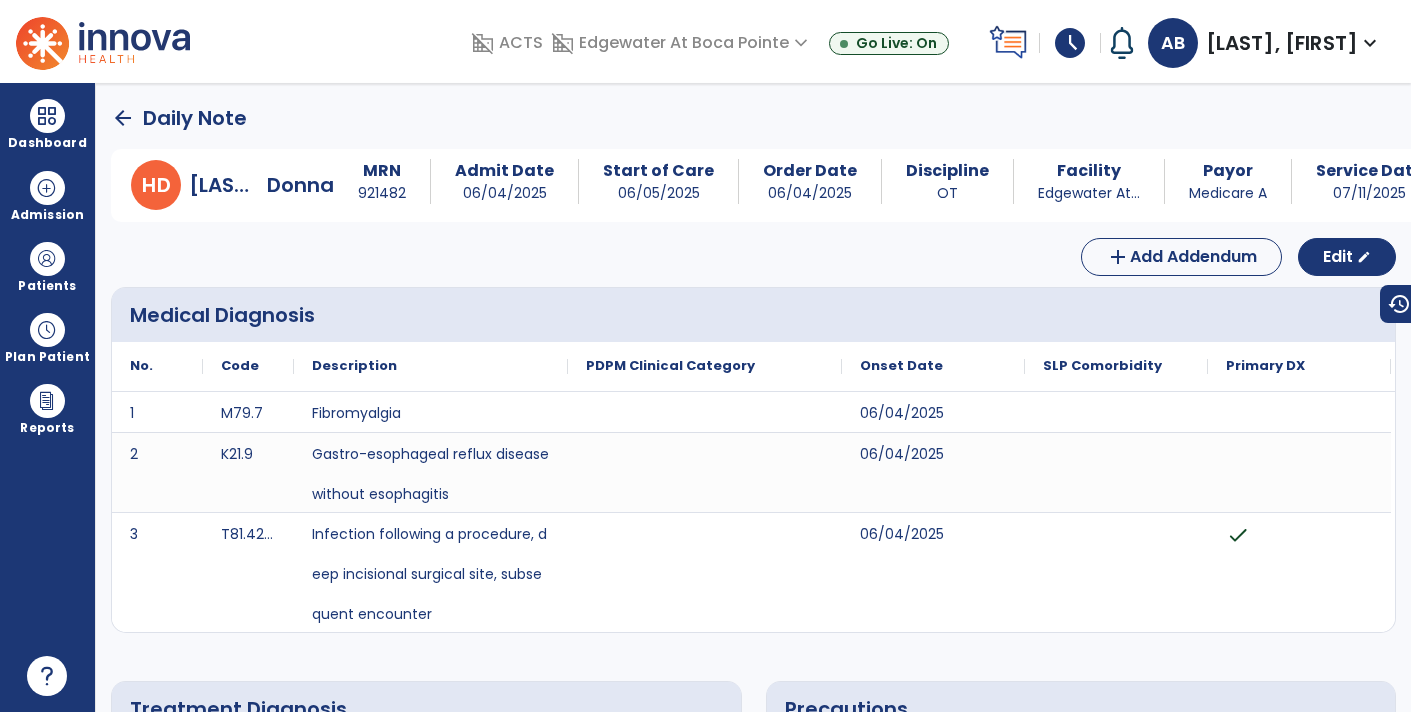 click on "arrow_back" 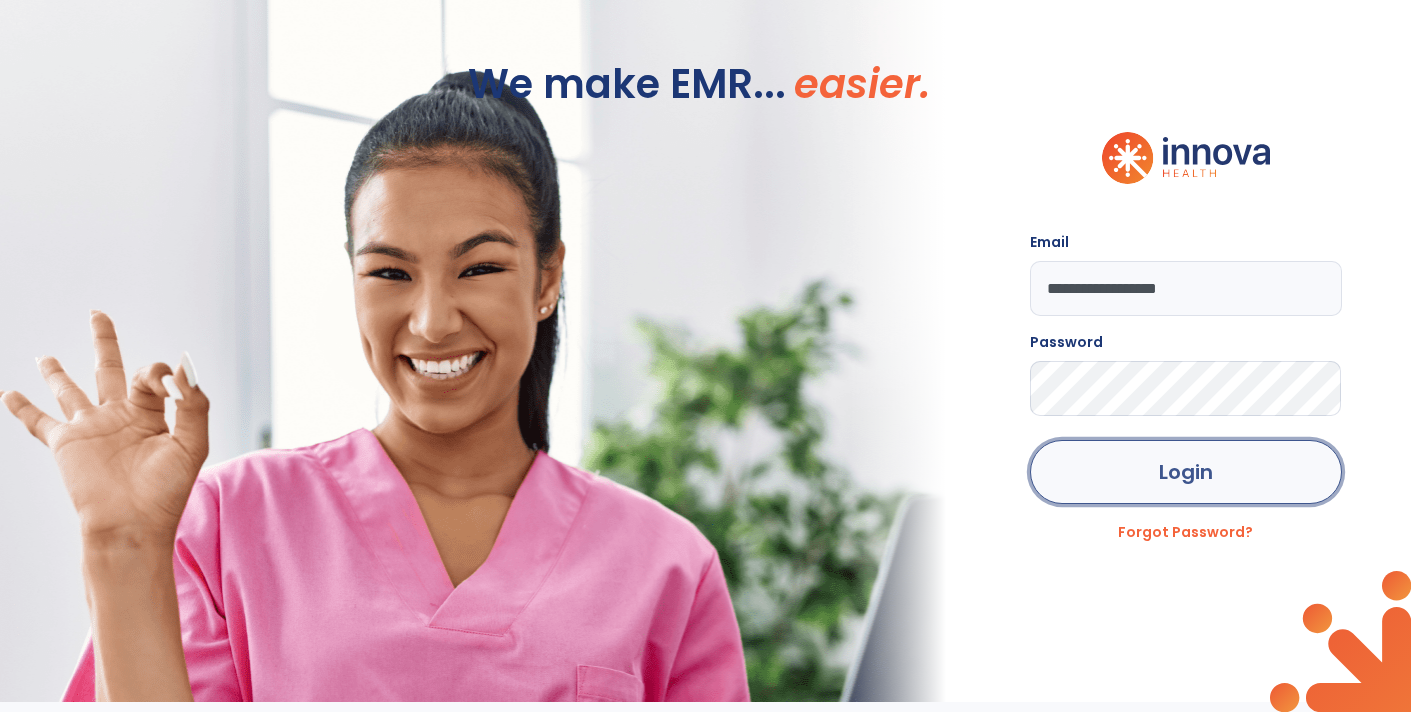 click on "Login" 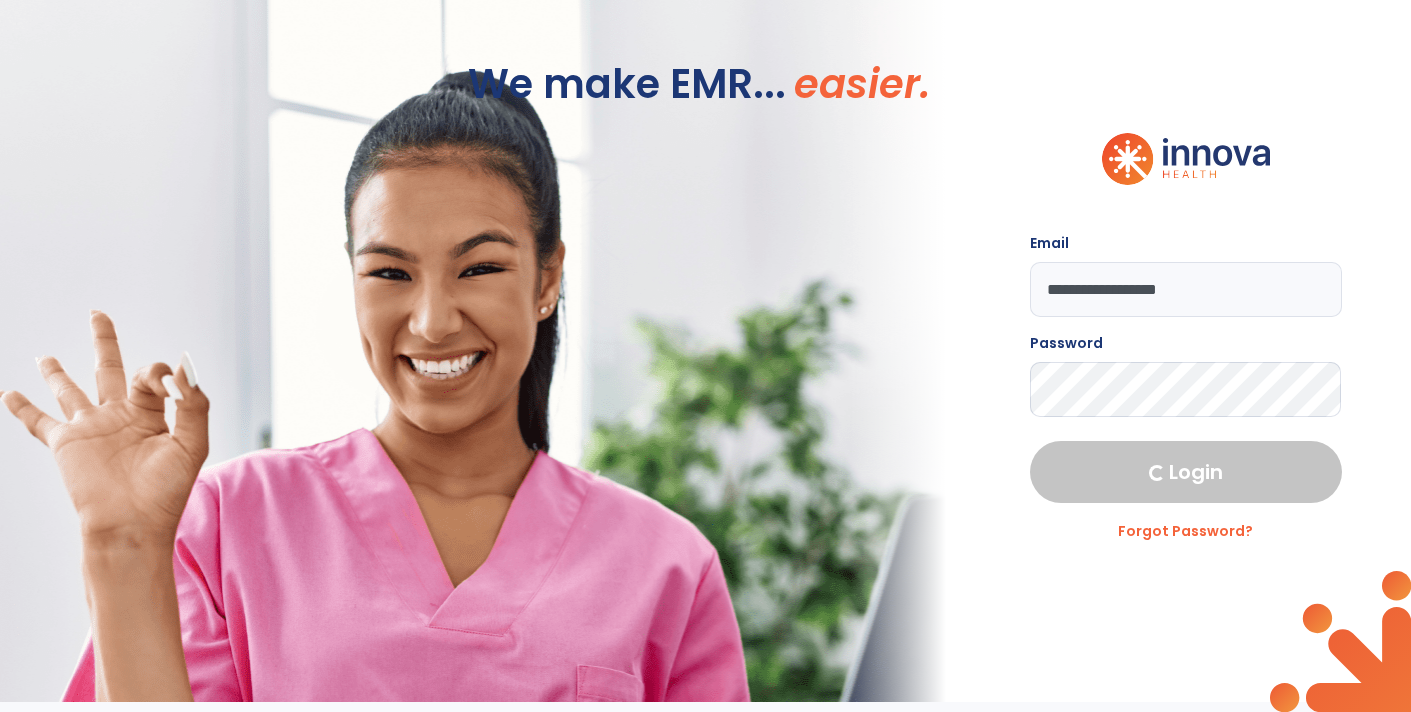 select on "****" 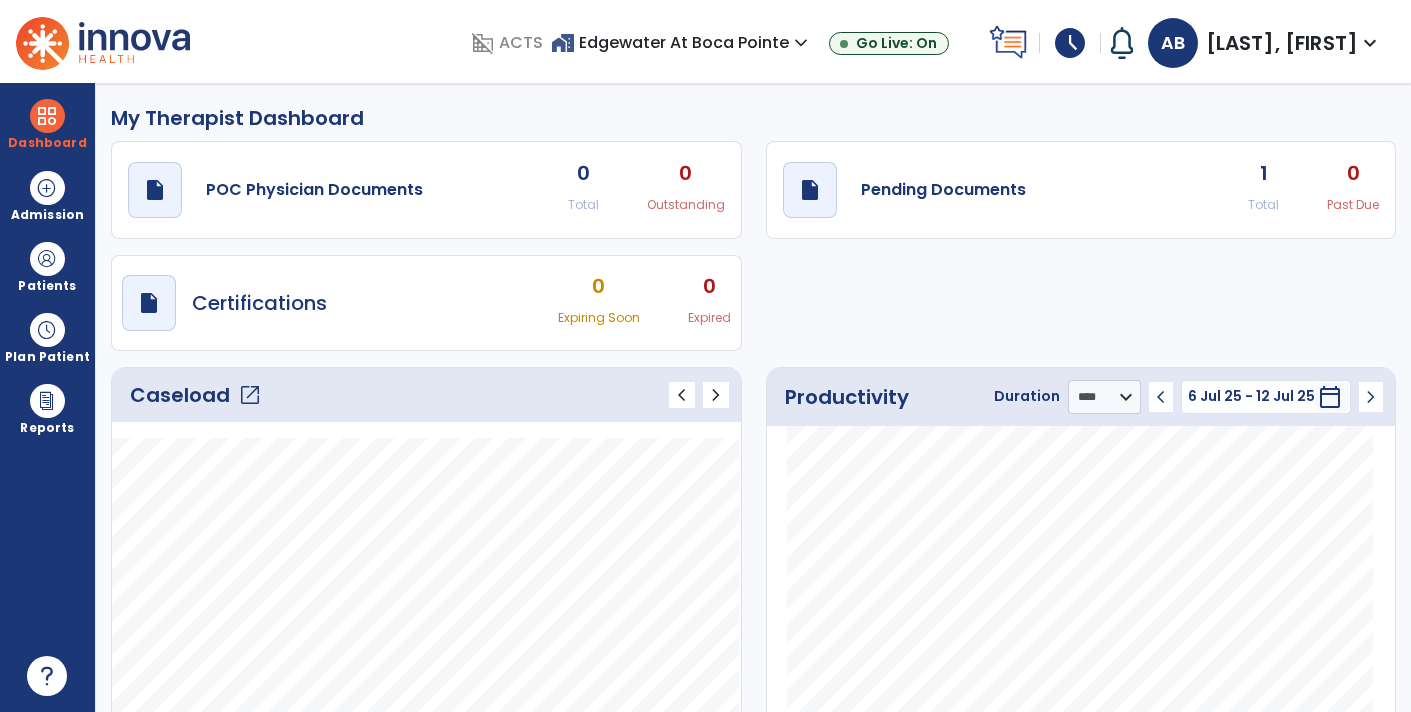 click on "open_in_new" 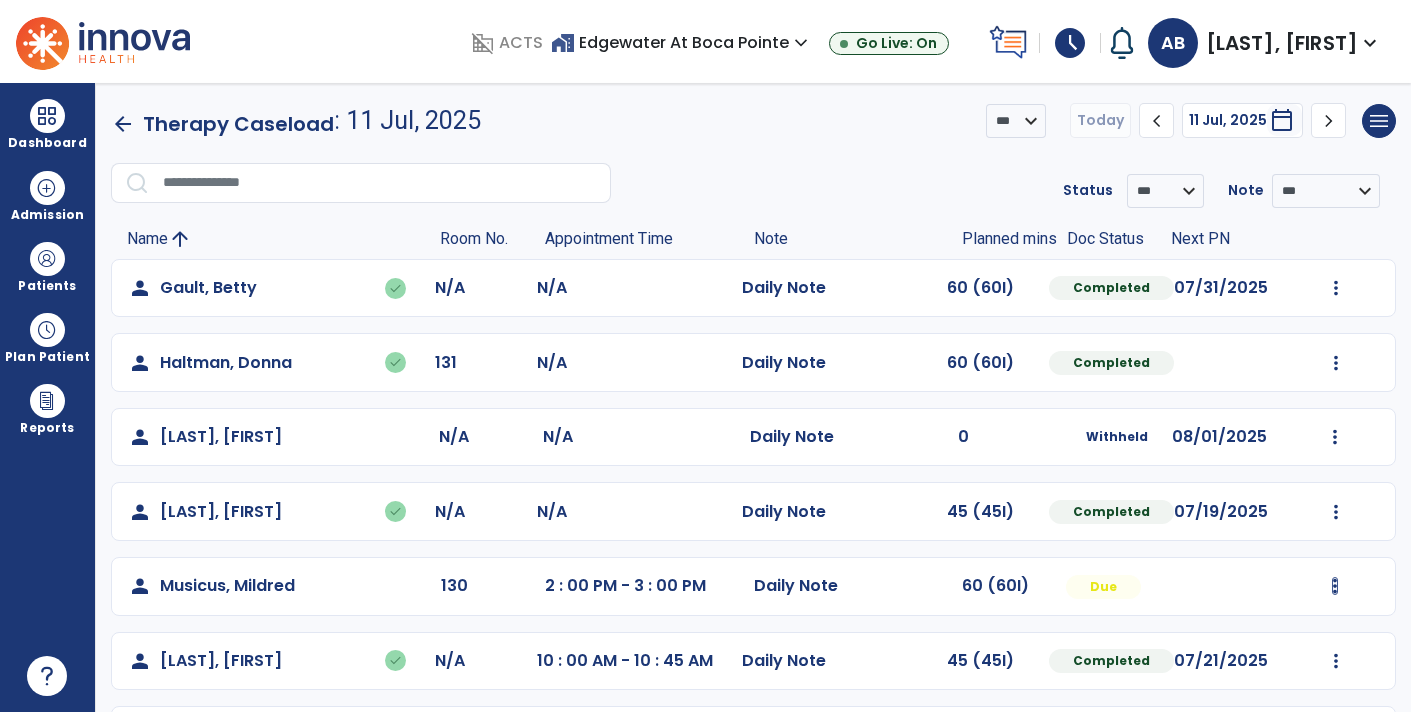 click at bounding box center (1336, 288) 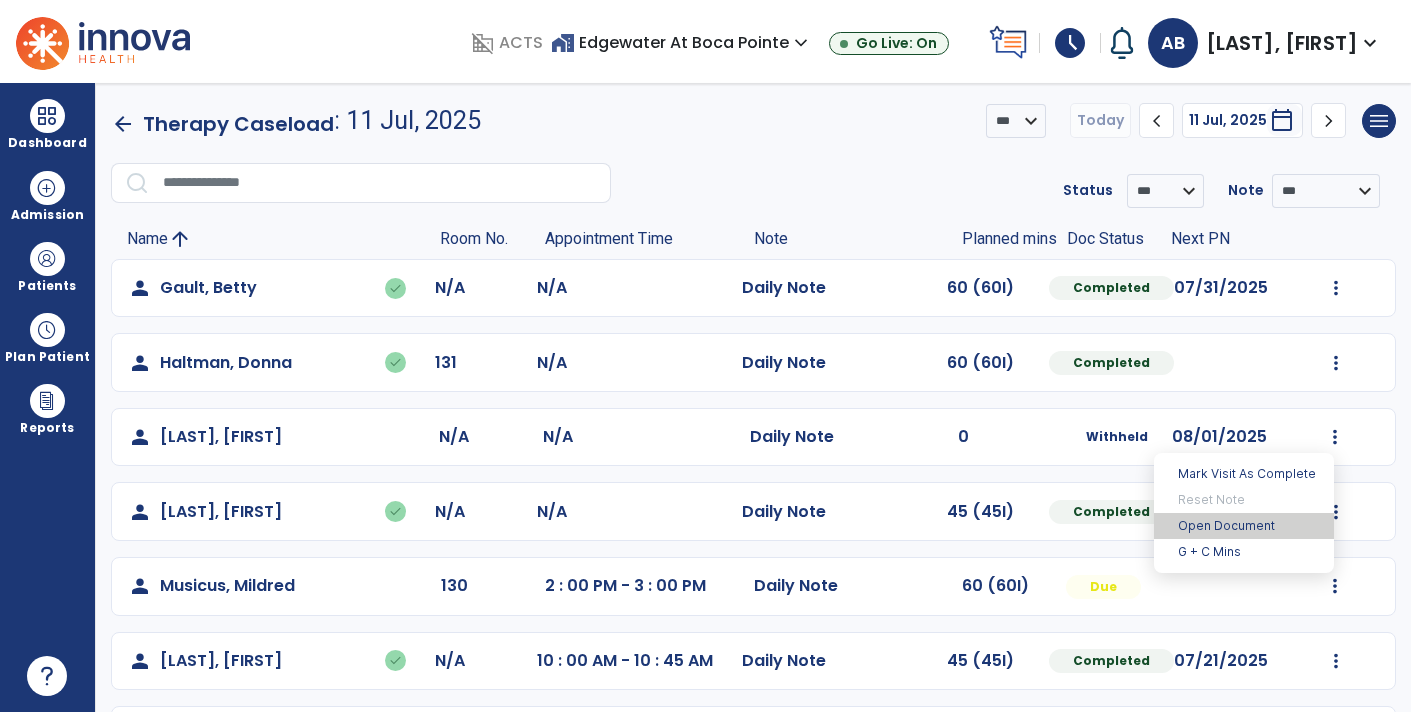 click on "Open Document" at bounding box center (1244, 526) 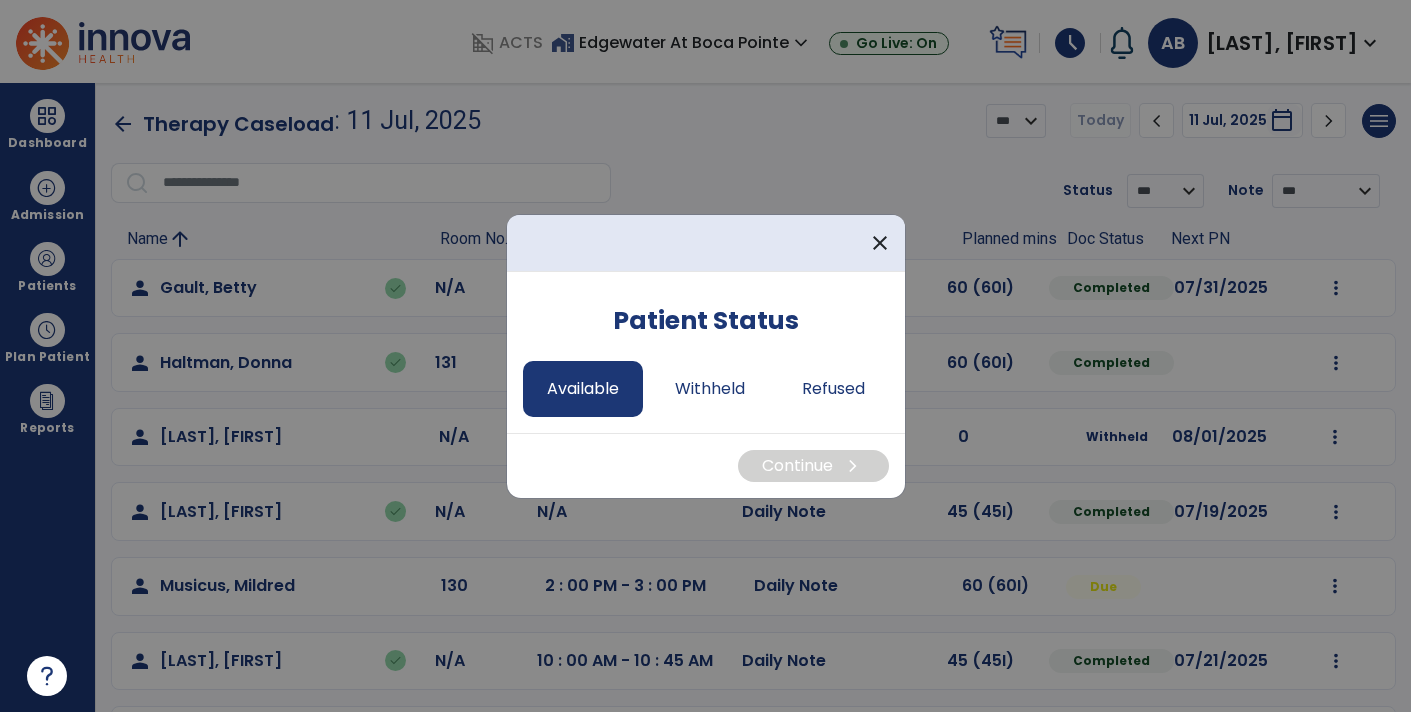 click on "Available" at bounding box center [583, 389] 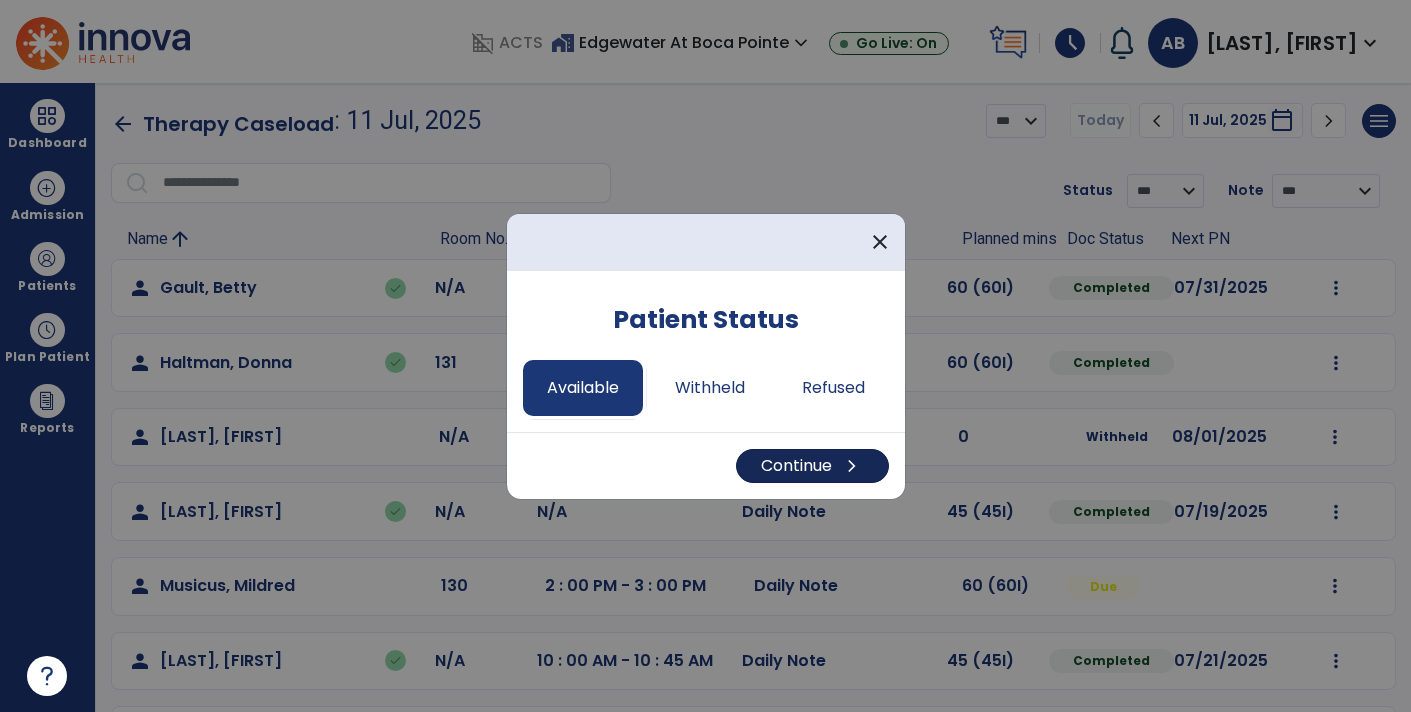 click on "Continue   chevron_right" at bounding box center (812, 466) 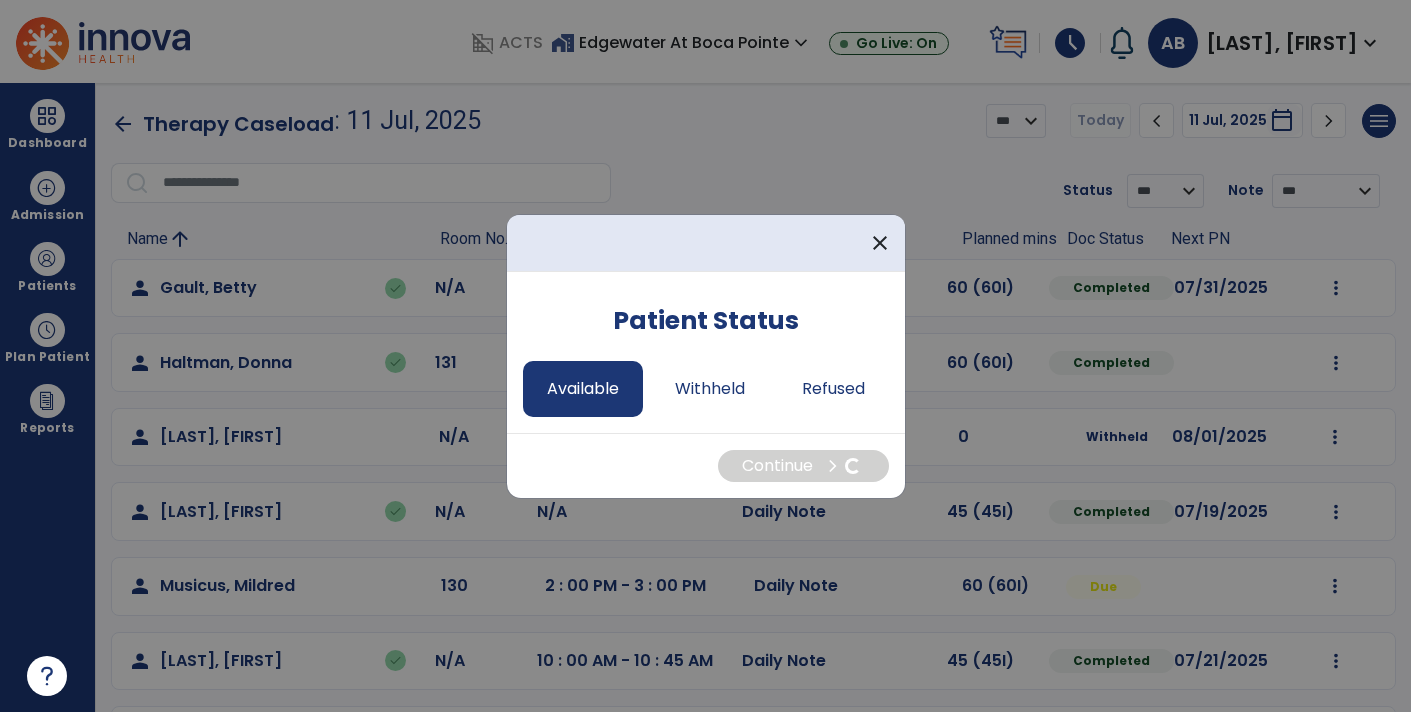 select on "*" 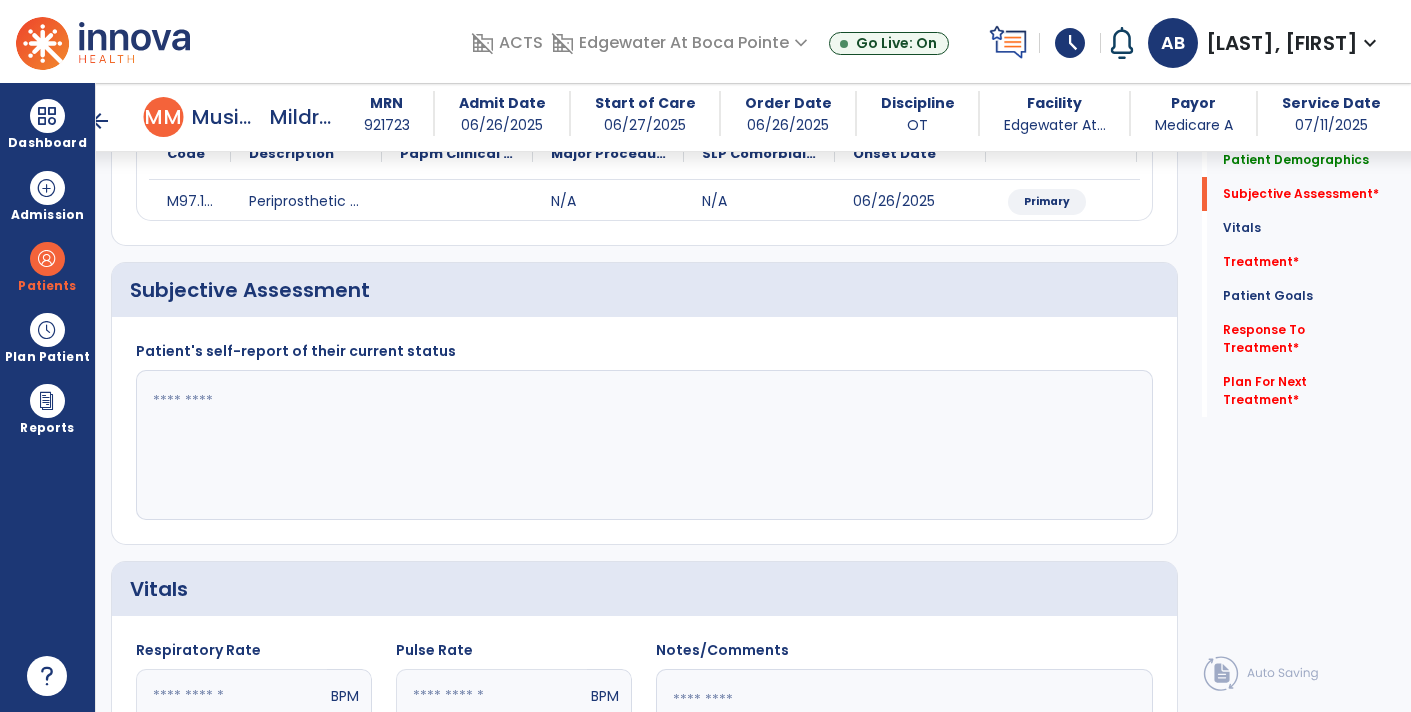 scroll, scrollTop: 267, scrollLeft: 0, axis: vertical 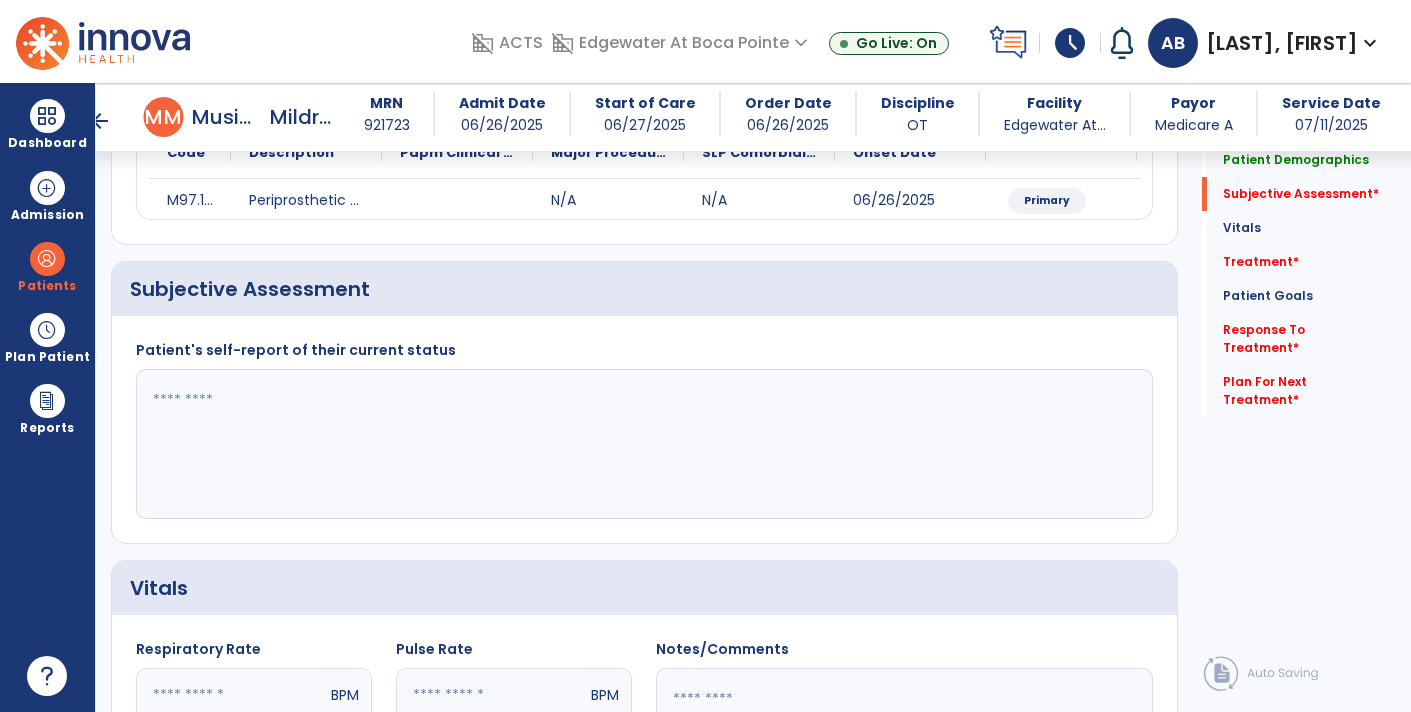 click 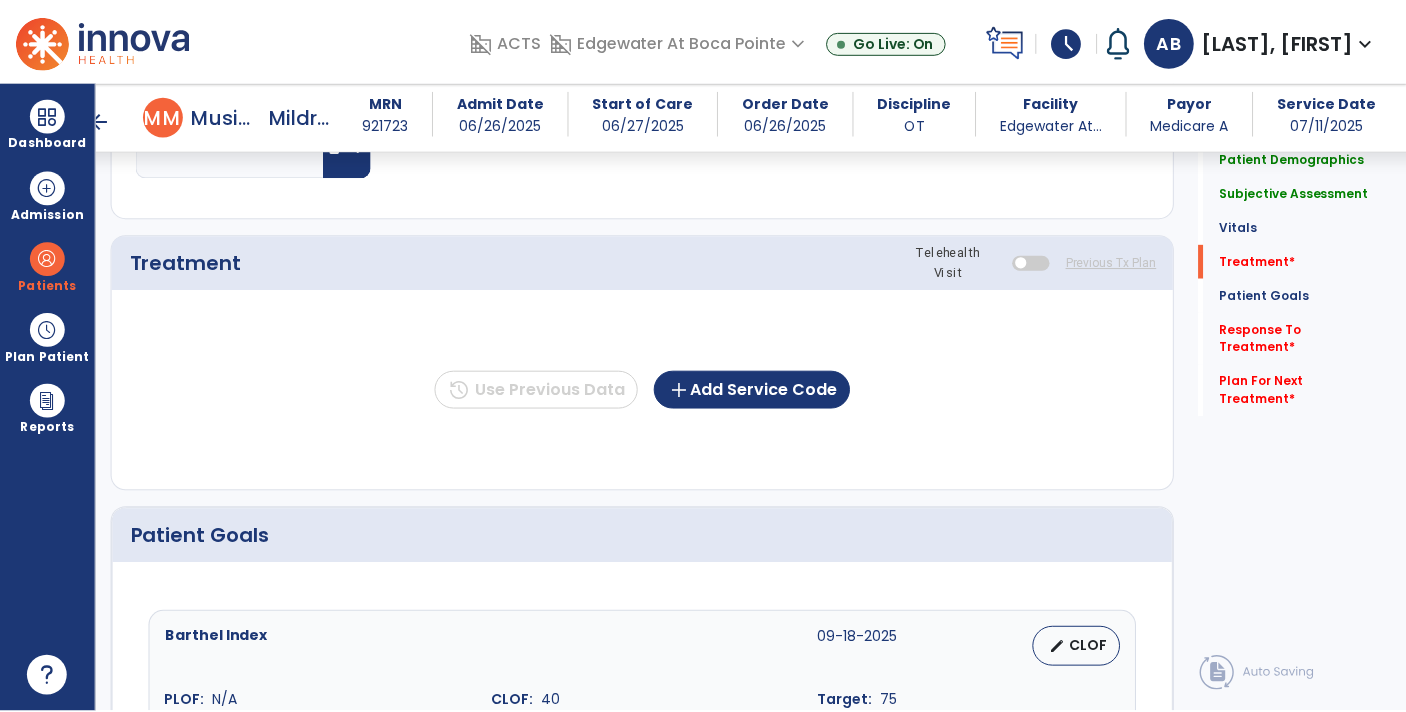 scroll, scrollTop: 1016, scrollLeft: 0, axis: vertical 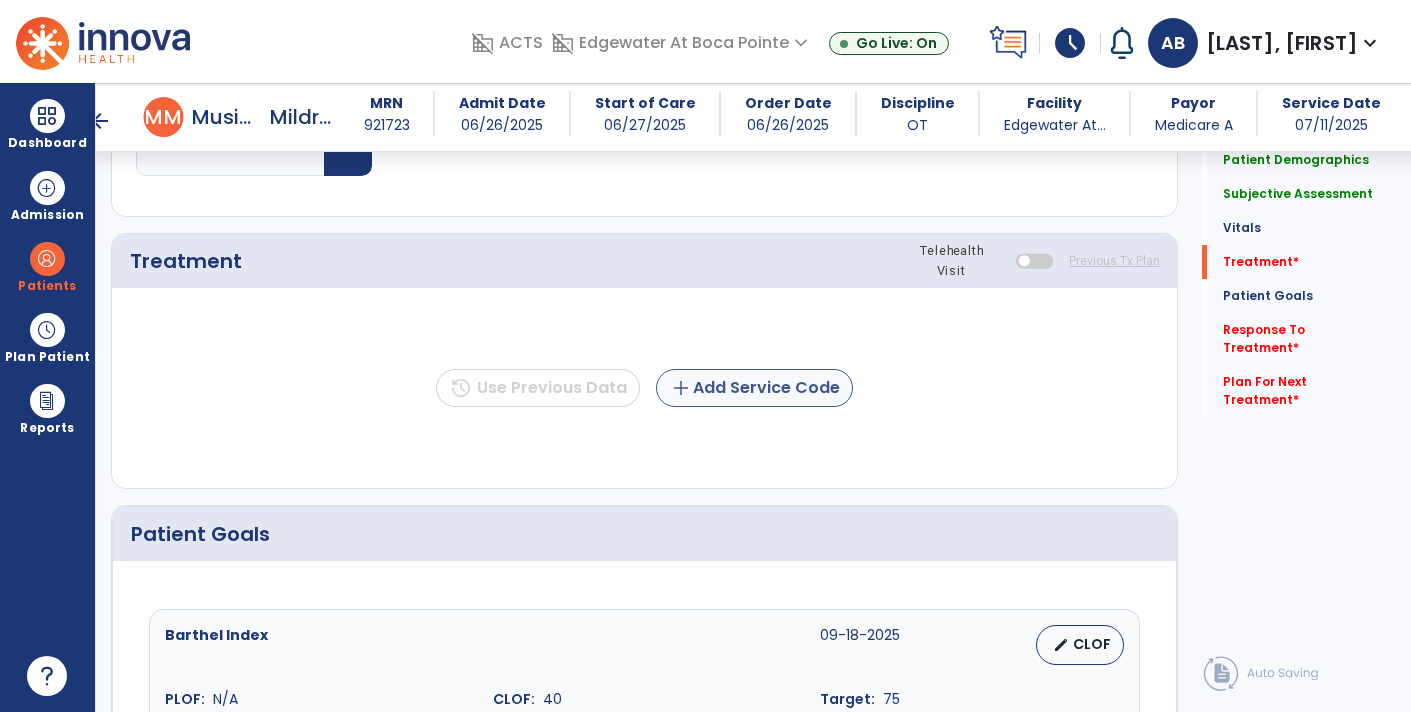 type on "**********" 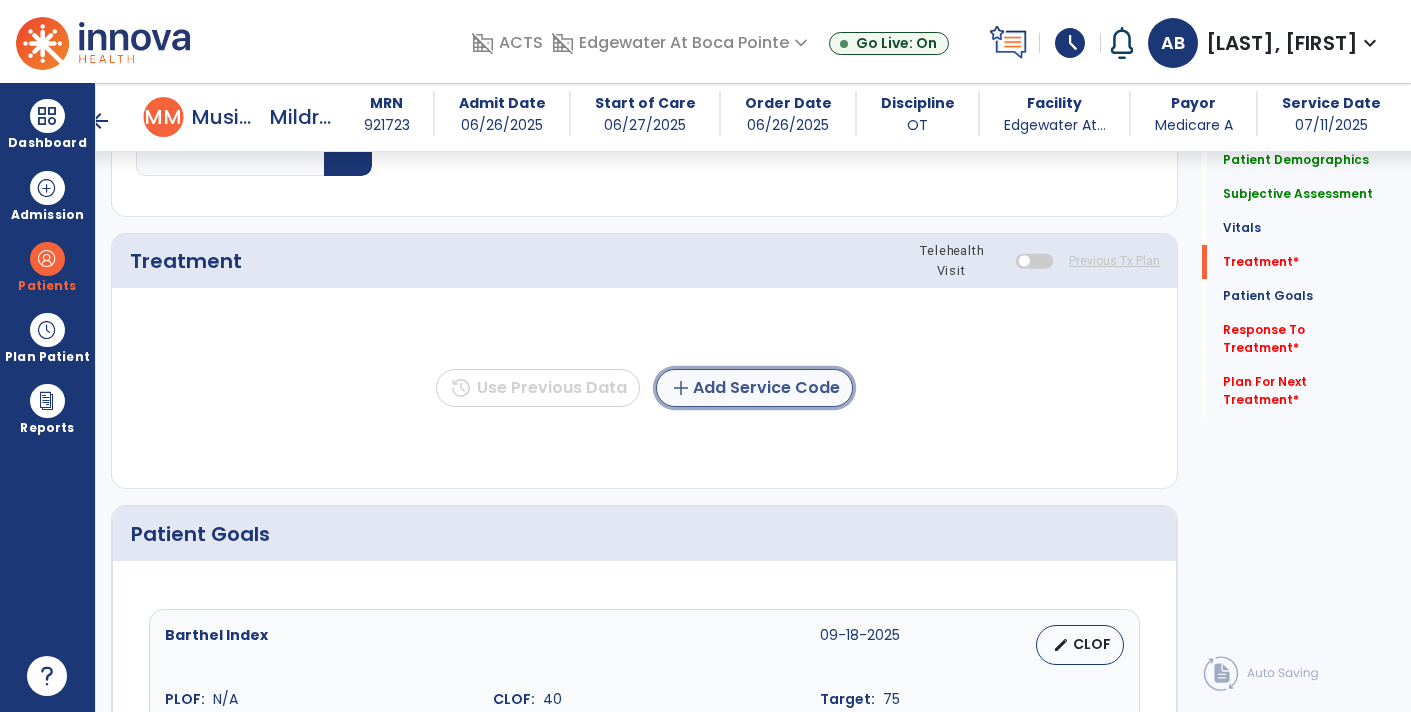 click on "add  Add Service Code" 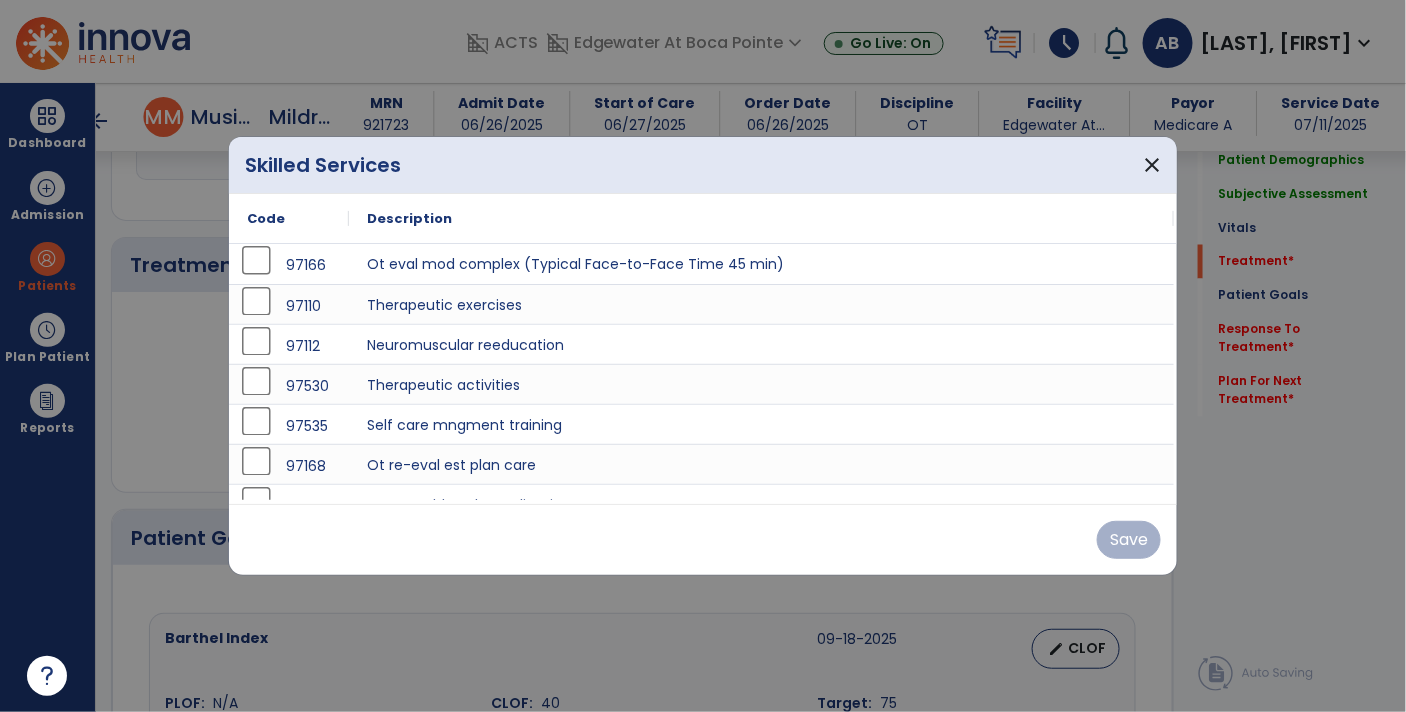 scroll, scrollTop: 1016, scrollLeft: 0, axis: vertical 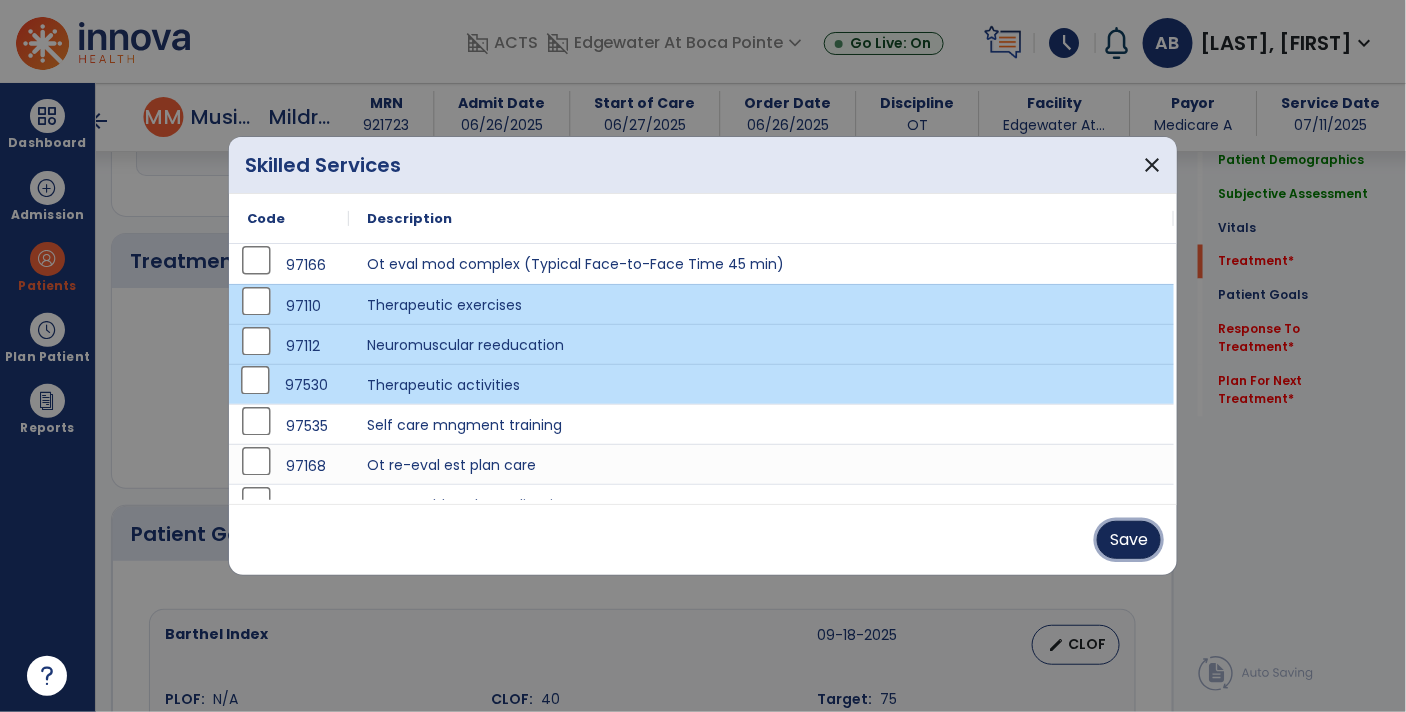 click on "Save" at bounding box center [1129, 540] 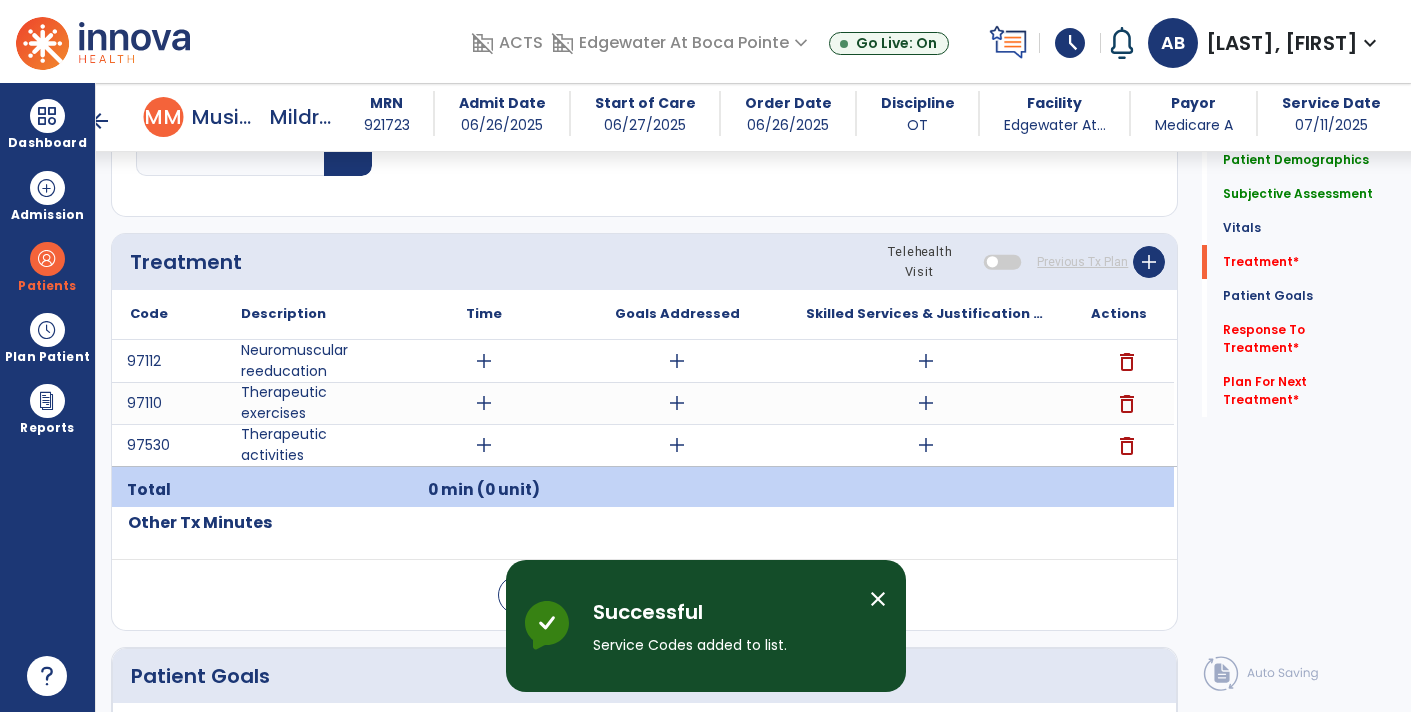 click on "add" at bounding box center (926, 361) 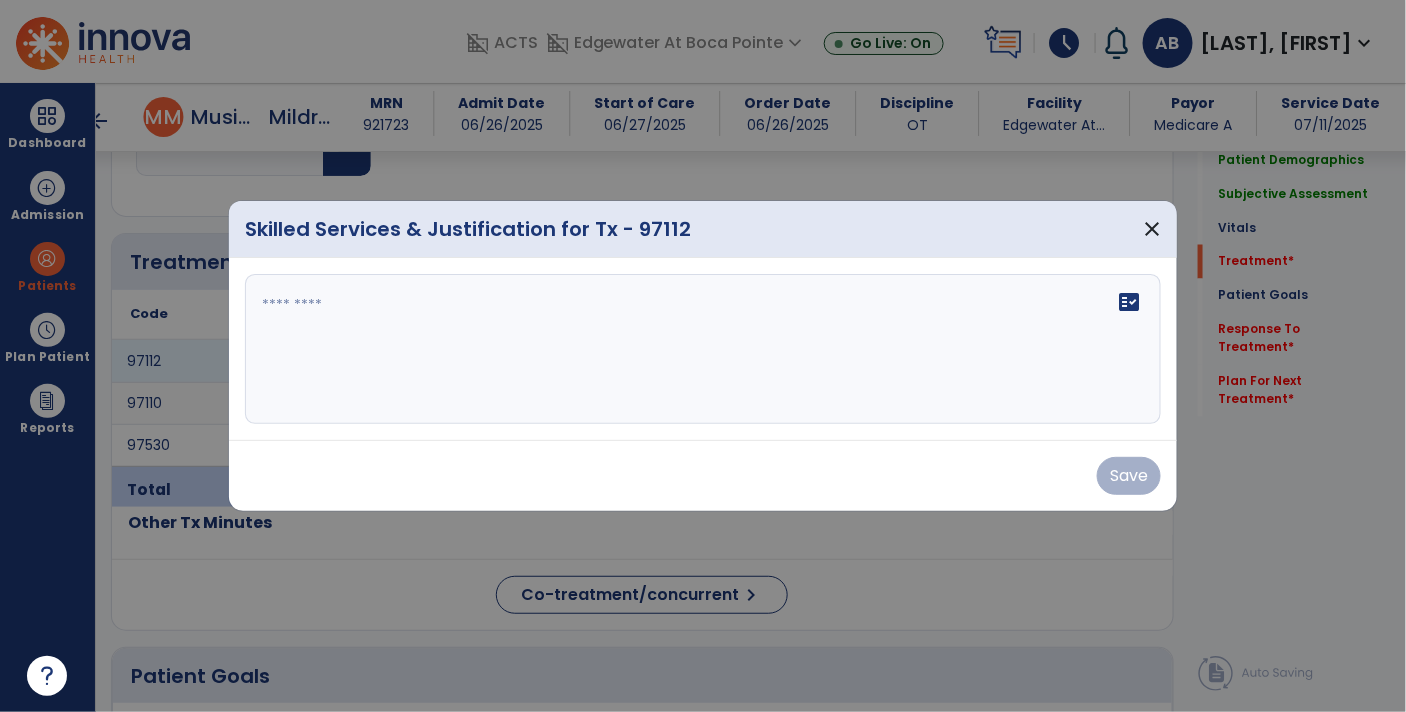 scroll, scrollTop: 1016, scrollLeft: 0, axis: vertical 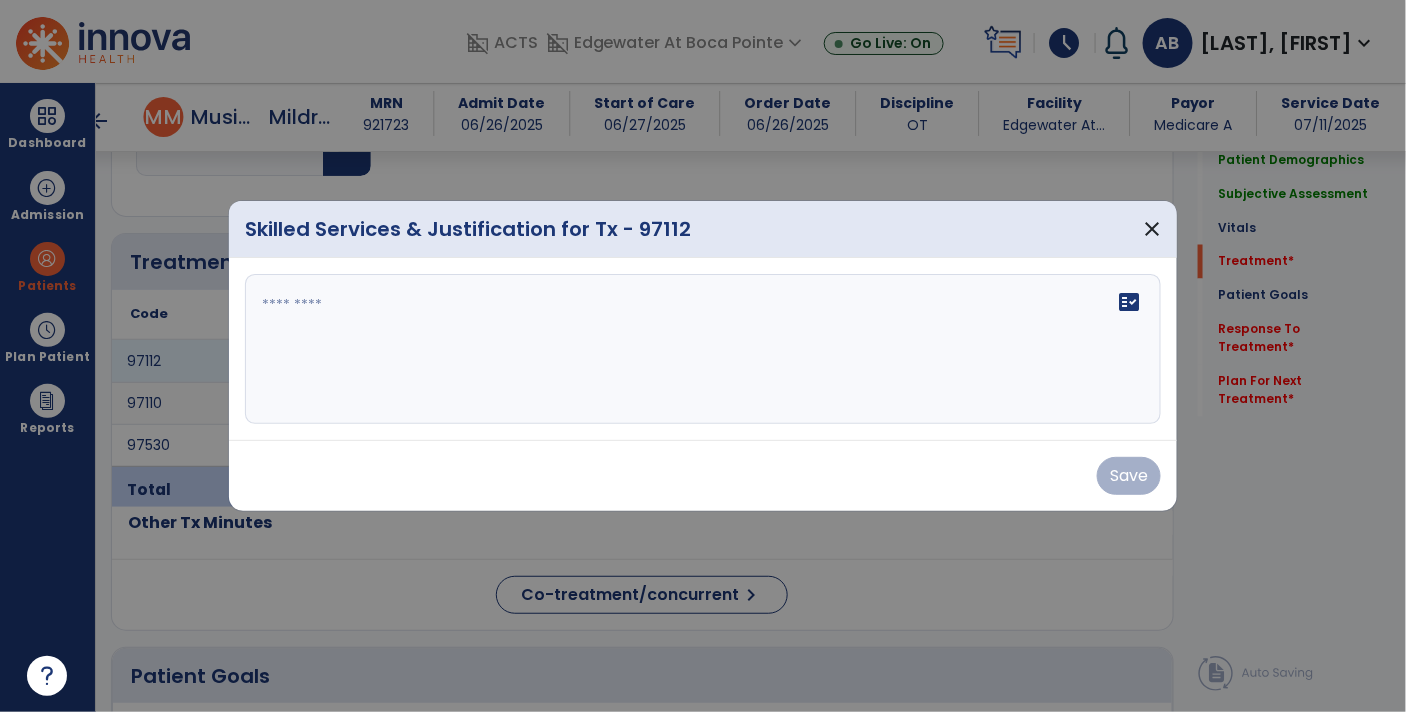 click at bounding box center (703, 349) 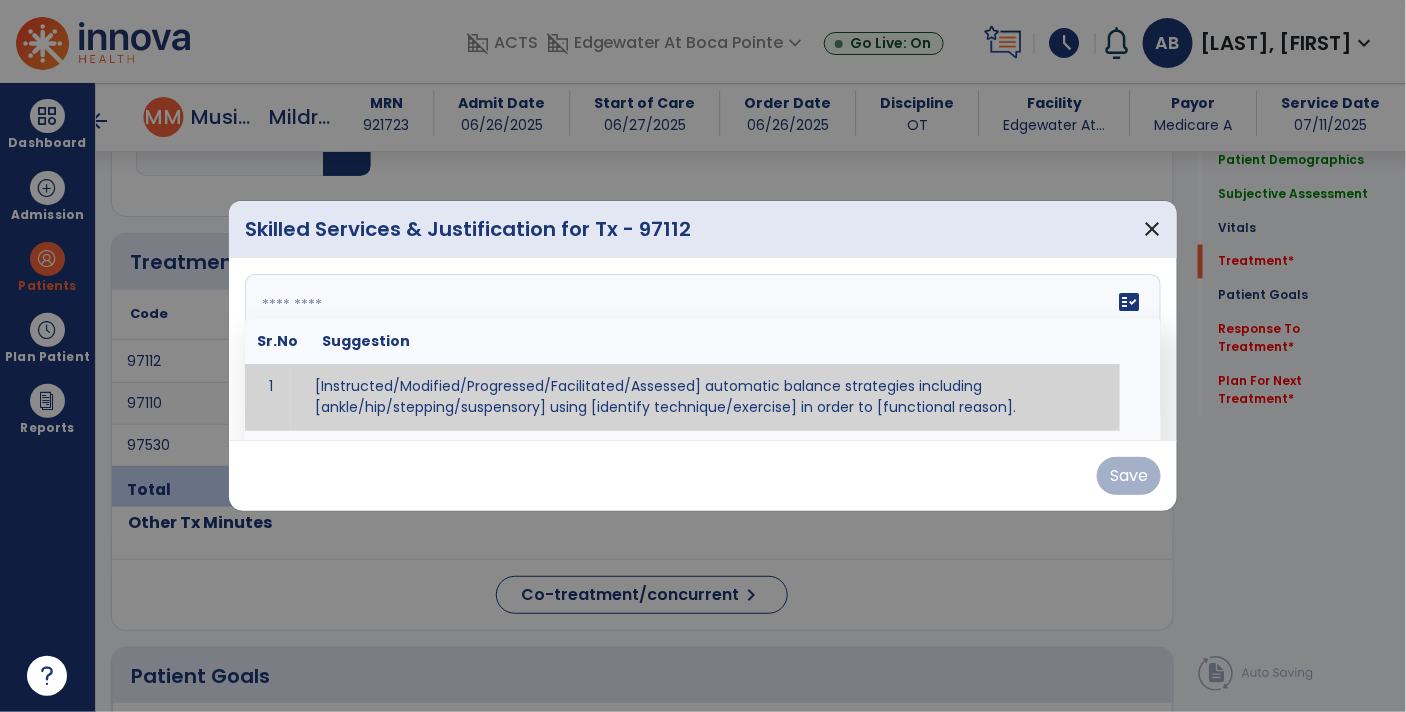 click at bounding box center [701, 349] 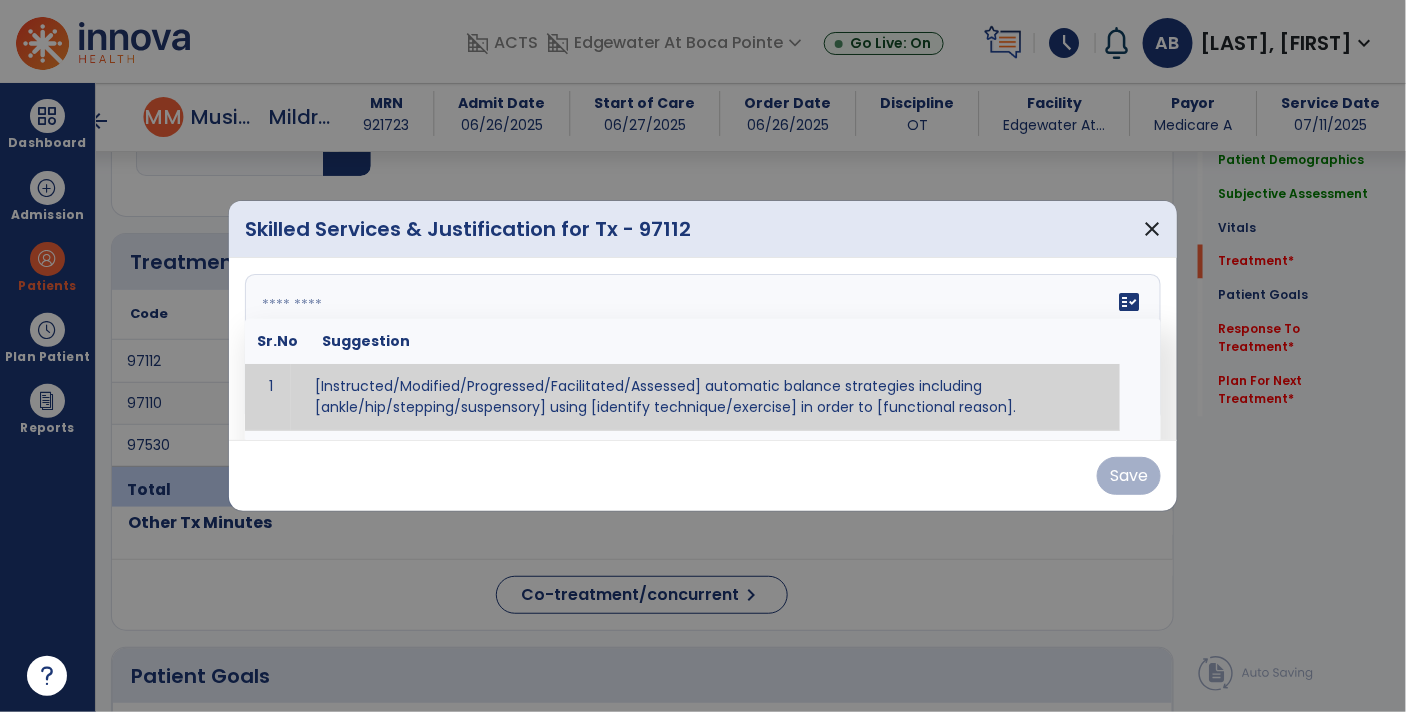 paste on "**********" 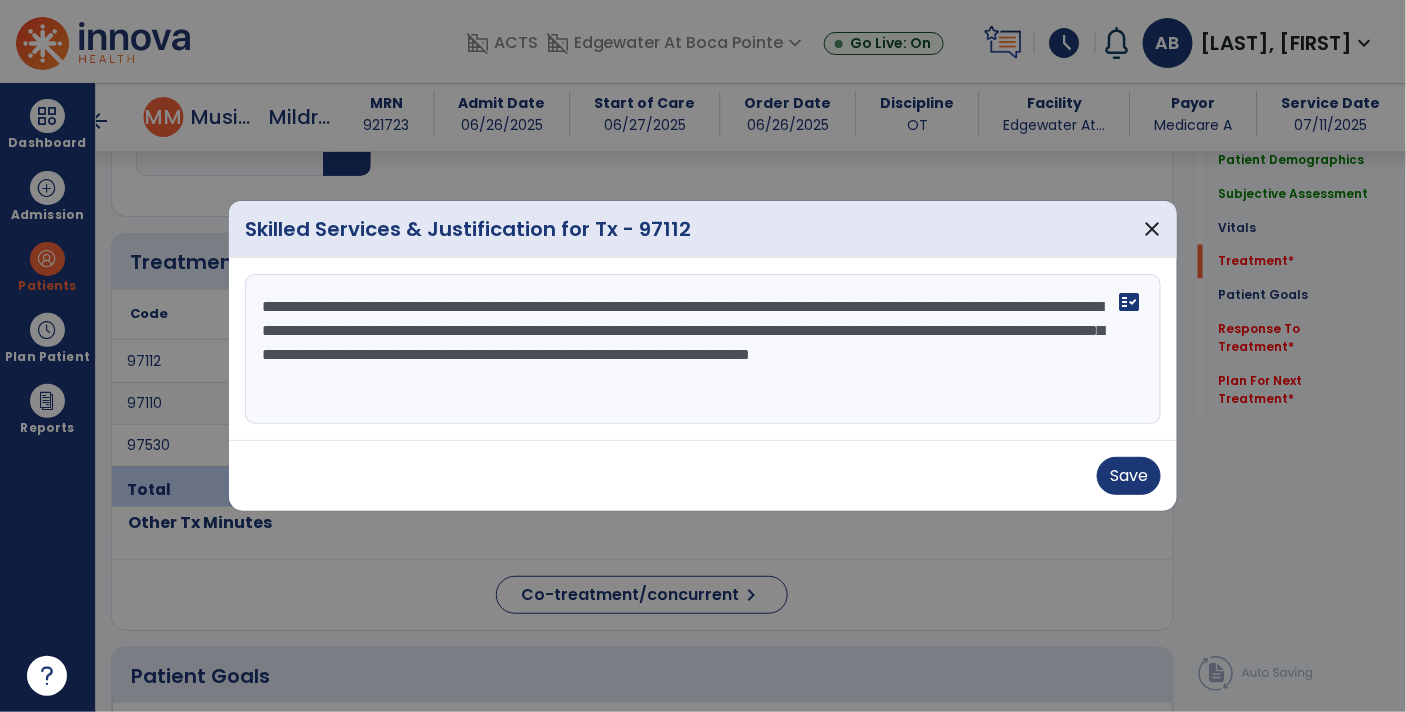 click on "**********" at bounding box center [703, 349] 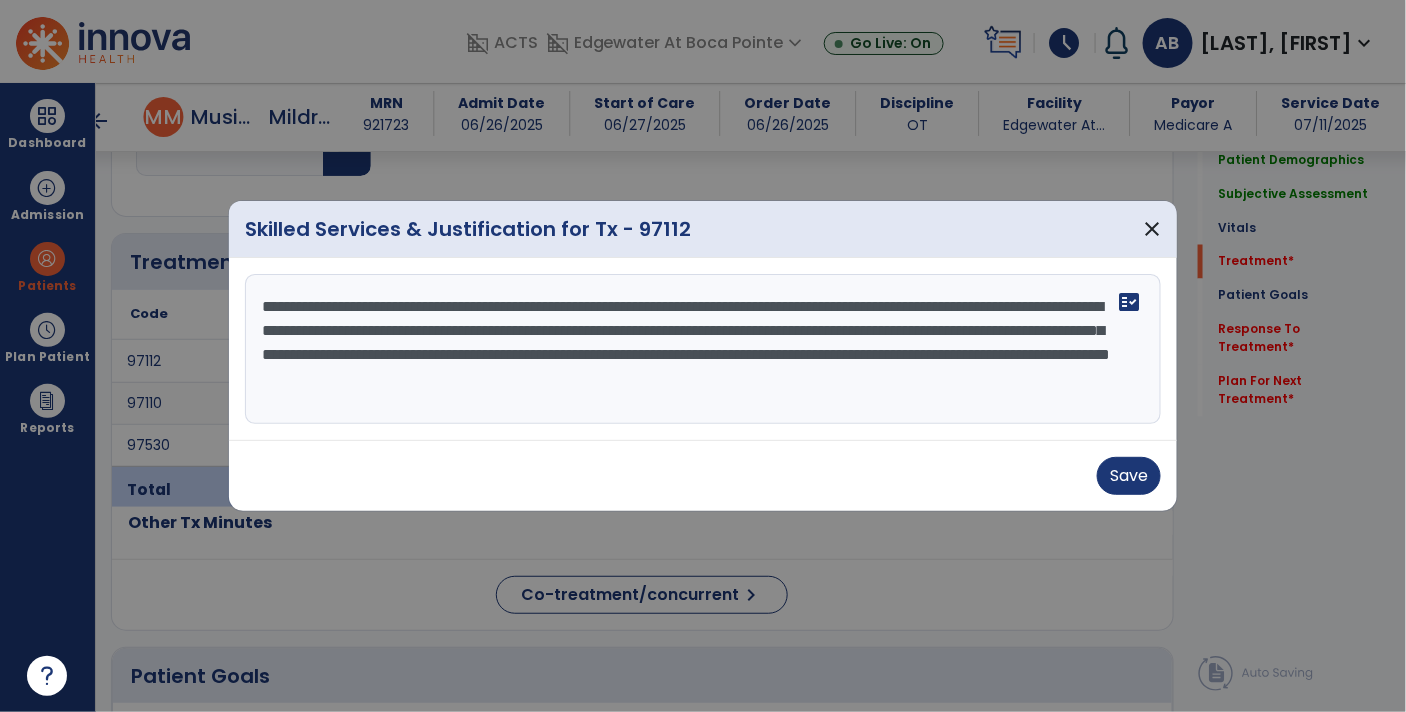 click on "**********" at bounding box center [703, 349] 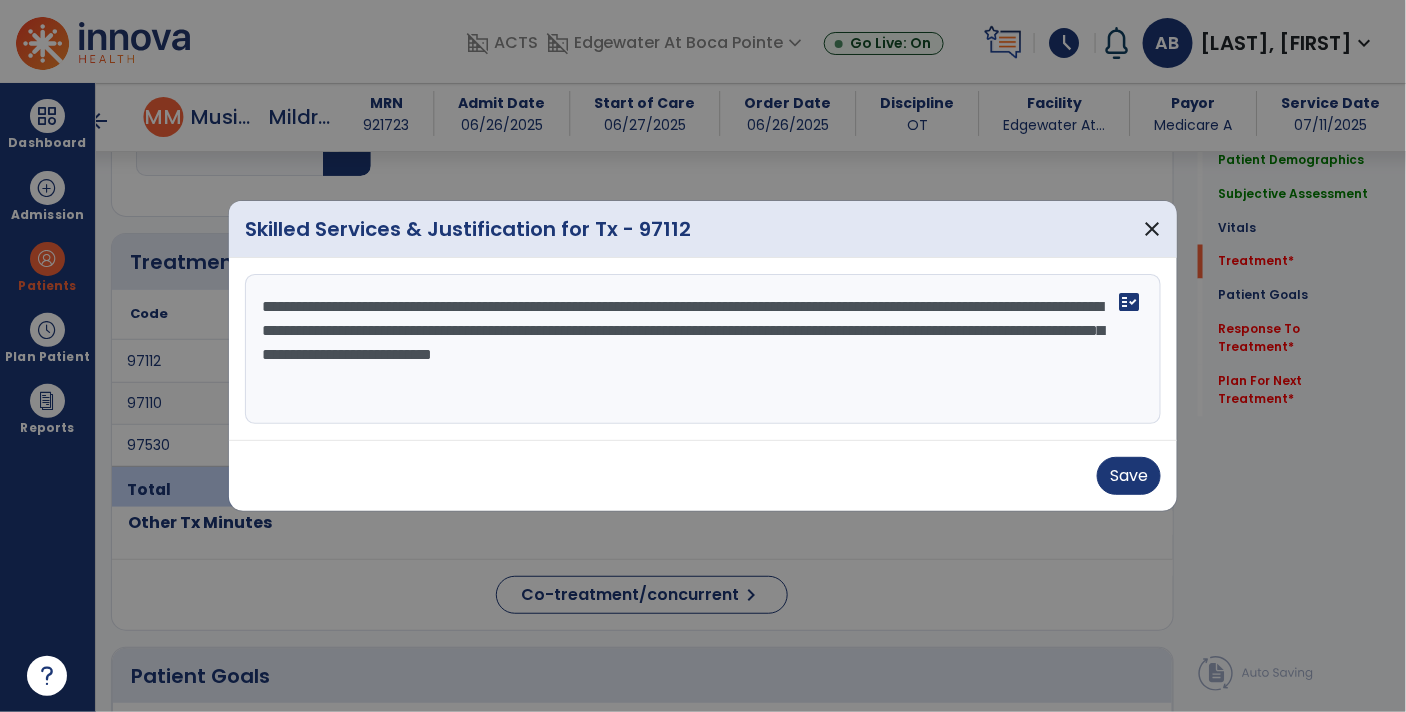 click on "**********" at bounding box center (703, 349) 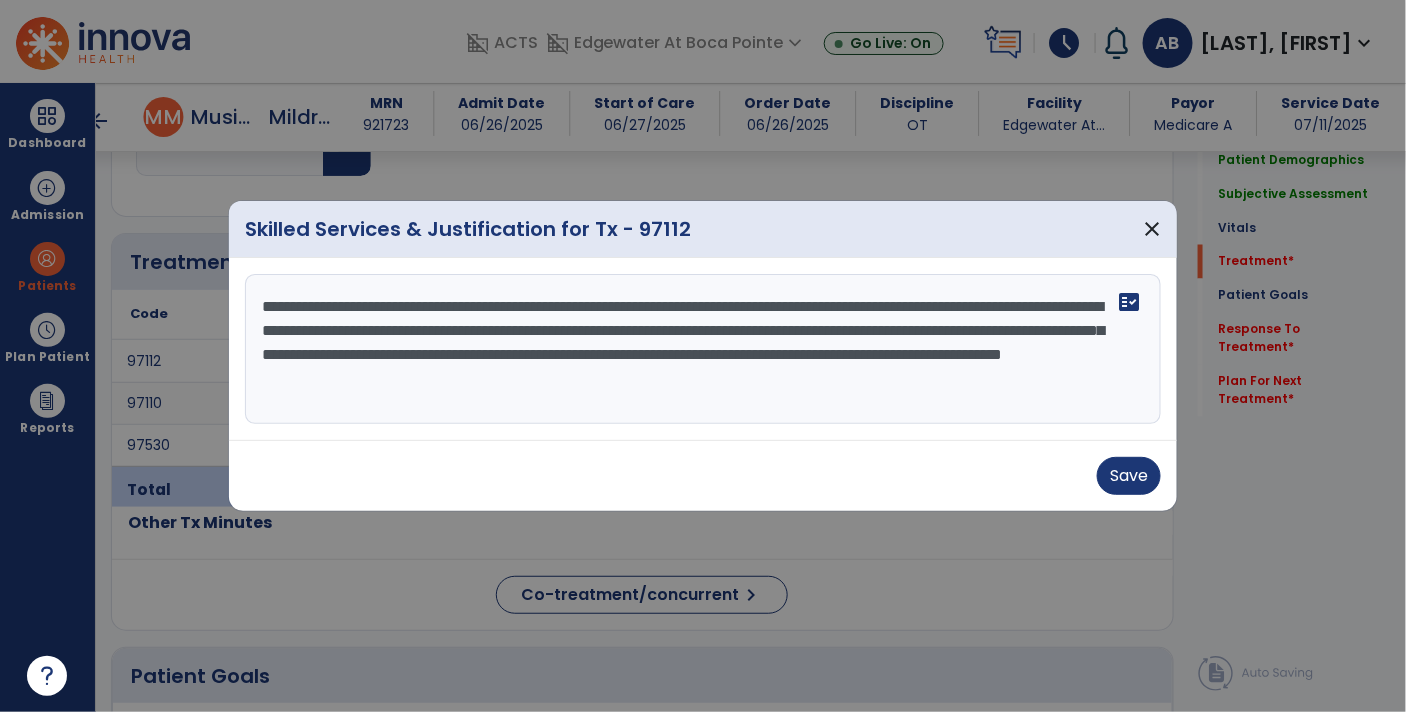 click on "**********" at bounding box center (703, 349) 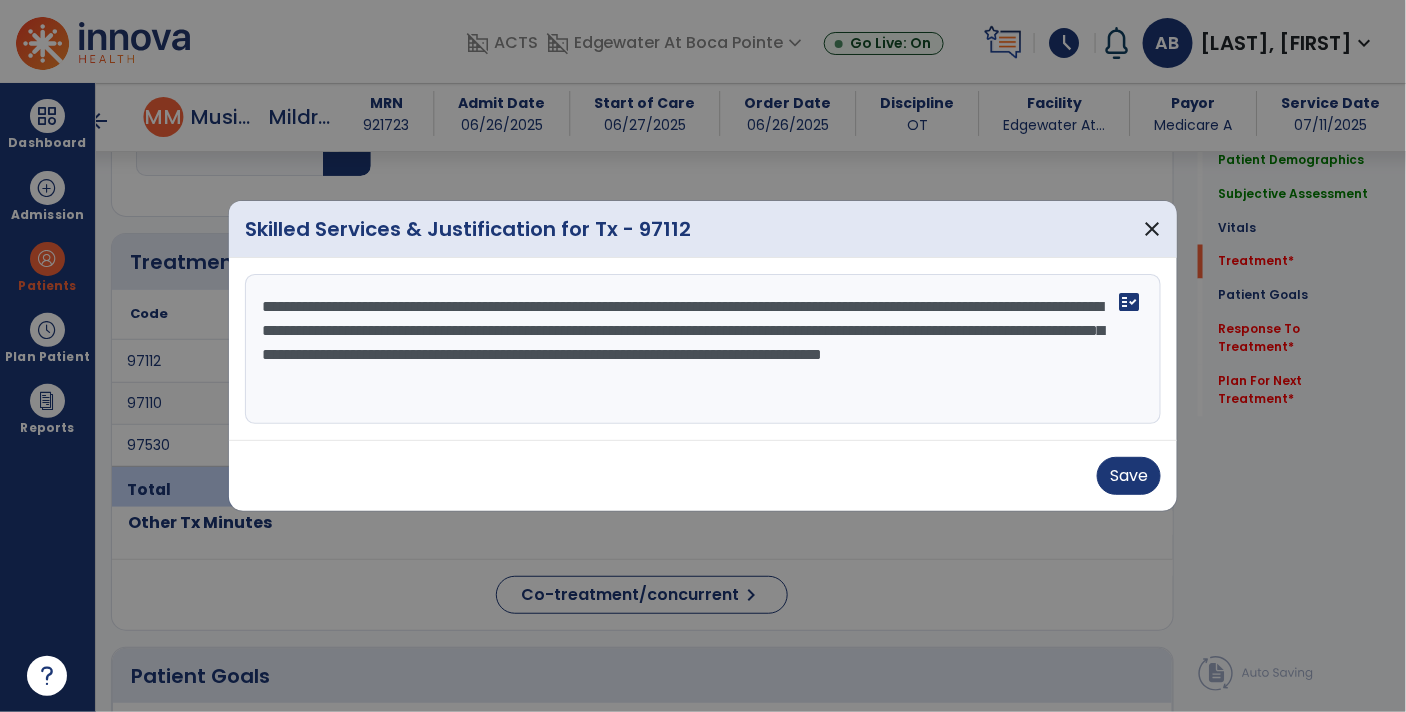 click on "**********" at bounding box center (703, 349) 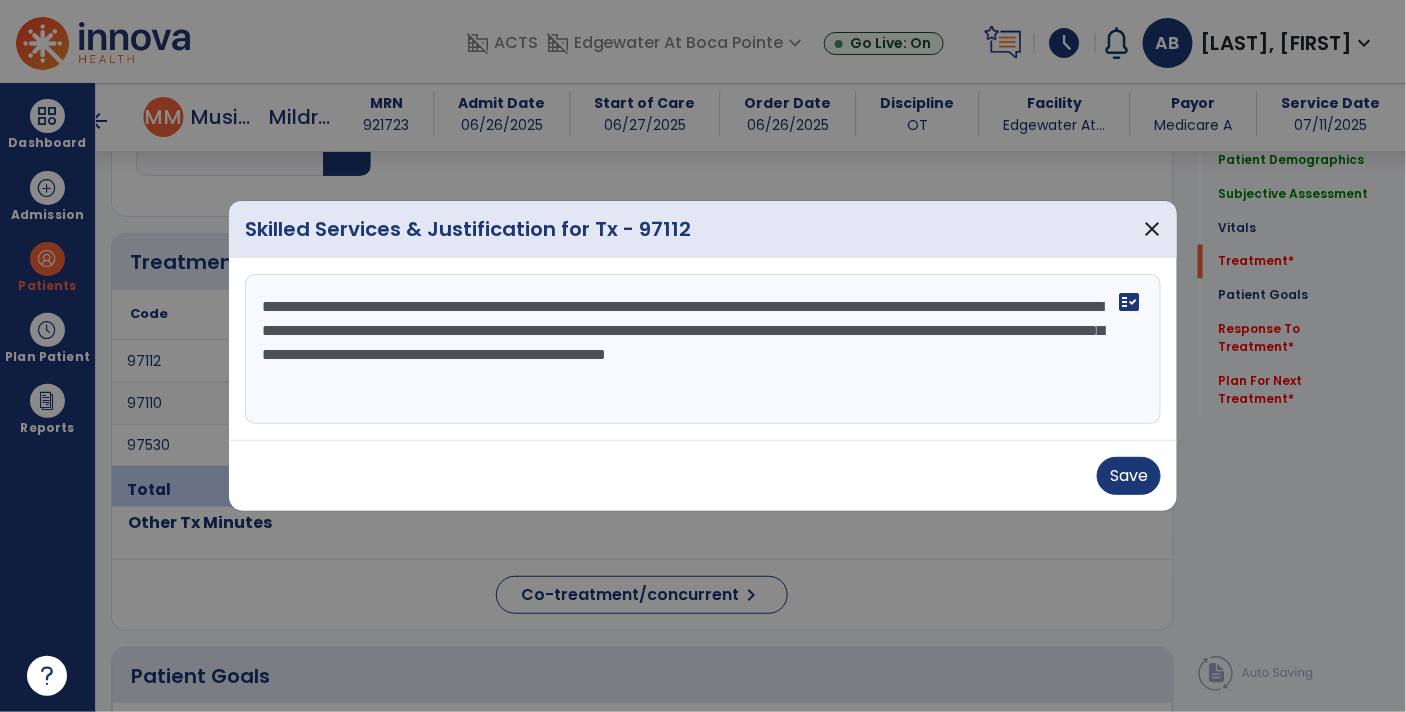 click on "**********" at bounding box center [703, 349] 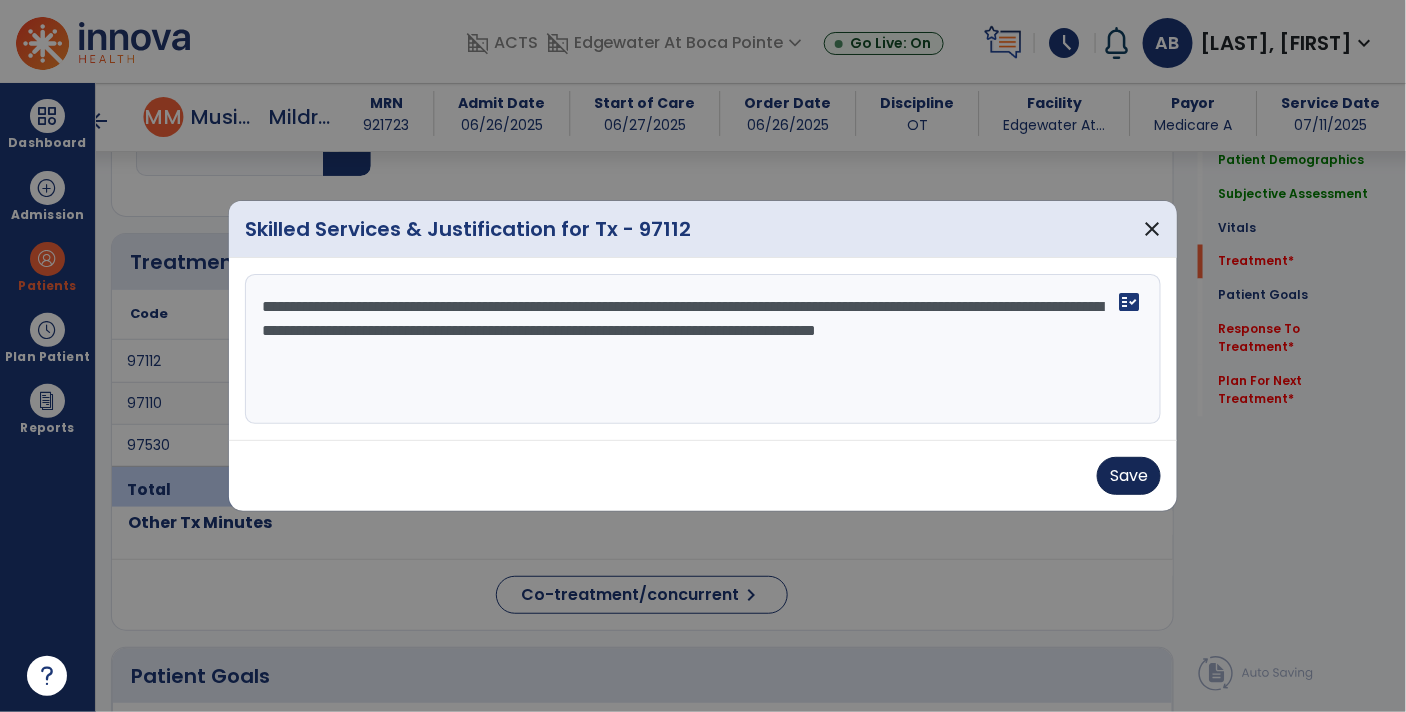 type on "**********" 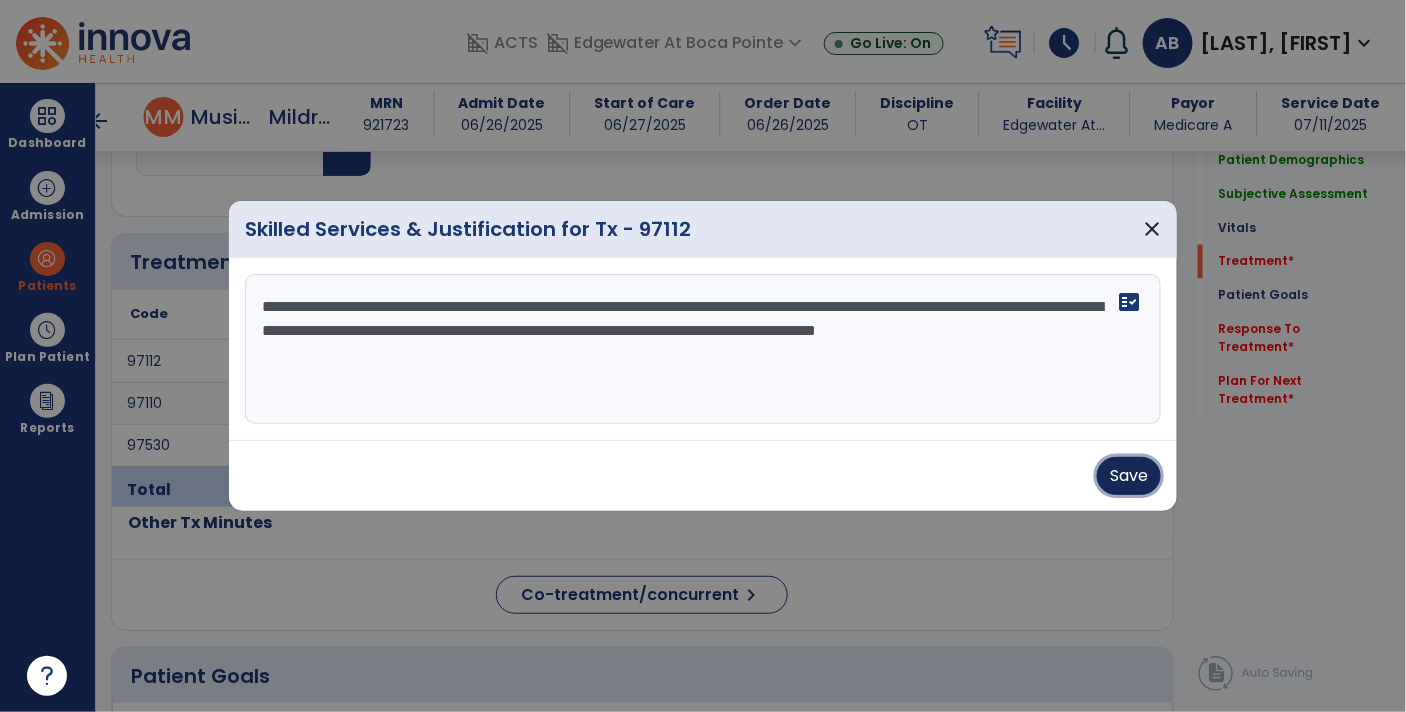 click on "Save" at bounding box center (1129, 476) 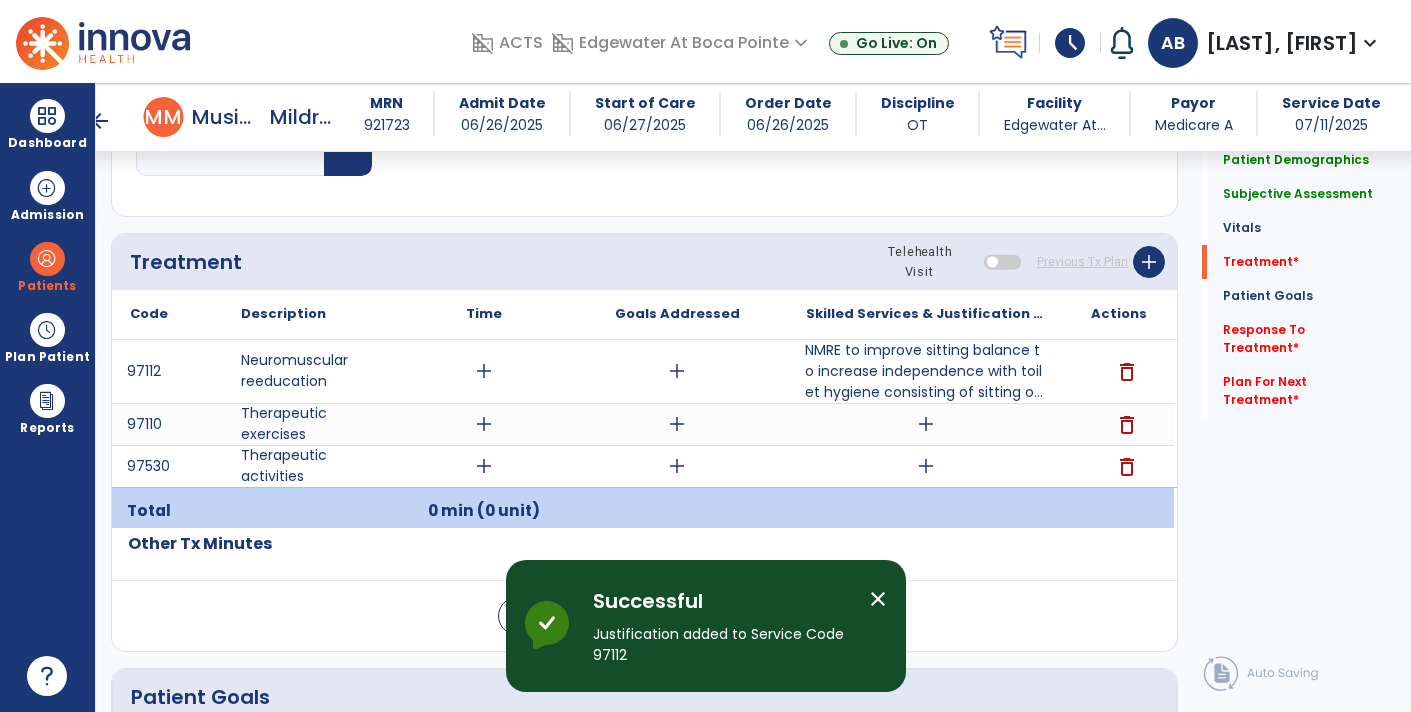 click on "add" at bounding box center [926, 424] 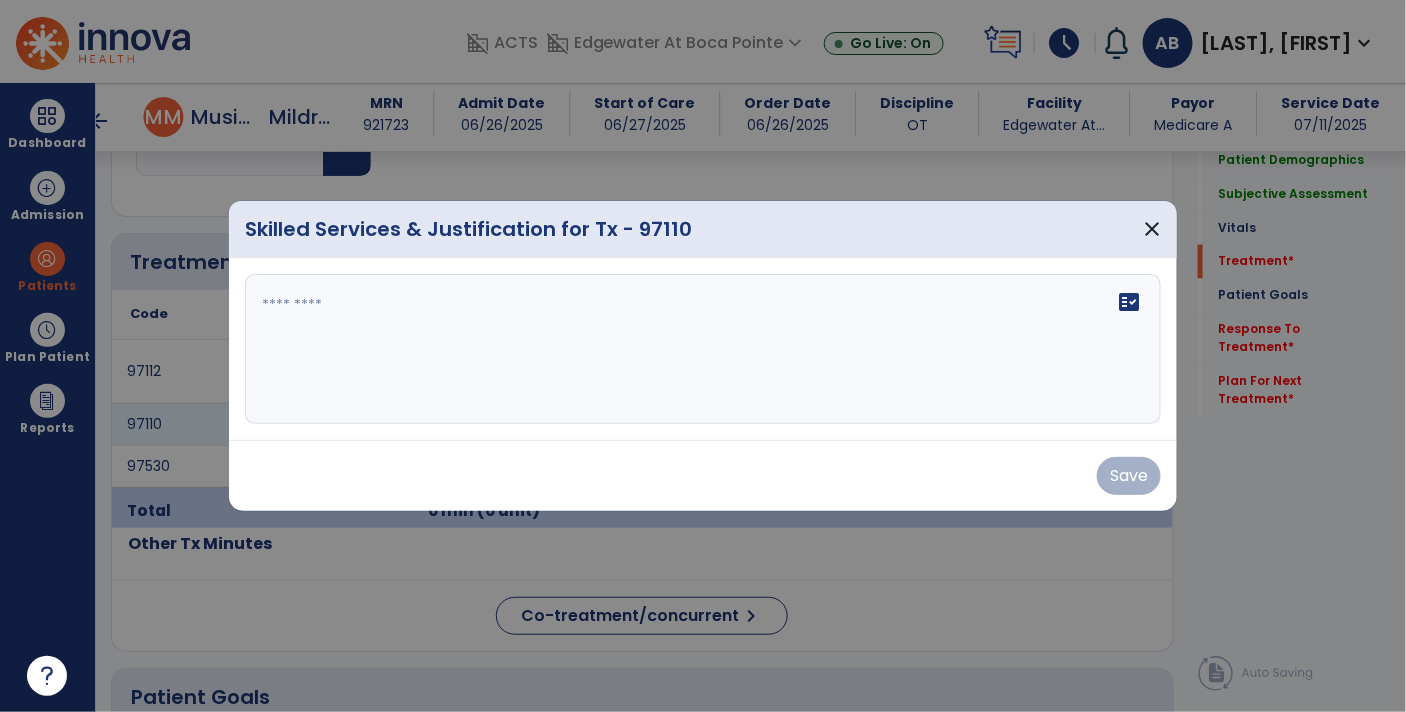 scroll, scrollTop: 1016, scrollLeft: 0, axis: vertical 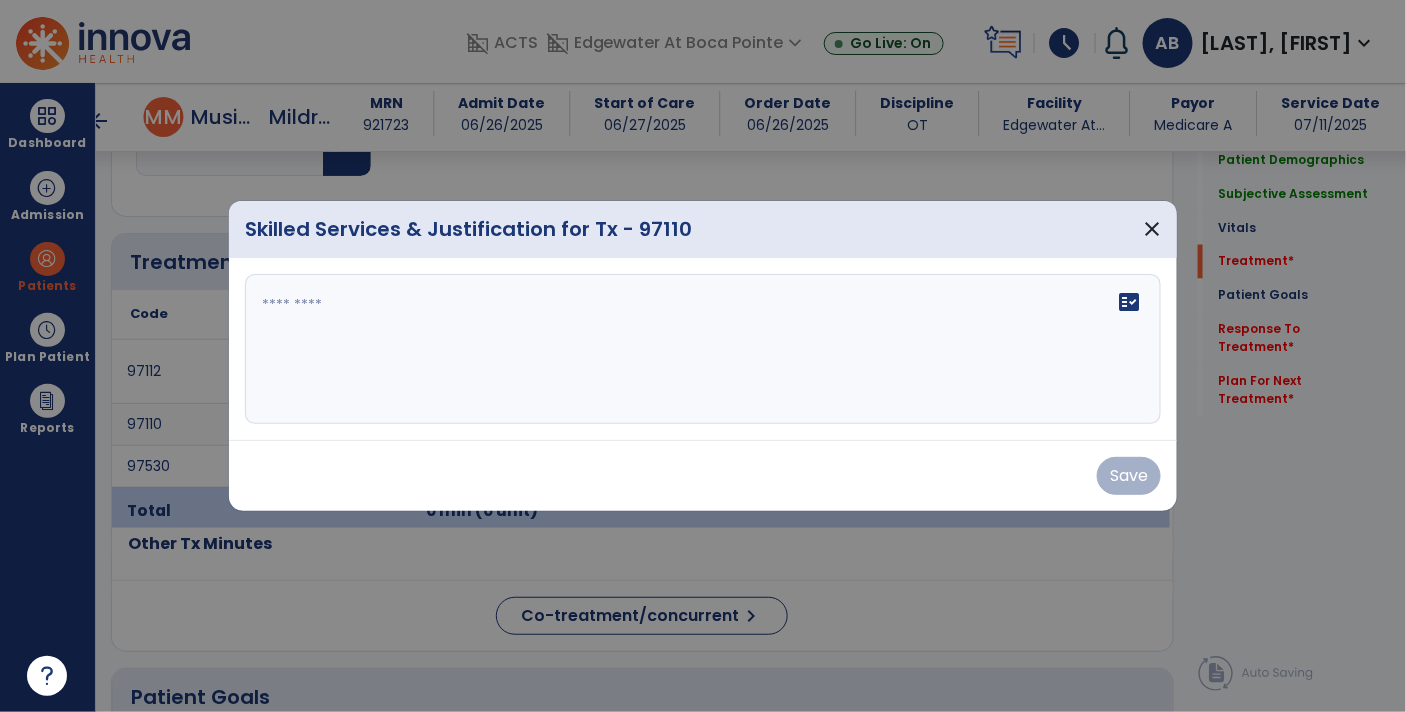 click at bounding box center [703, 349] 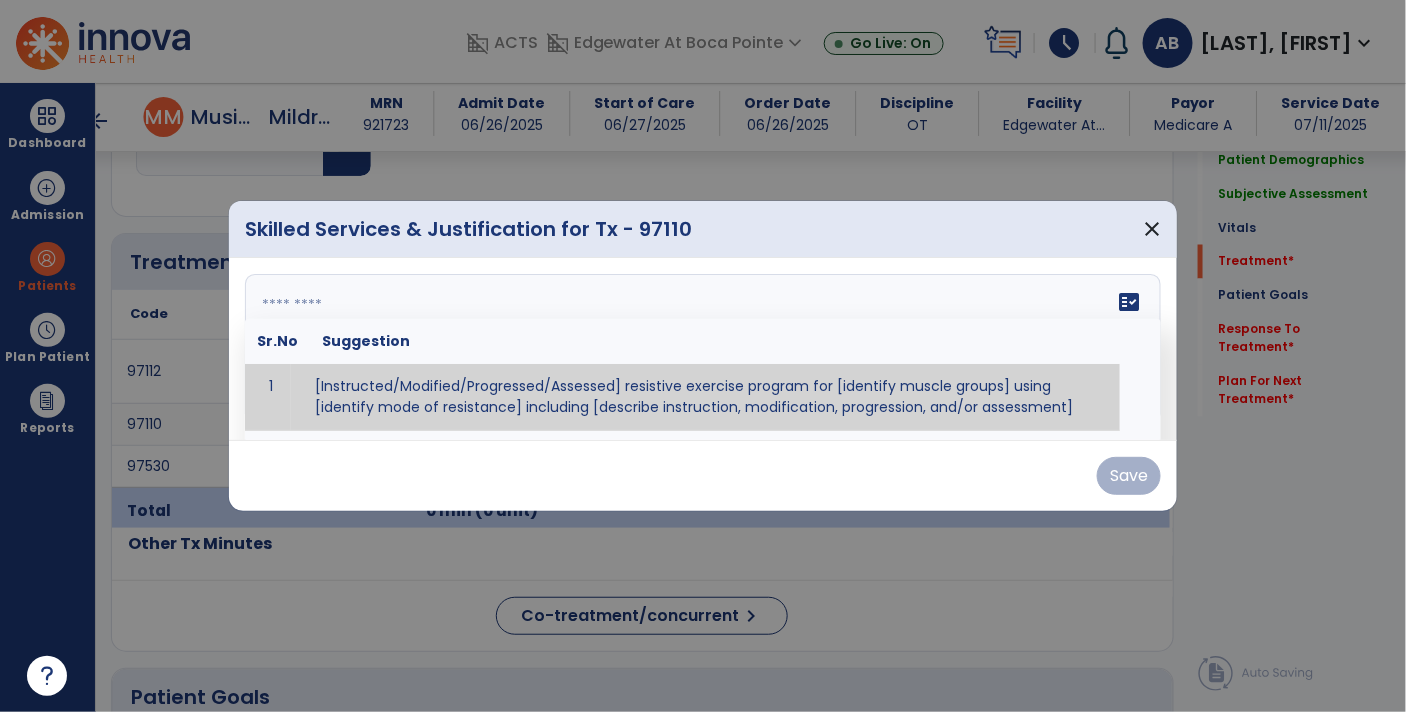 paste on "**********" 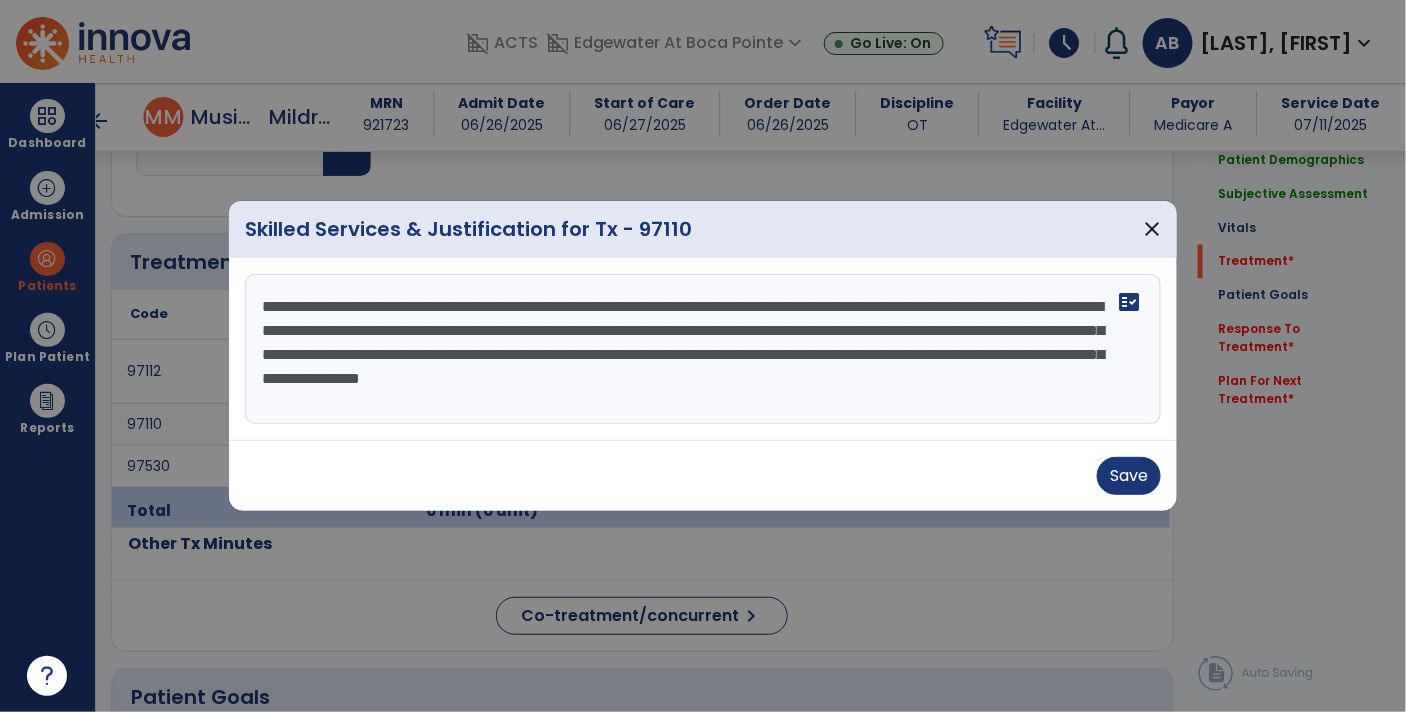 click on "**********" at bounding box center (703, 349) 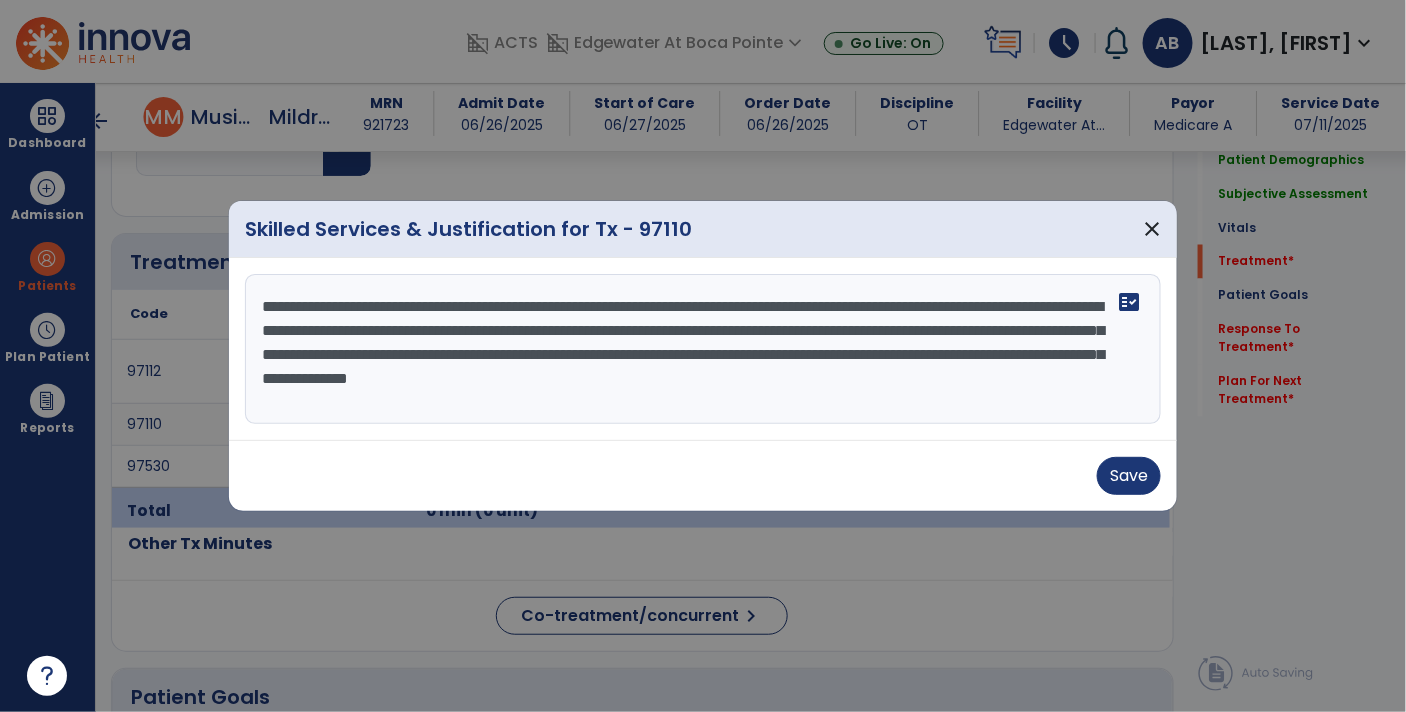 click on "**********" at bounding box center (703, 349) 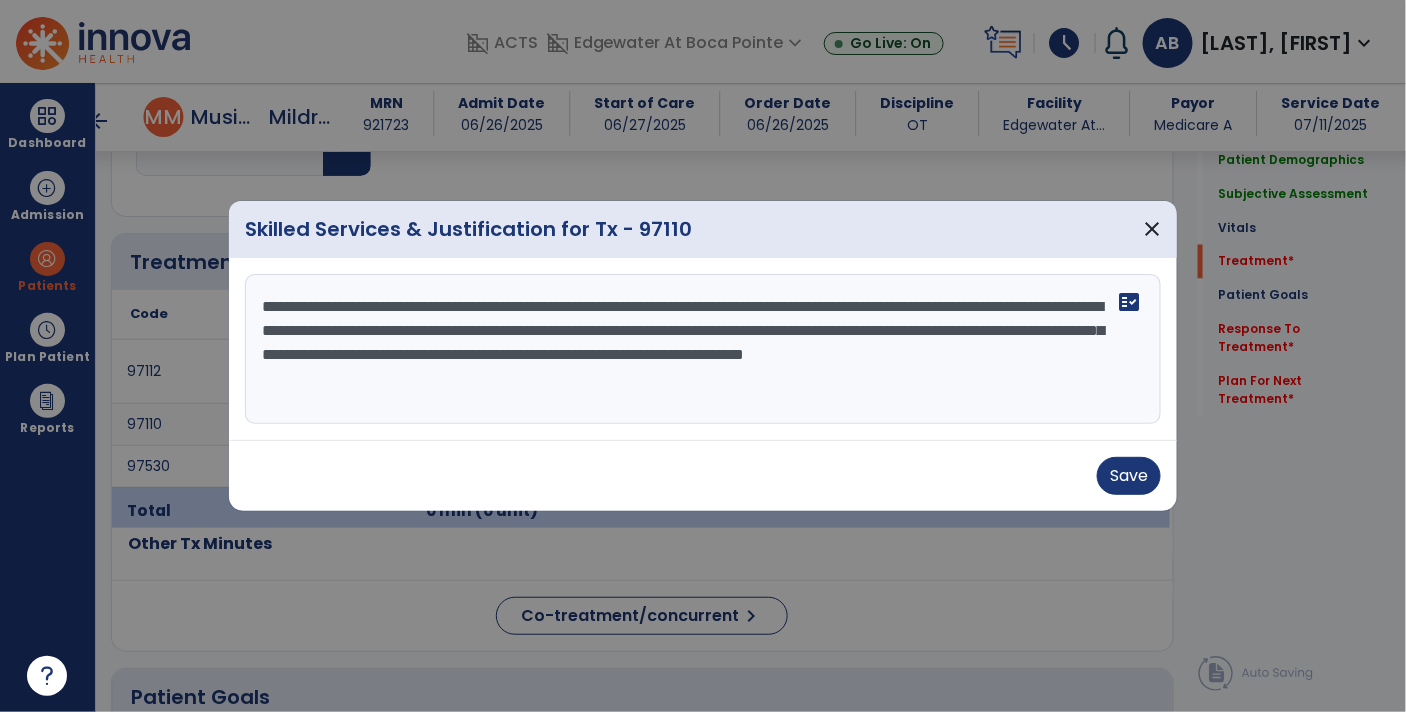 click on "**********" at bounding box center [703, 349] 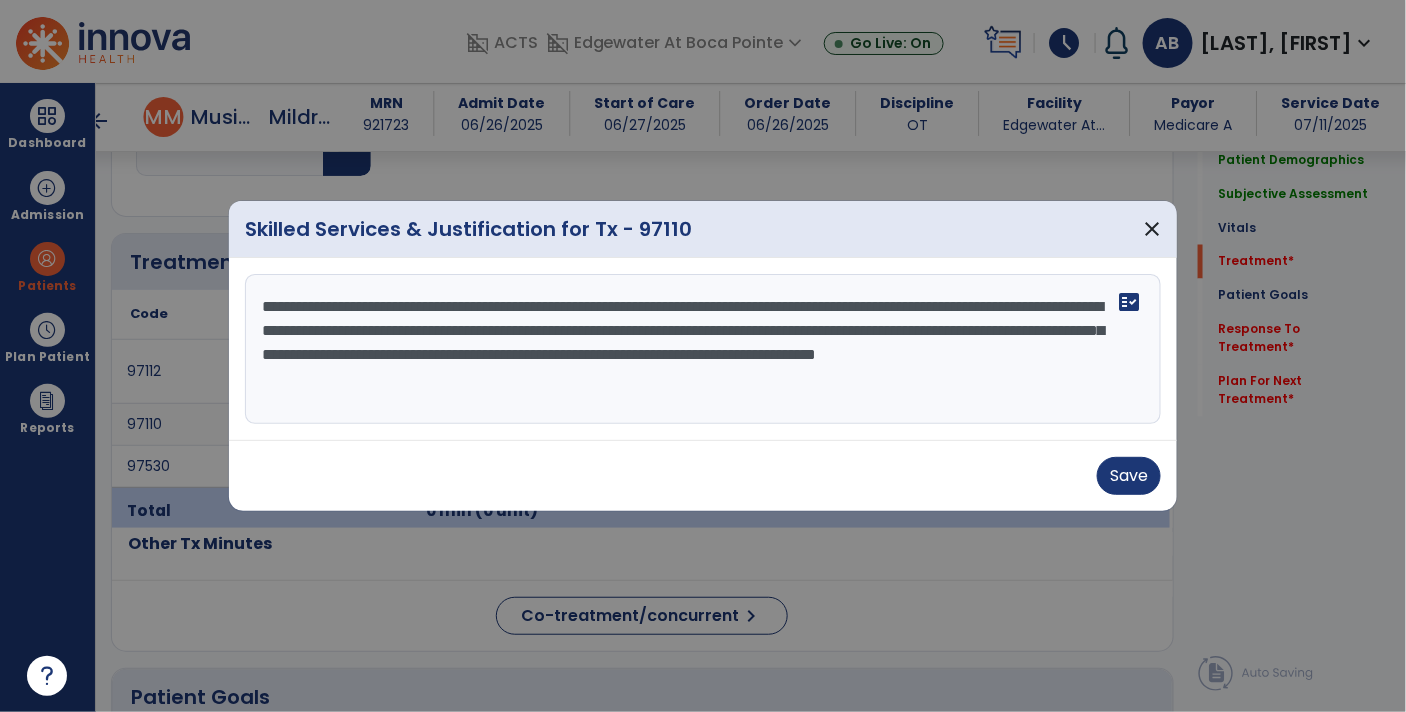 click on "**********" at bounding box center [703, 349] 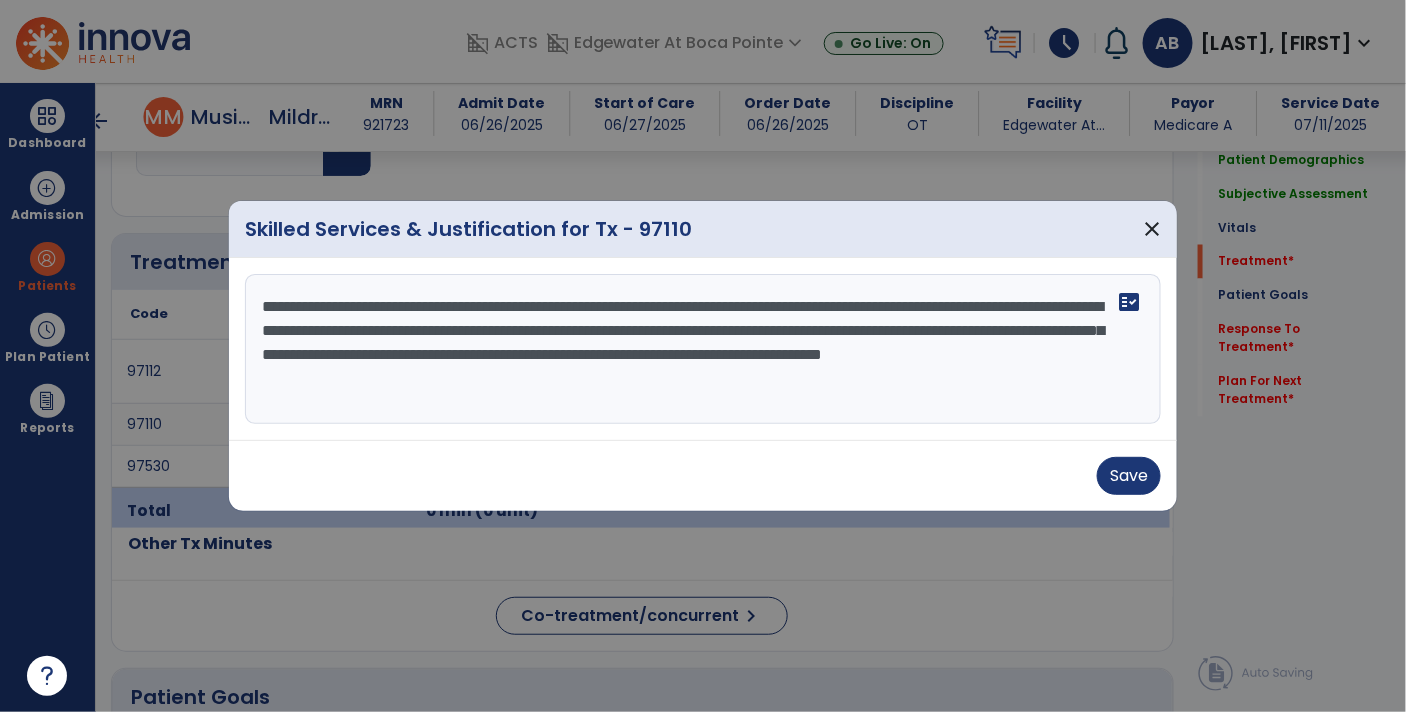 click on "**********" at bounding box center [703, 349] 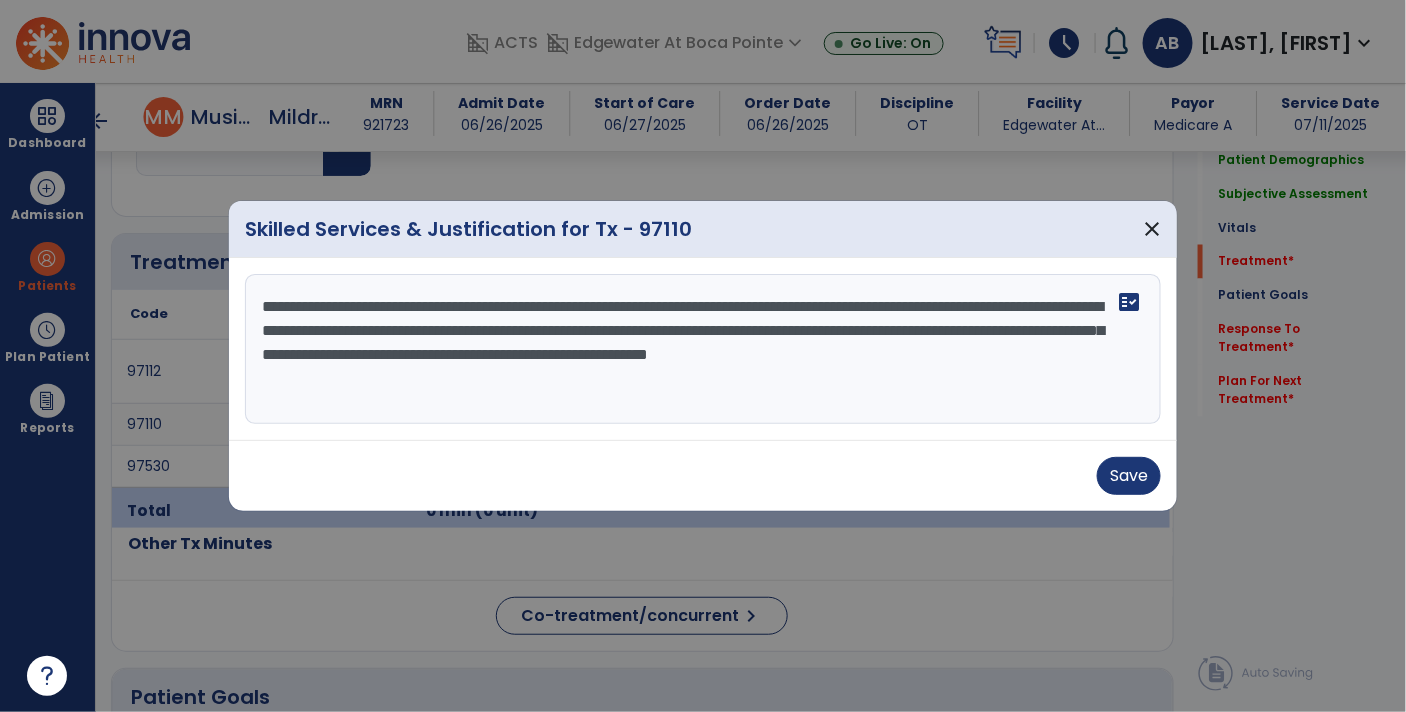 click on "**********" at bounding box center [703, 349] 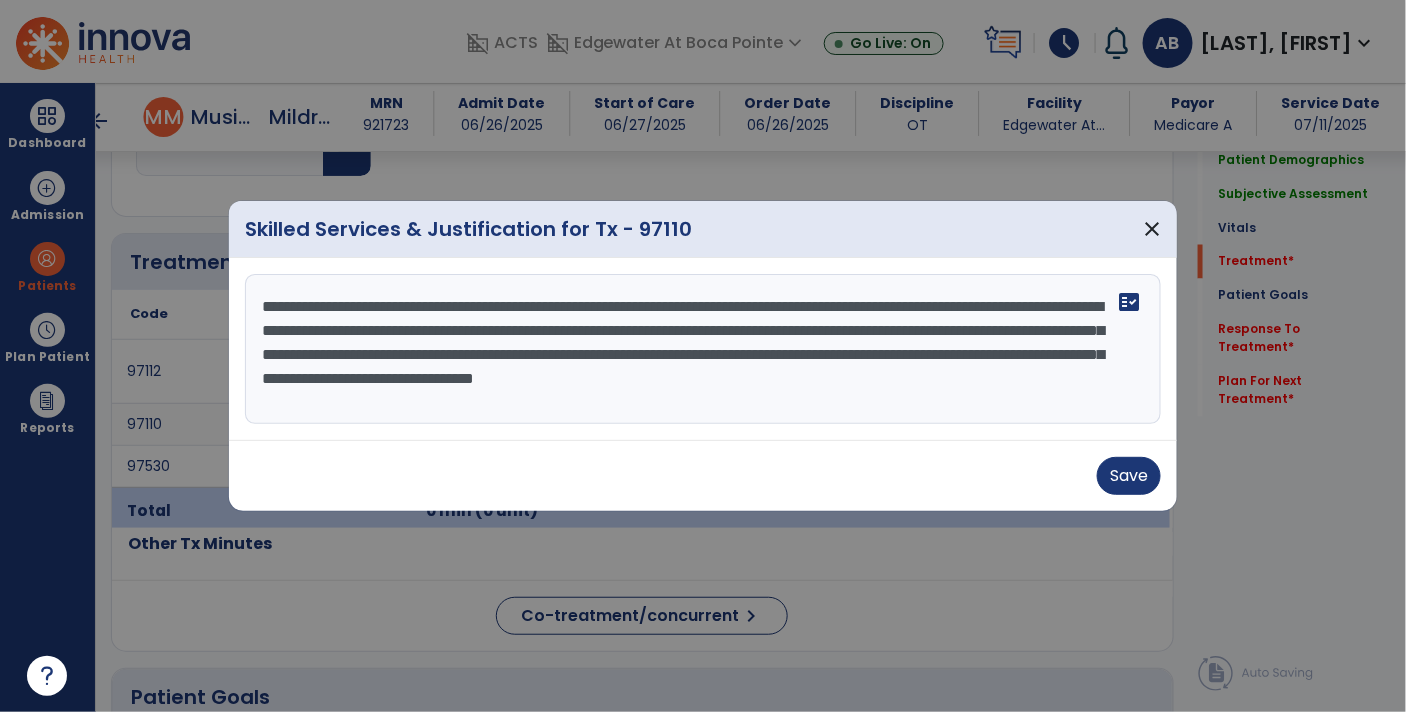 click on "**********" at bounding box center [703, 349] 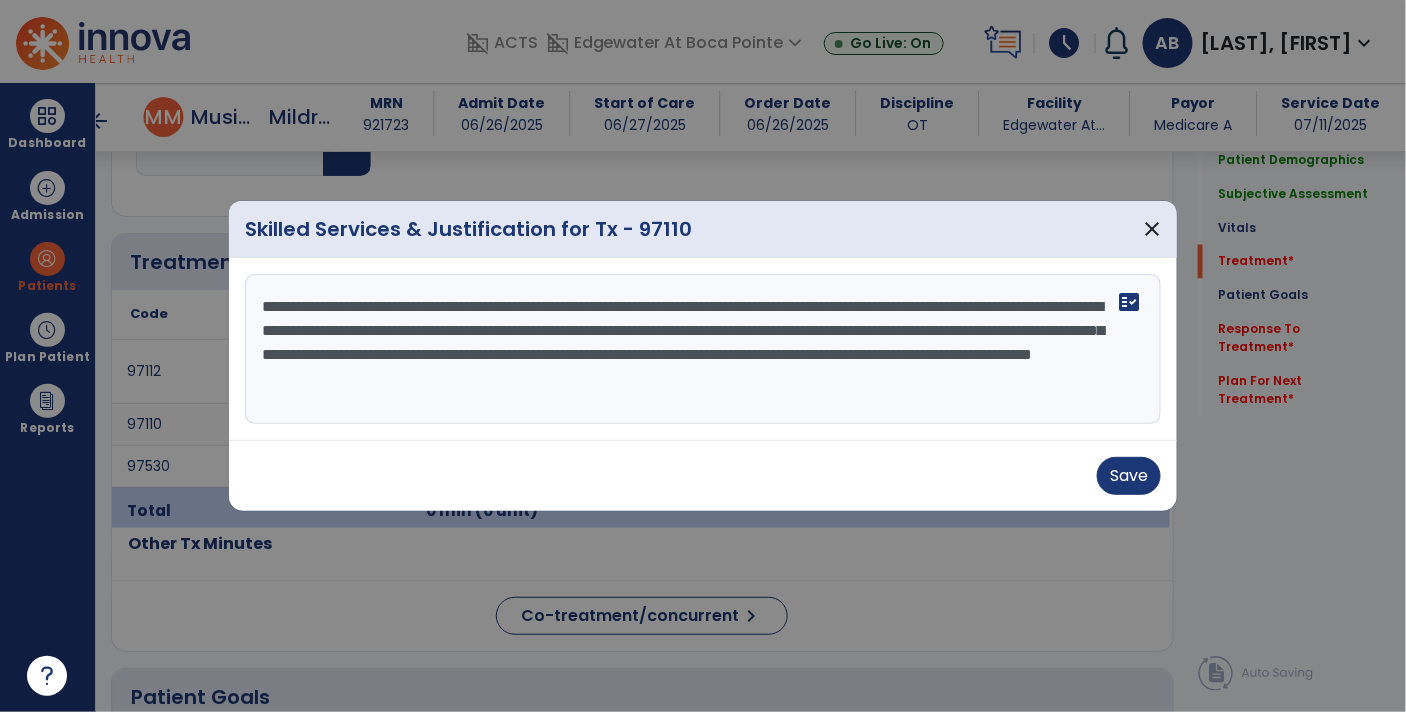 click on "**********" at bounding box center (703, 349) 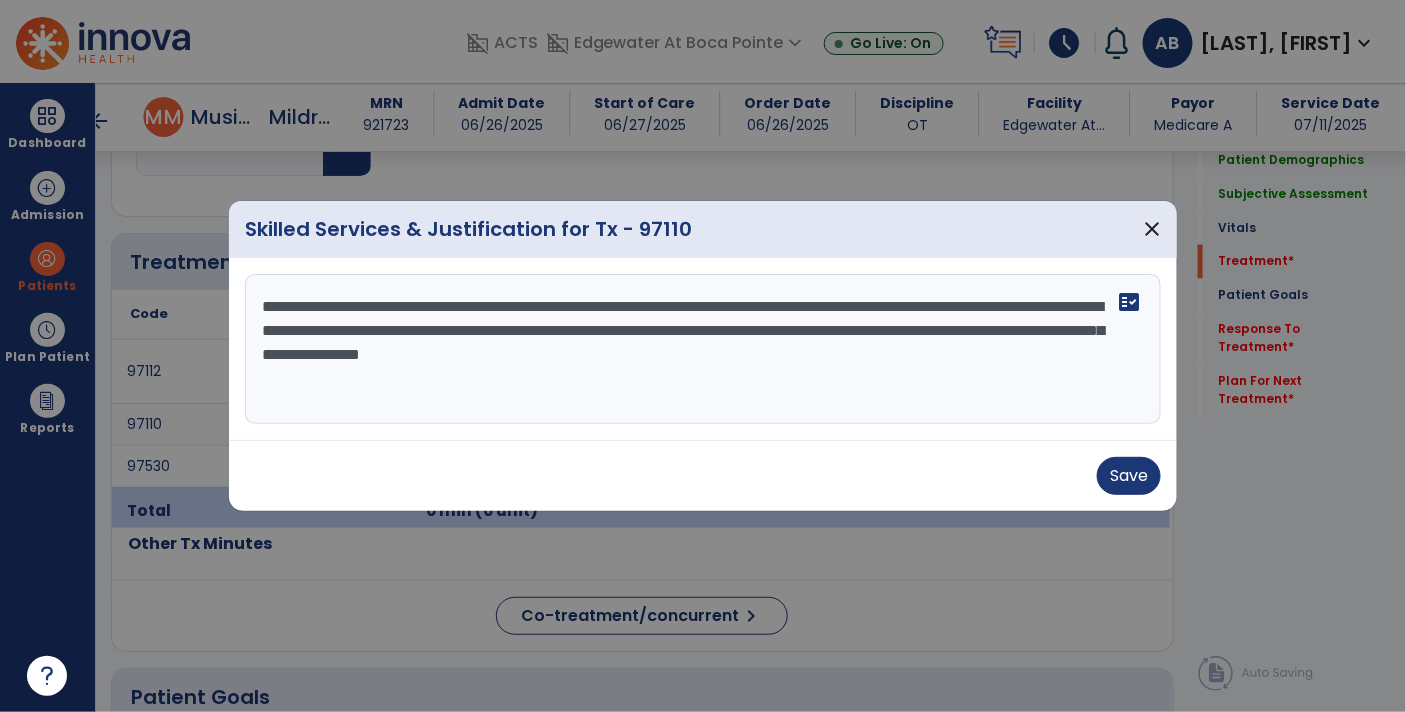 click on "**********" at bounding box center (703, 349) 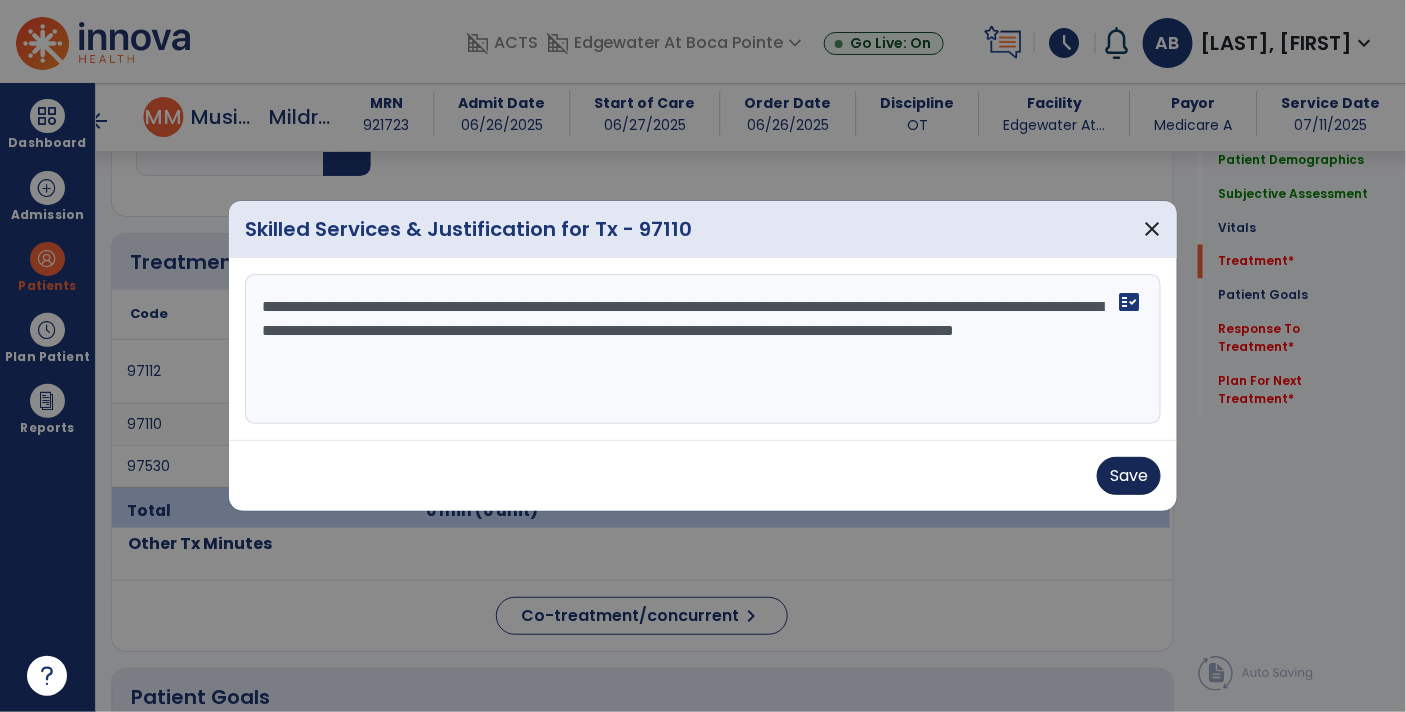 type on "**********" 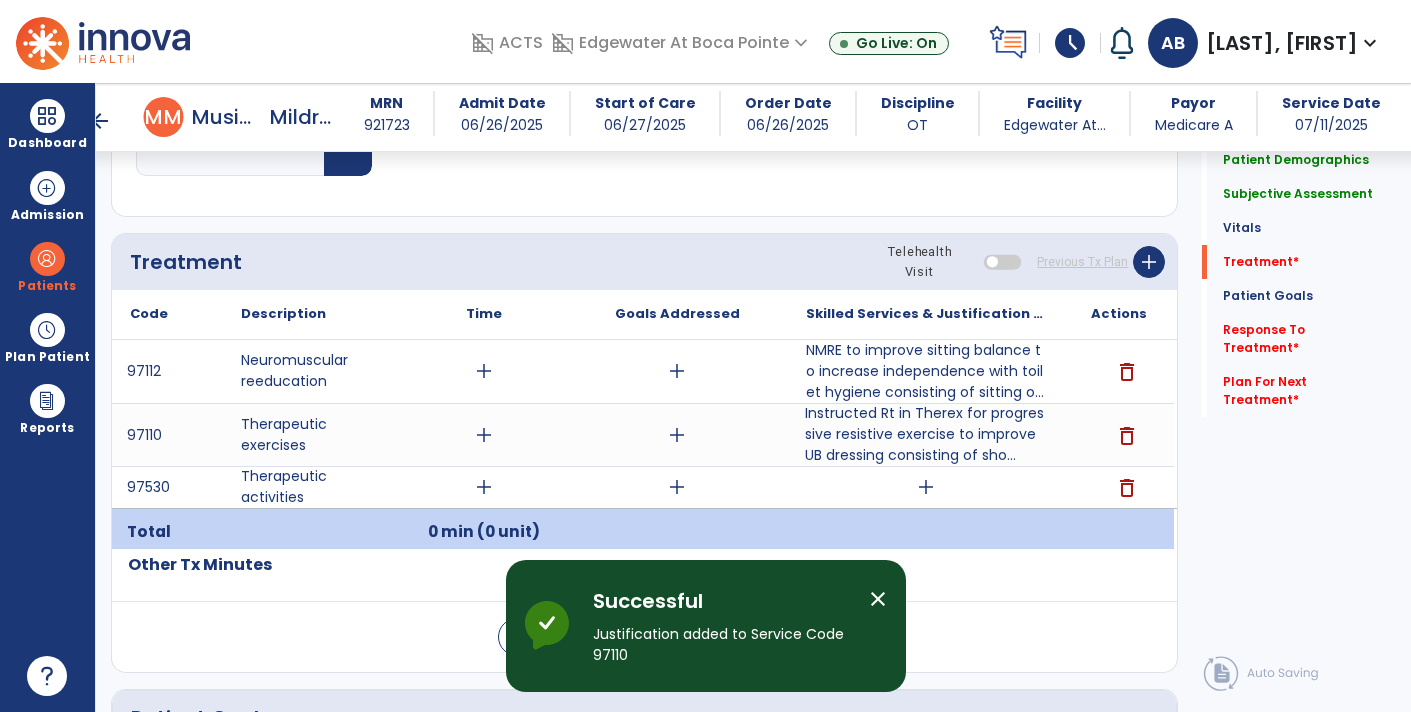 click on "add" at bounding box center [926, 487] 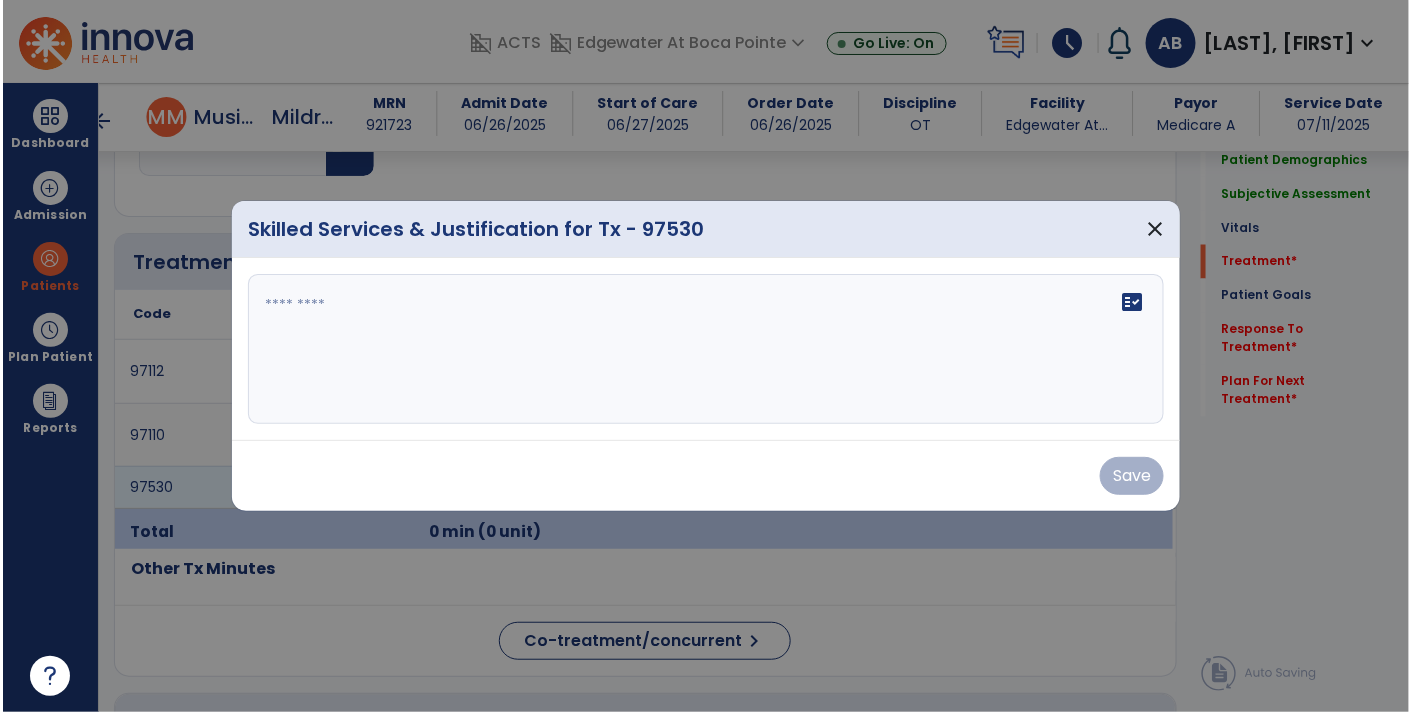 scroll, scrollTop: 1016, scrollLeft: 0, axis: vertical 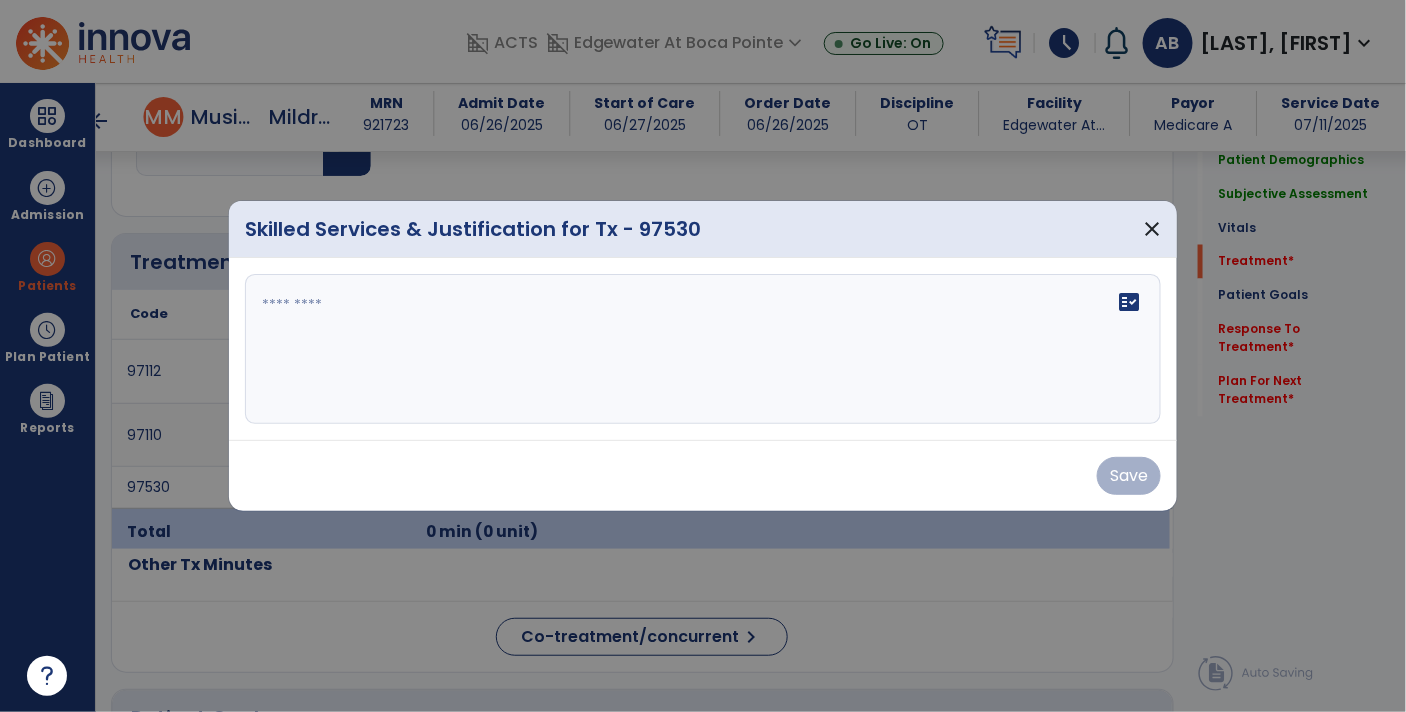 click on "fact_check" at bounding box center (703, 349) 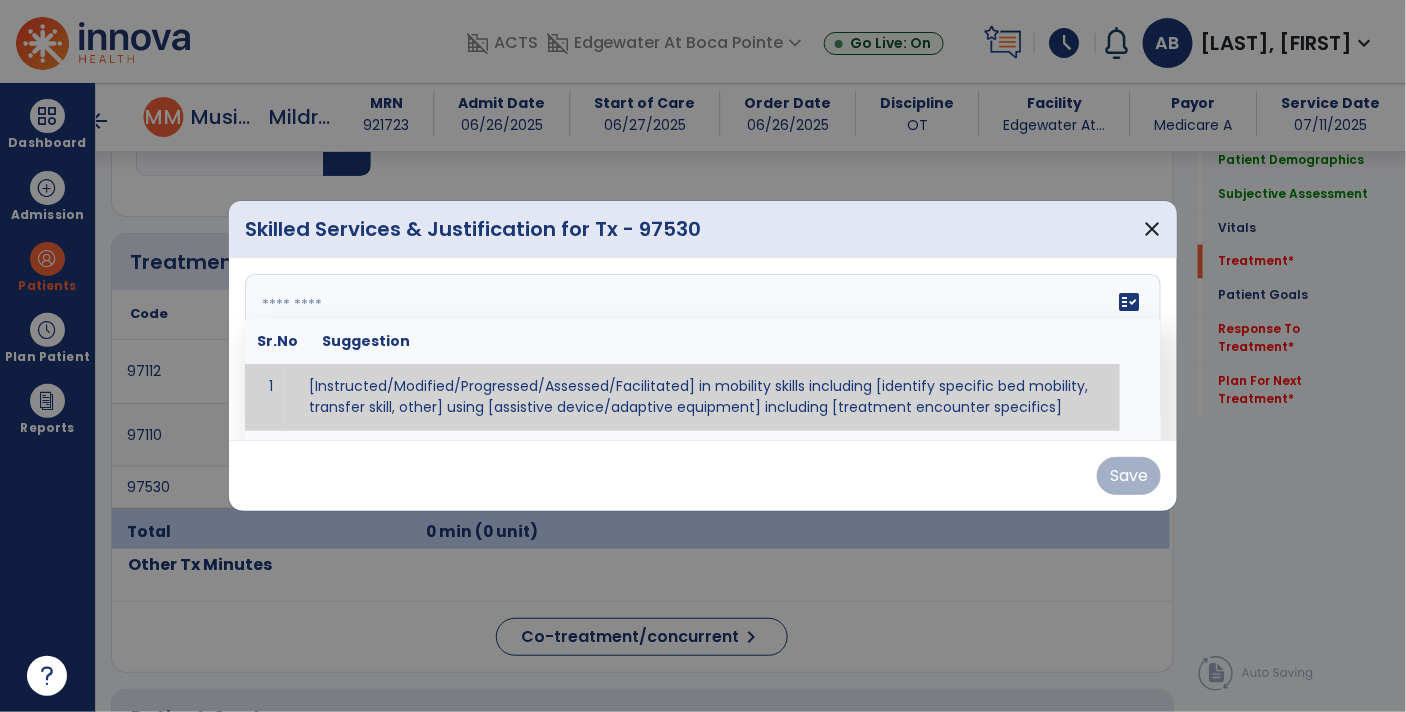 paste on "**********" 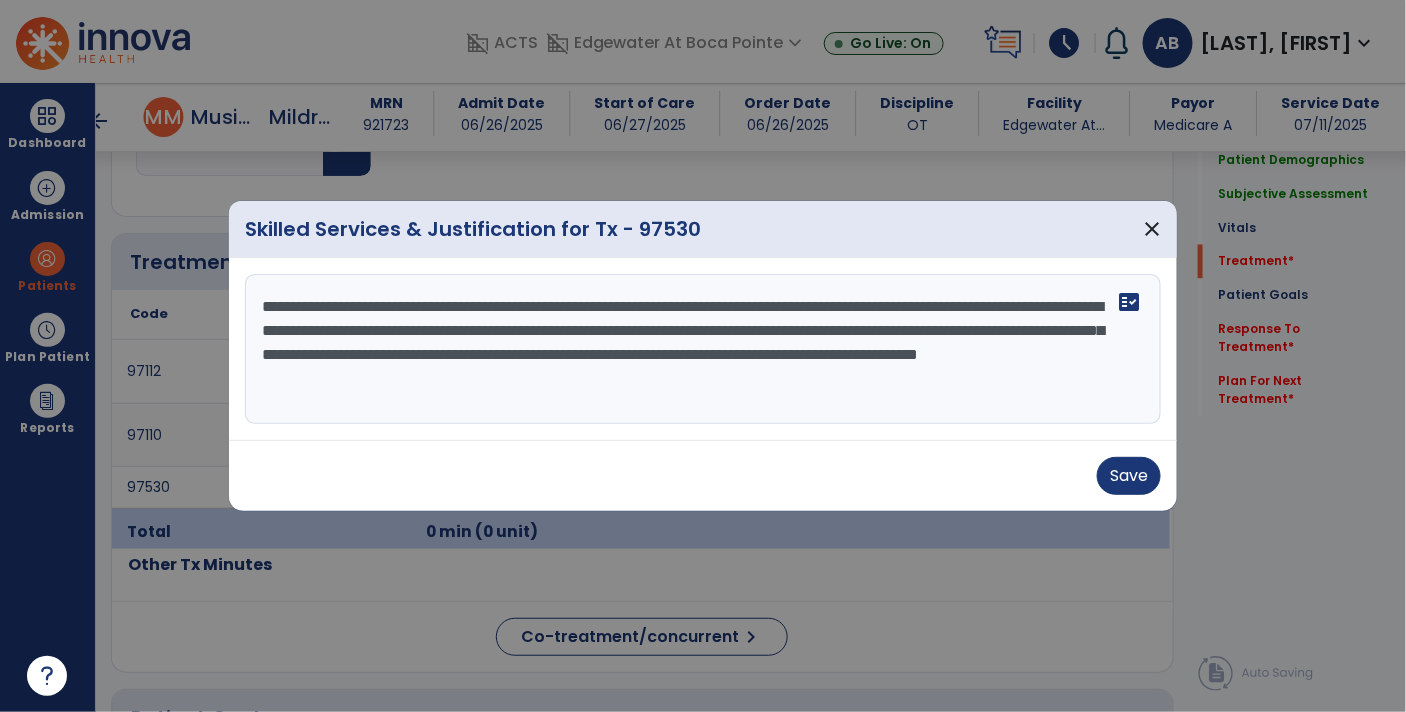click on "**********" at bounding box center [703, 349] 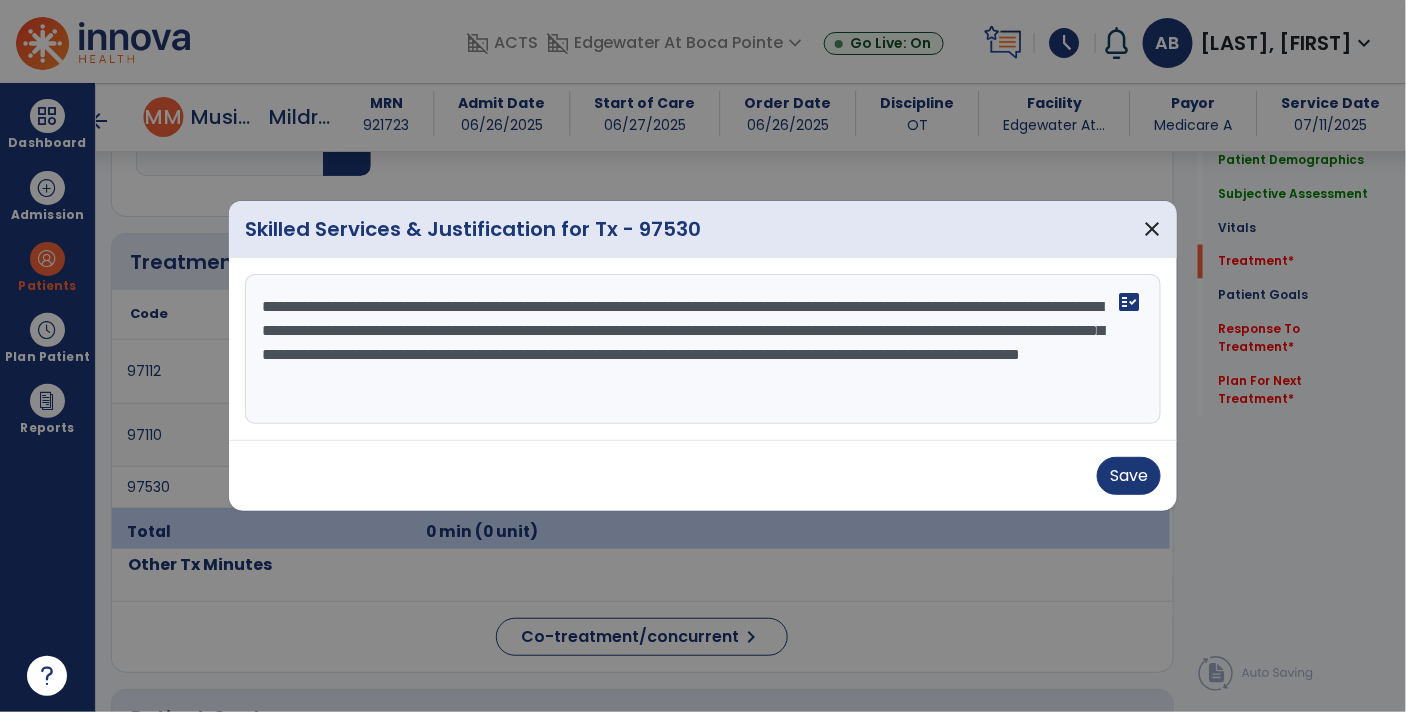 click on "**********" at bounding box center (703, 349) 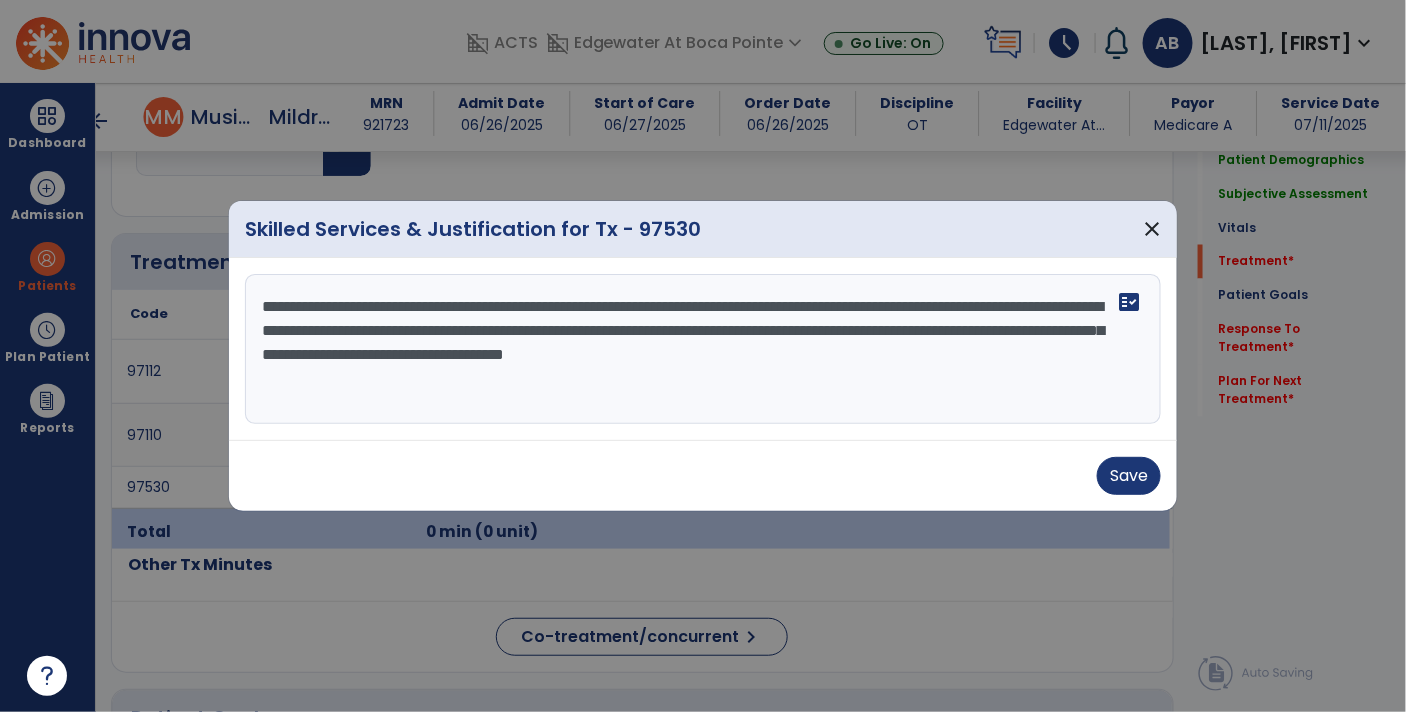 click on "**********" at bounding box center (703, 349) 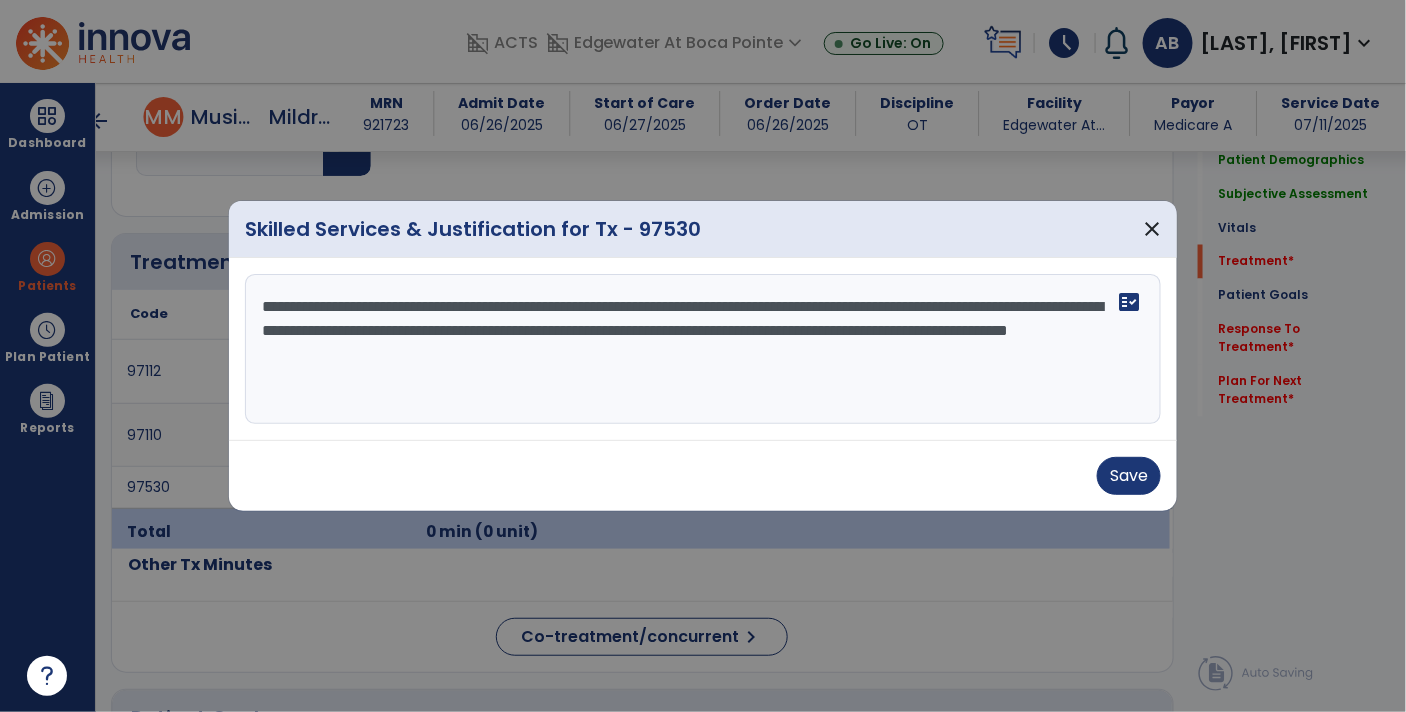 click on "**********" at bounding box center [703, 349] 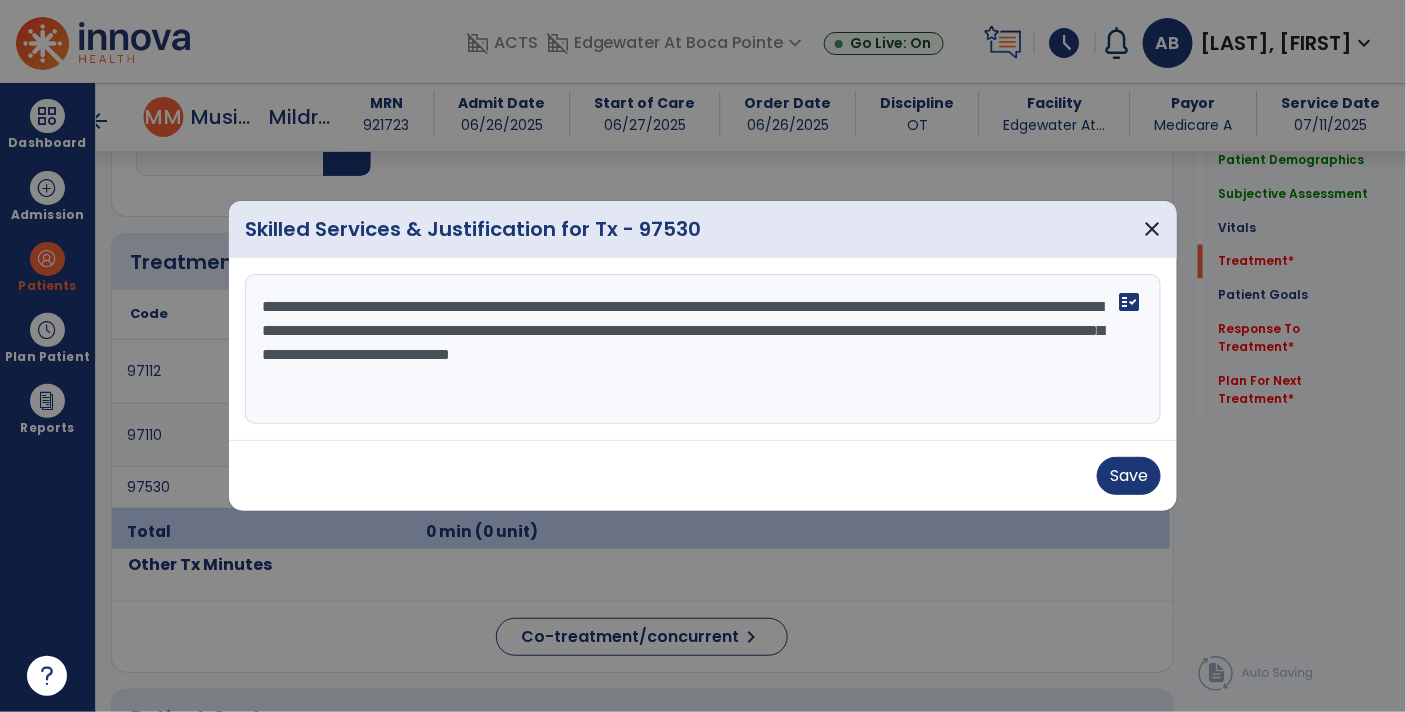 click on "**********" at bounding box center [703, 349] 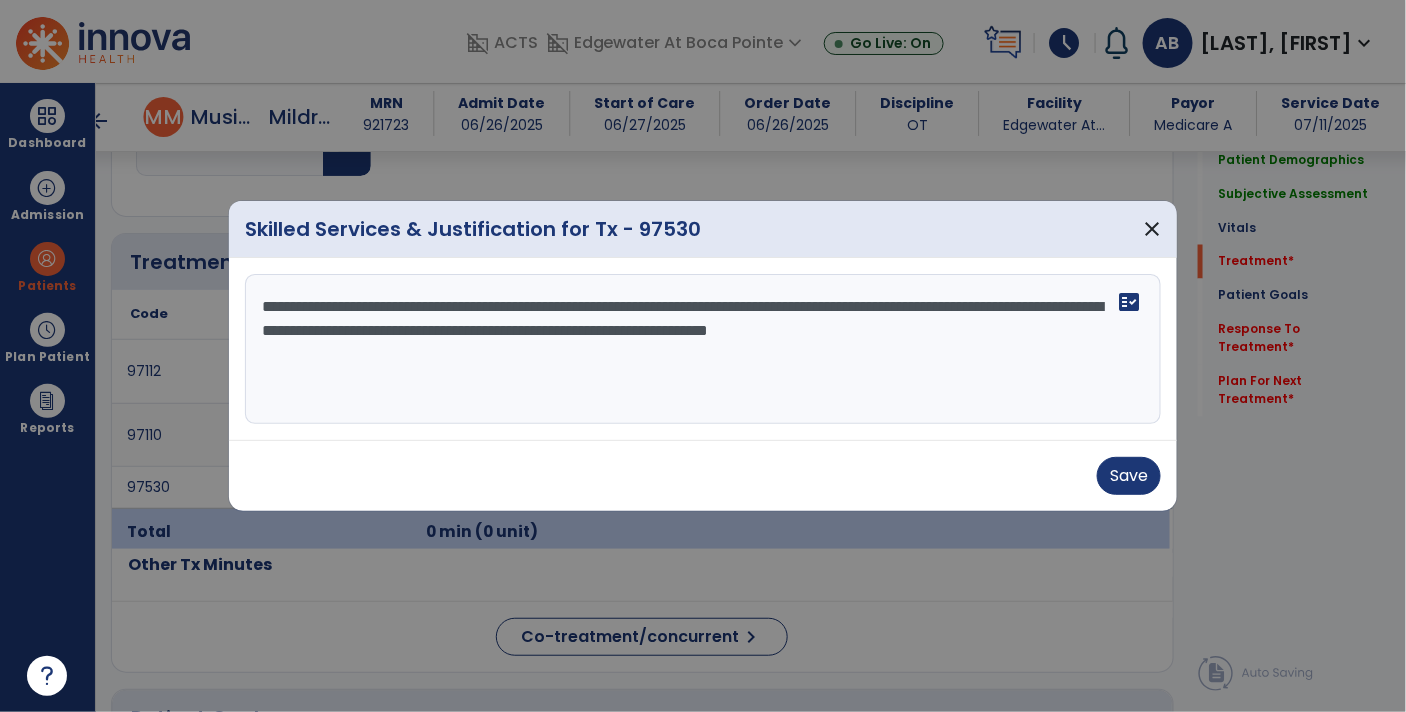 click on "**********" at bounding box center [703, 349] 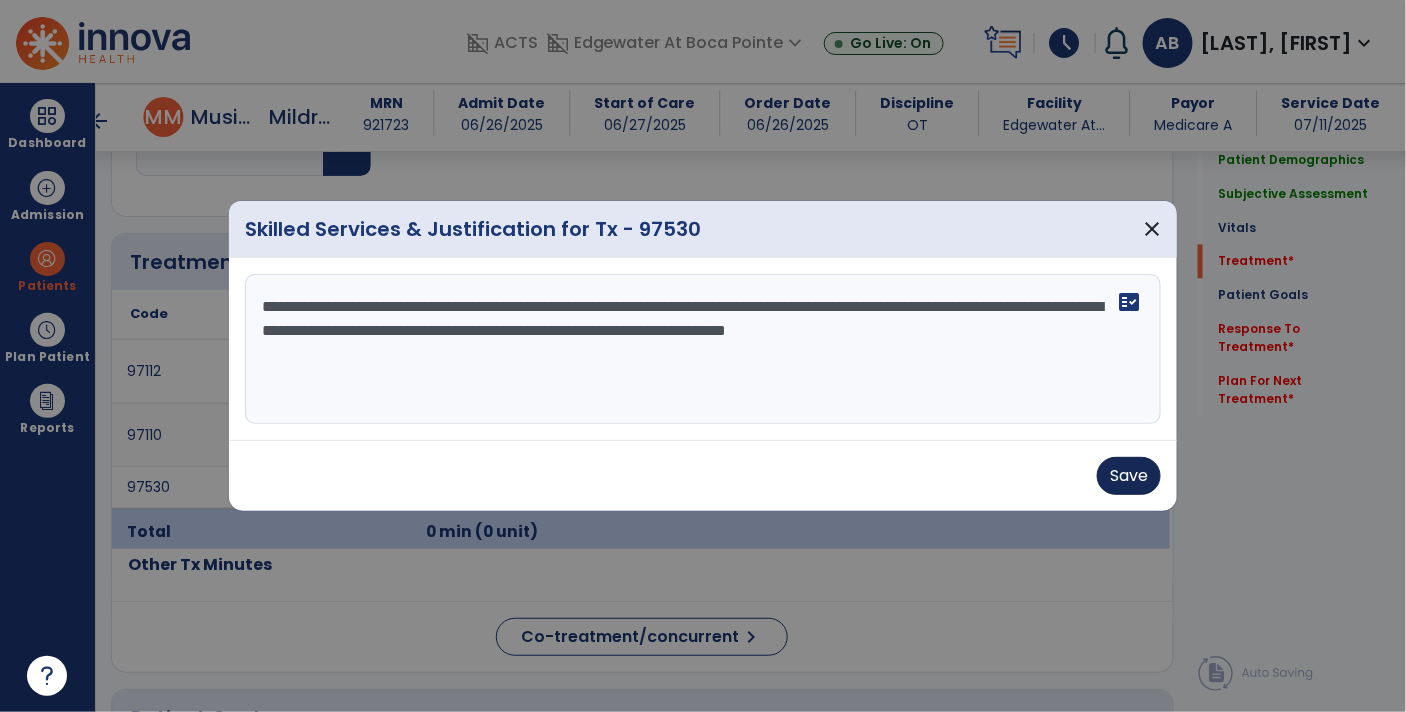 type on "**********" 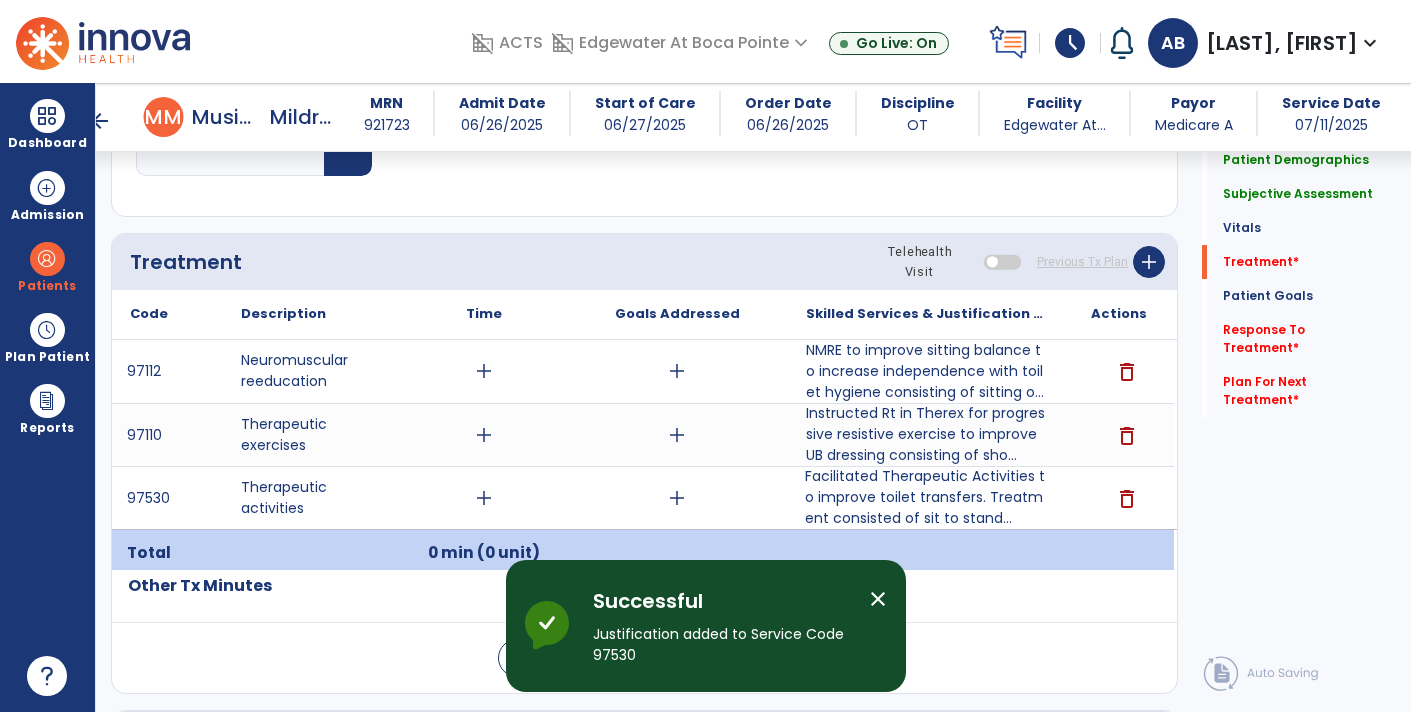 click on "add" at bounding box center (484, 371) 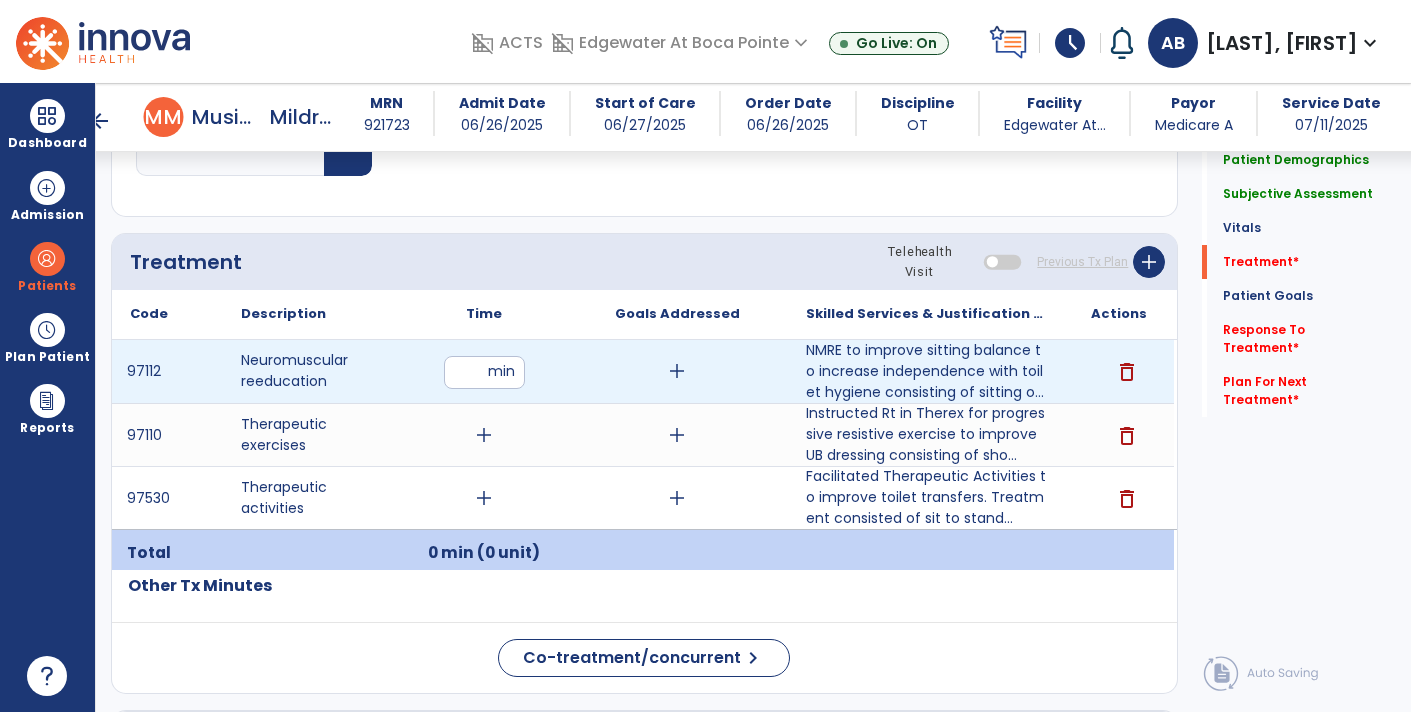 type on "**" 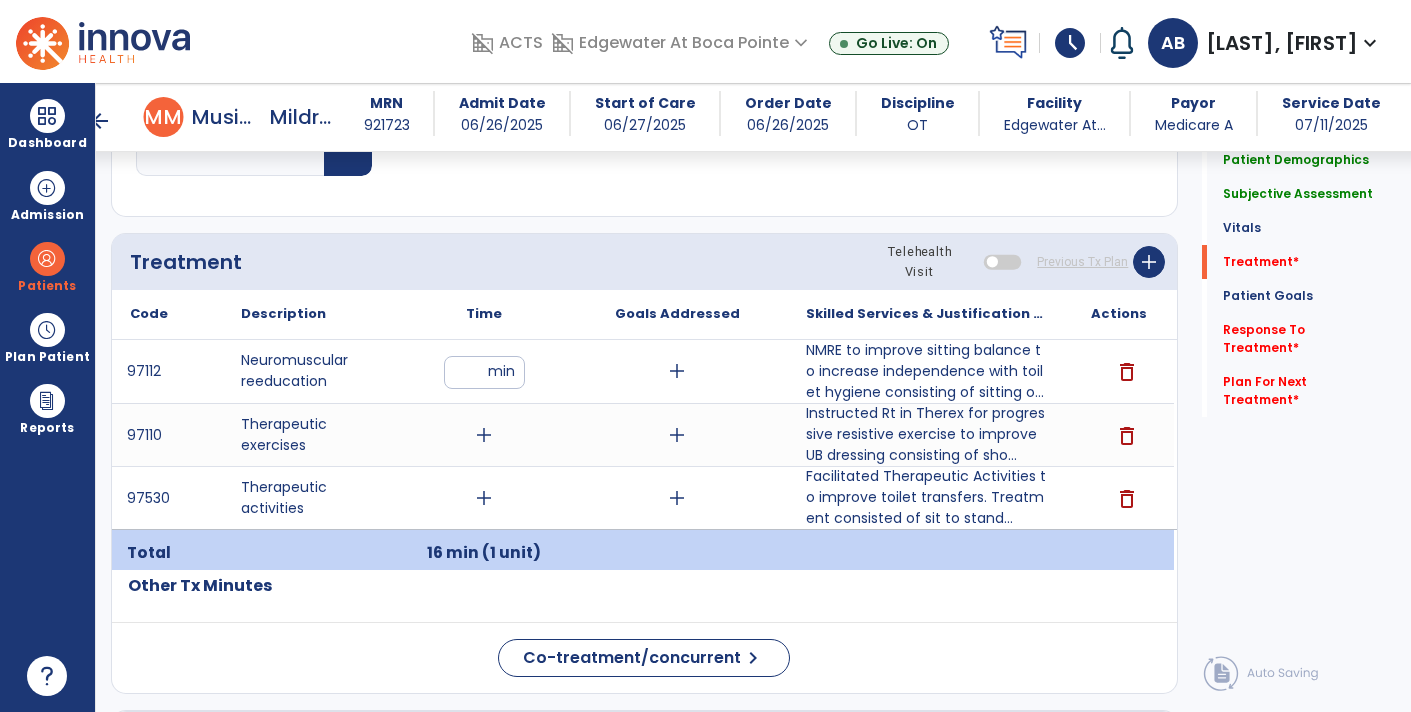 click on "add" at bounding box center [484, 435] 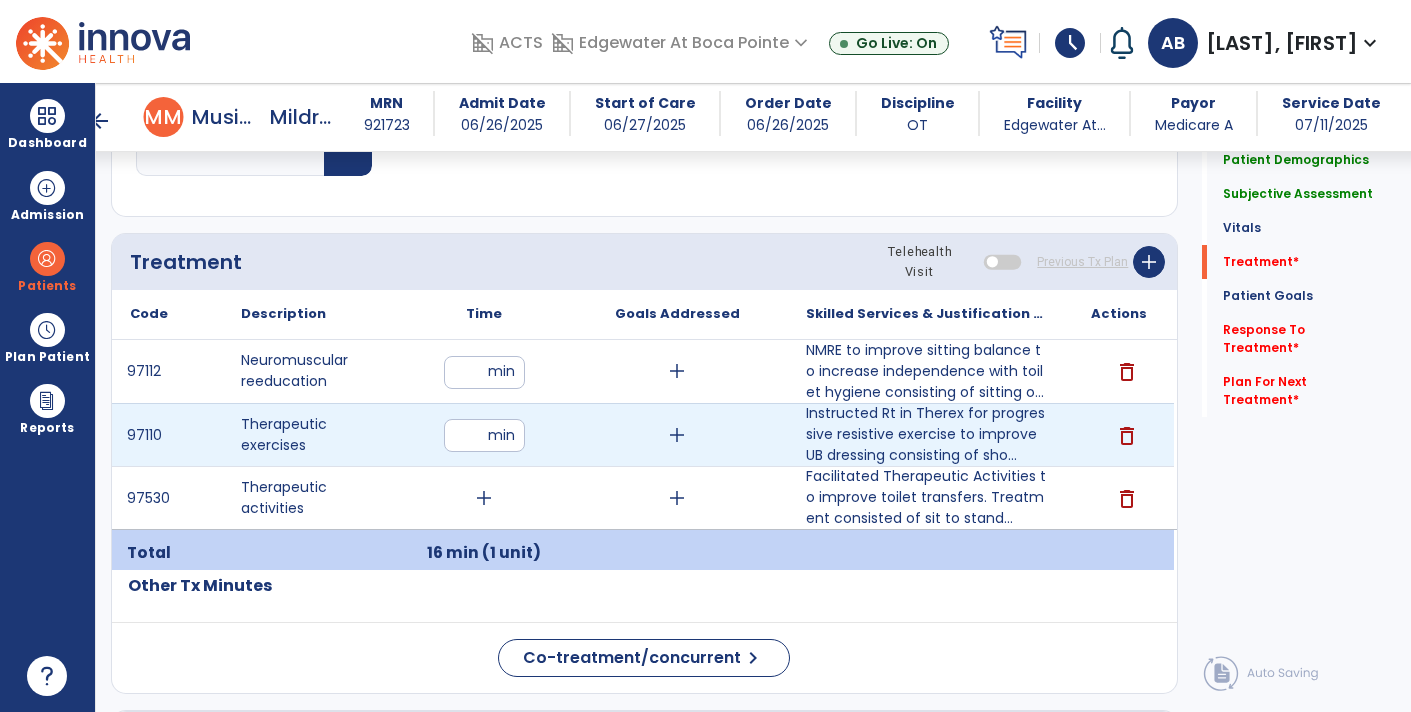 type on "**" 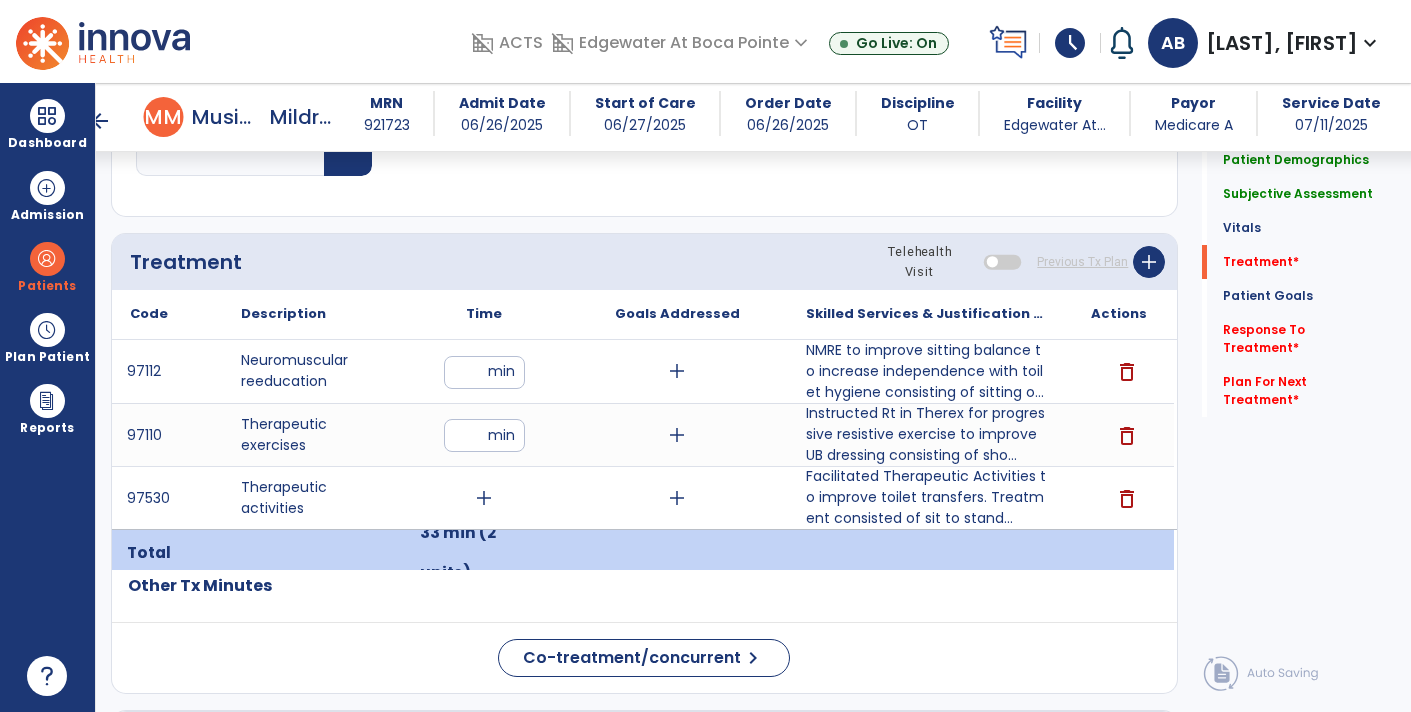 click on "add" at bounding box center (484, 498) 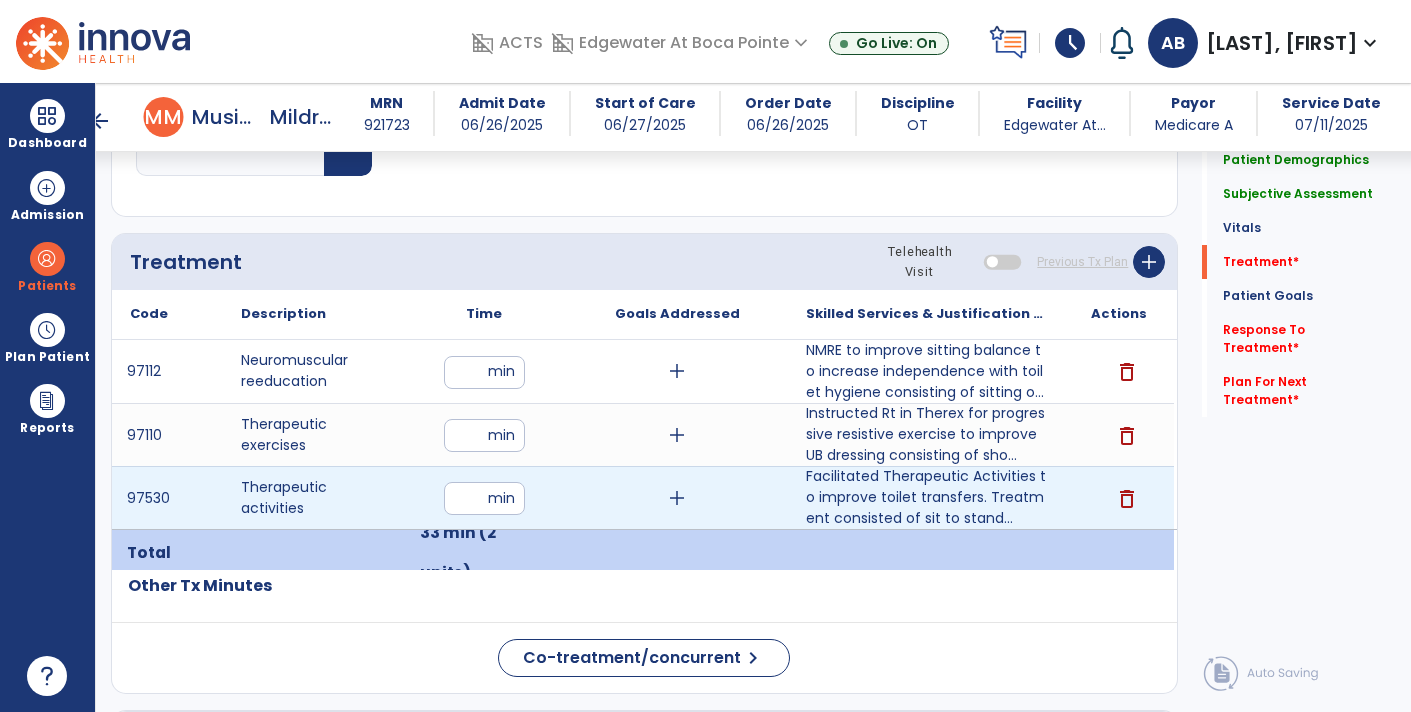 type on "**" 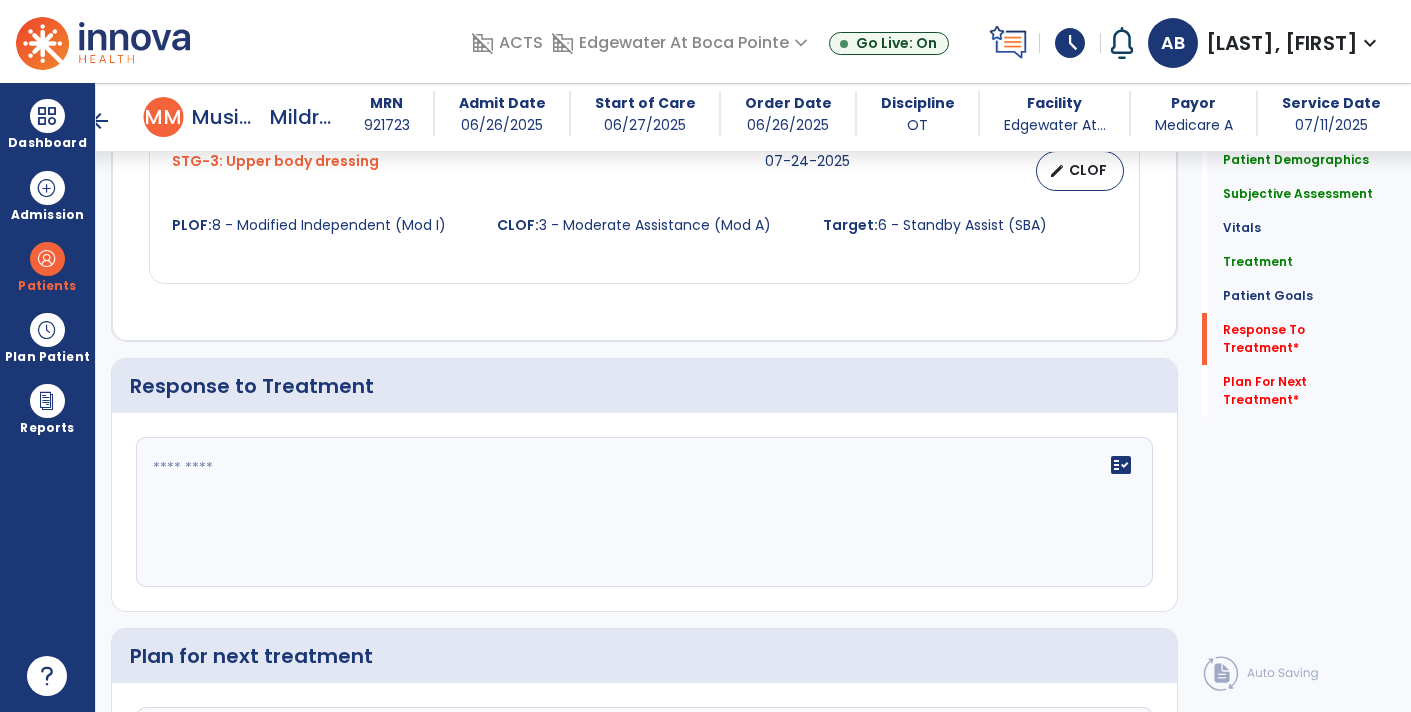 scroll, scrollTop: 2630, scrollLeft: 0, axis: vertical 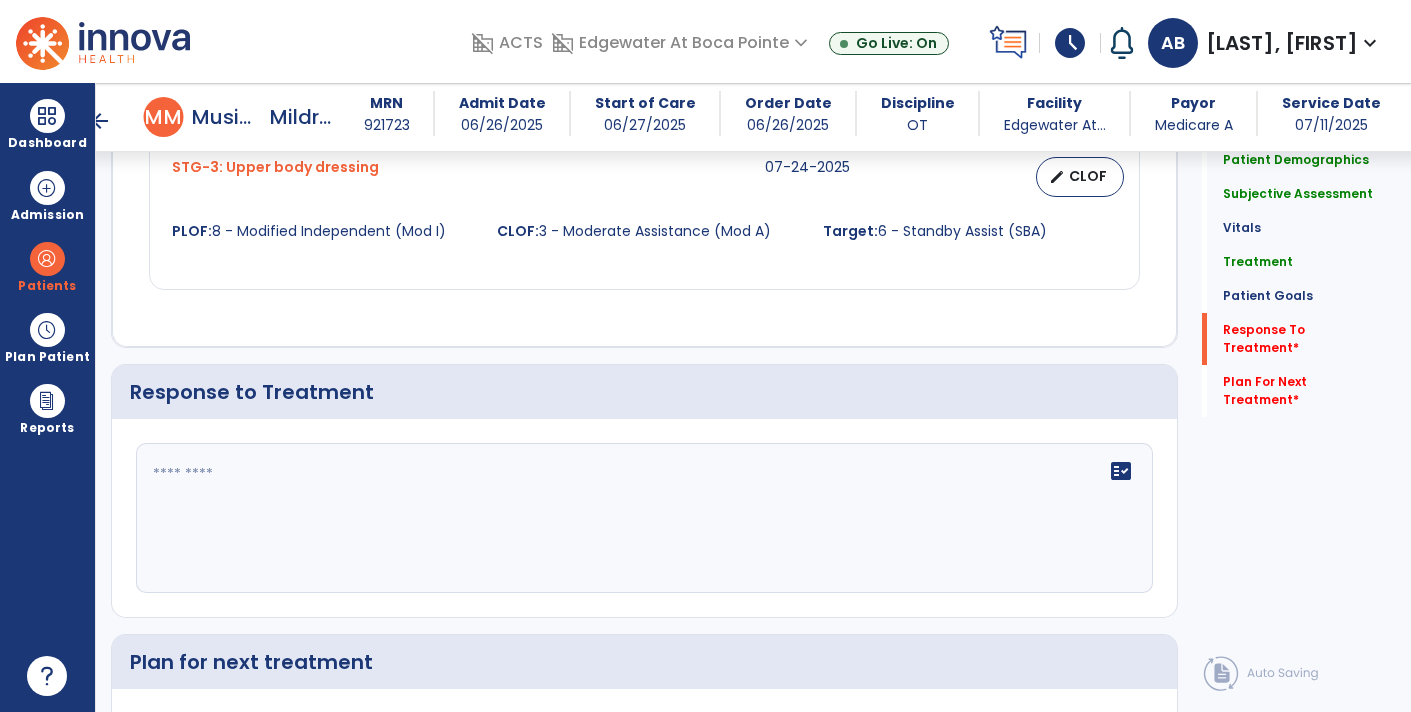 click 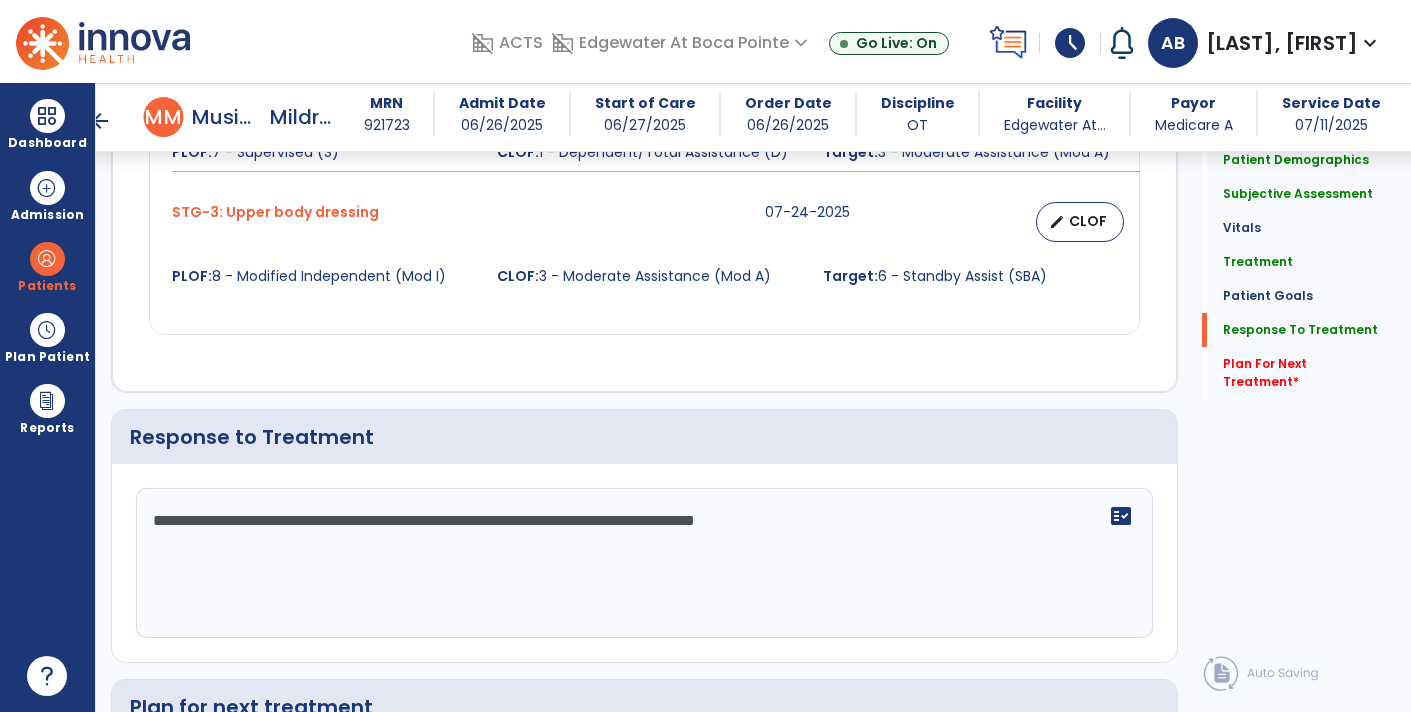 scroll, scrollTop: 2630, scrollLeft: 0, axis: vertical 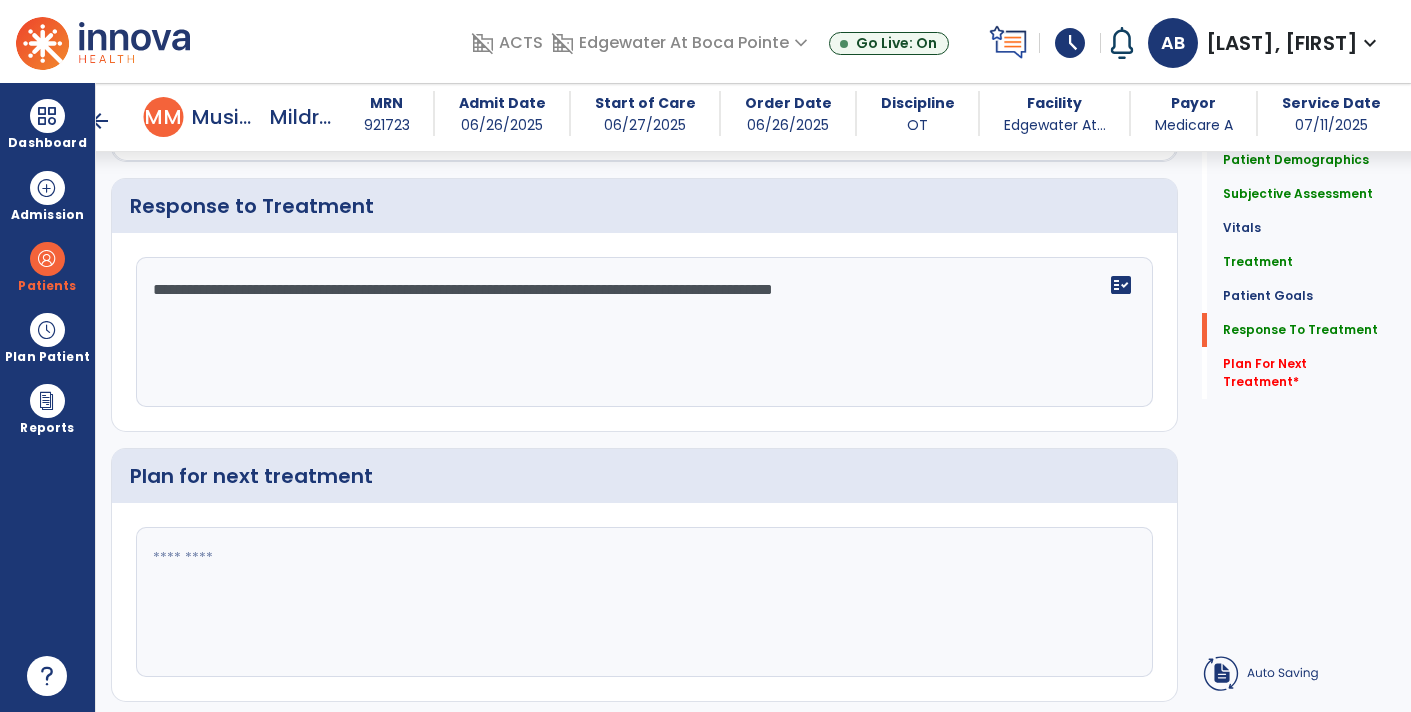 type on "**********" 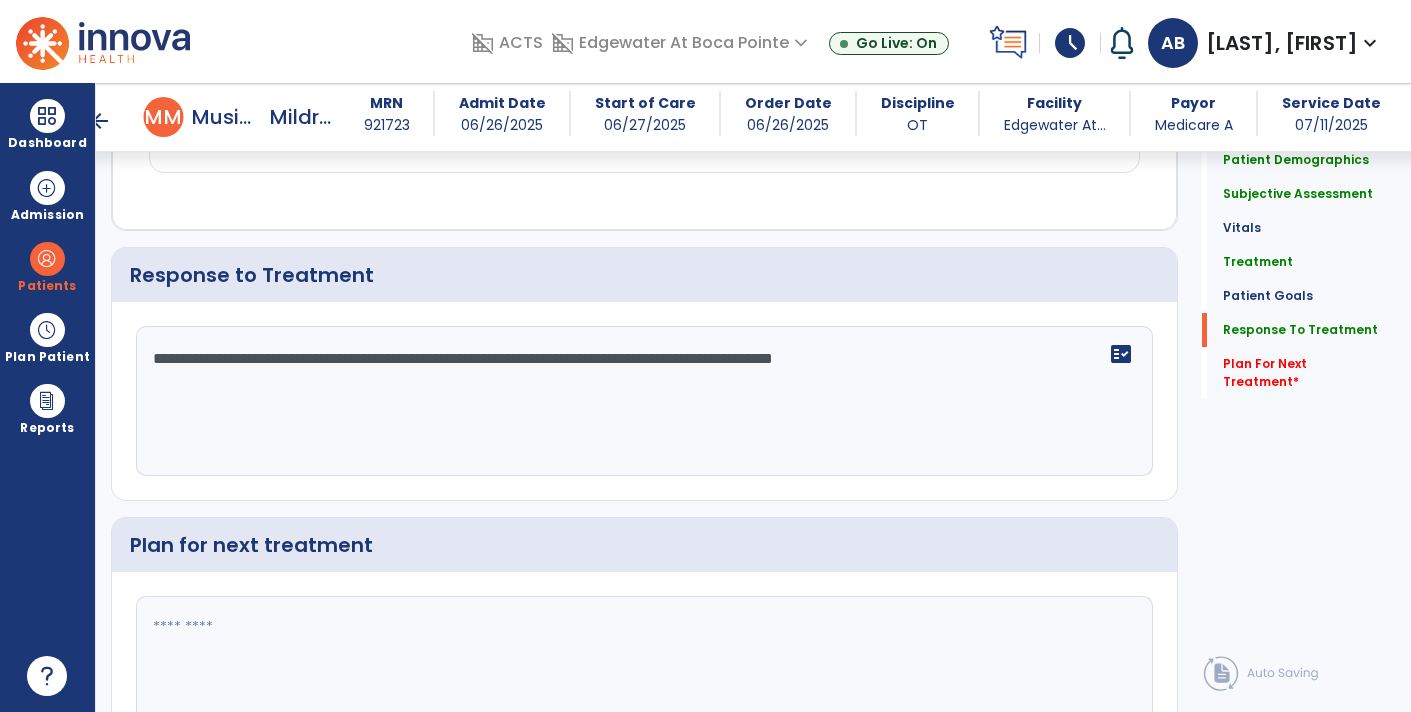 scroll, scrollTop: 2816, scrollLeft: 0, axis: vertical 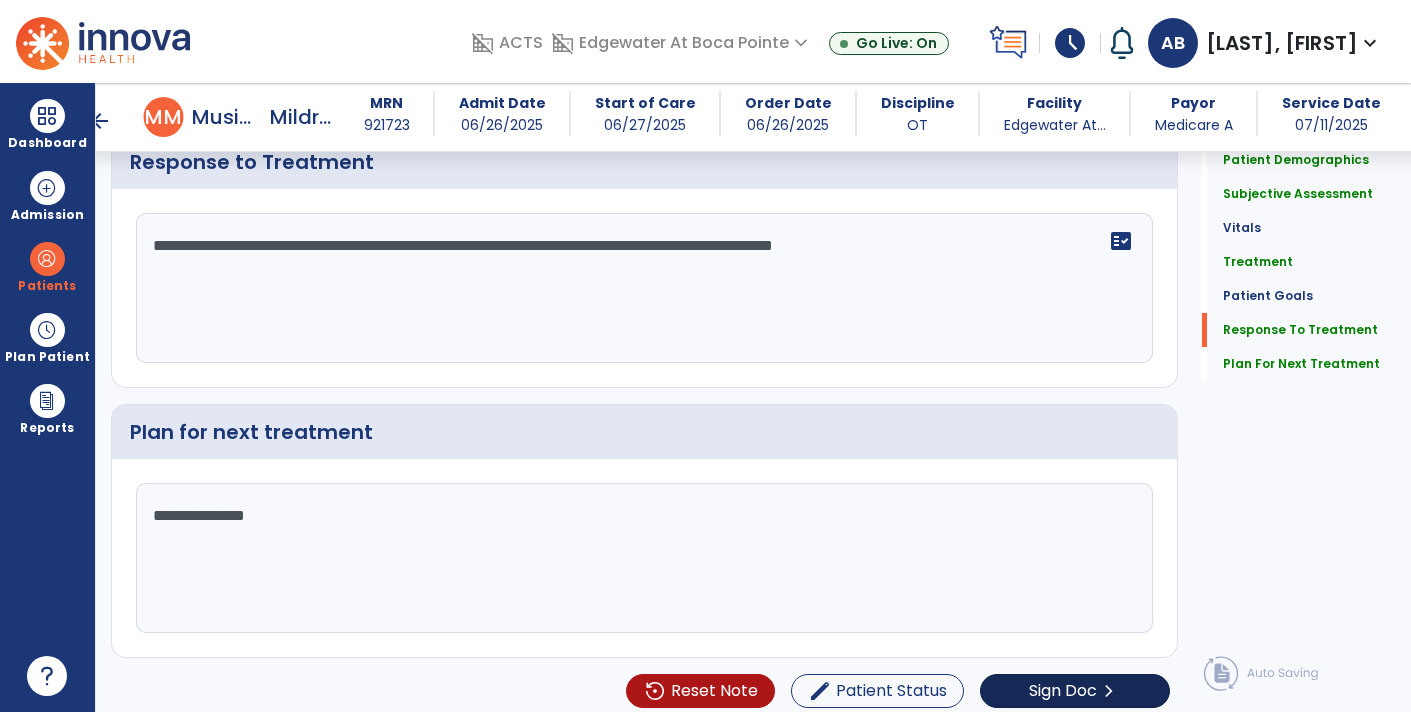 type on "**********" 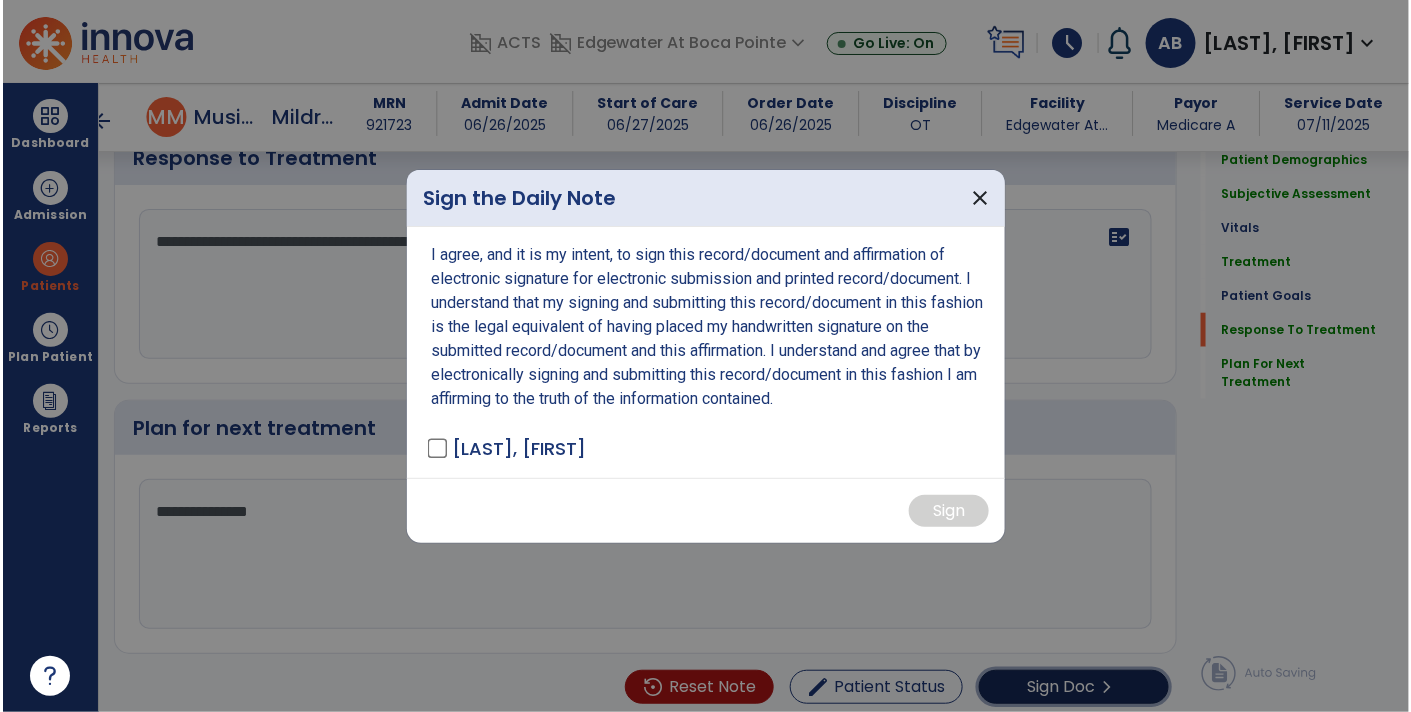 scroll, scrollTop: 2860, scrollLeft: 0, axis: vertical 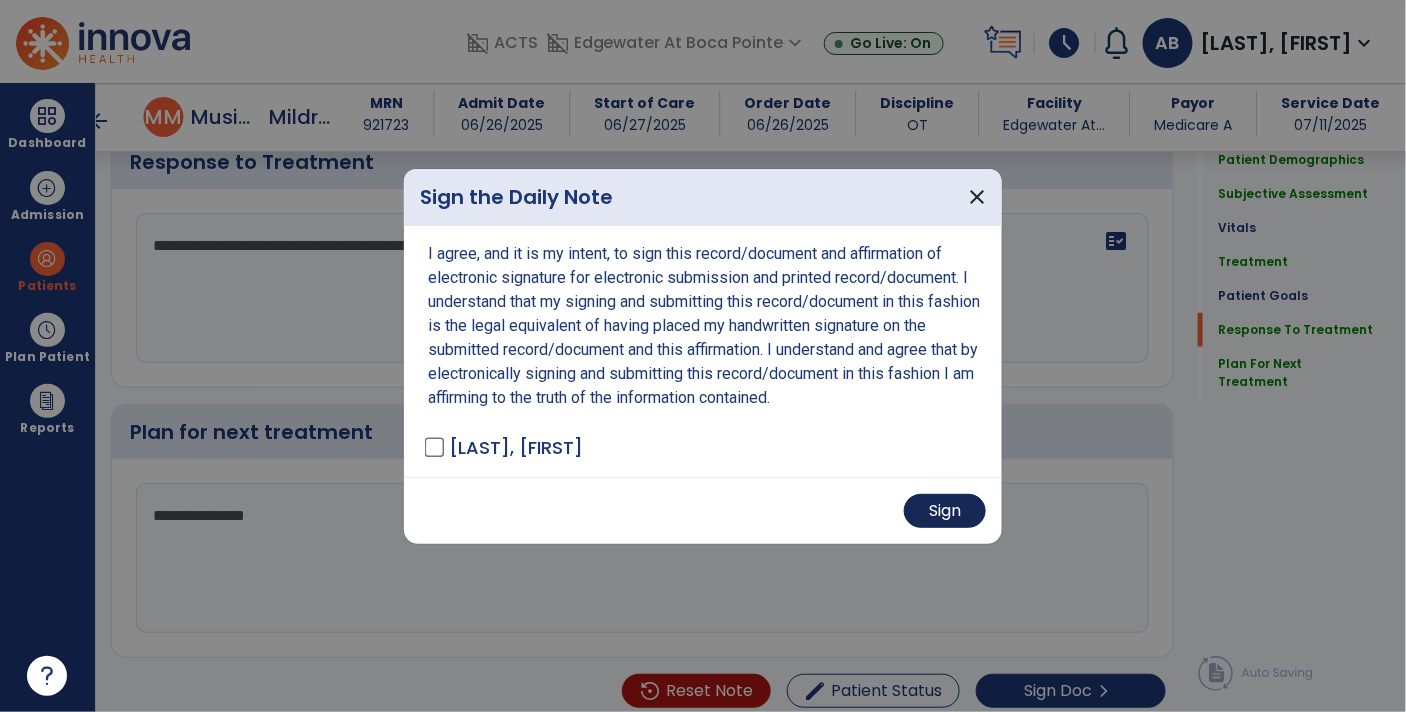 click on "Sign" at bounding box center [945, 511] 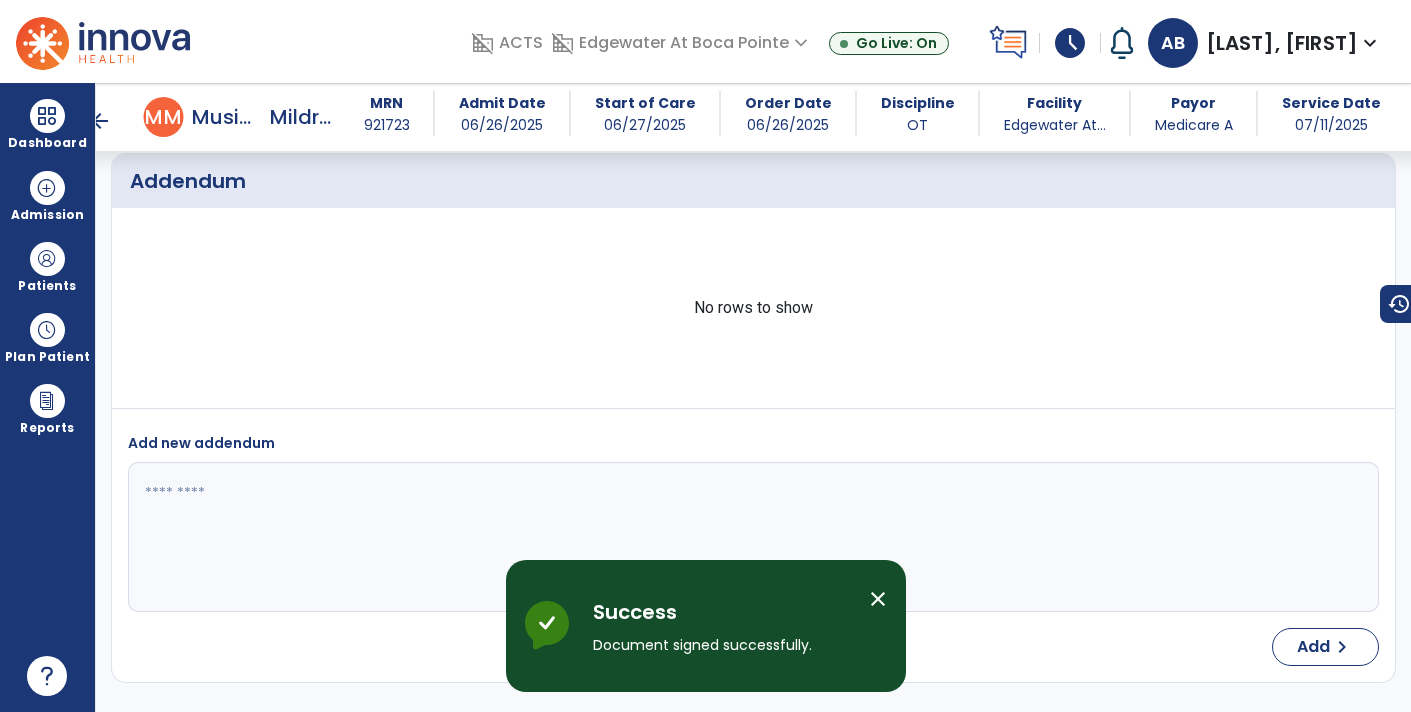 scroll, scrollTop: 4354, scrollLeft: 0, axis: vertical 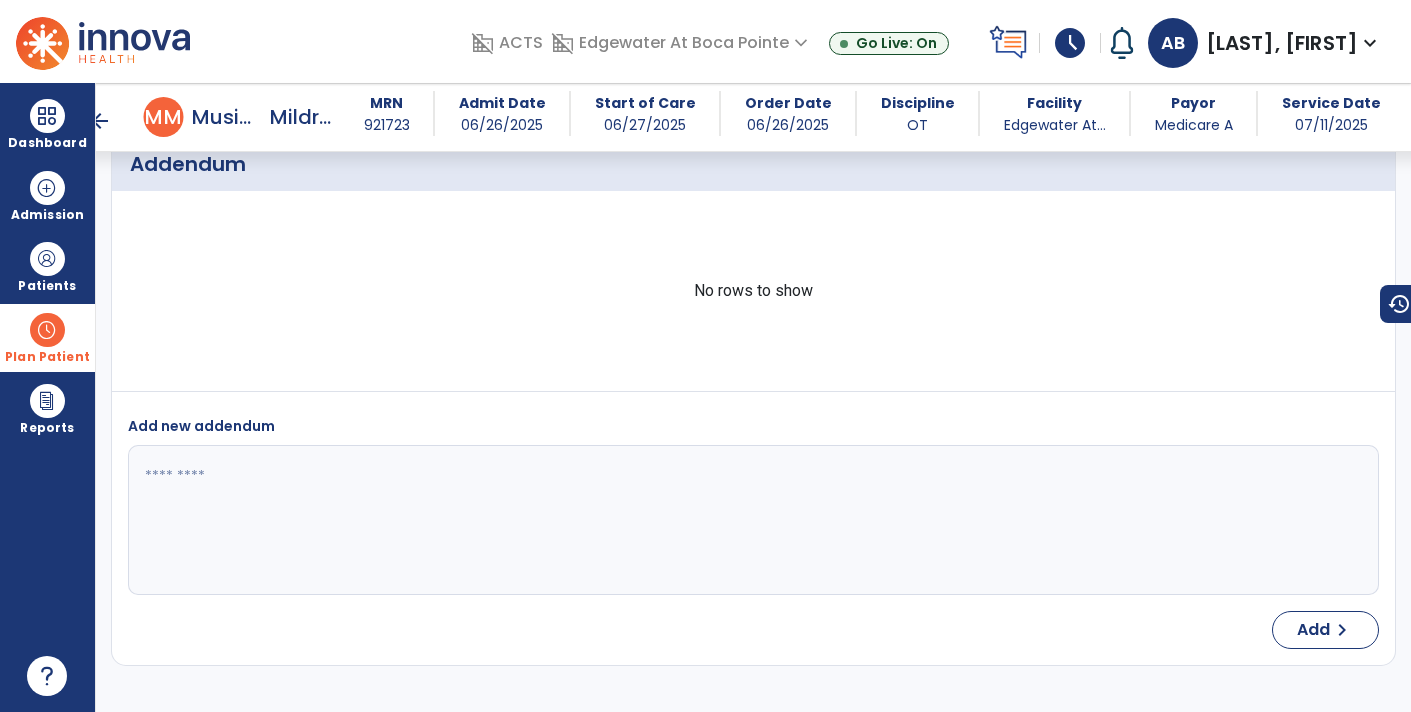 click on "Plan Patient" at bounding box center [47, 286] 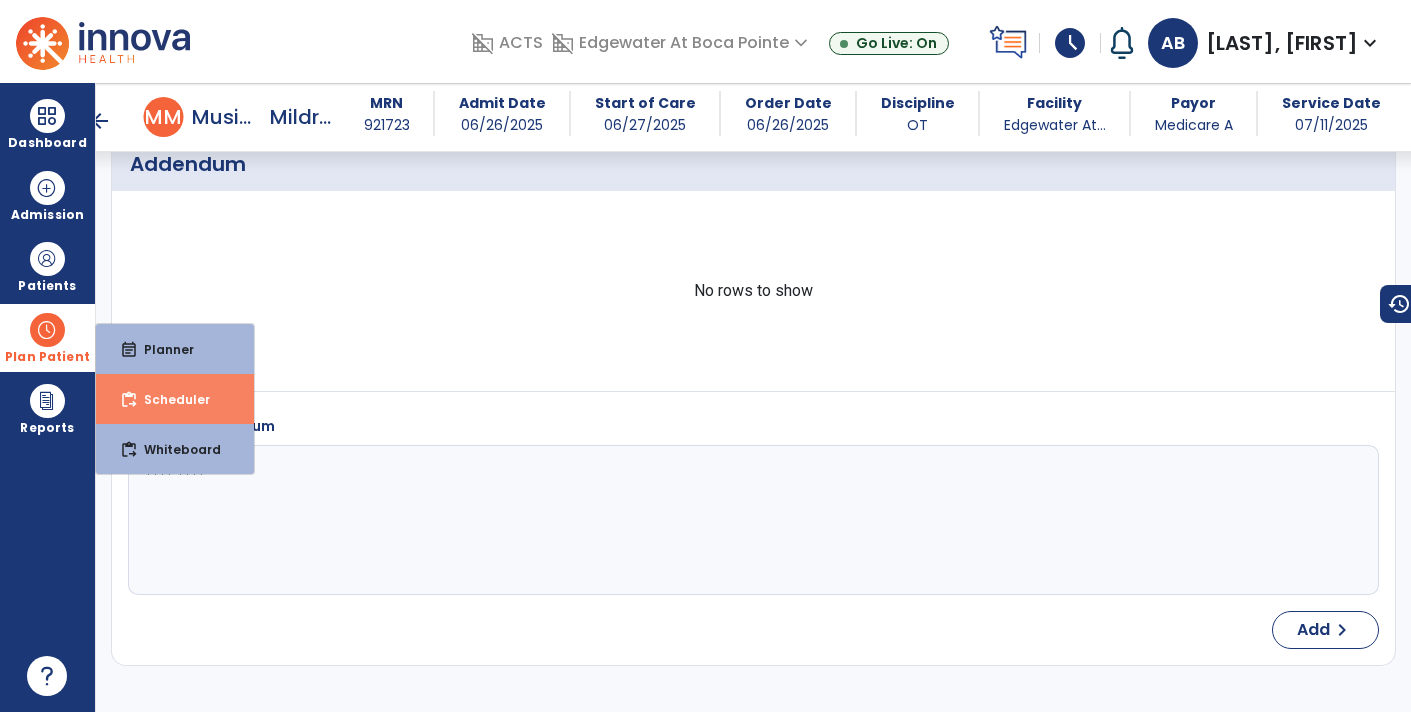 click on "Scheduler" at bounding box center [169, 399] 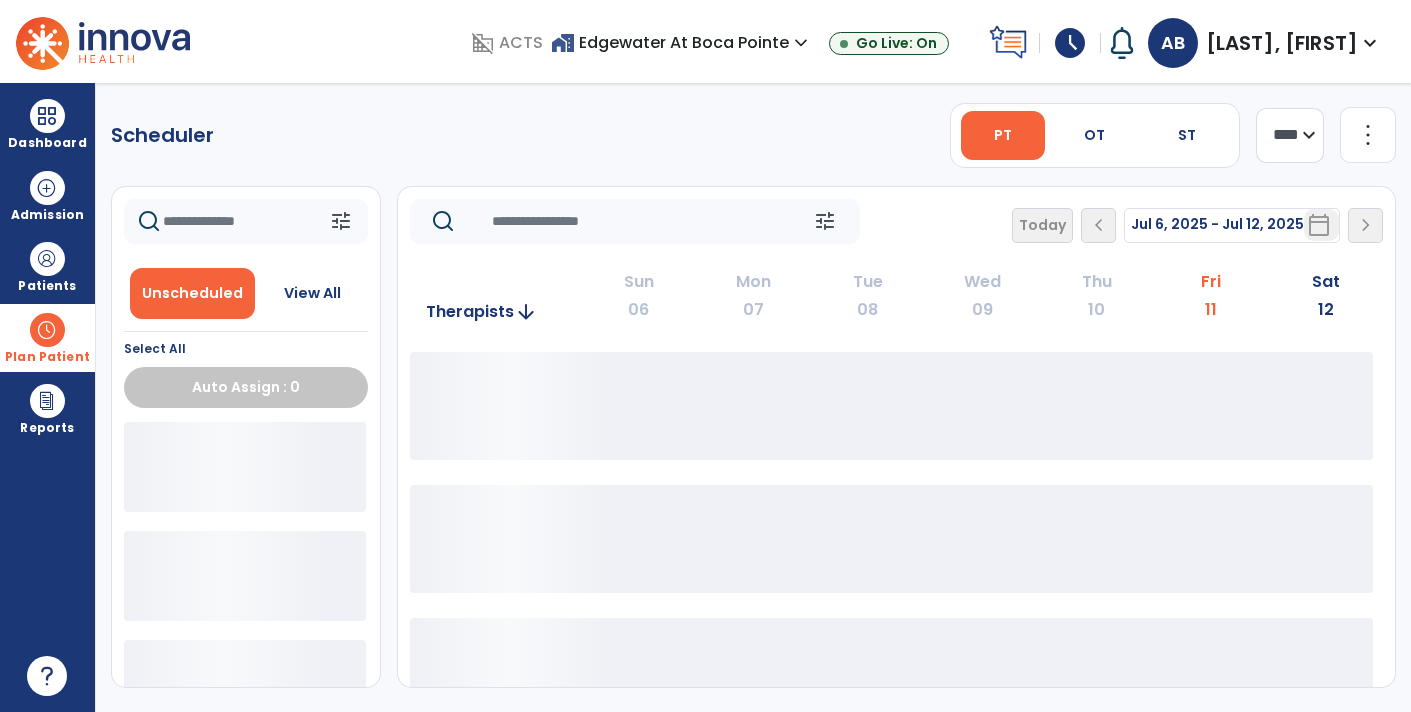 scroll, scrollTop: 0, scrollLeft: 0, axis: both 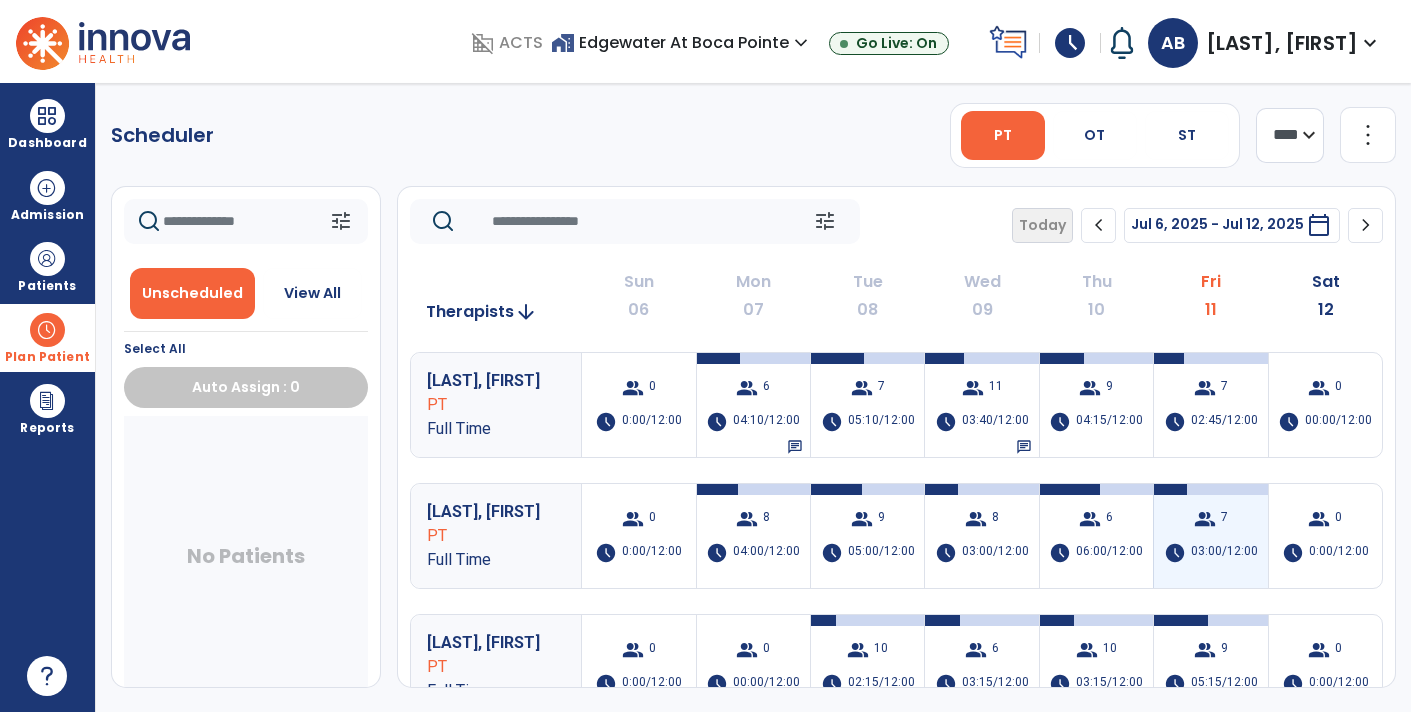 click on "03:00/12:00" at bounding box center [1224, 553] 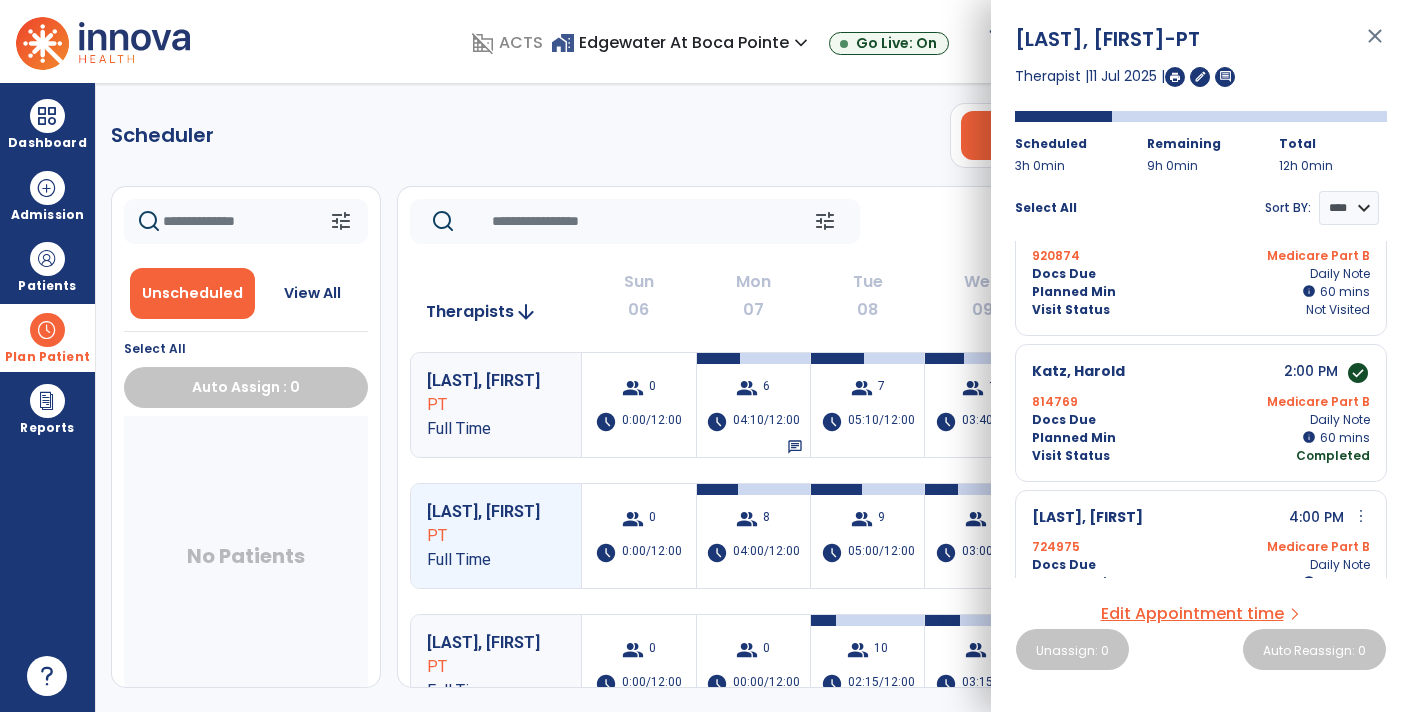 scroll, scrollTop: 0, scrollLeft: 0, axis: both 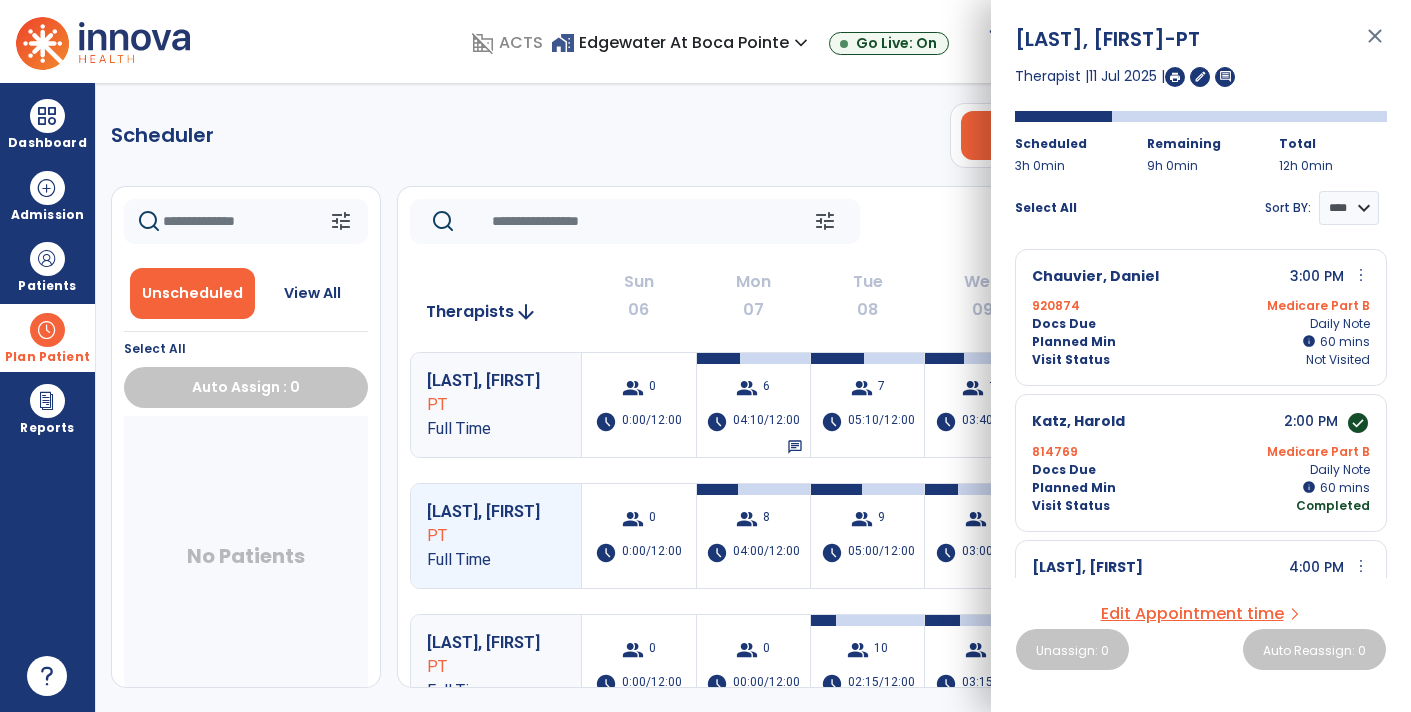 click on "close" at bounding box center (1375, 45) 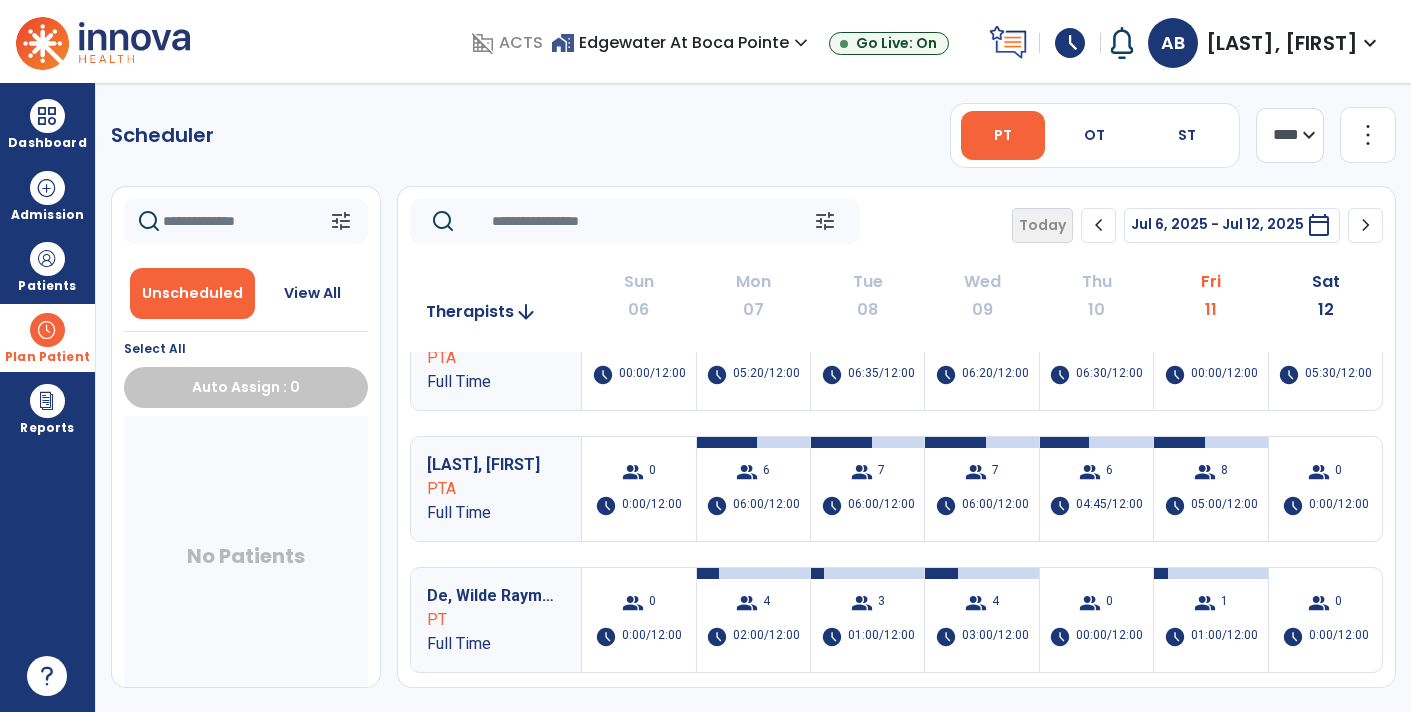 scroll, scrollTop: 443, scrollLeft: 0, axis: vertical 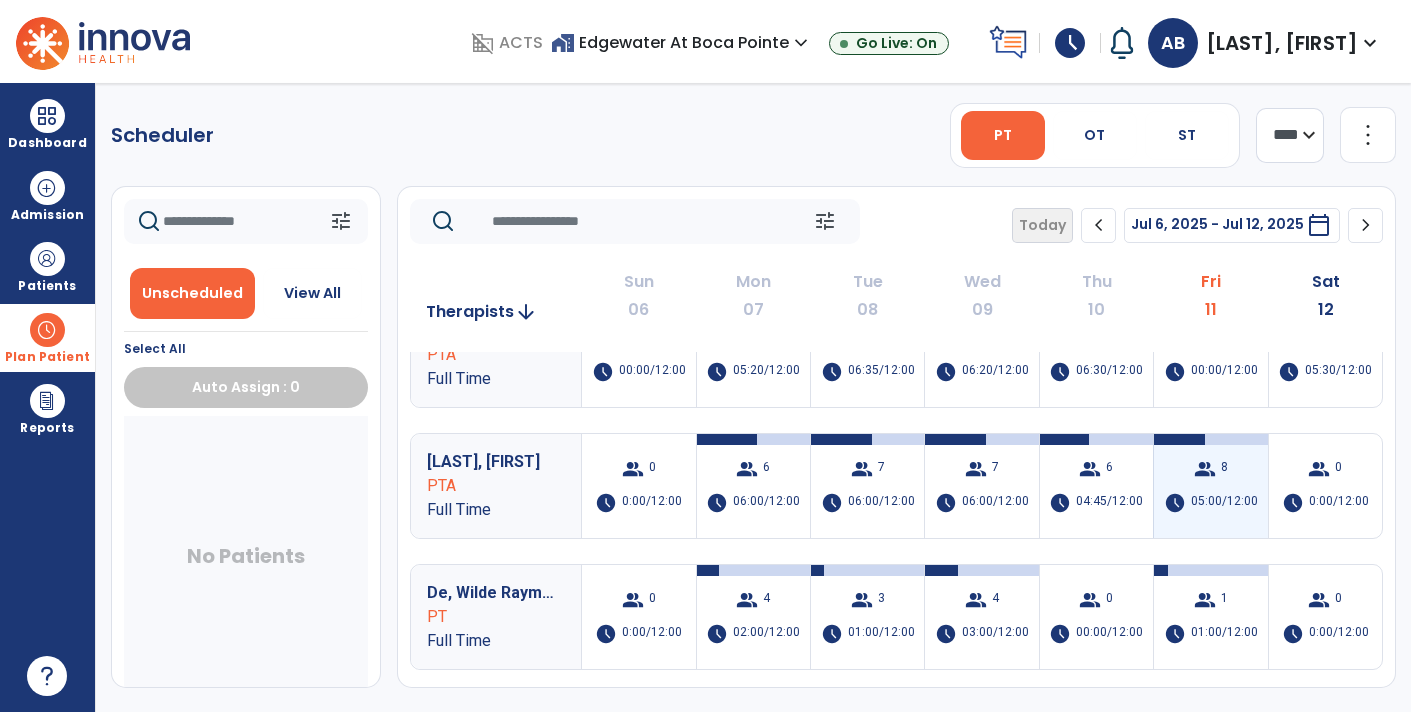 click on "05:00/12:00" at bounding box center [1224, 503] 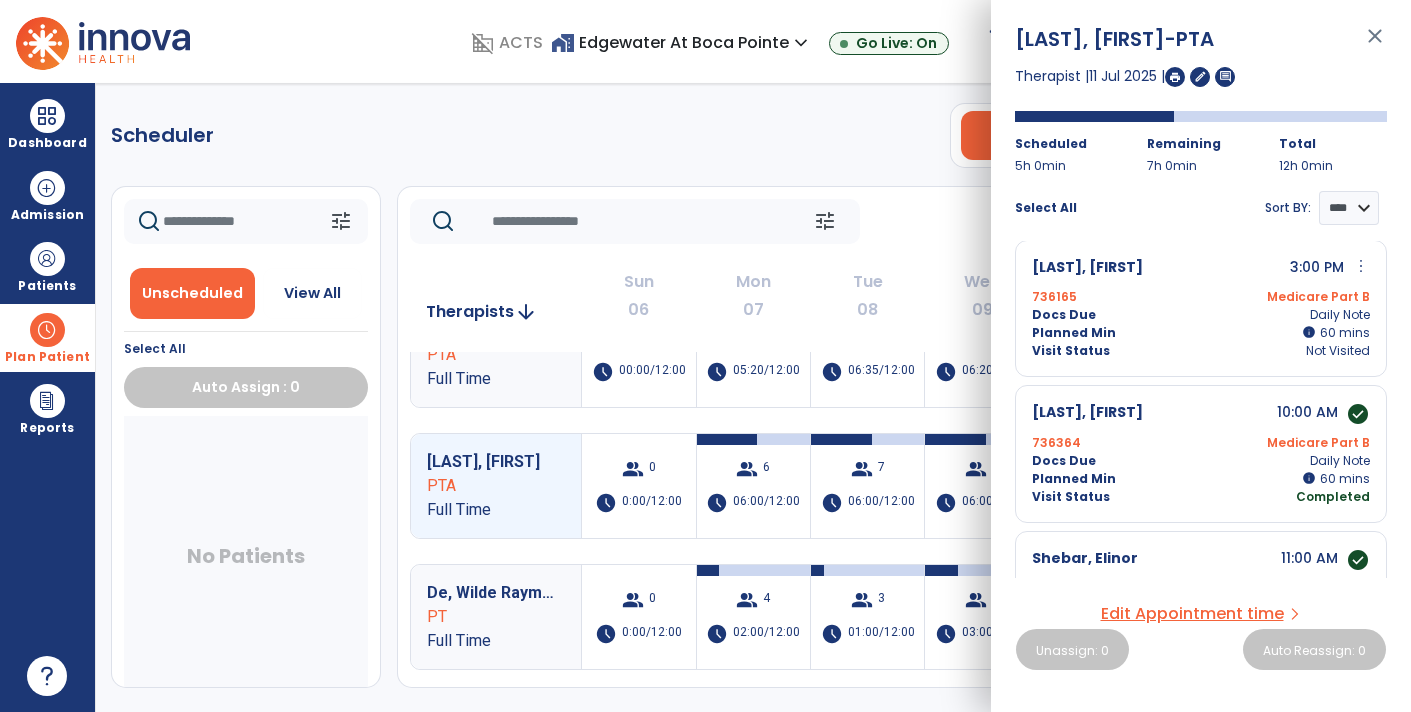 scroll, scrollTop: 0, scrollLeft: 0, axis: both 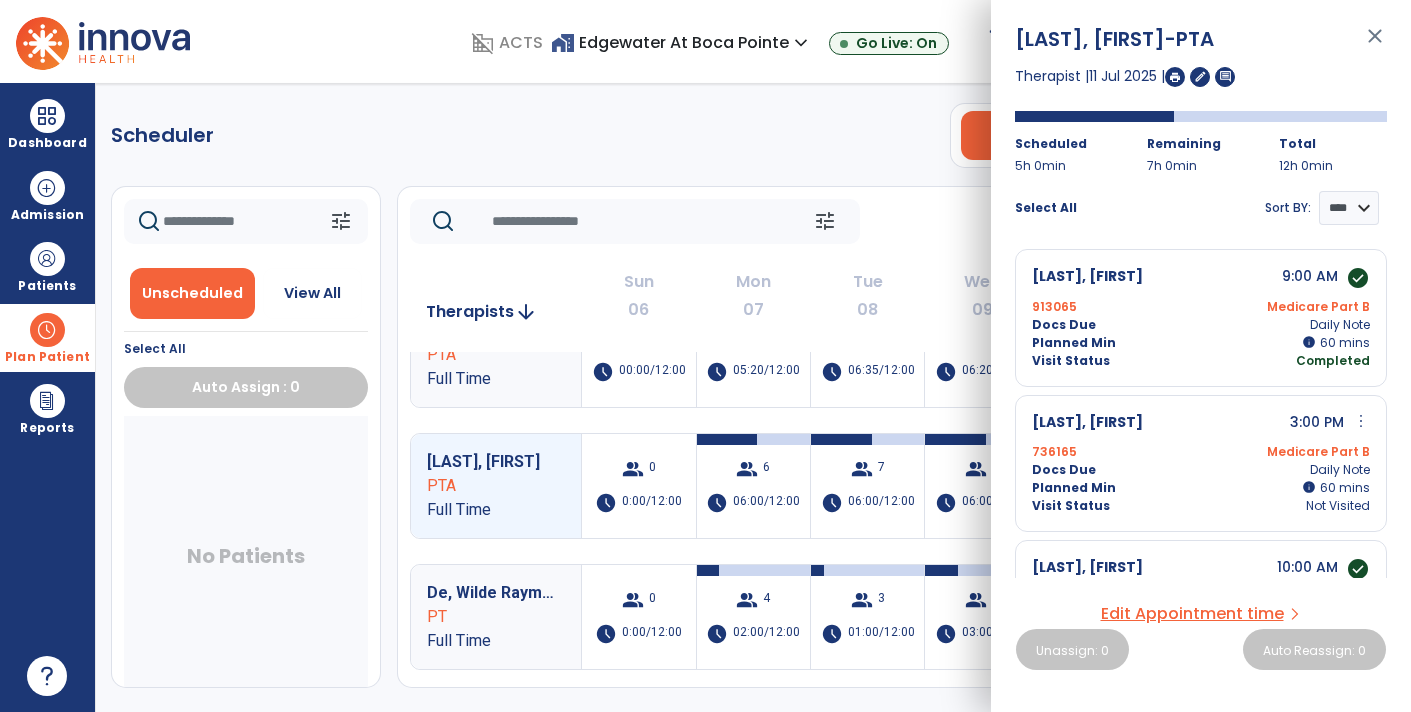 click on "close" at bounding box center (1375, 45) 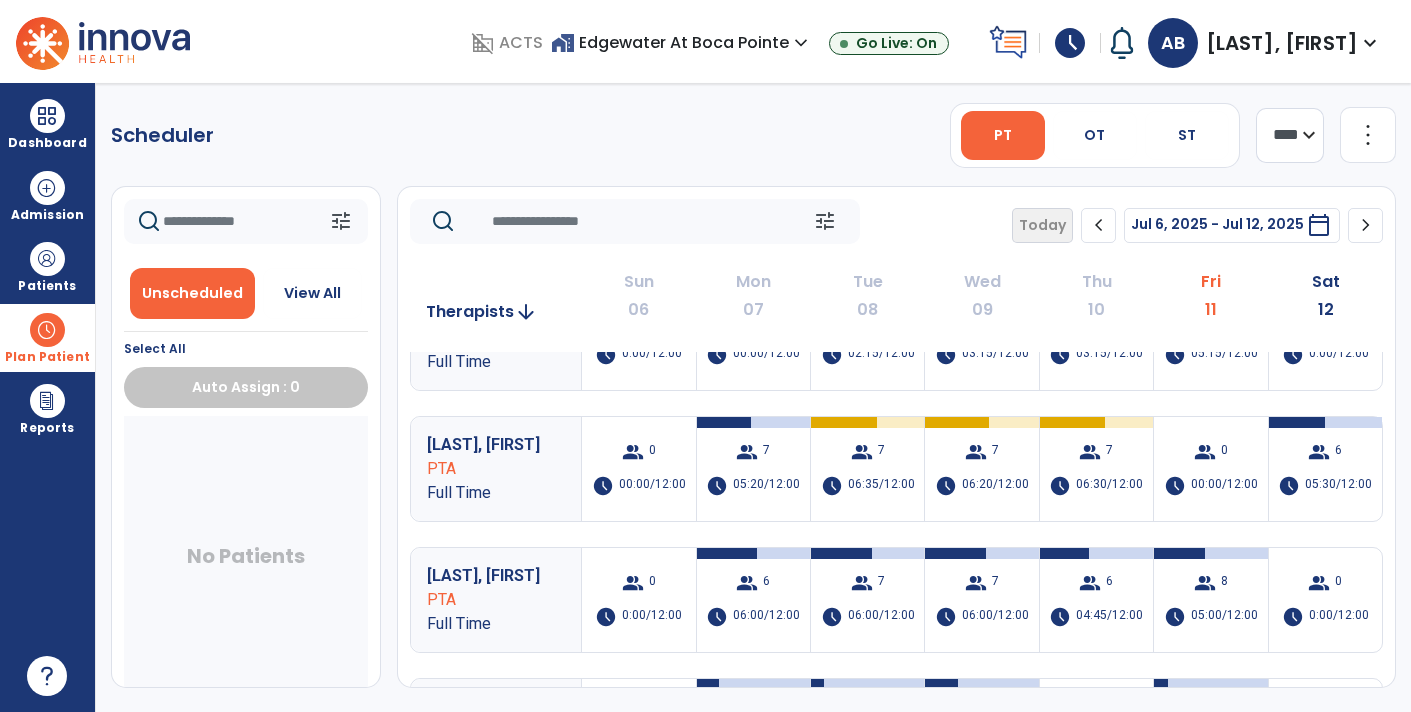 scroll, scrollTop: 321, scrollLeft: 0, axis: vertical 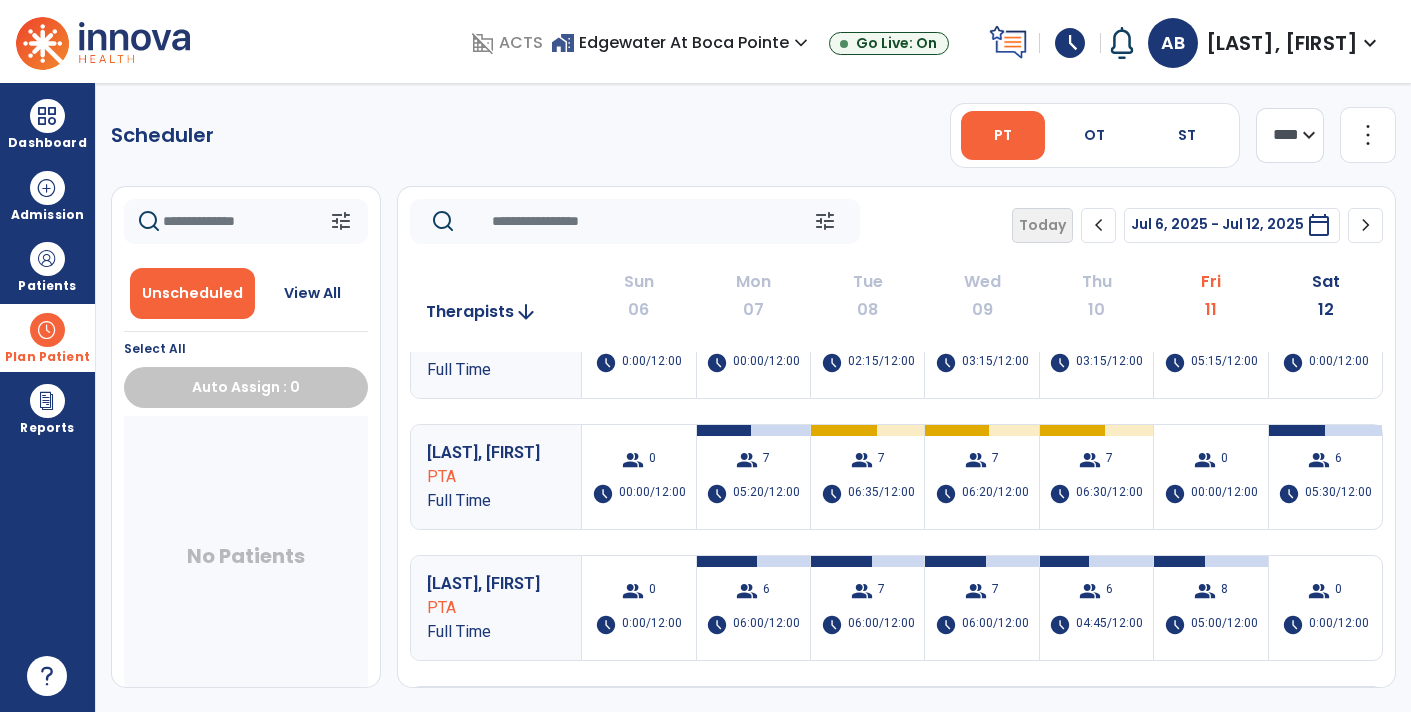 click on "calendar_today" at bounding box center [1321, 225] 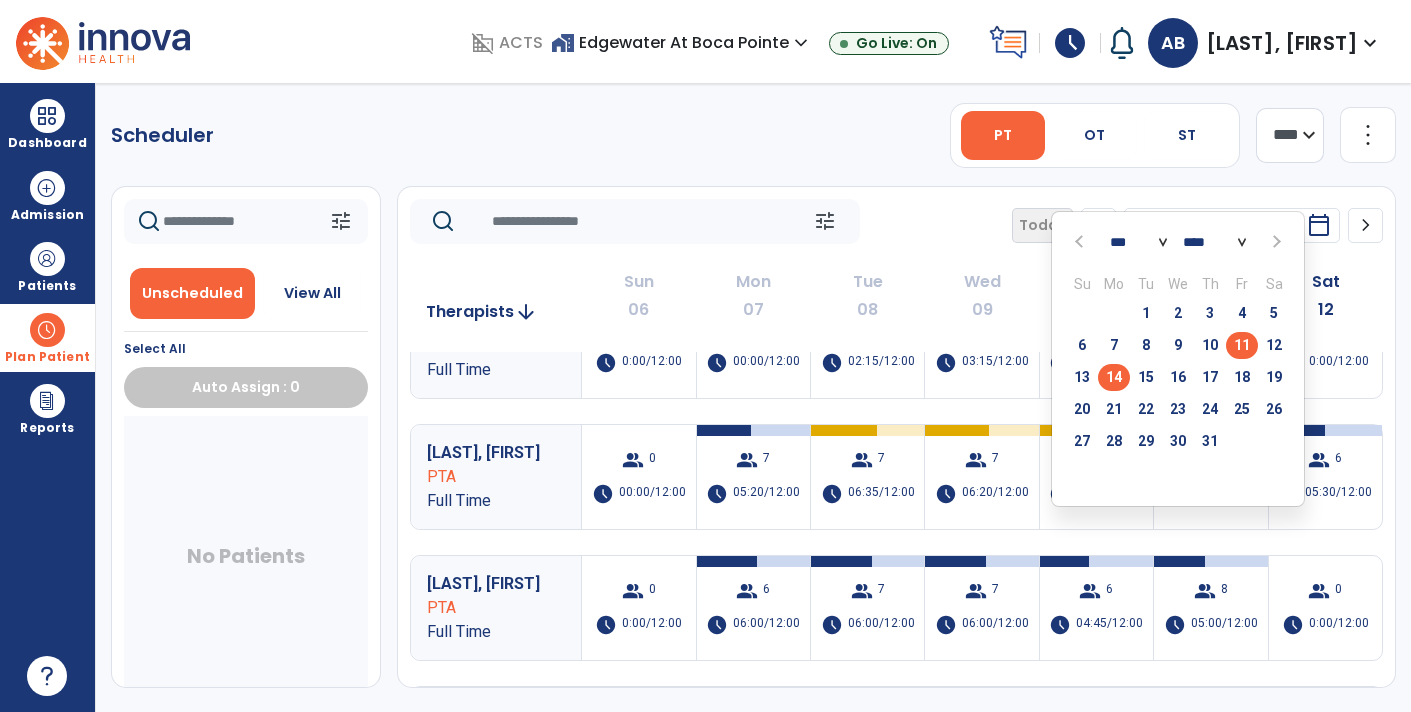 click on "14" at bounding box center (1114, 377) 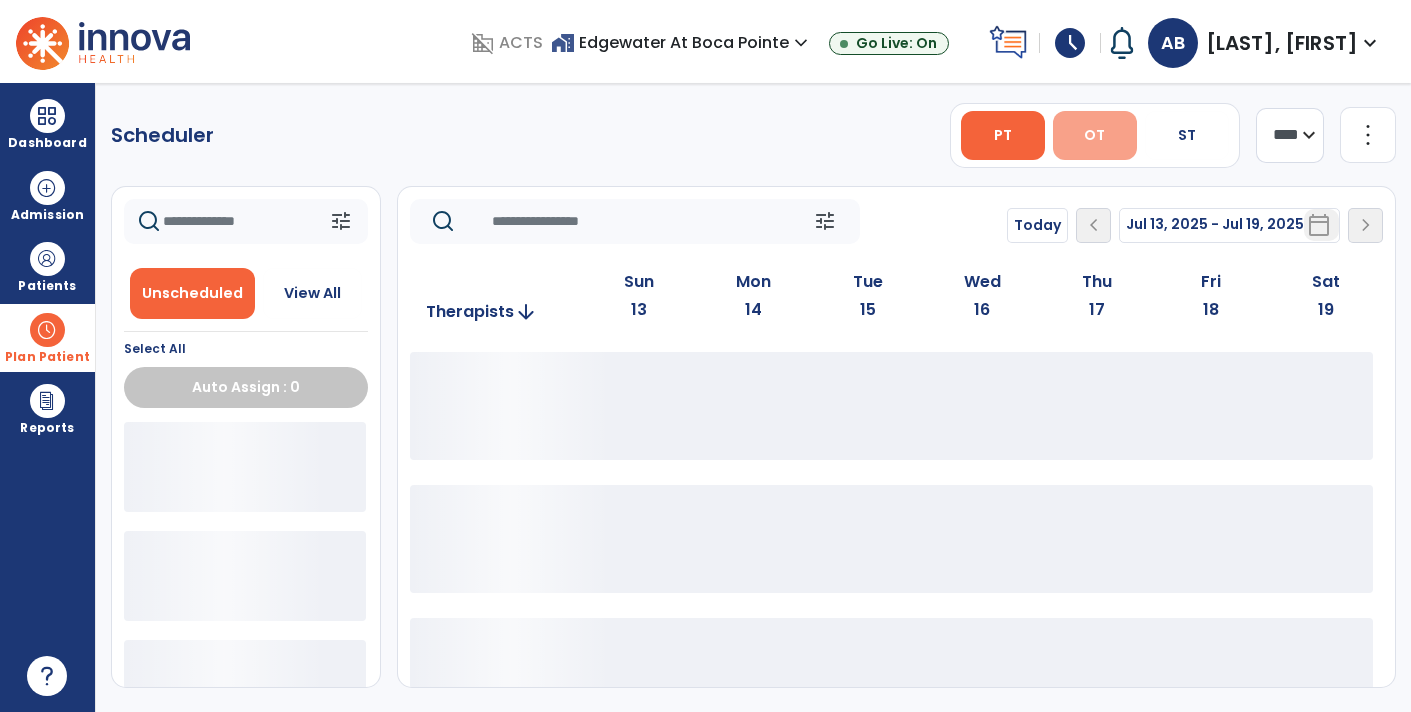 click on "OT" at bounding box center (1095, 135) 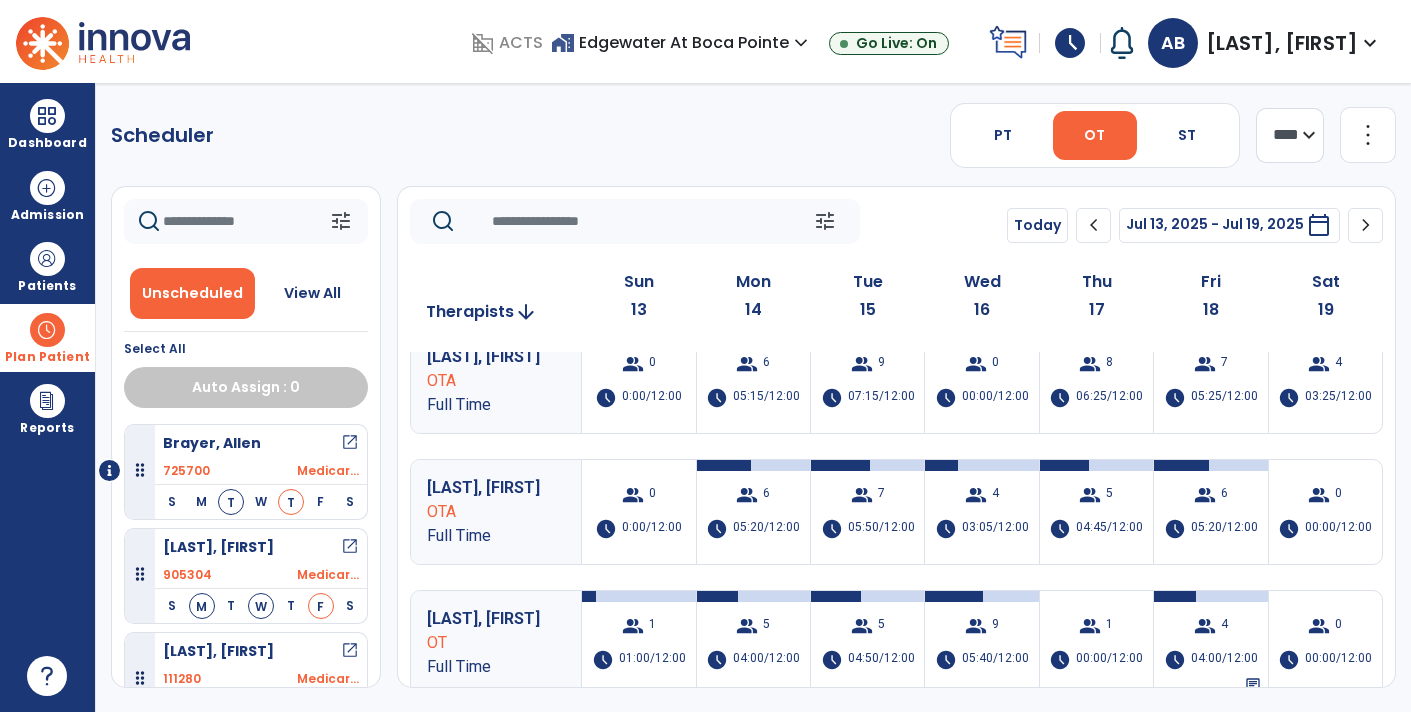 scroll, scrollTop: 0, scrollLeft: 0, axis: both 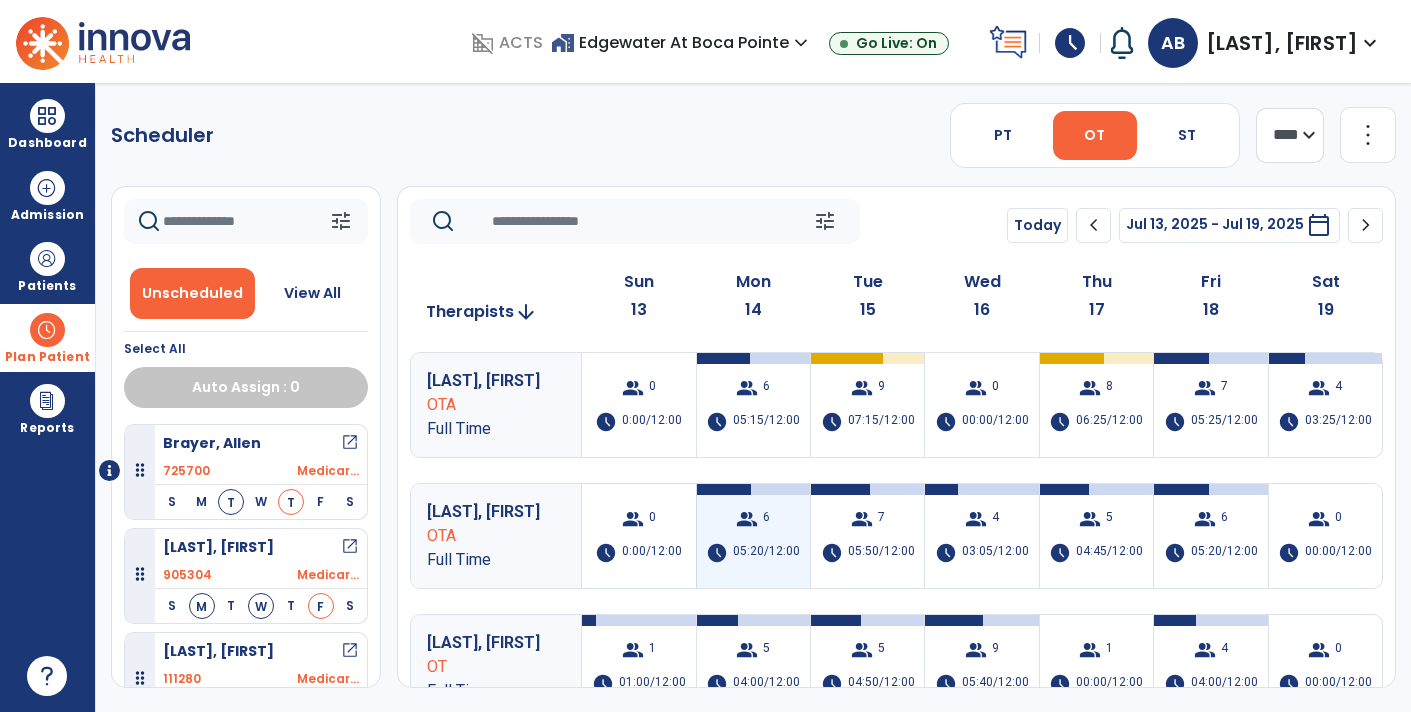 click on "group  6  schedule  05:20/12:00" at bounding box center (753, 536) 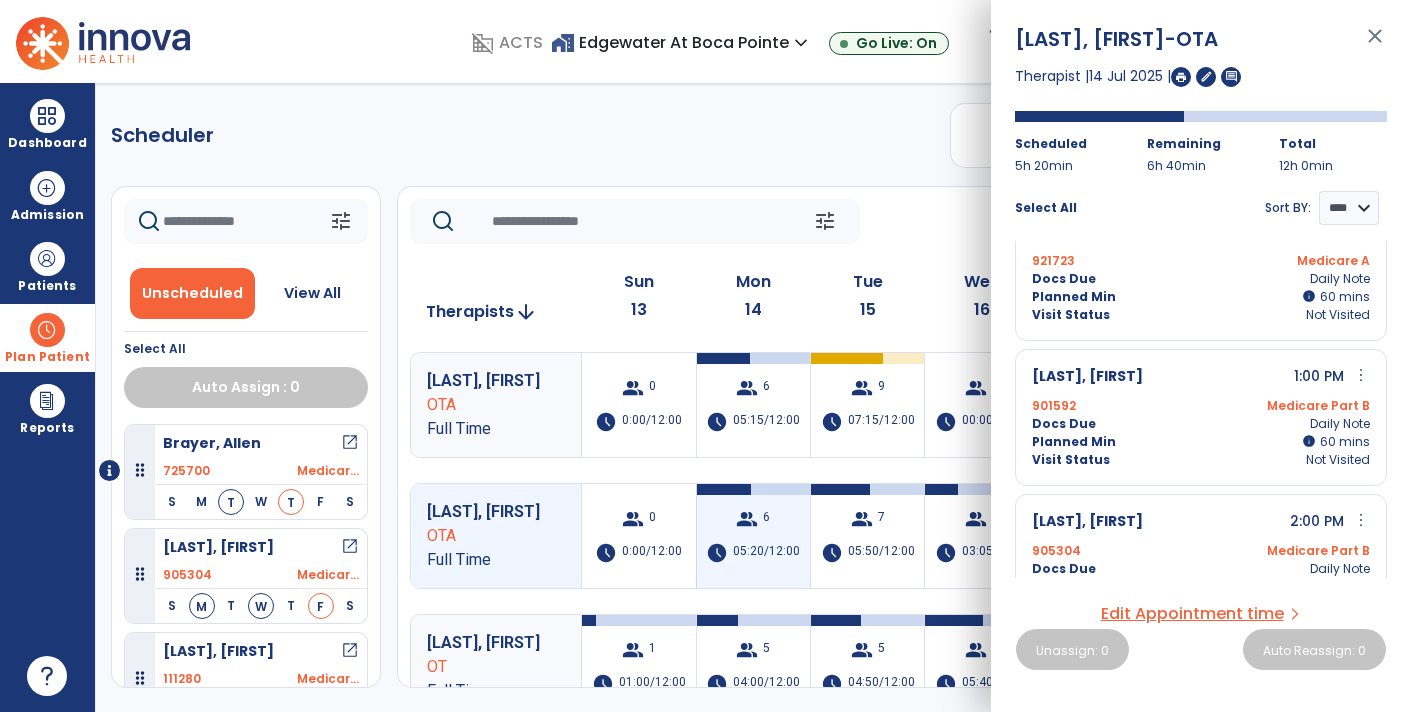 scroll, scrollTop: 0, scrollLeft: 0, axis: both 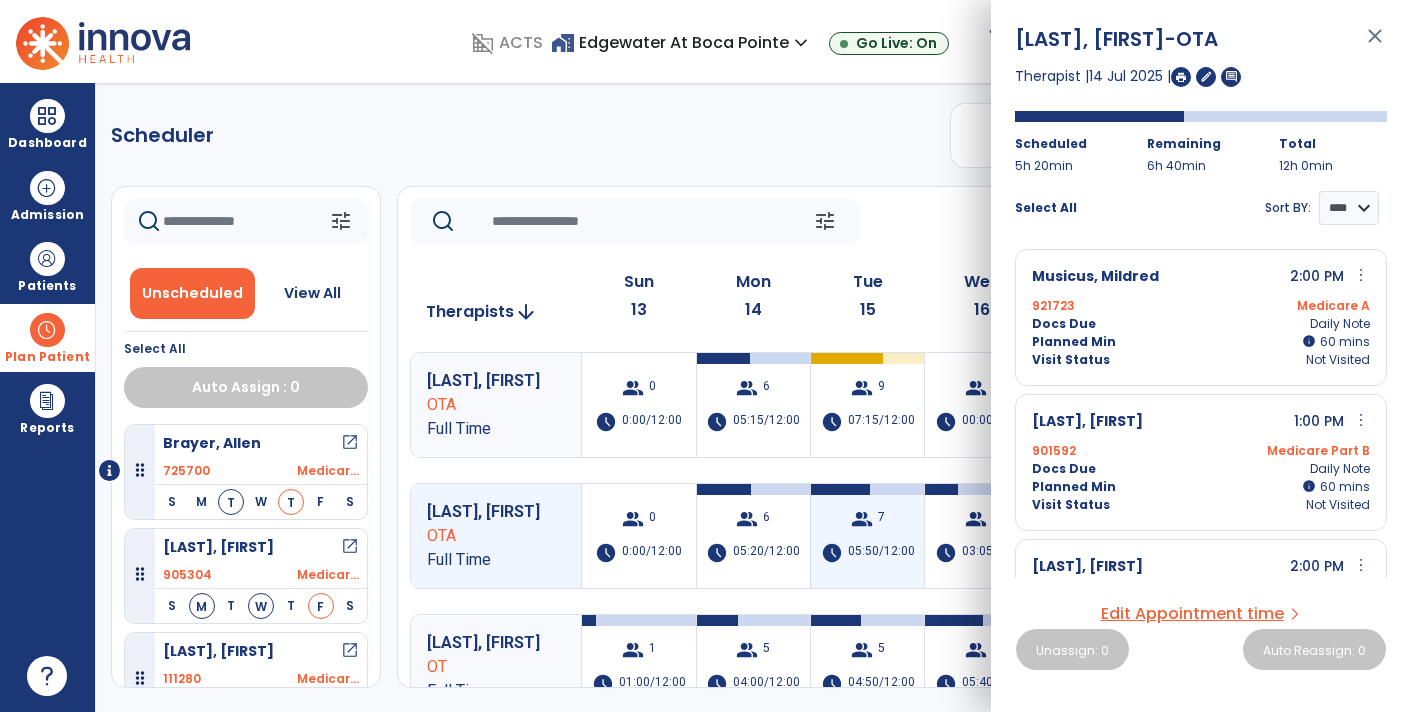 click on "group  7  schedule  05:50/12:00" at bounding box center (867, 536) 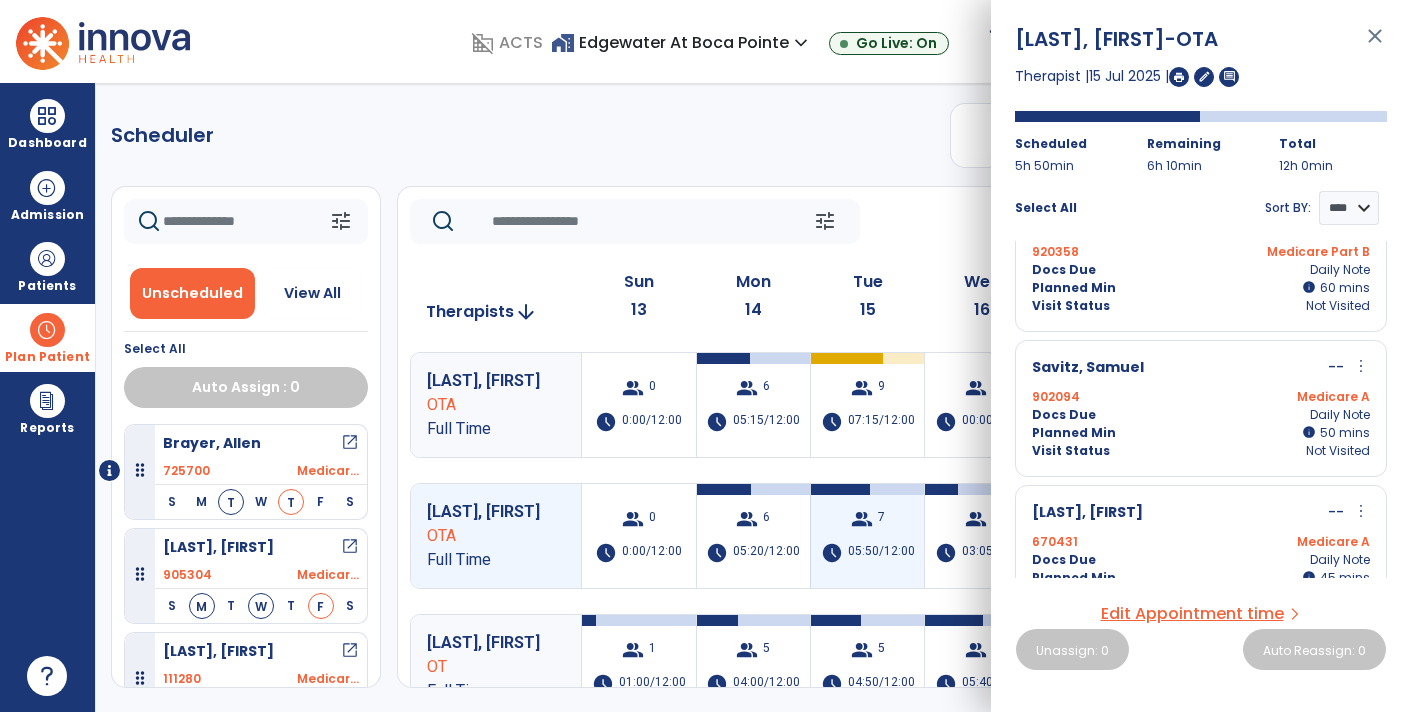 scroll, scrollTop: 669, scrollLeft: 0, axis: vertical 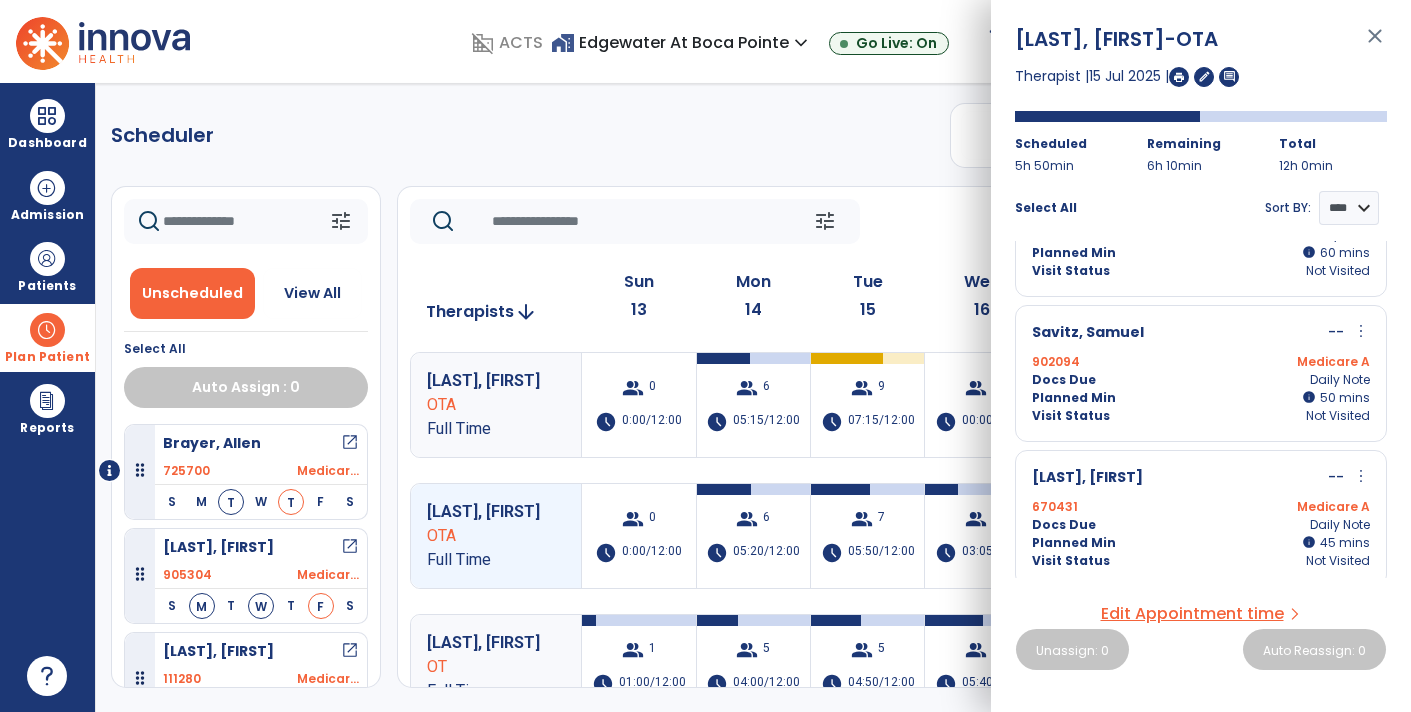 click on "close" at bounding box center (1375, 45) 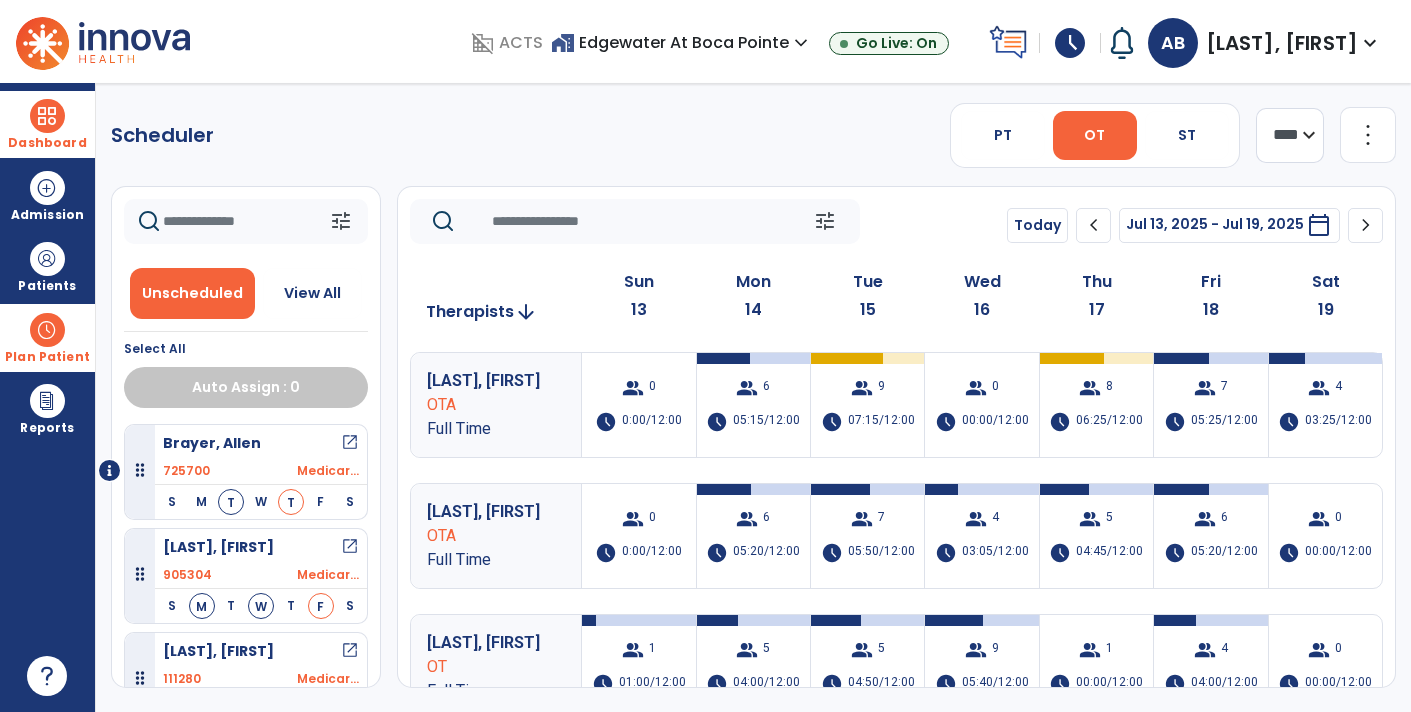 click on "Dashboard" at bounding box center (47, 124) 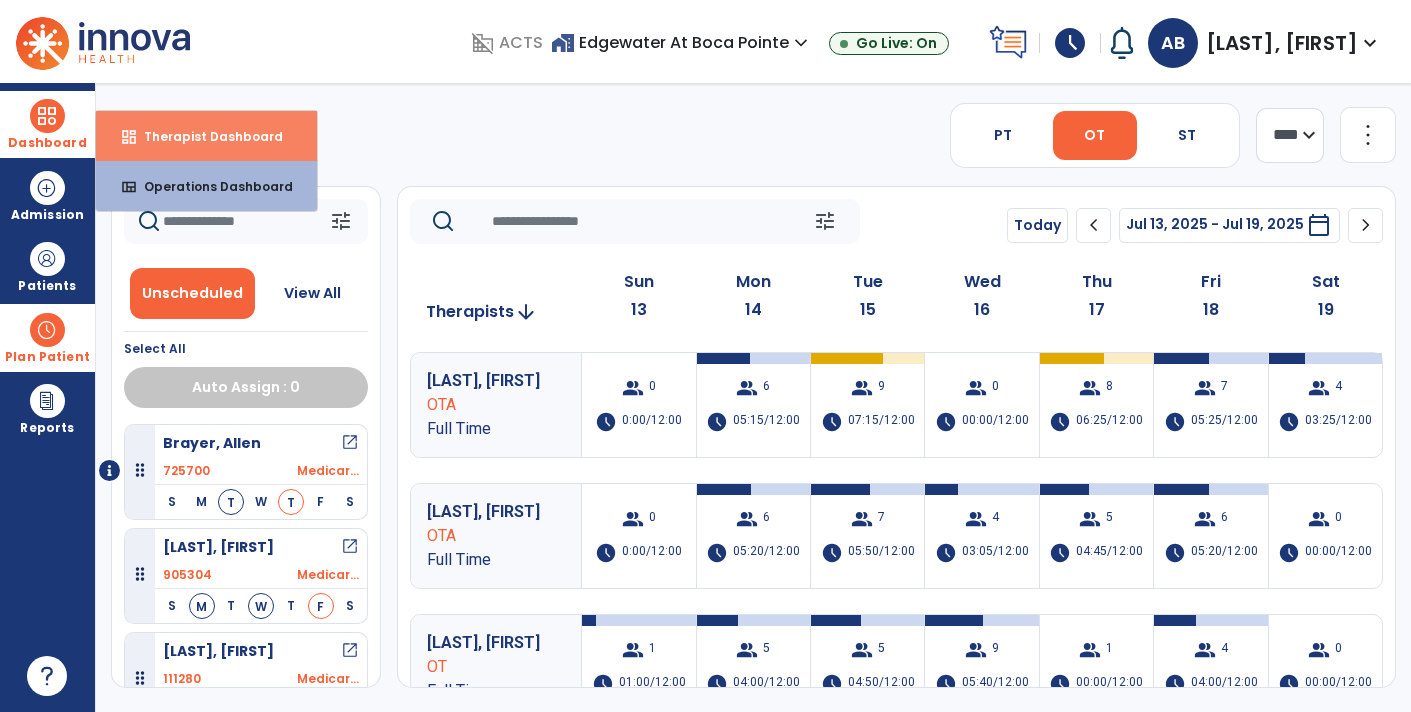 click on "Therapist Dashboard" at bounding box center [205, 136] 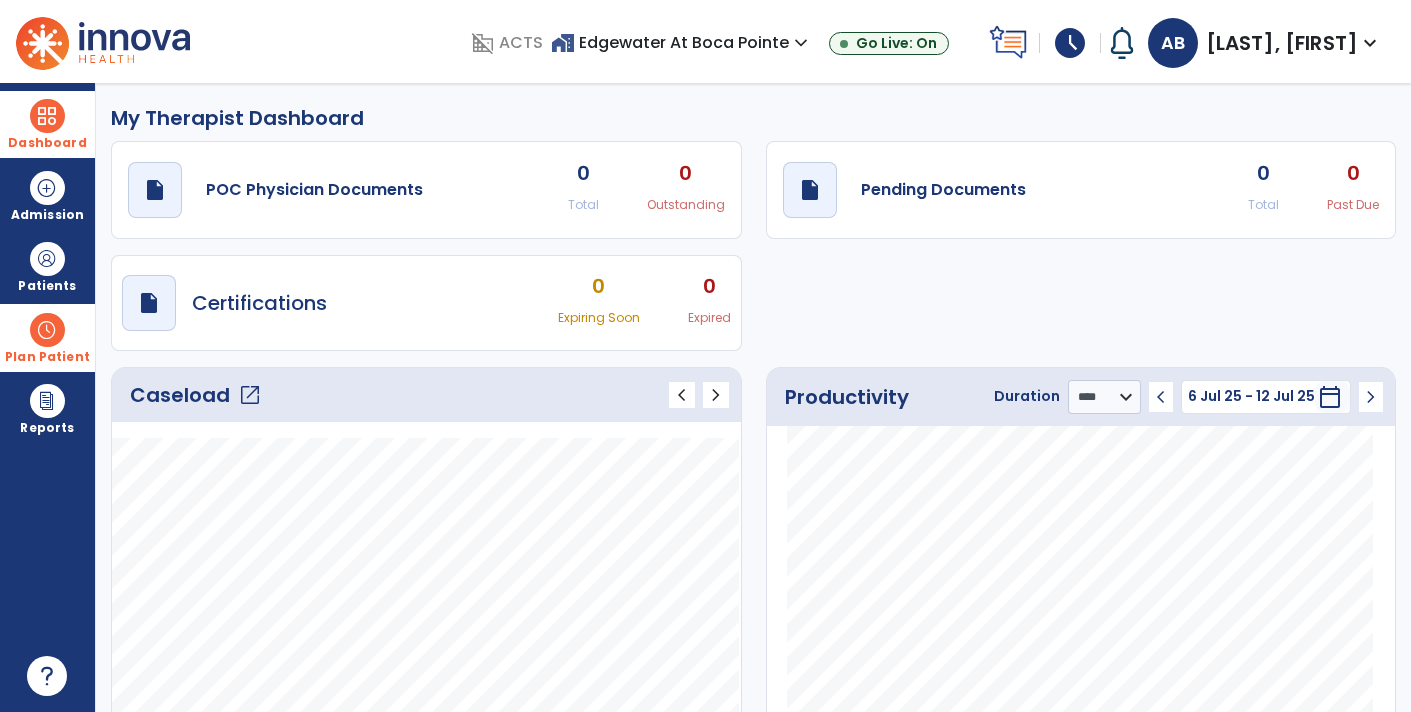 click on "open_in_new" 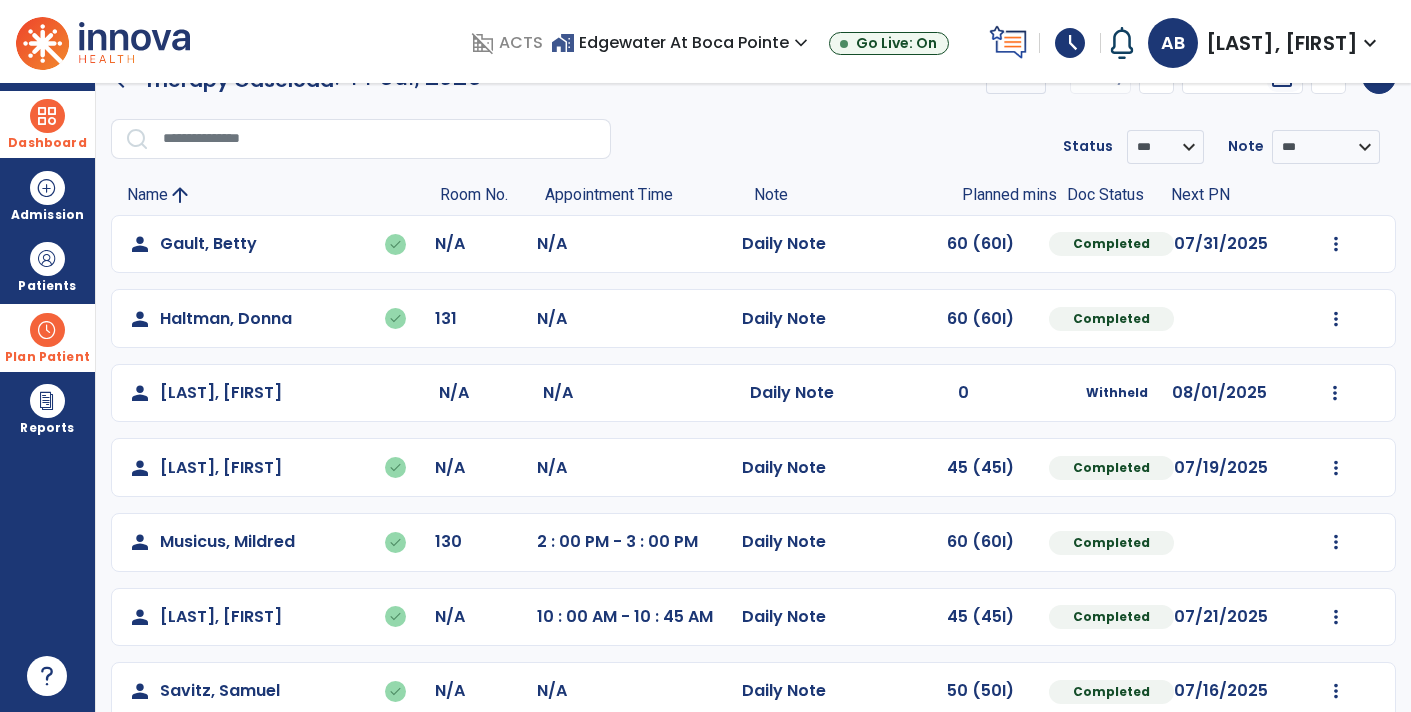 scroll, scrollTop: 0, scrollLeft: 0, axis: both 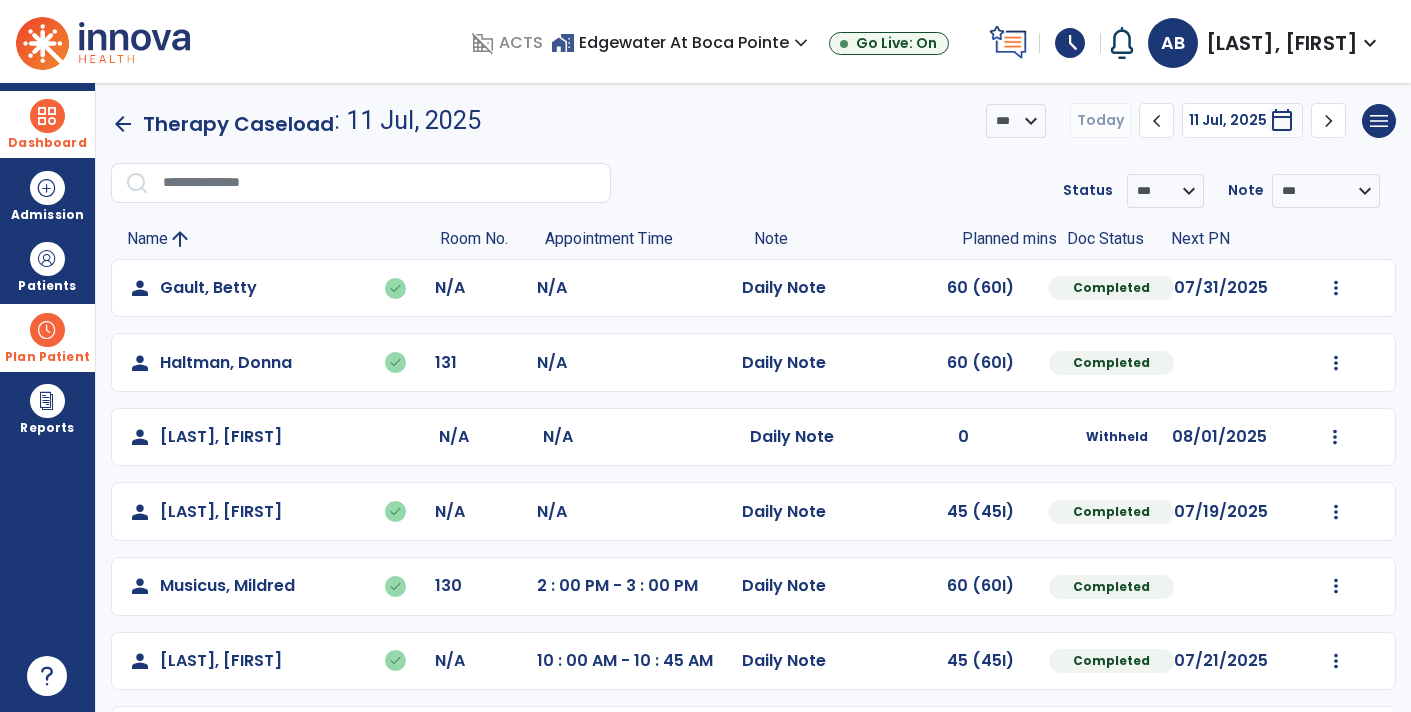 click at bounding box center [47, 330] 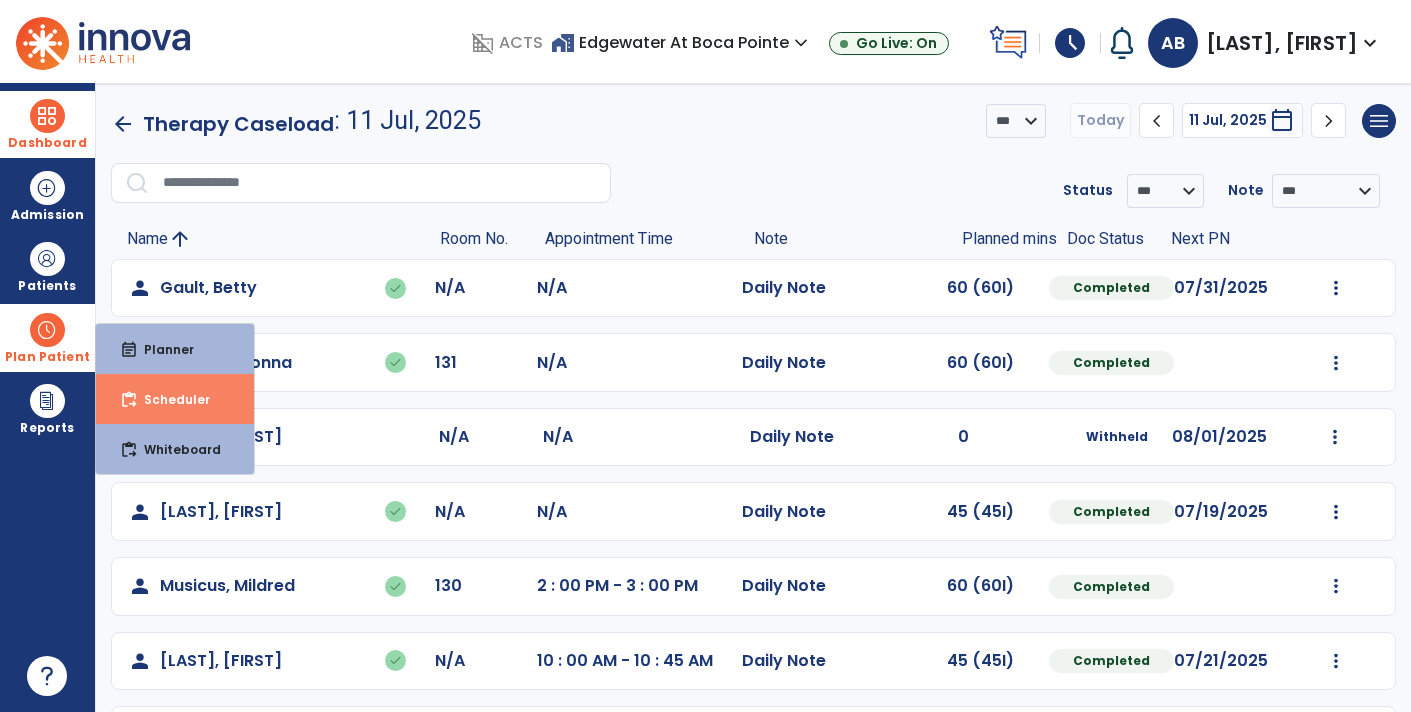 click on "Scheduler" at bounding box center (169, 399) 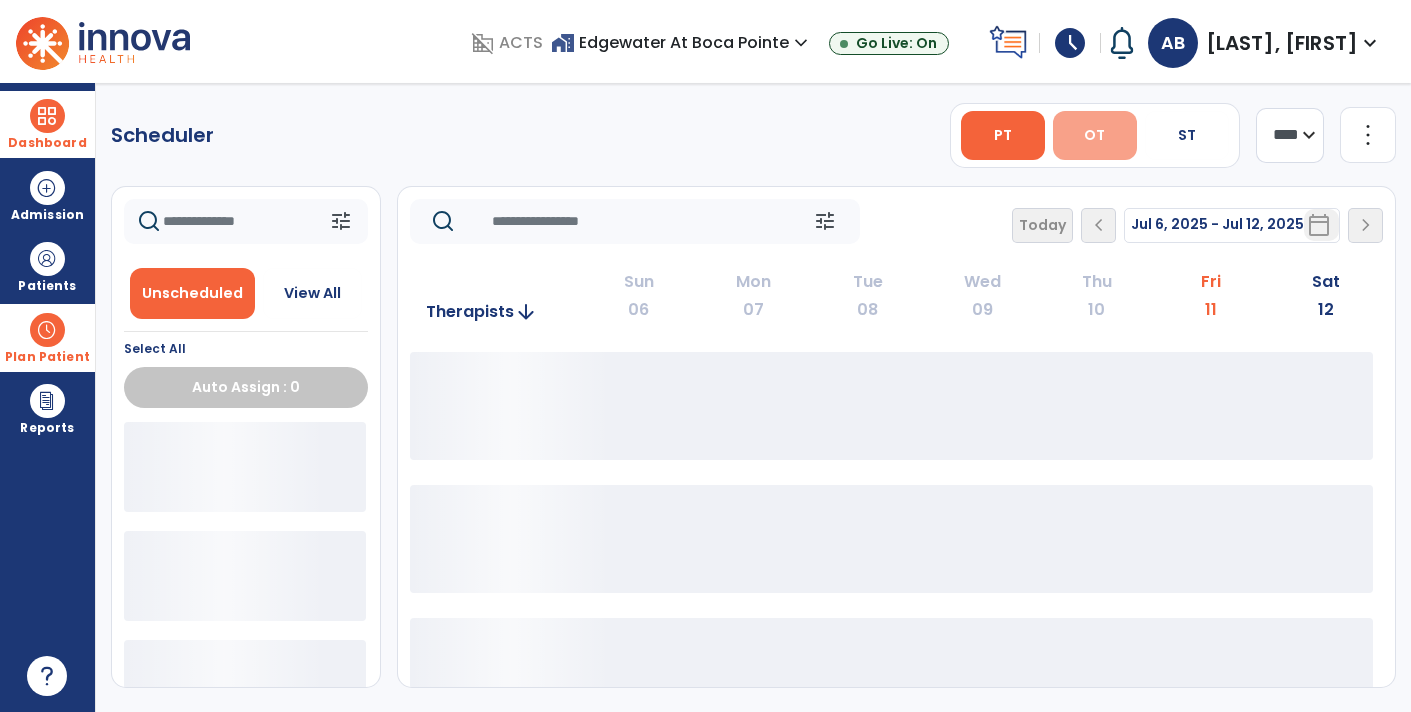 click on "OT" at bounding box center (1095, 135) 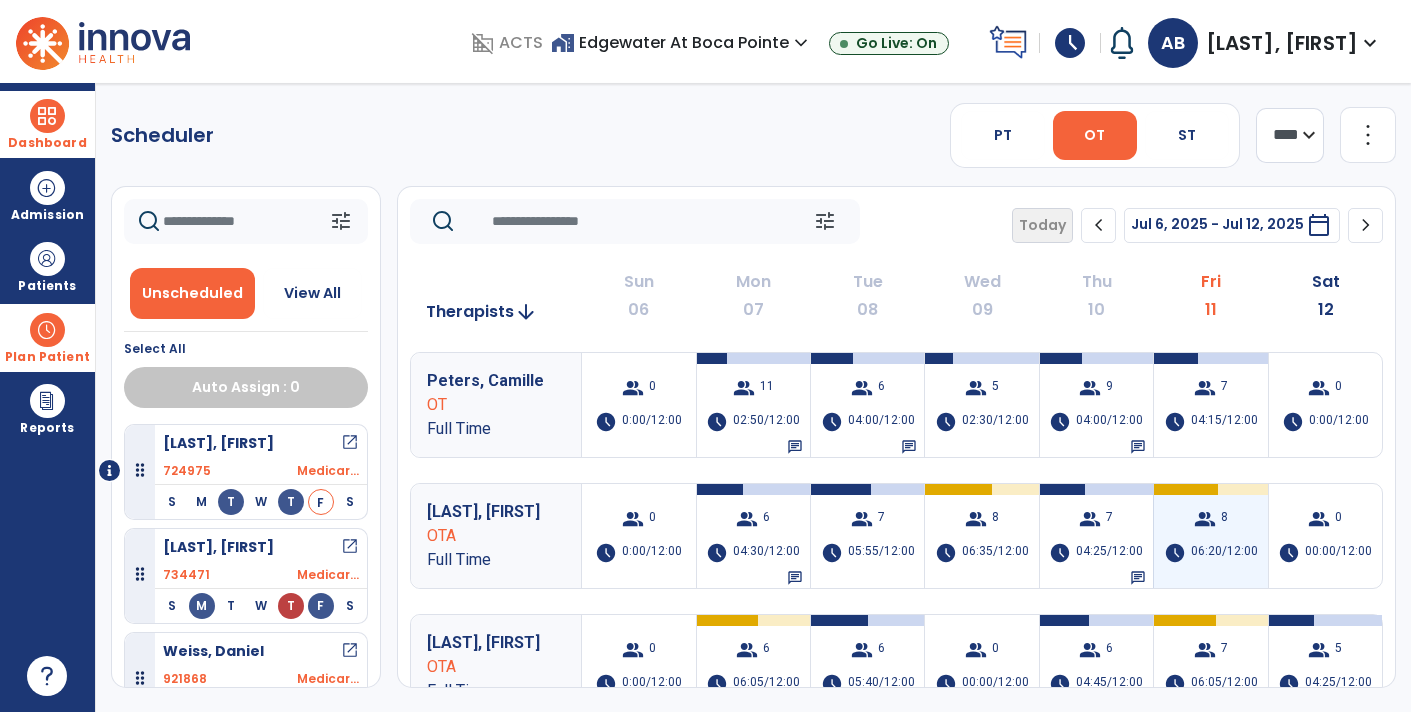 click on "group" at bounding box center (1205, 519) 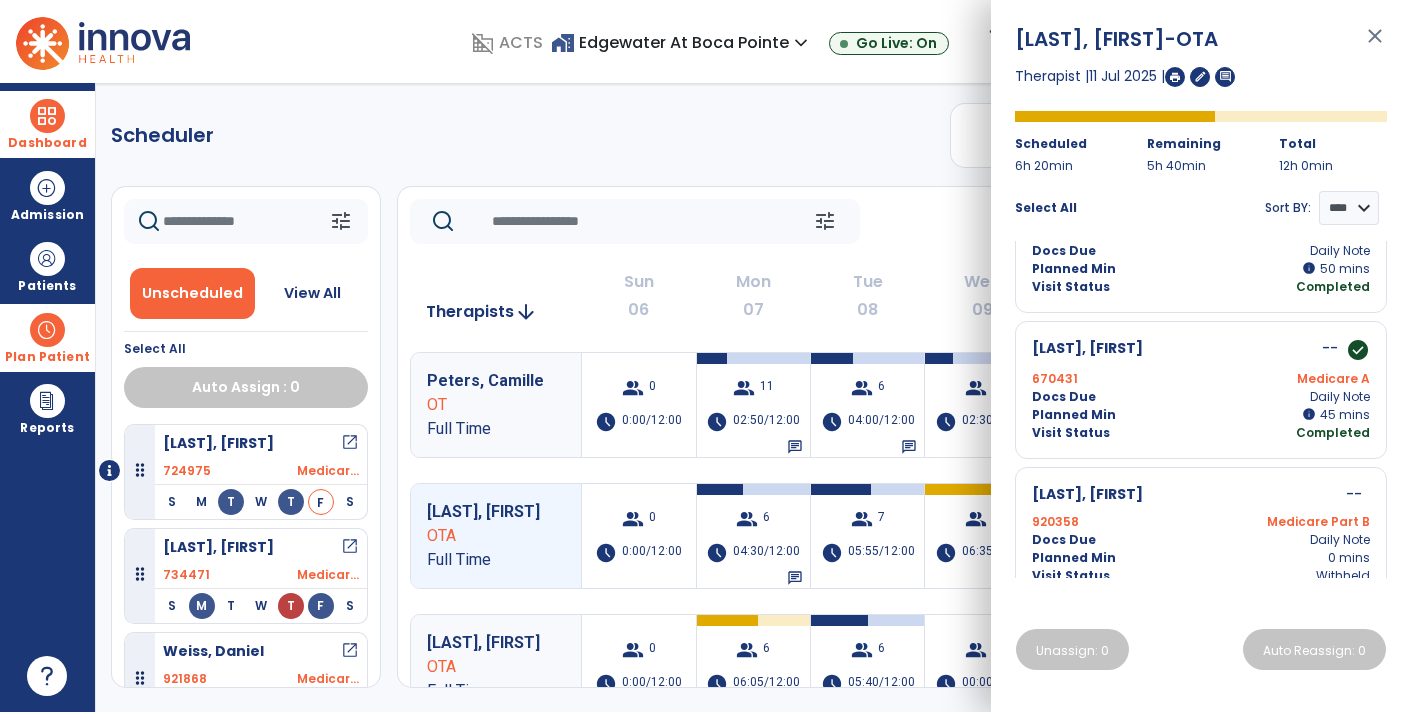 scroll, scrollTop: 823, scrollLeft: 0, axis: vertical 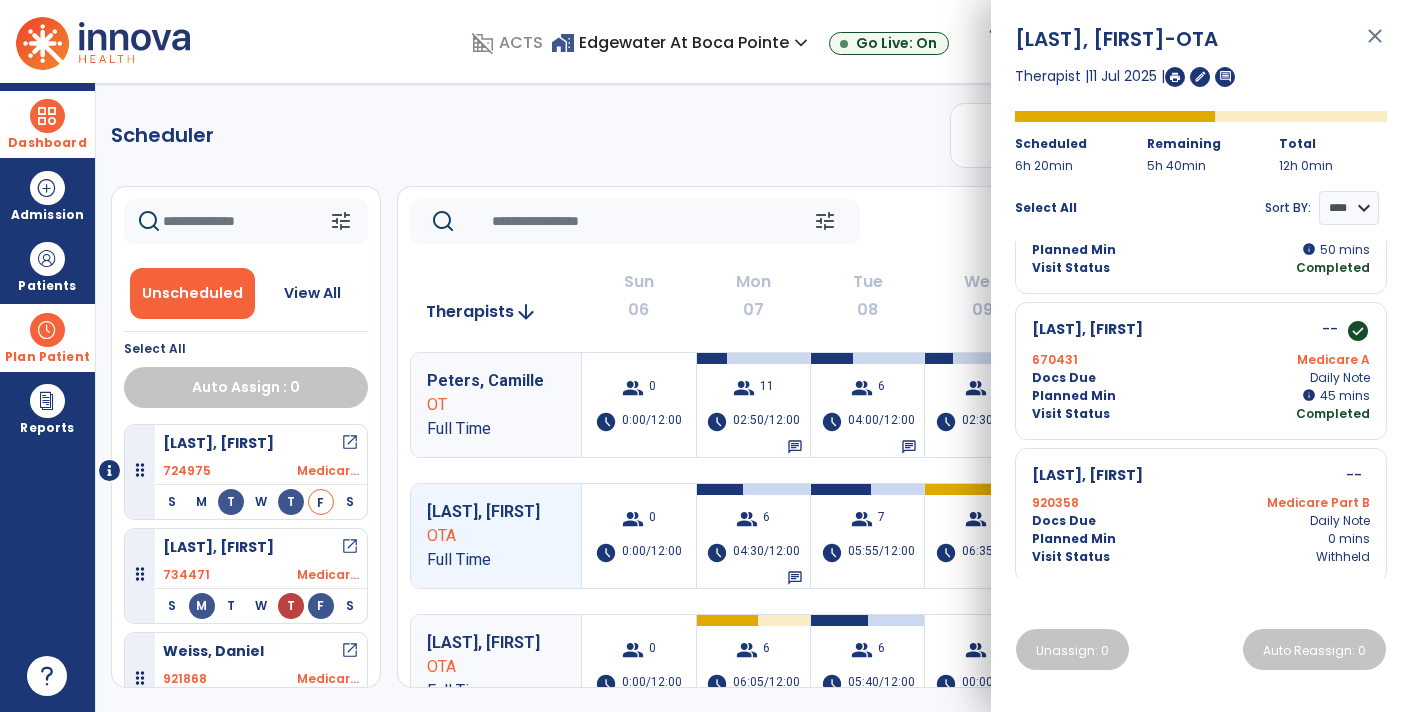 click on "close" at bounding box center (1375, 45) 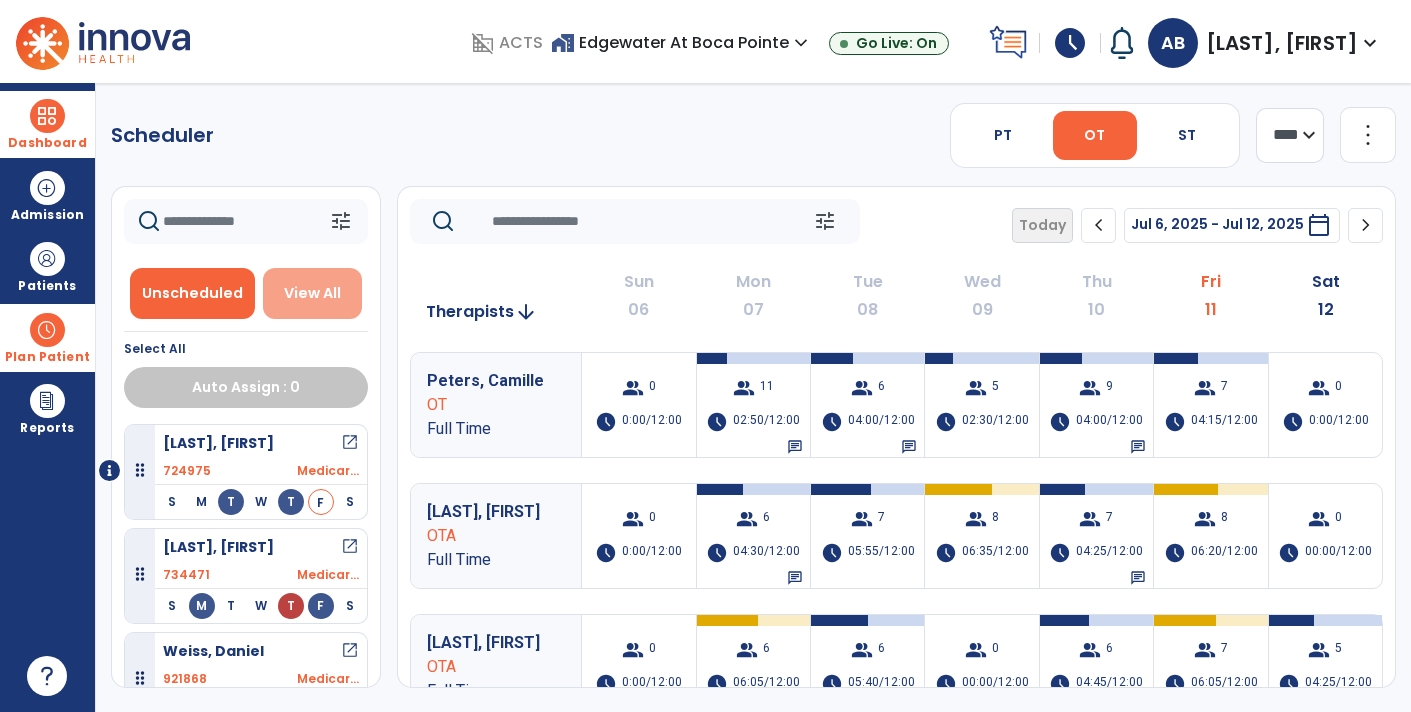 click on "View All" at bounding box center [312, 293] 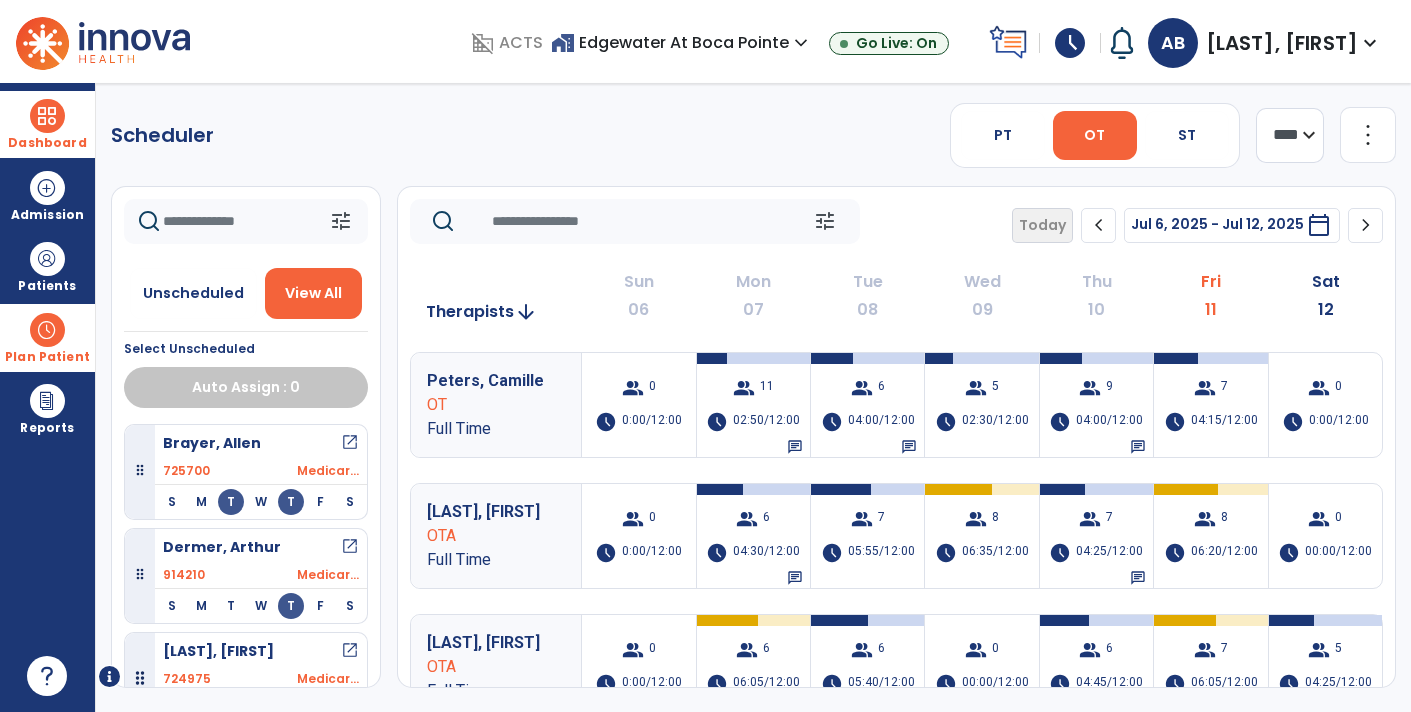 click at bounding box center (47, 330) 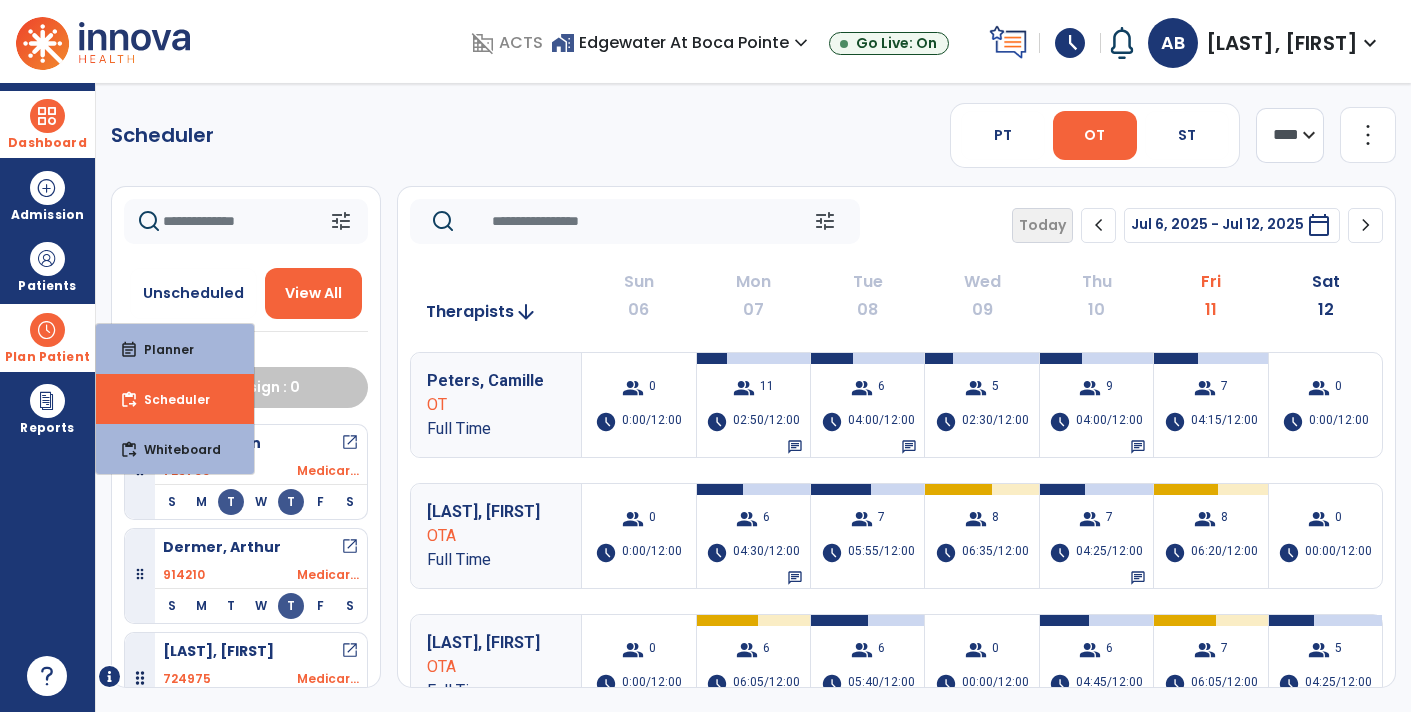 click on "Plan Patient" at bounding box center (47, 357) 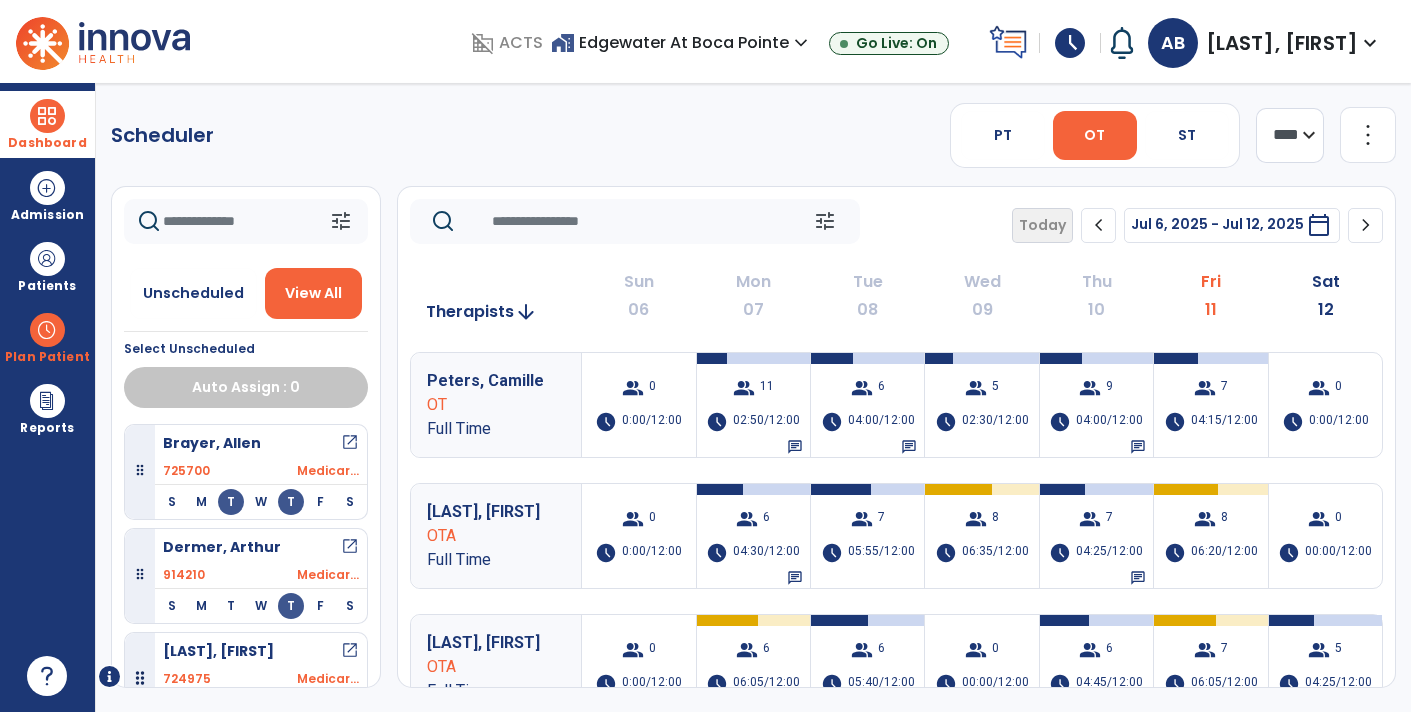 click 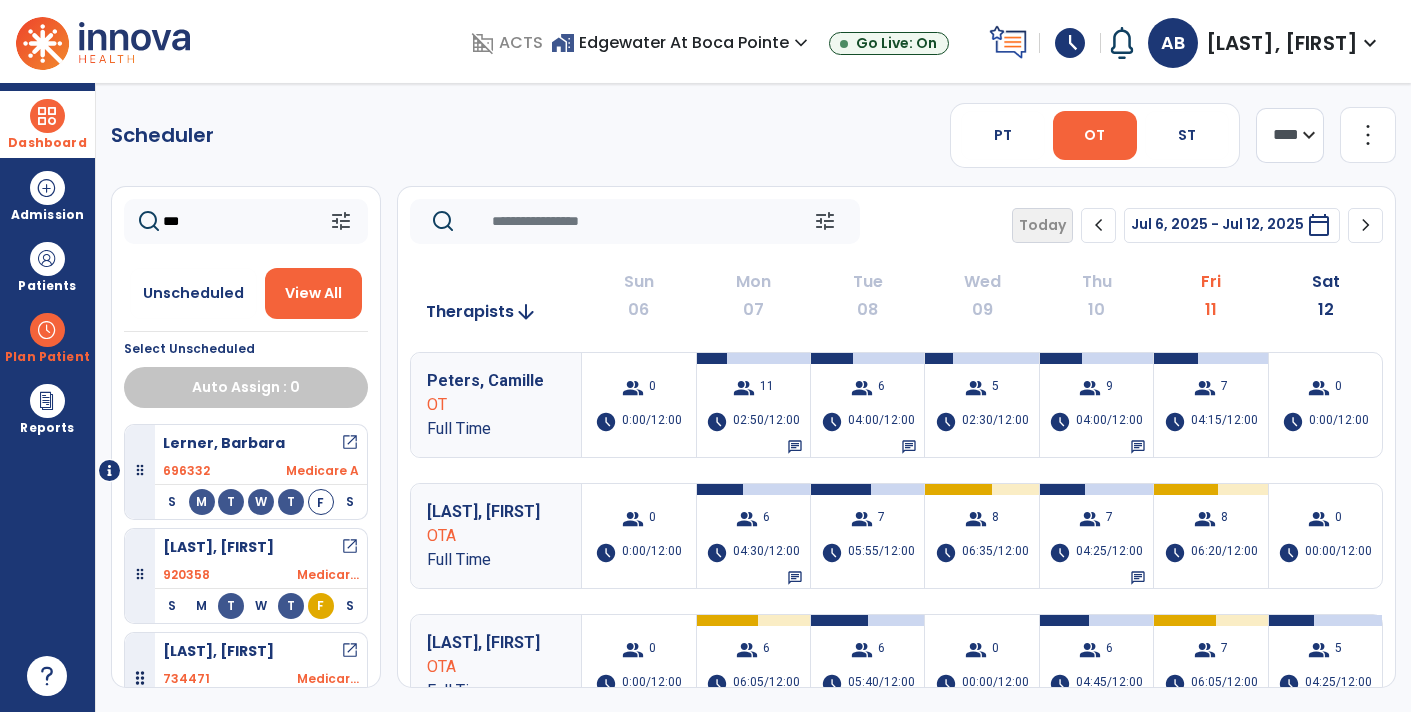 scroll, scrollTop: 2, scrollLeft: 0, axis: vertical 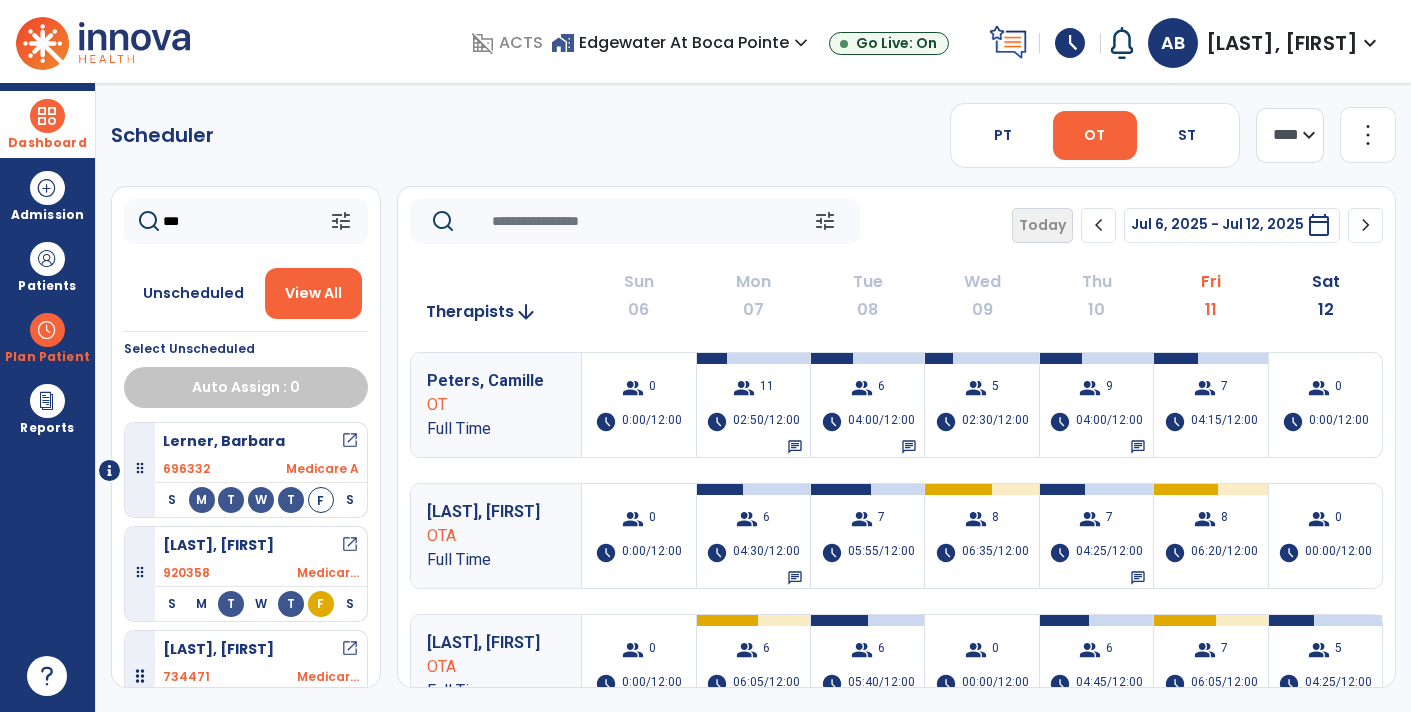 click on "open_in_new" at bounding box center (350, 545) 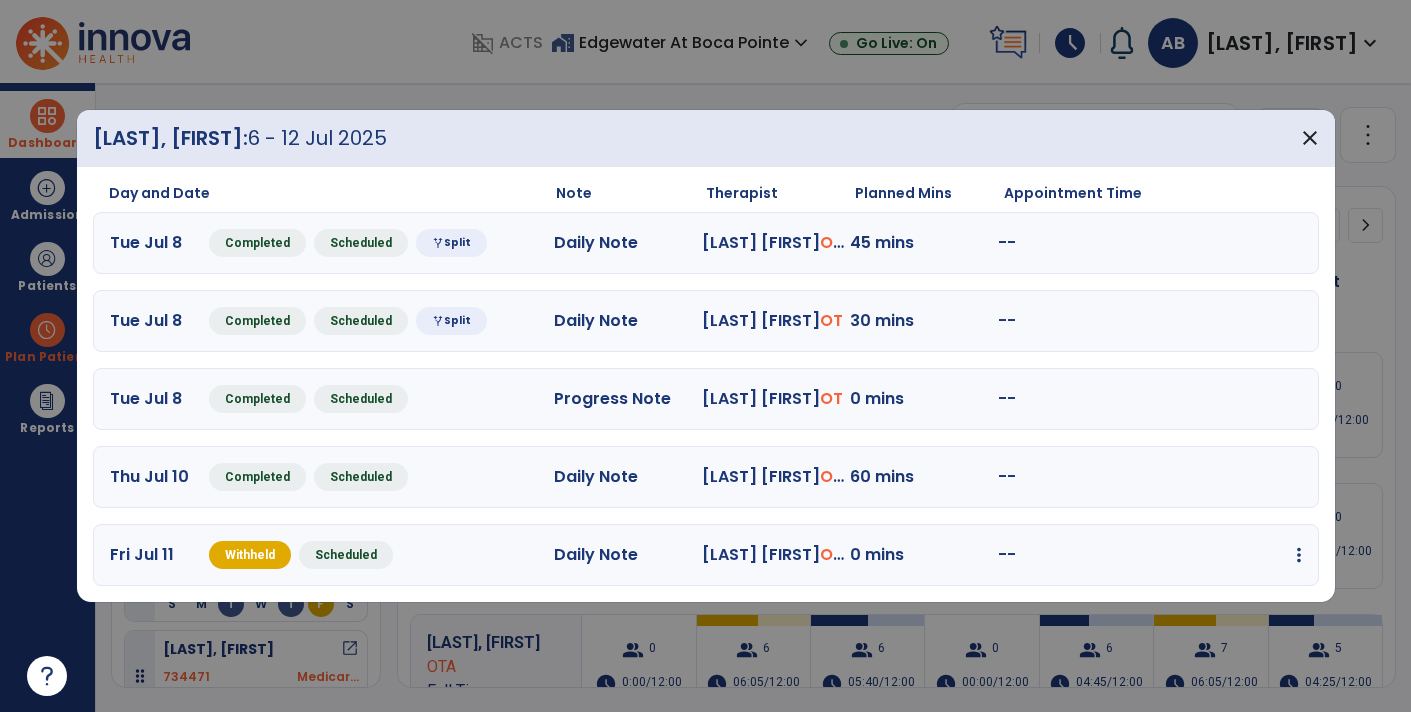 click at bounding box center (1299, 555) 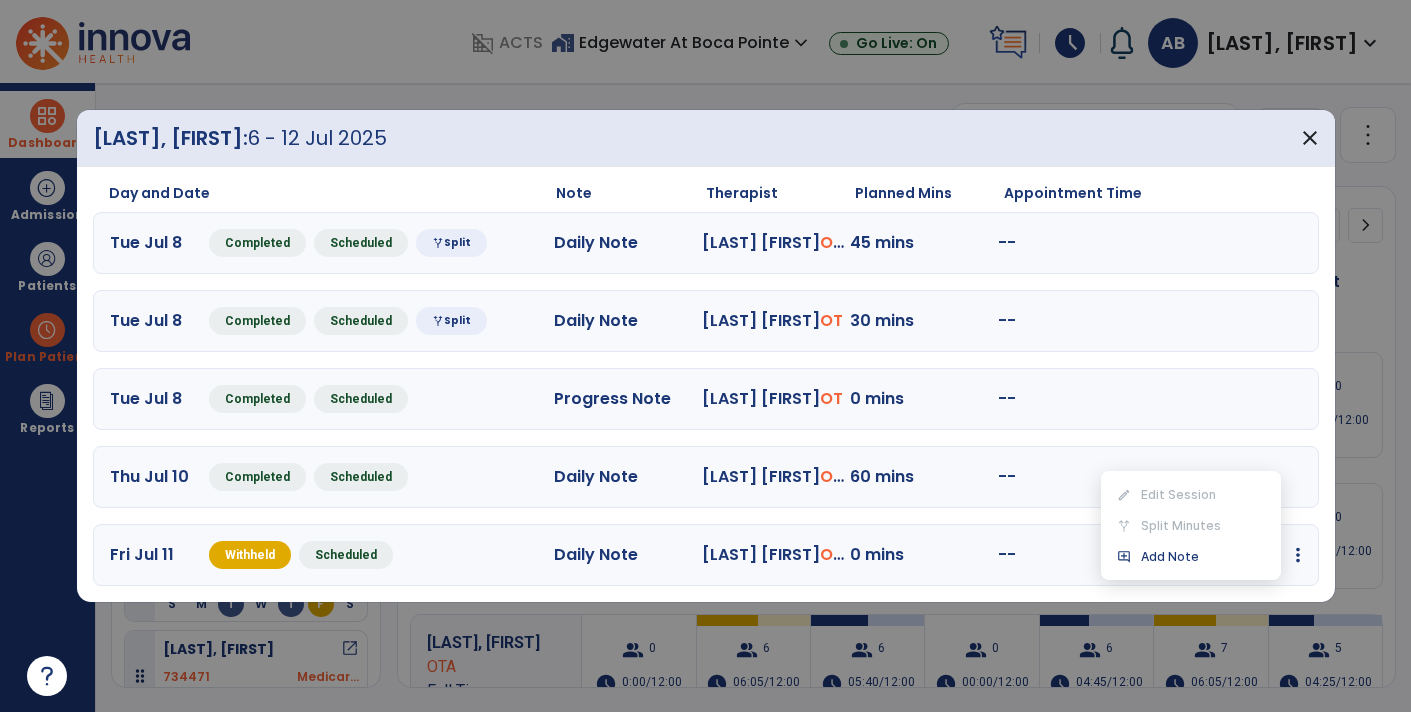 click at bounding box center [705, 356] 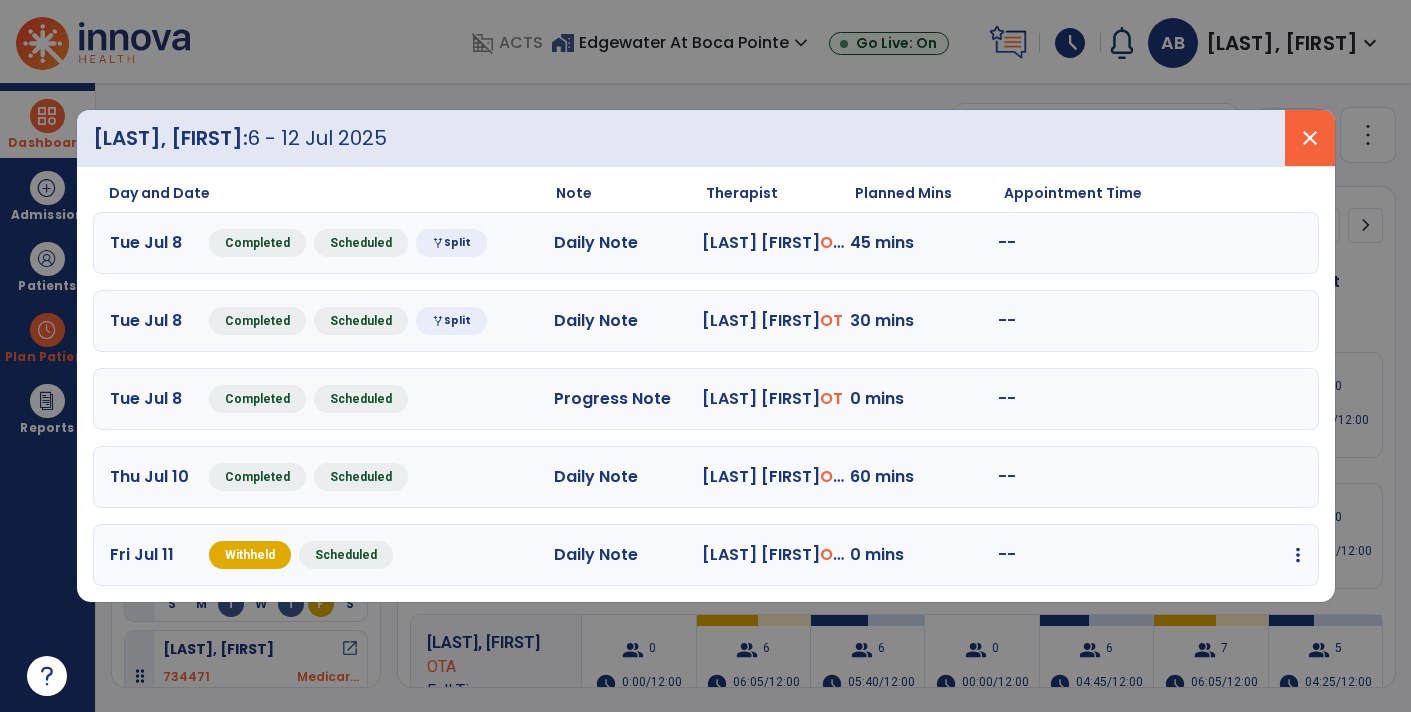 click on "close" at bounding box center (1310, 138) 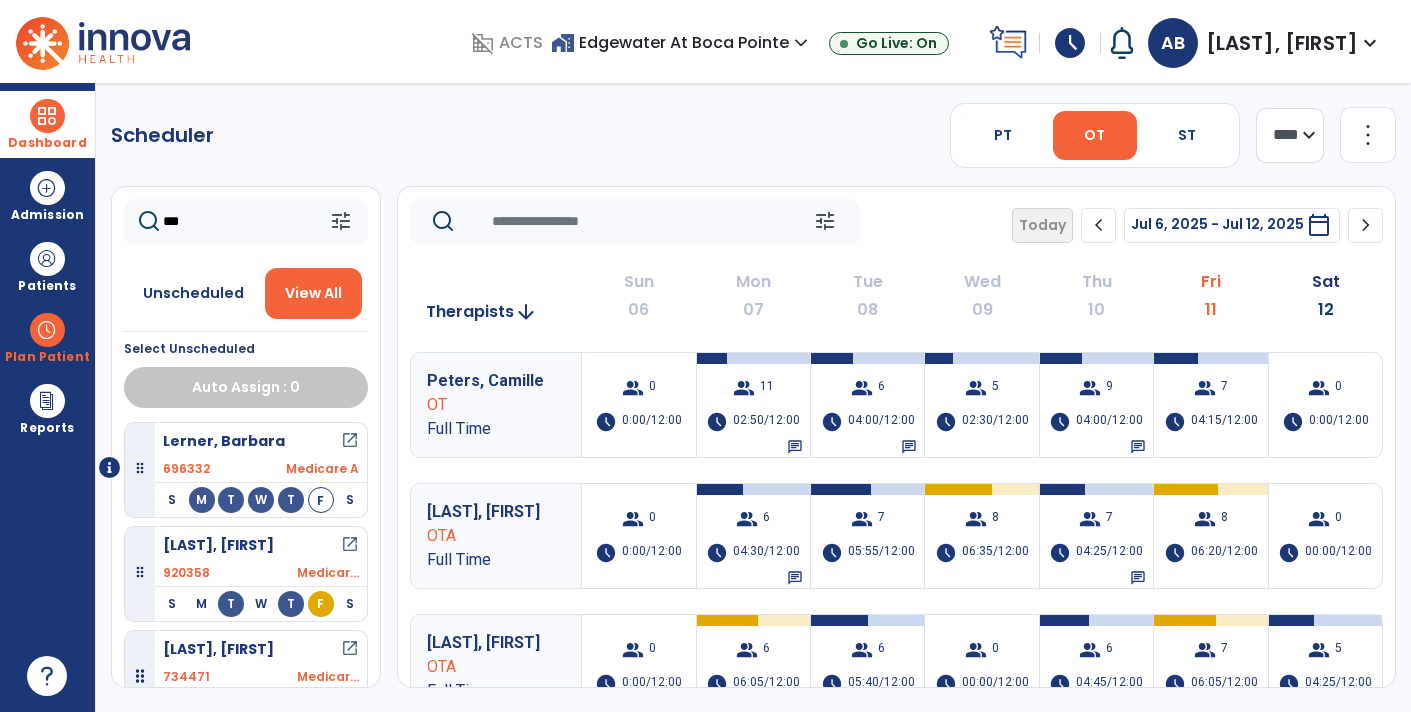 scroll, scrollTop: 28, scrollLeft: 0, axis: vertical 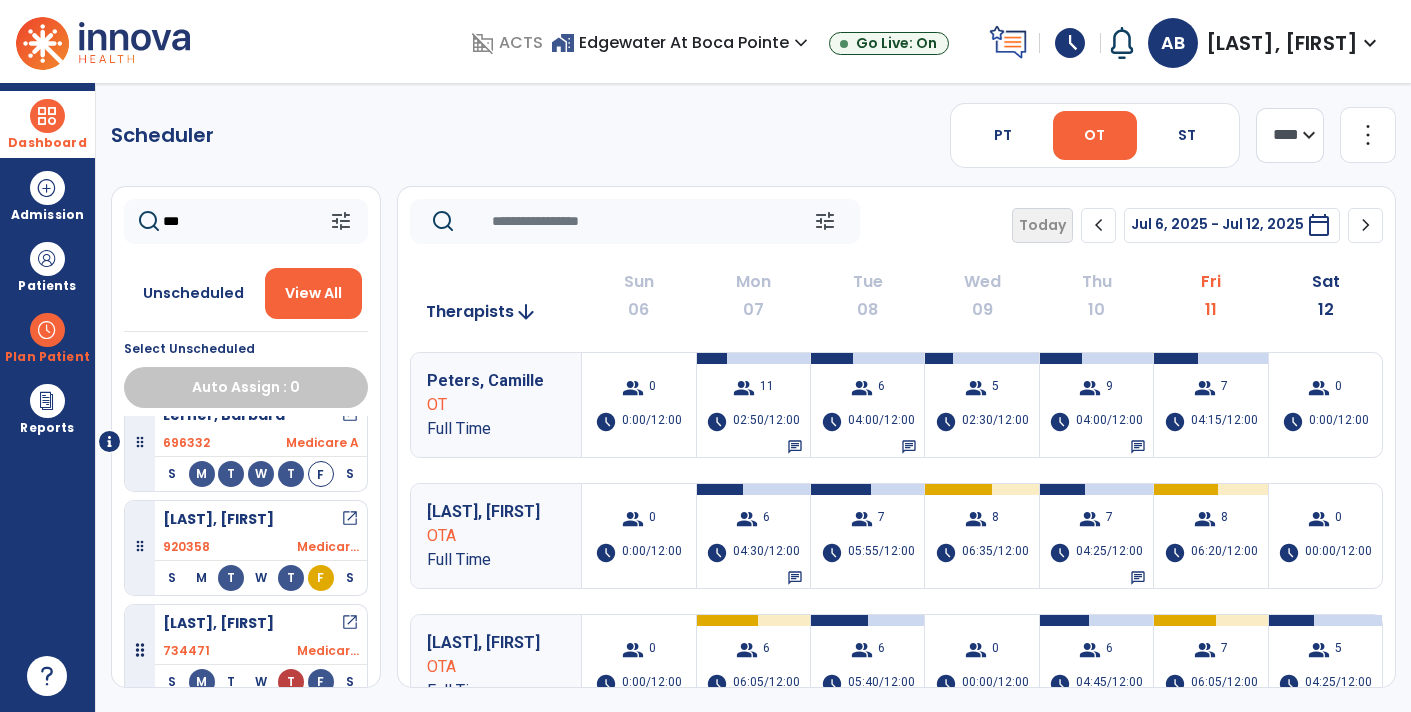 click on "open_in_new" at bounding box center [350, 519] 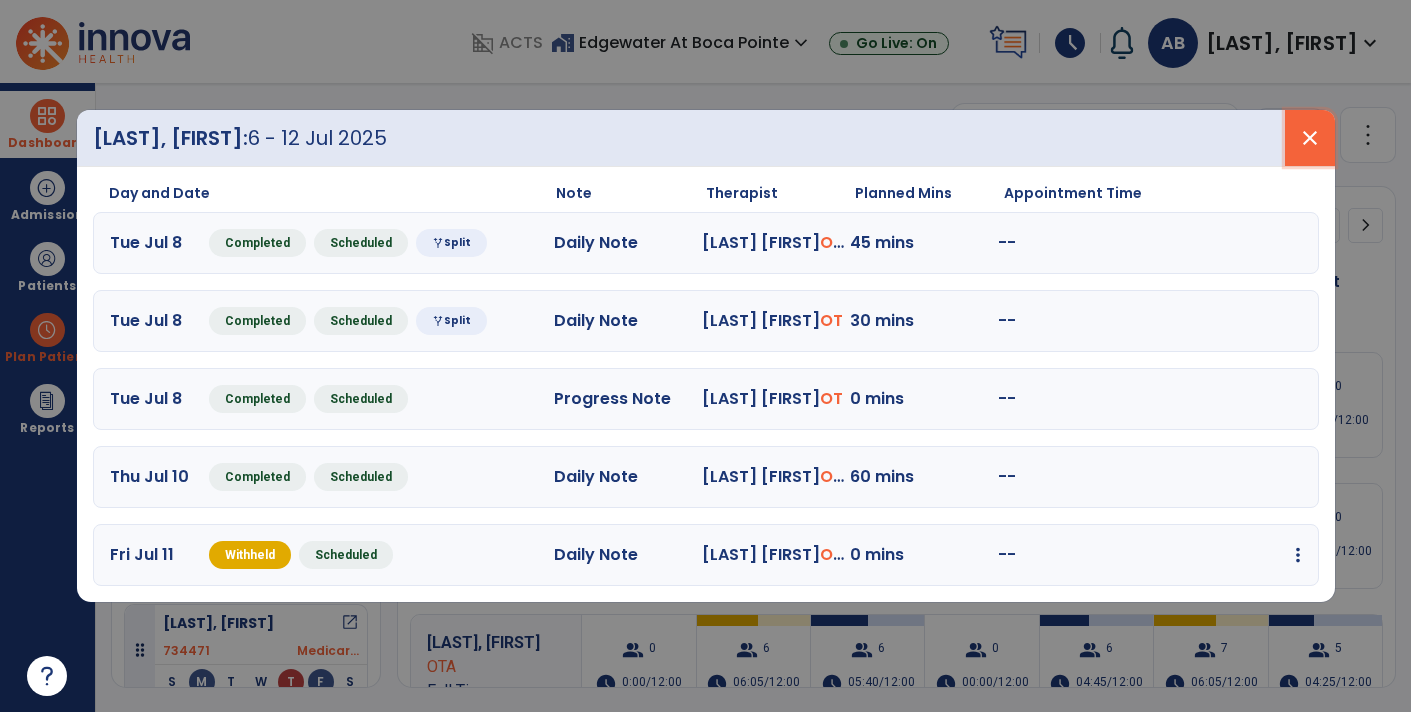 click on "close" at bounding box center (1310, 138) 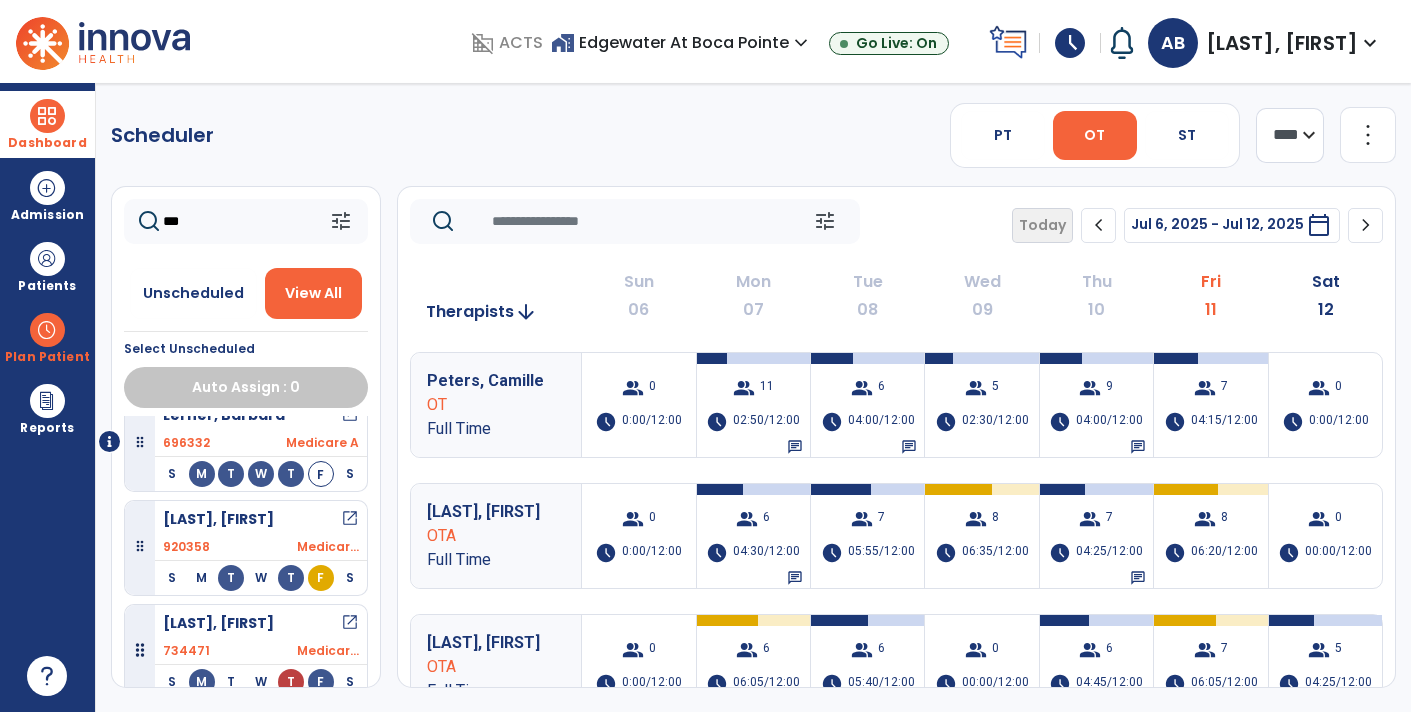 click on "***" 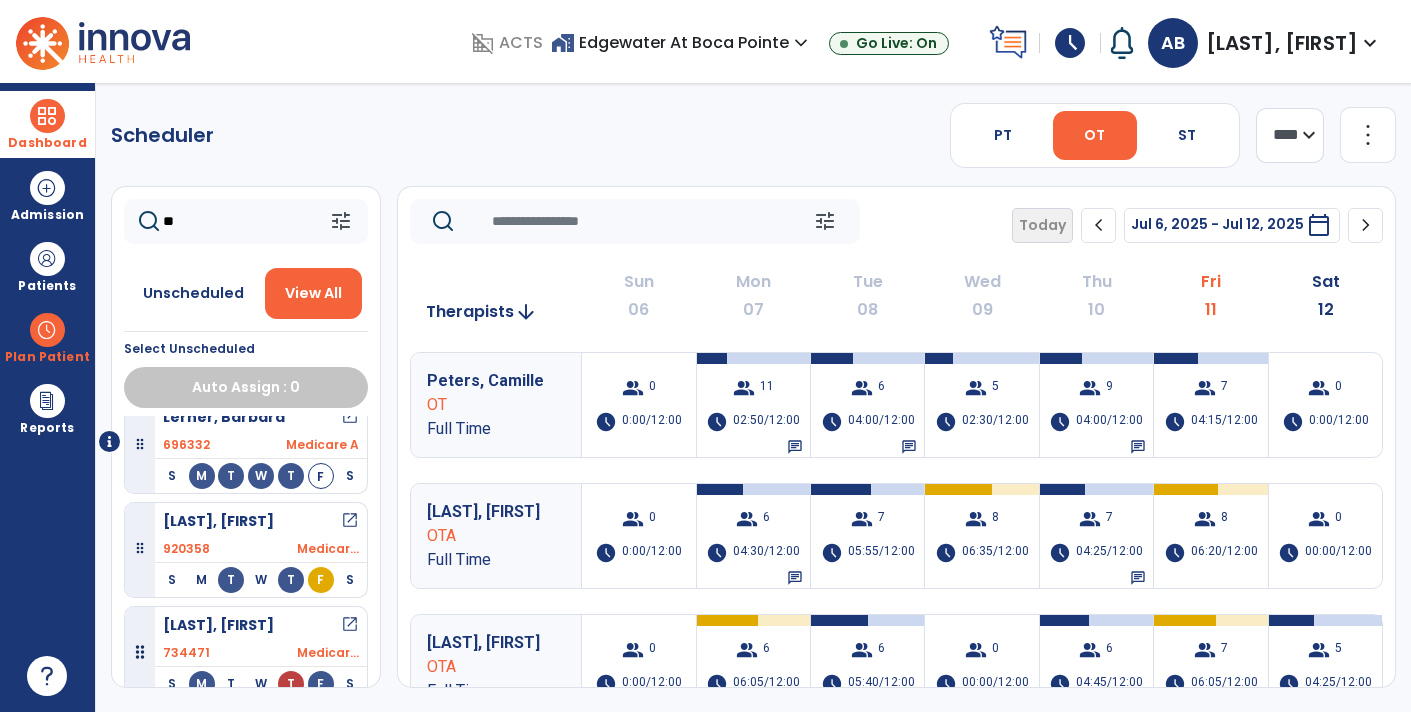 type on "*" 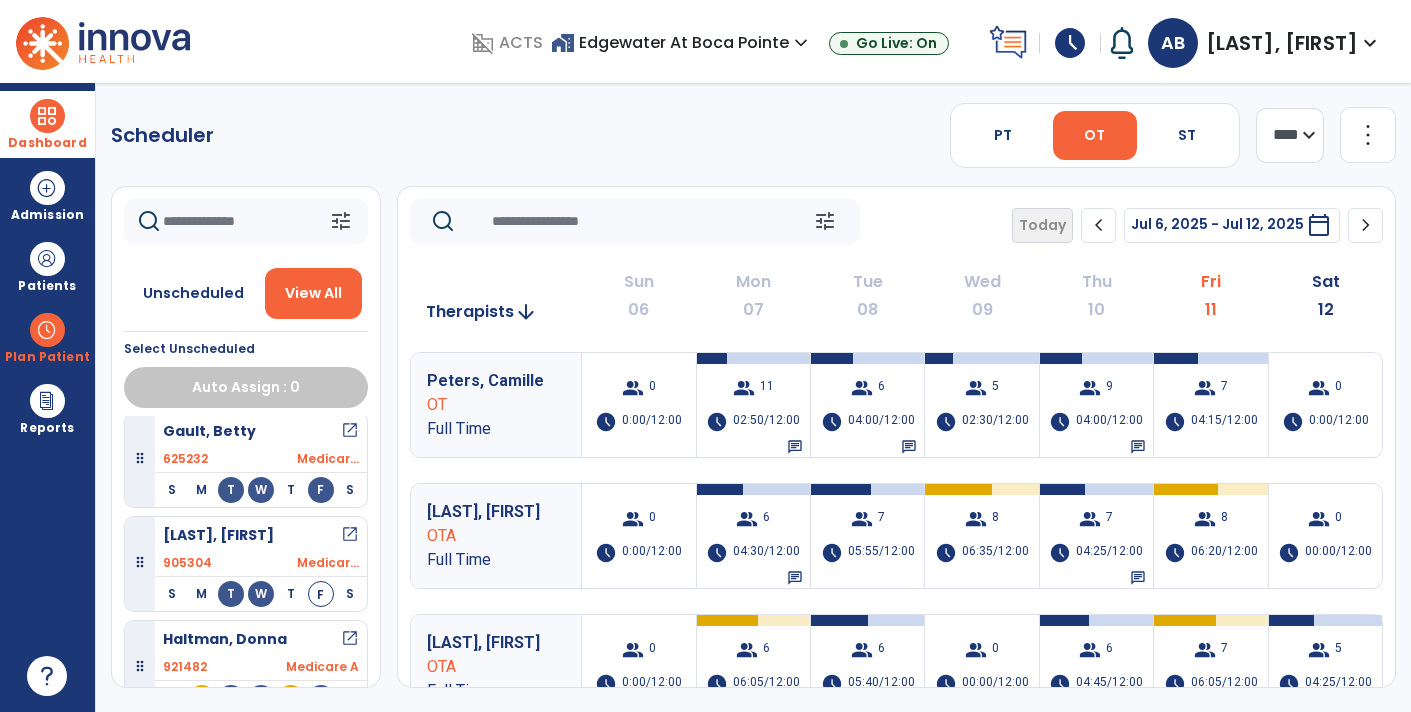scroll, scrollTop: 532, scrollLeft: 0, axis: vertical 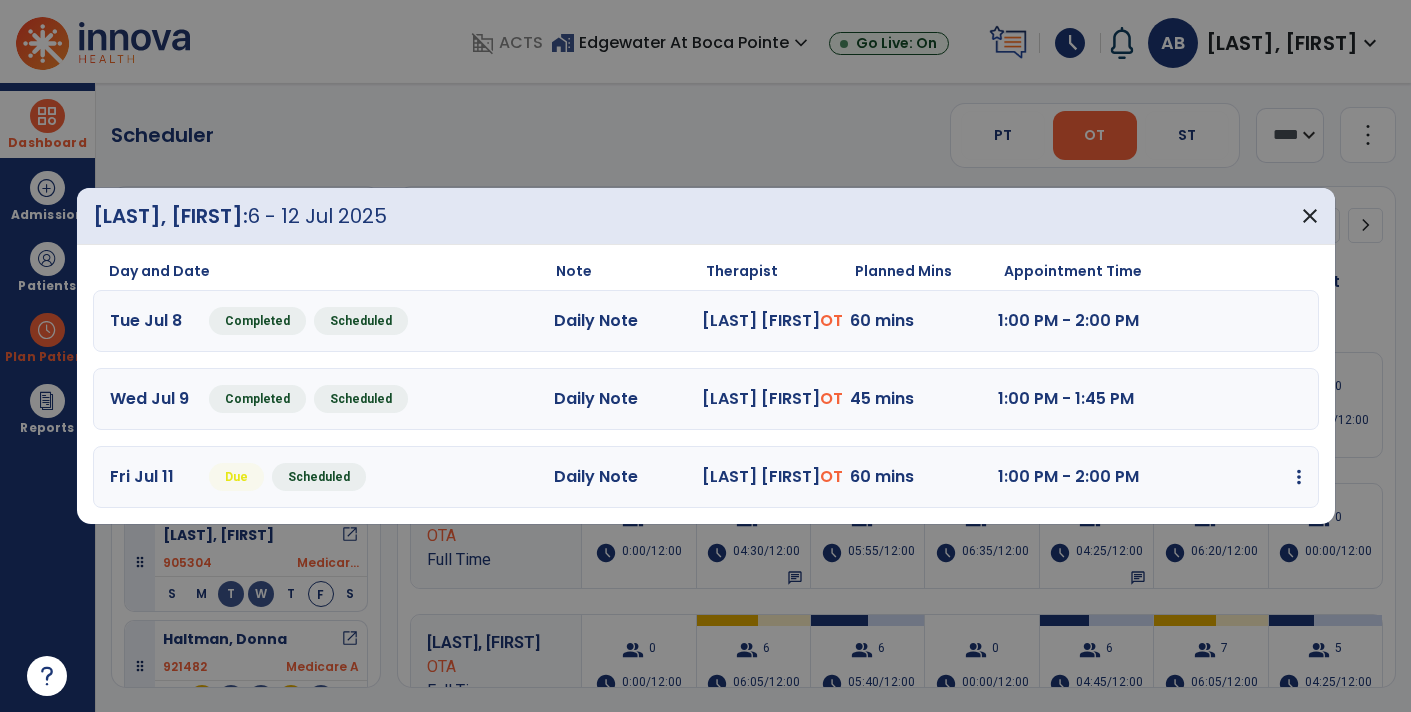 click at bounding box center [1299, 477] 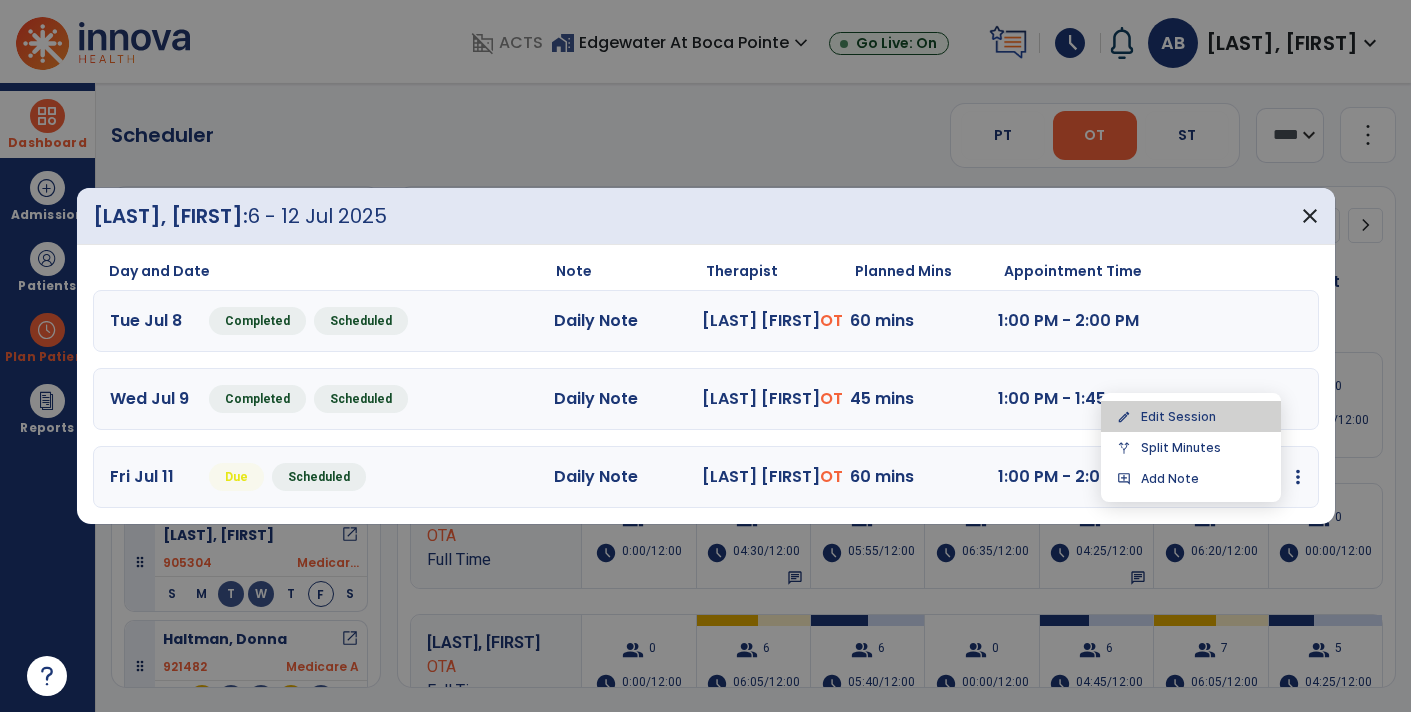 click on "edit   Edit Session" at bounding box center (1191, 416) 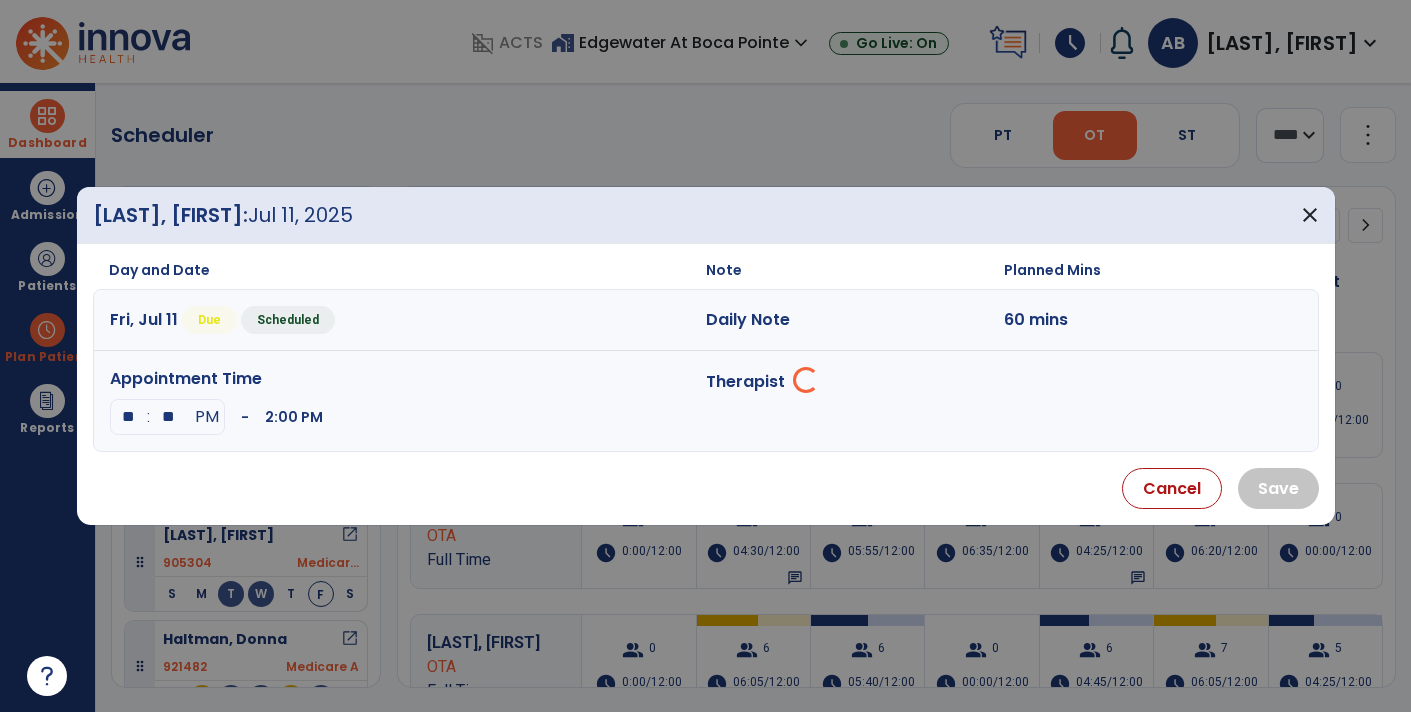 select on "**********" 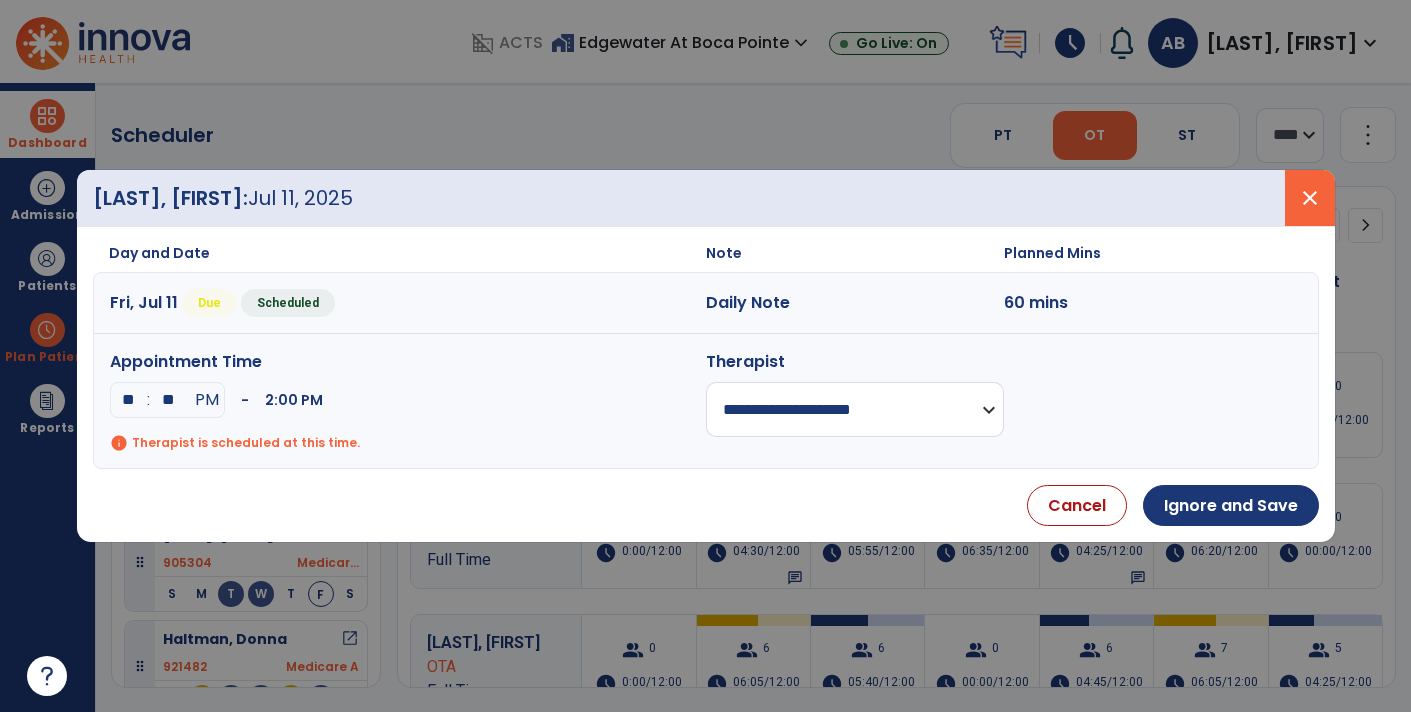 click on "close" at bounding box center [1310, 198] 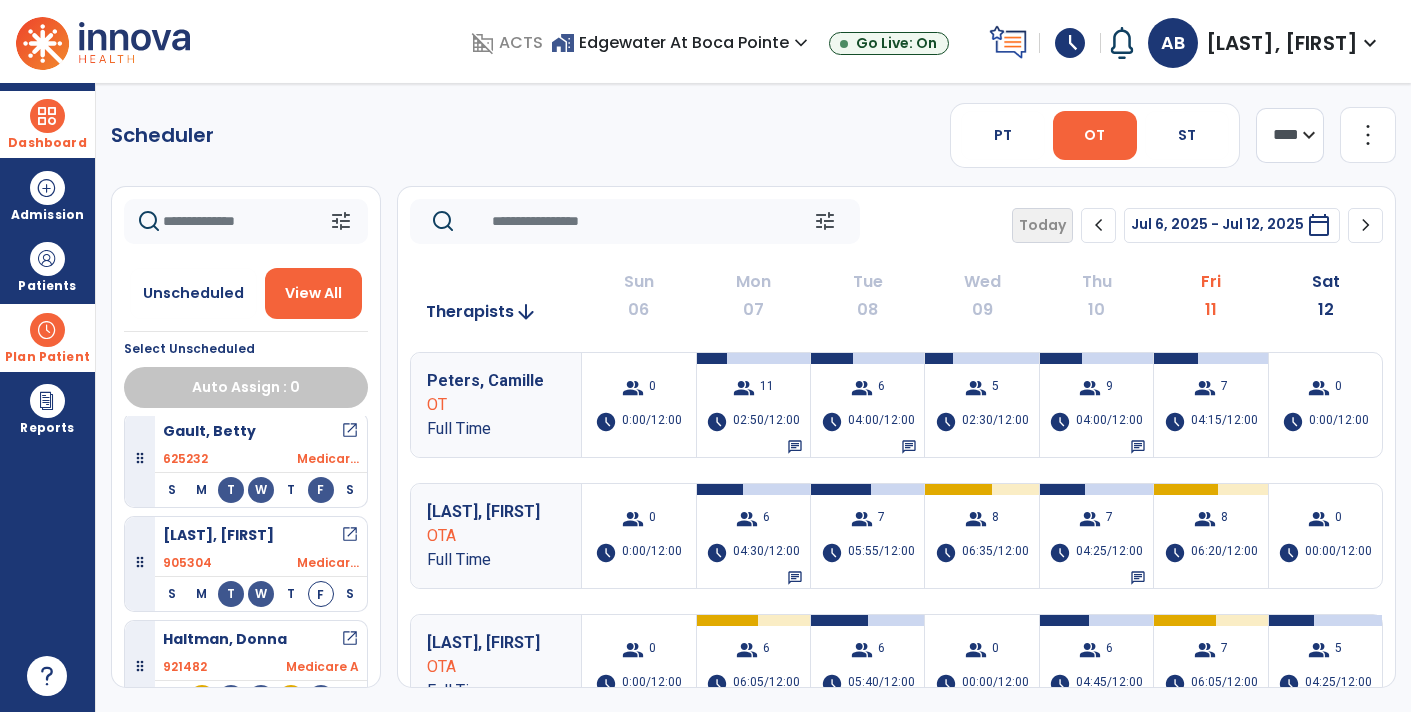 click at bounding box center [47, 330] 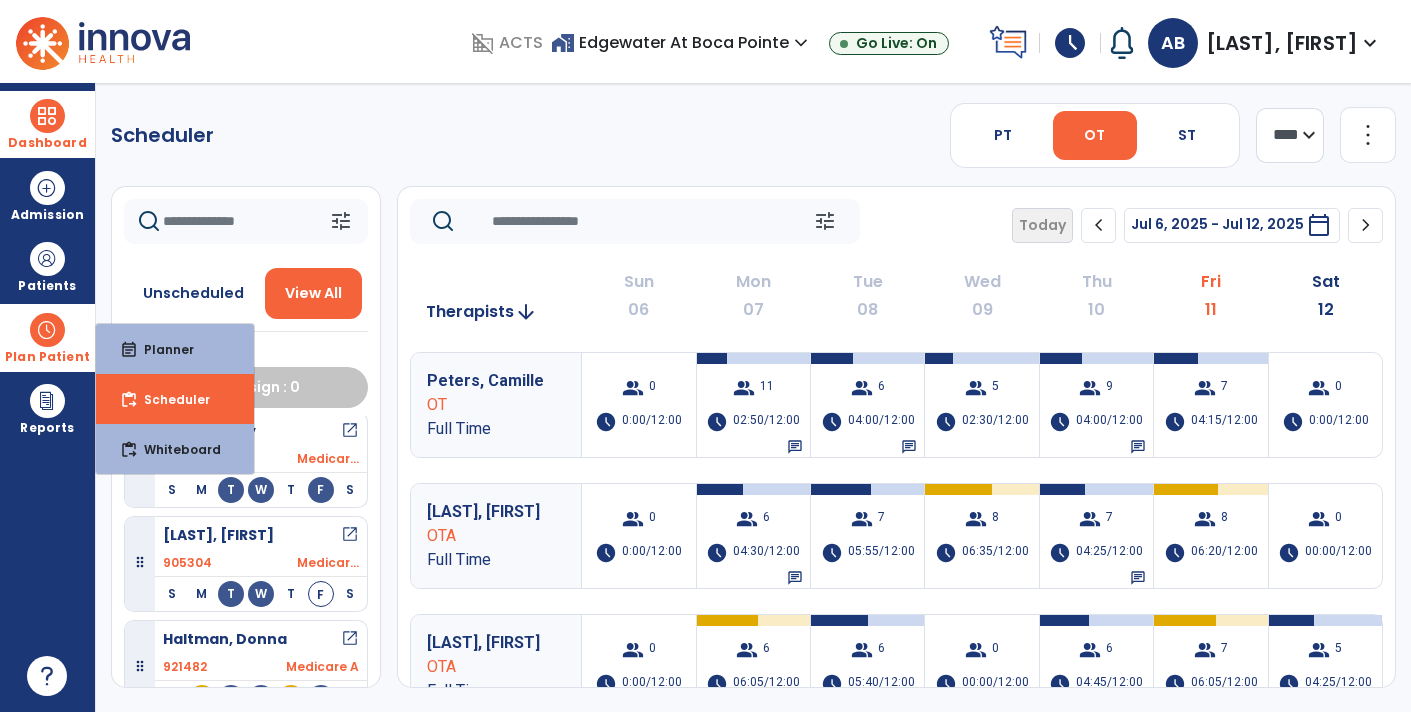 click at bounding box center [47, 330] 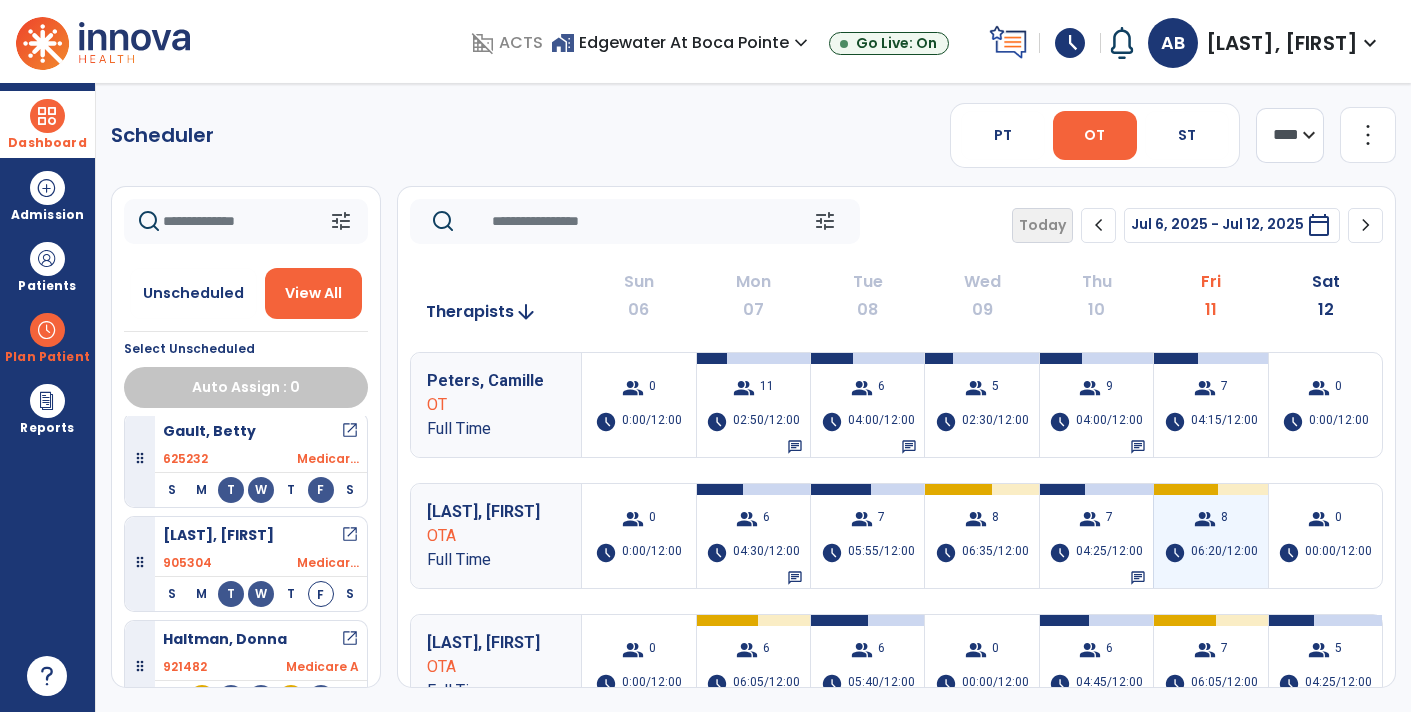 click at bounding box center [1184, 489] 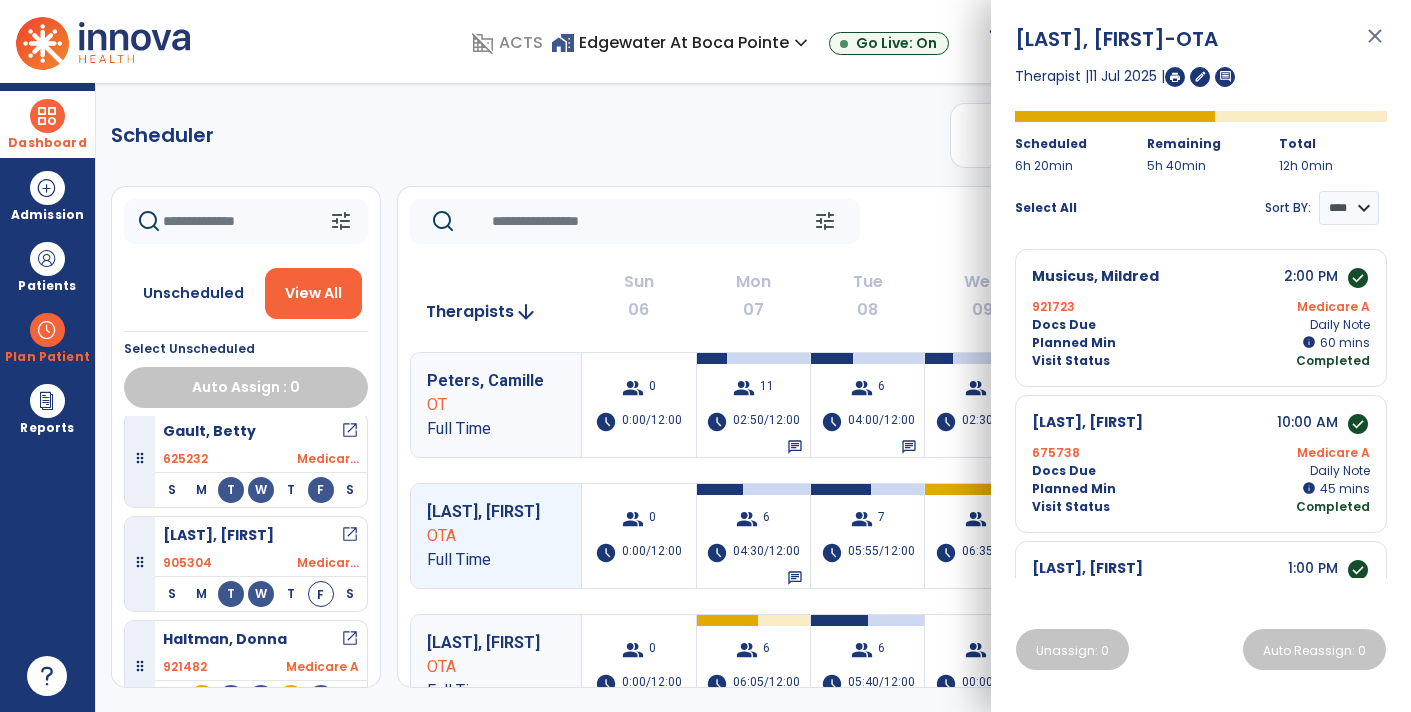 click on "close" at bounding box center (1375, 45) 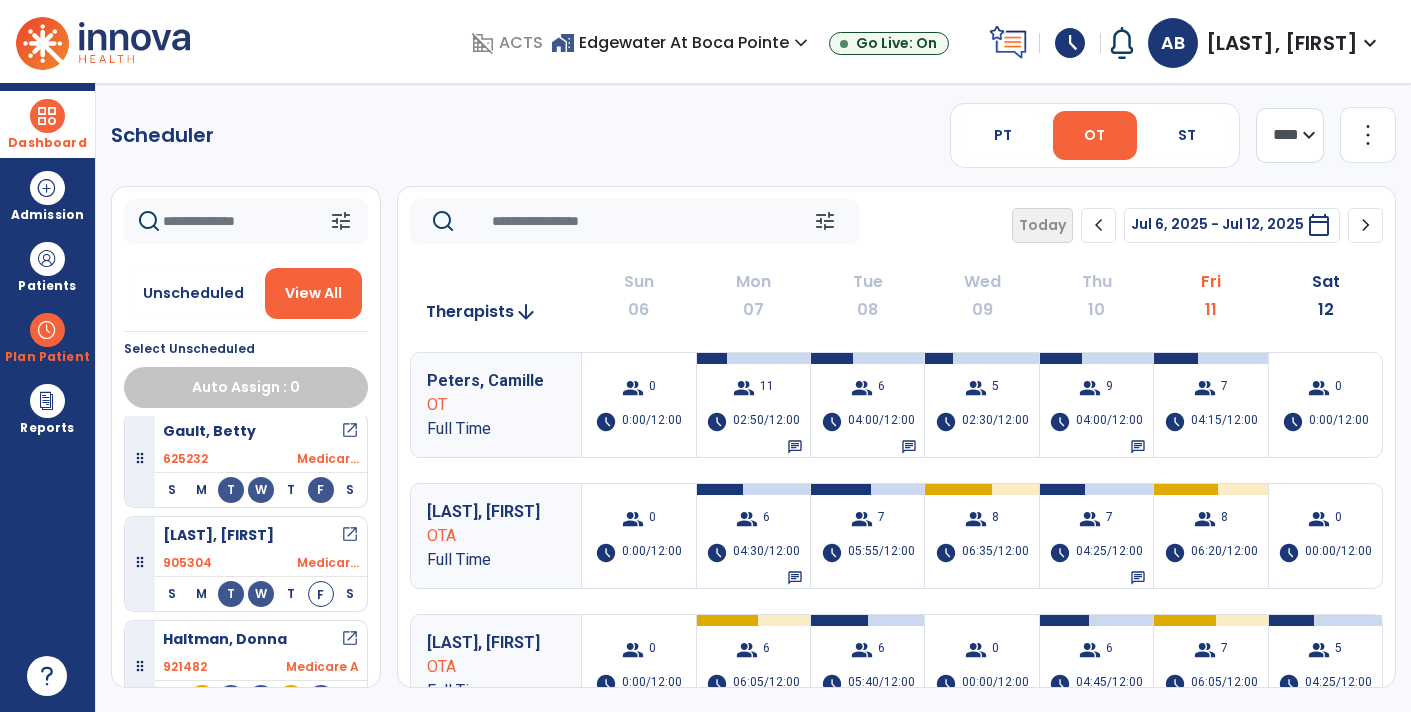 click on "Dashboard" at bounding box center (47, 143) 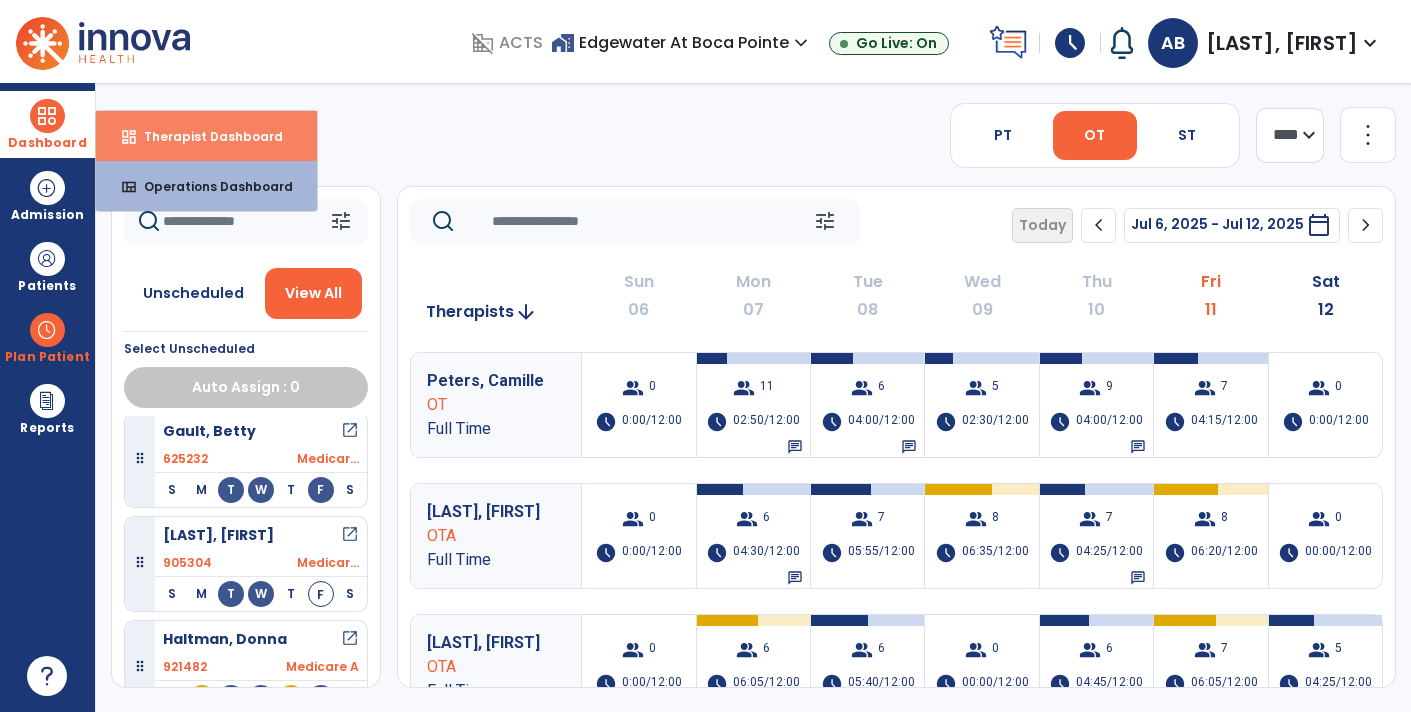 click on "dashboard  Therapist Dashboard" at bounding box center [206, 136] 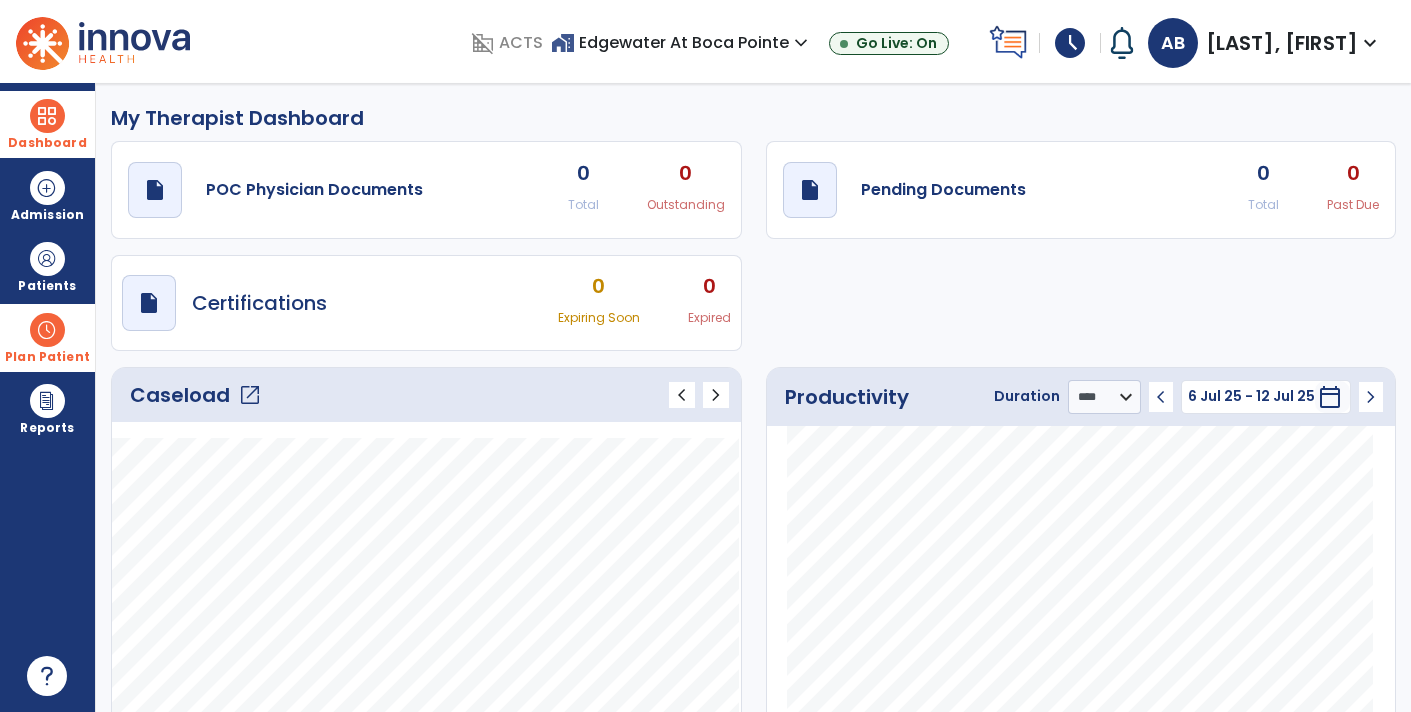 click on "Plan Patient" at bounding box center (47, 286) 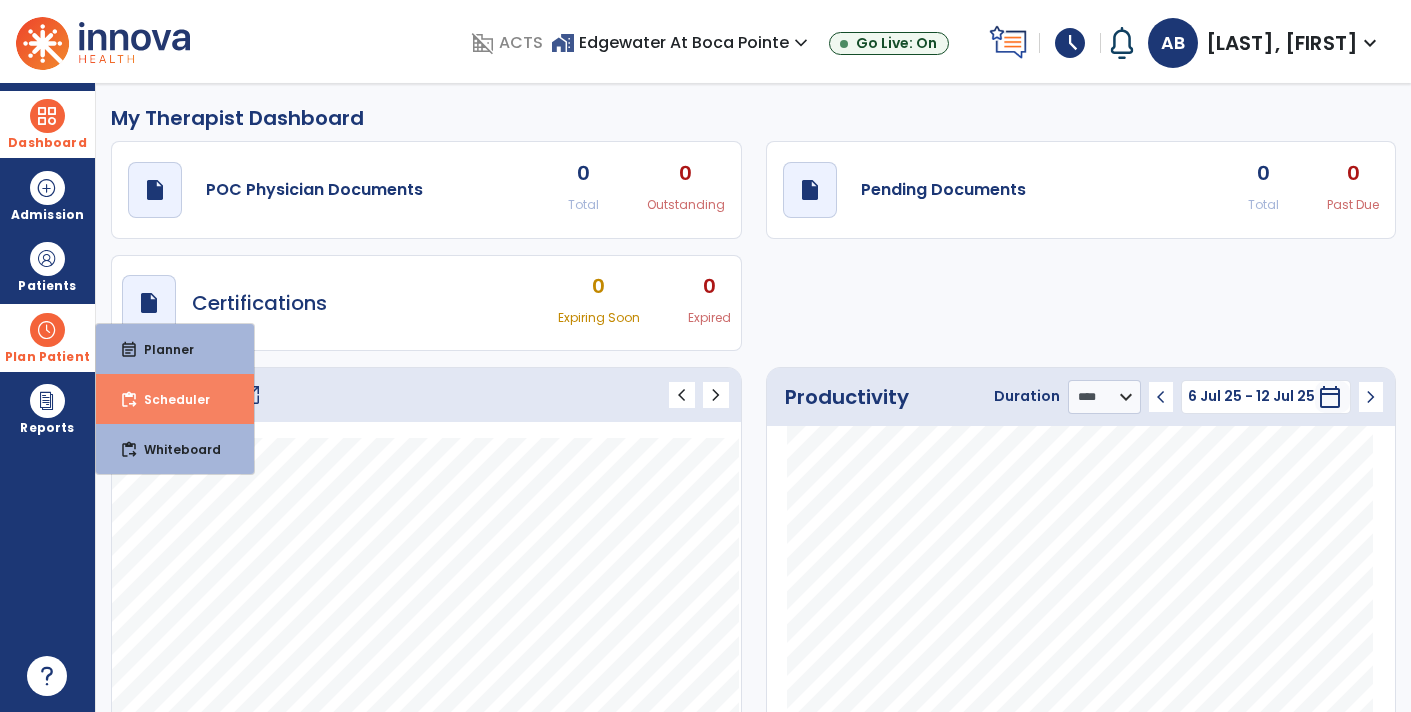click on "content_paste_go  Scheduler" at bounding box center [175, 399] 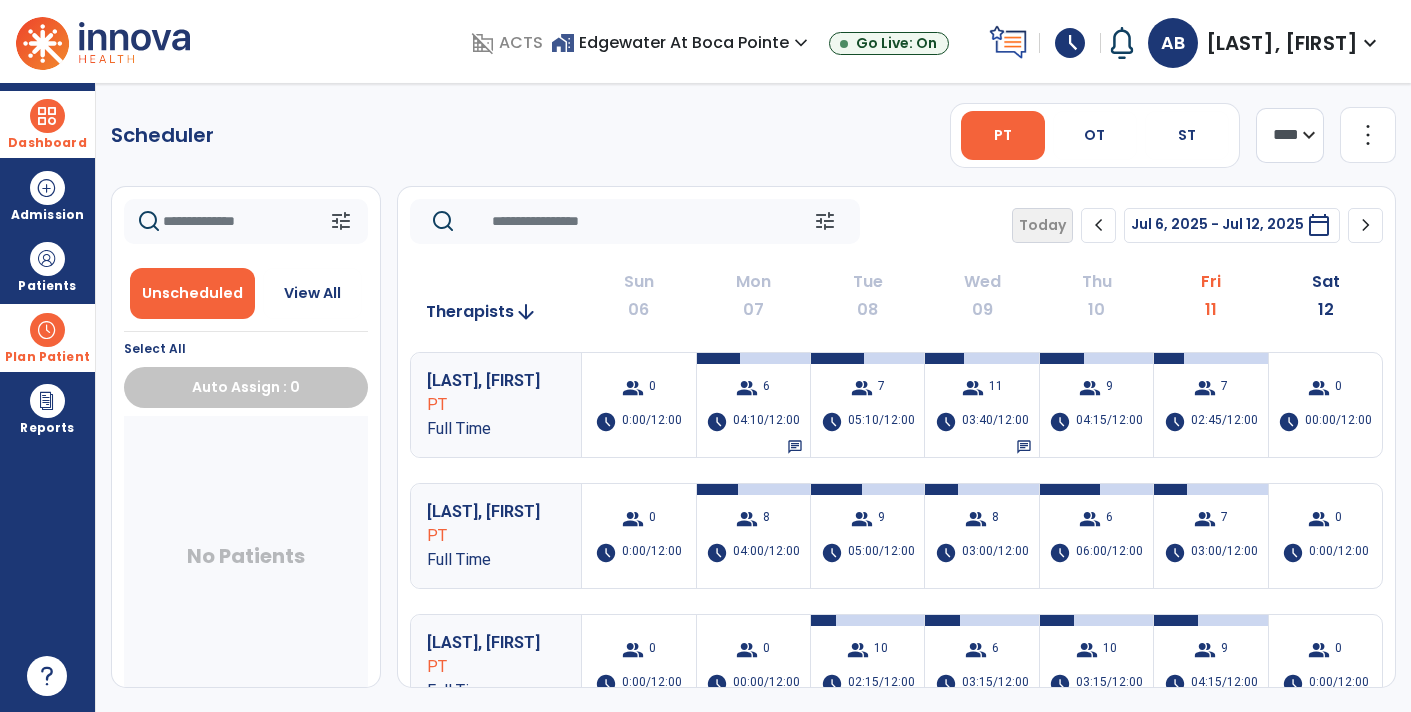 click on "Dashboard" at bounding box center (47, 143) 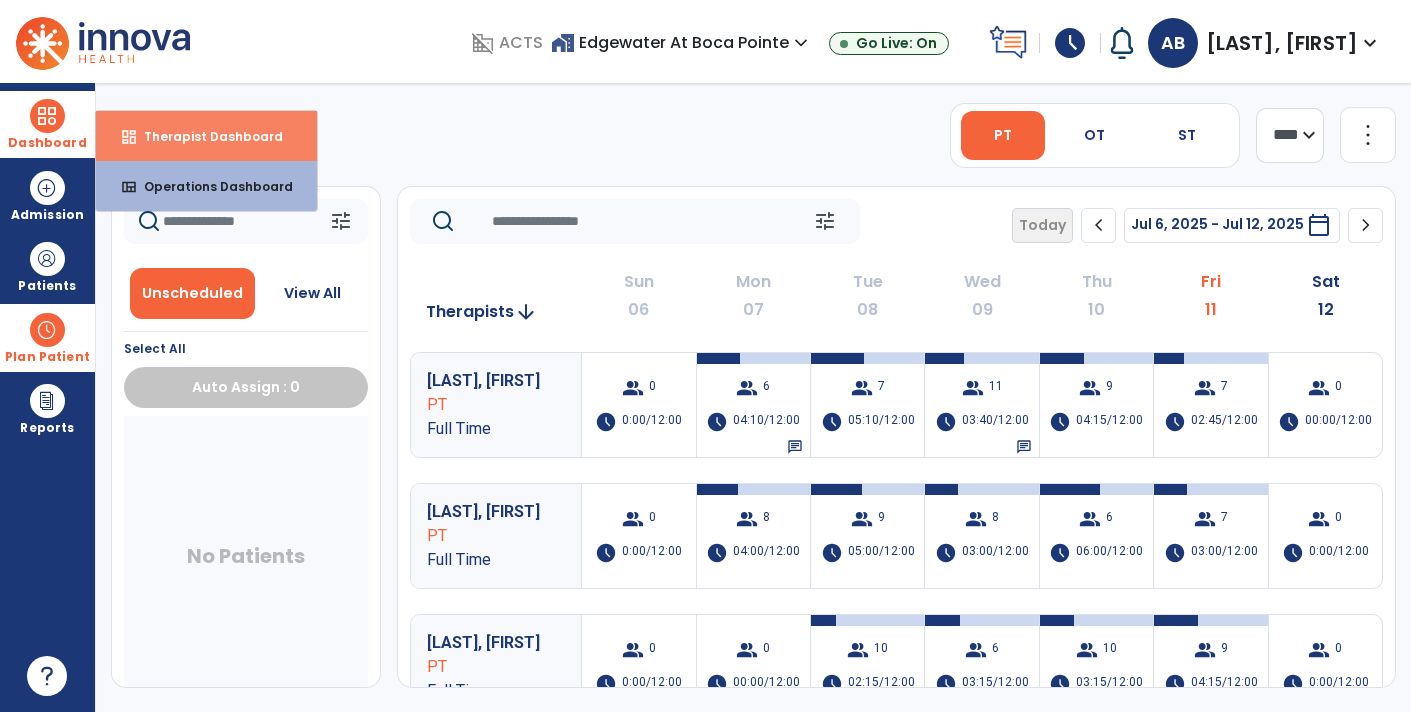 click on "dashboard  Therapist Dashboard" at bounding box center (206, 136) 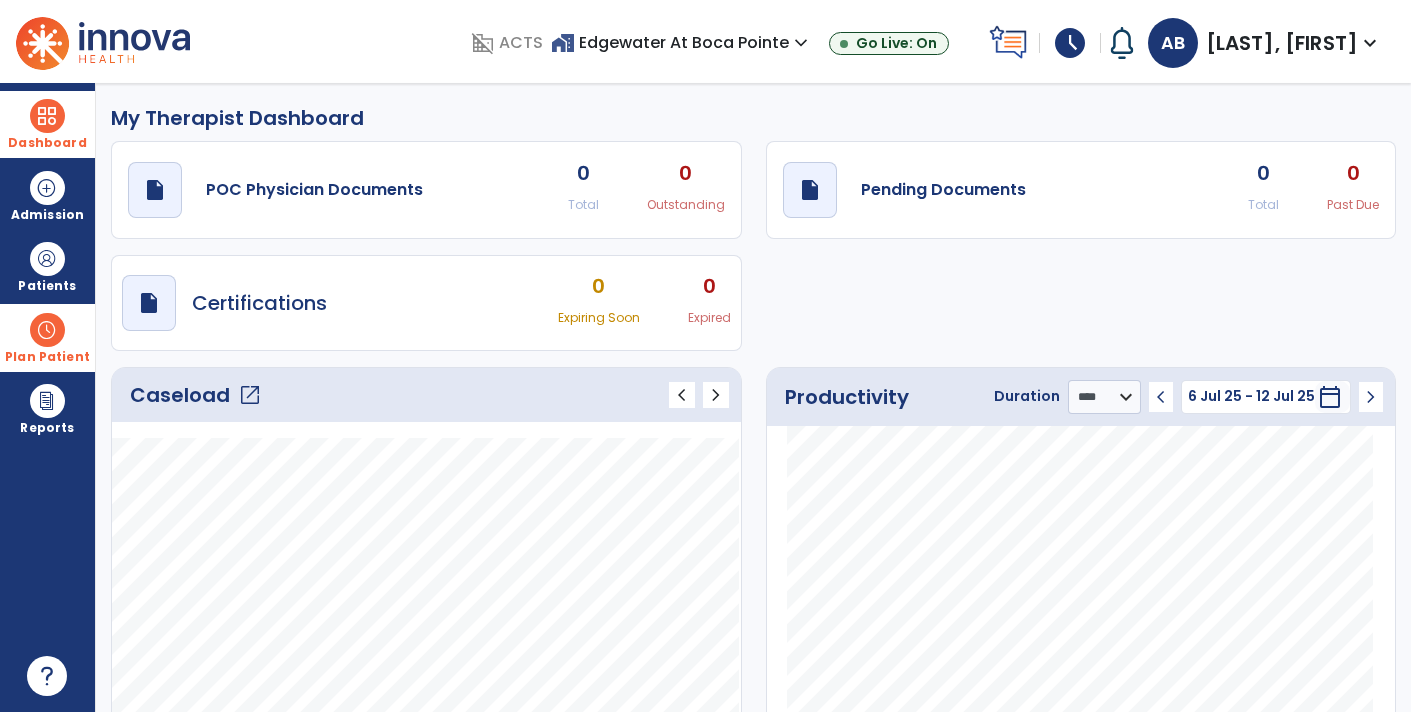 click on "schedule" at bounding box center (1070, 43) 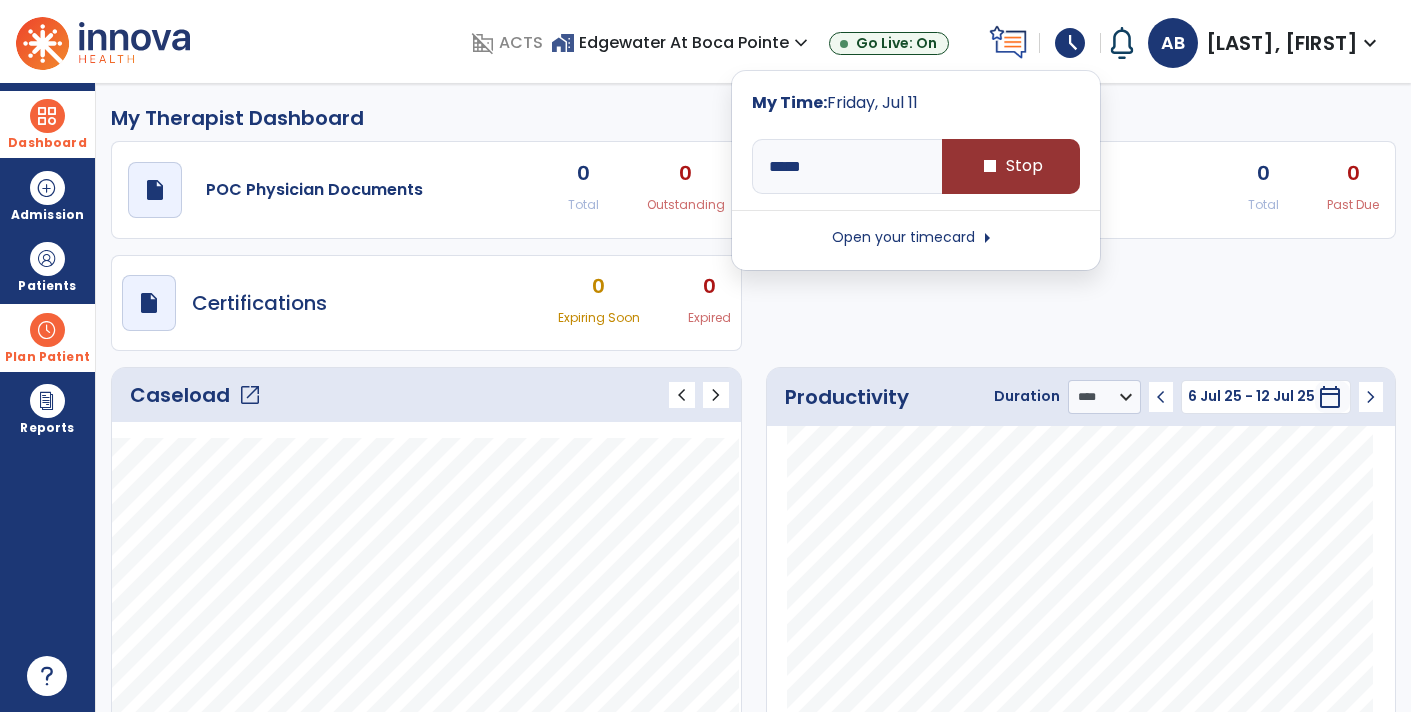click on "stop  Stop" at bounding box center (1011, 166) 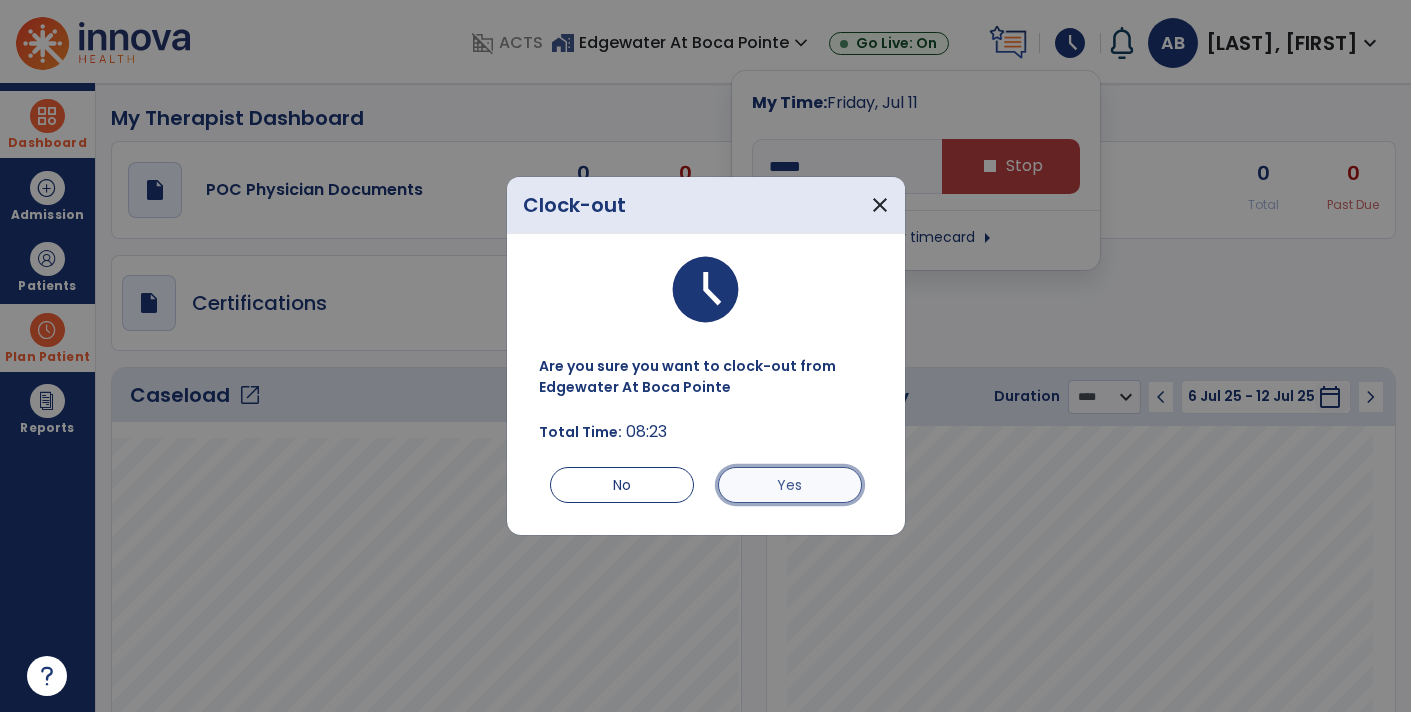 click on "Yes" at bounding box center [790, 485] 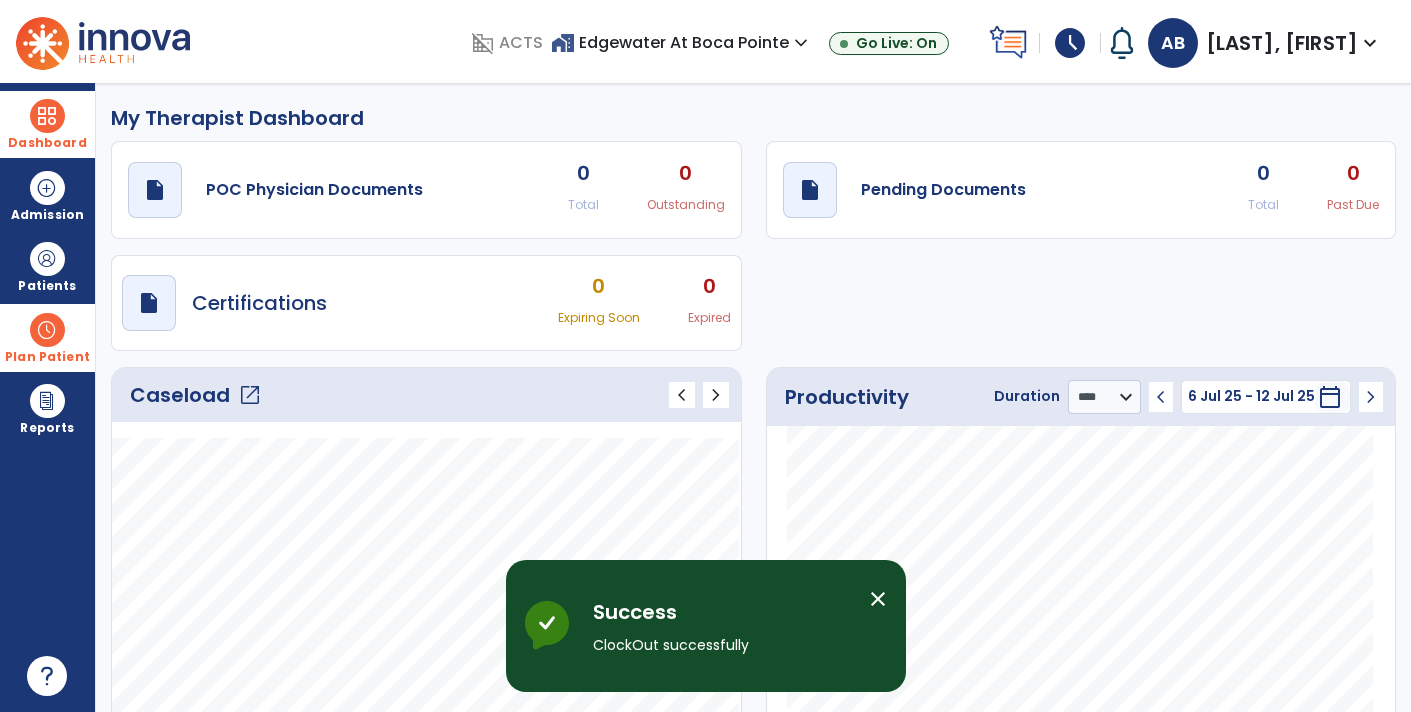 click on "schedule" at bounding box center (1070, 43) 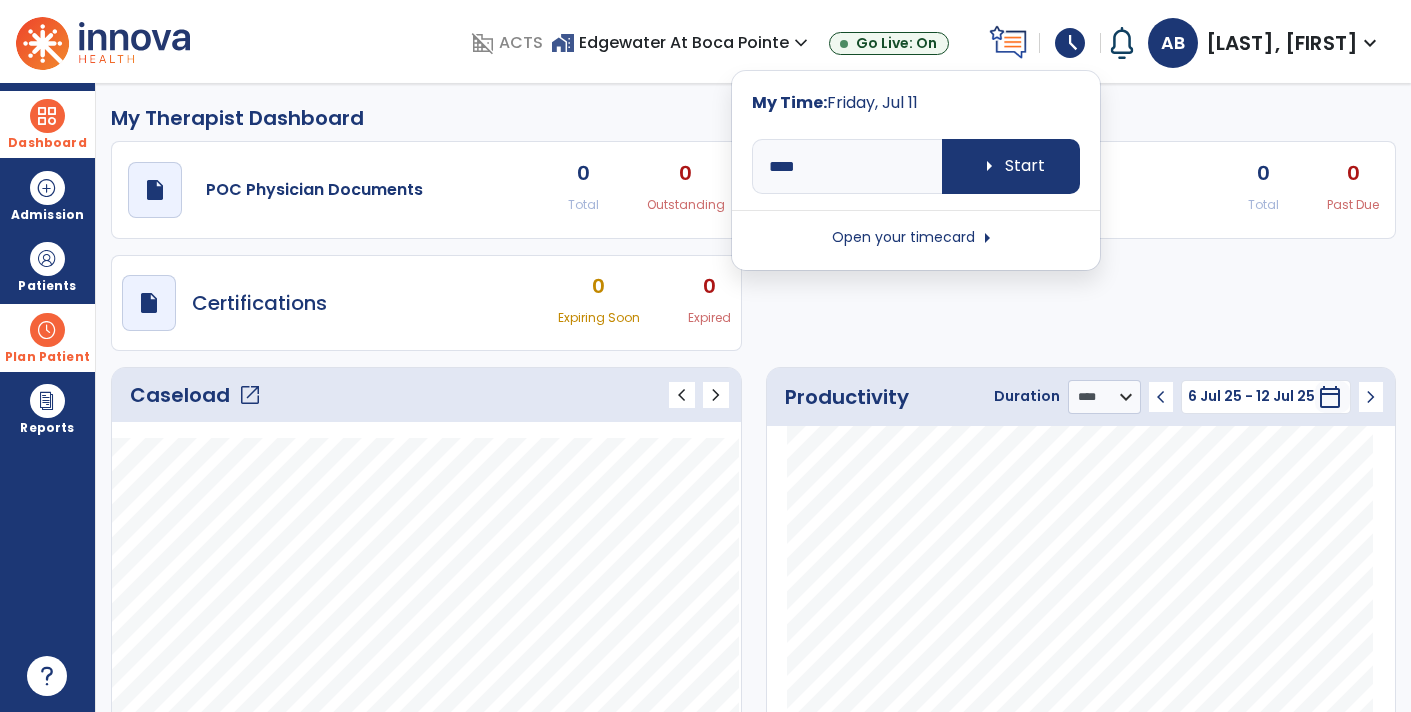 click on "Open your timecard  arrow_right" at bounding box center [916, 238] 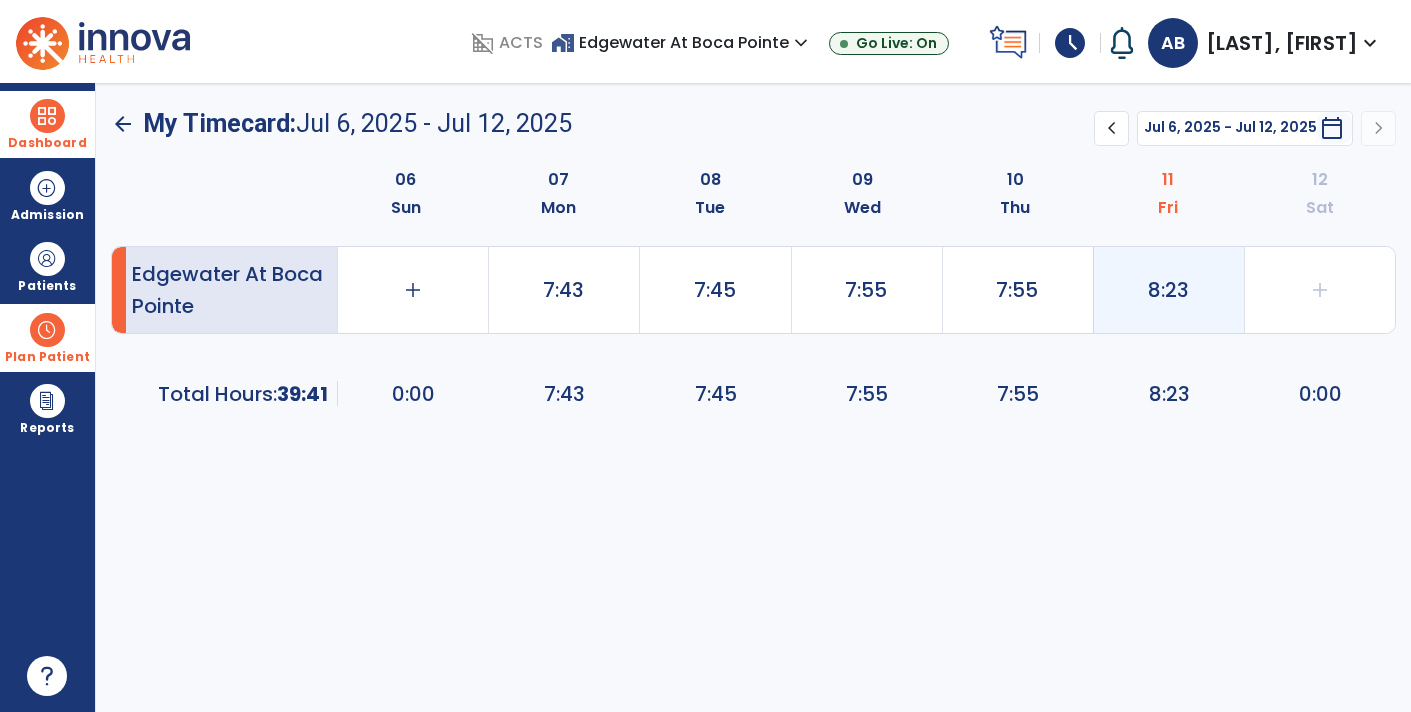 click on "8:23" 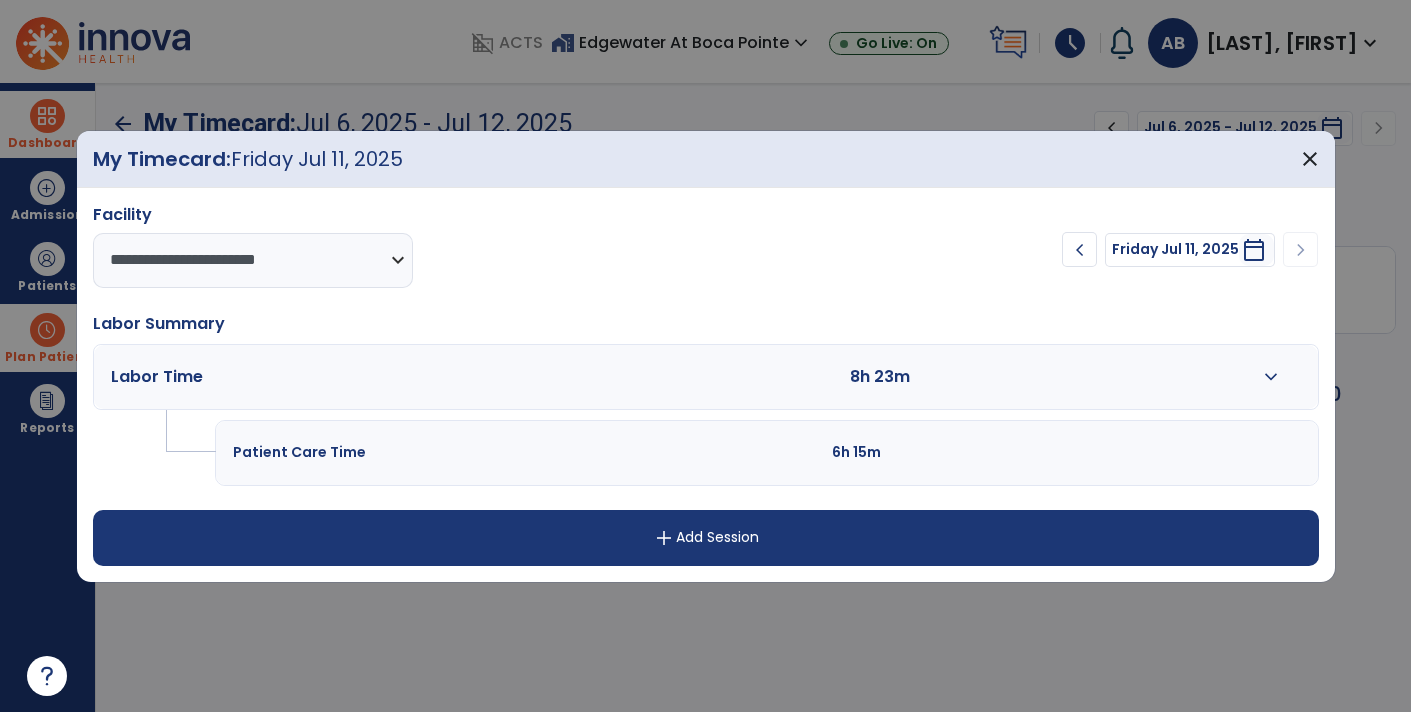 click on "expand_more" at bounding box center [1271, 377] 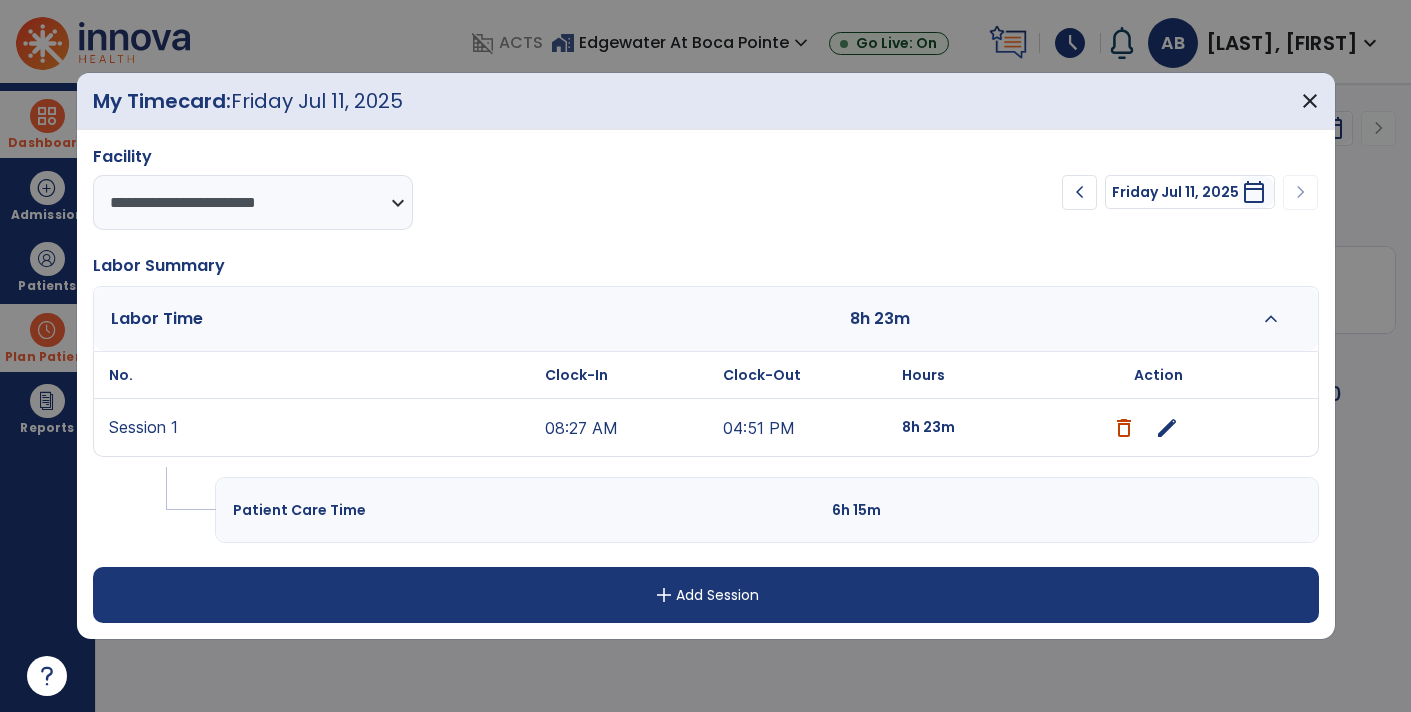 click on "edit" at bounding box center [1167, 428] 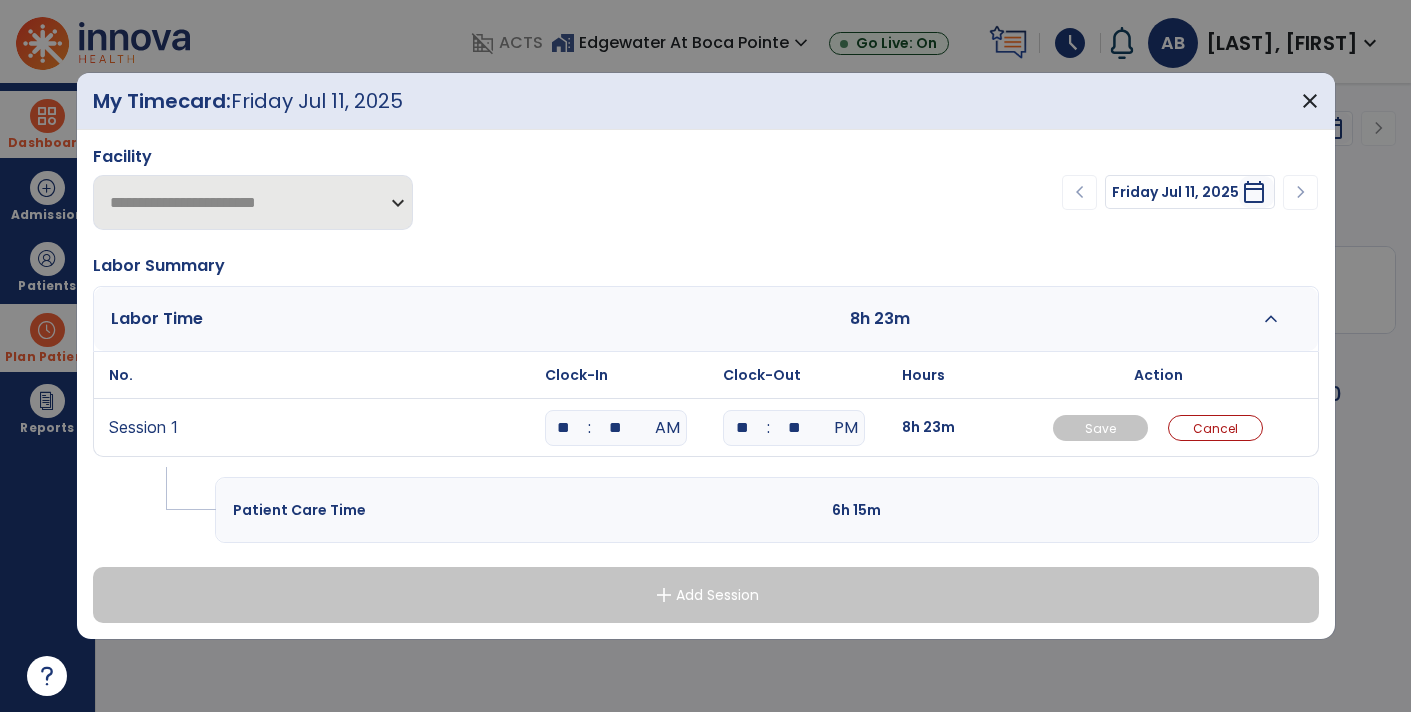 click on "**" at bounding box center [742, 428] 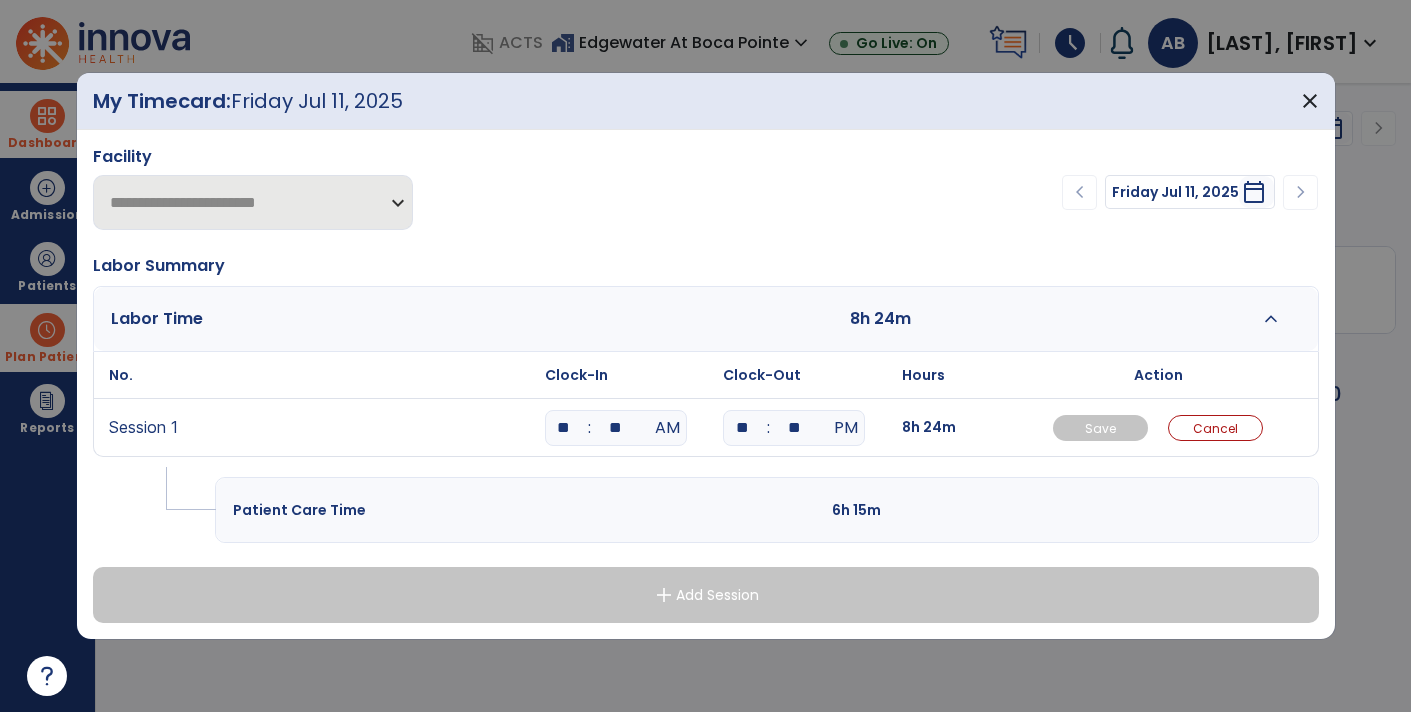 type on "*" 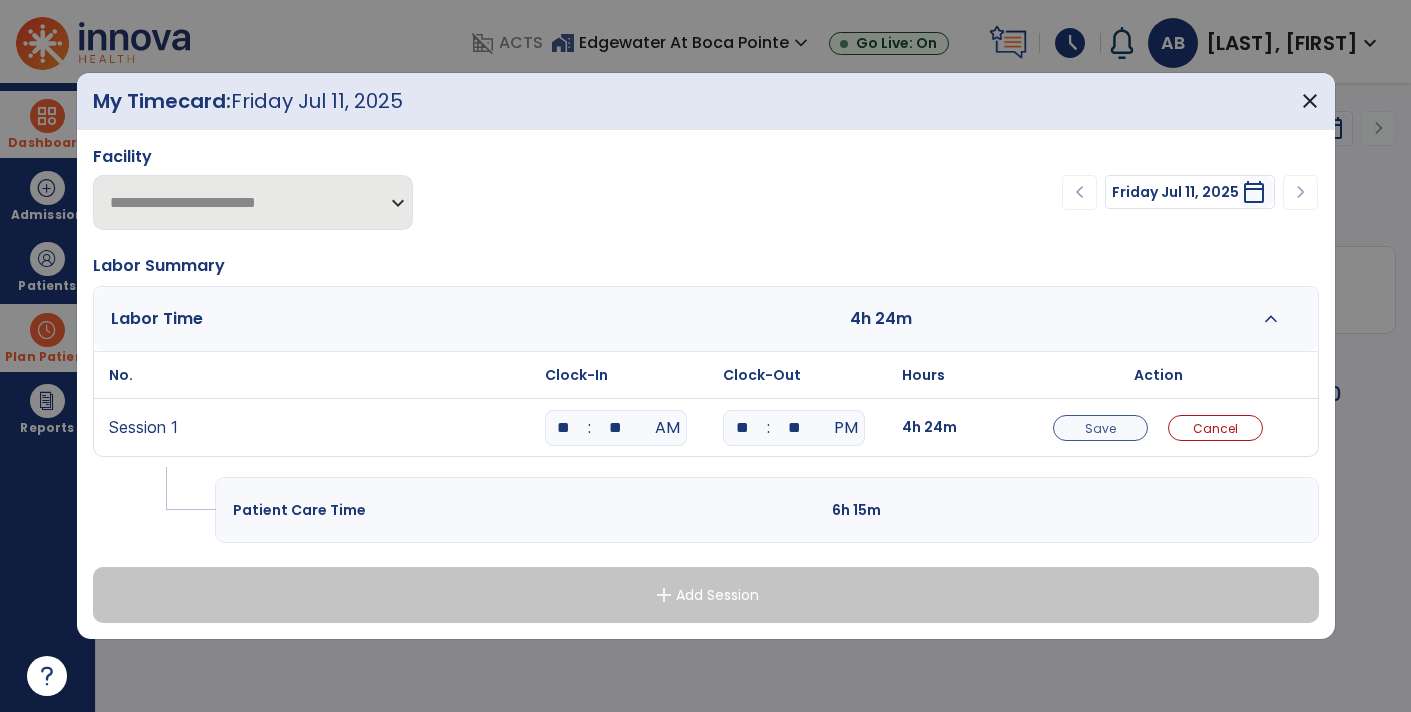 type on "**" 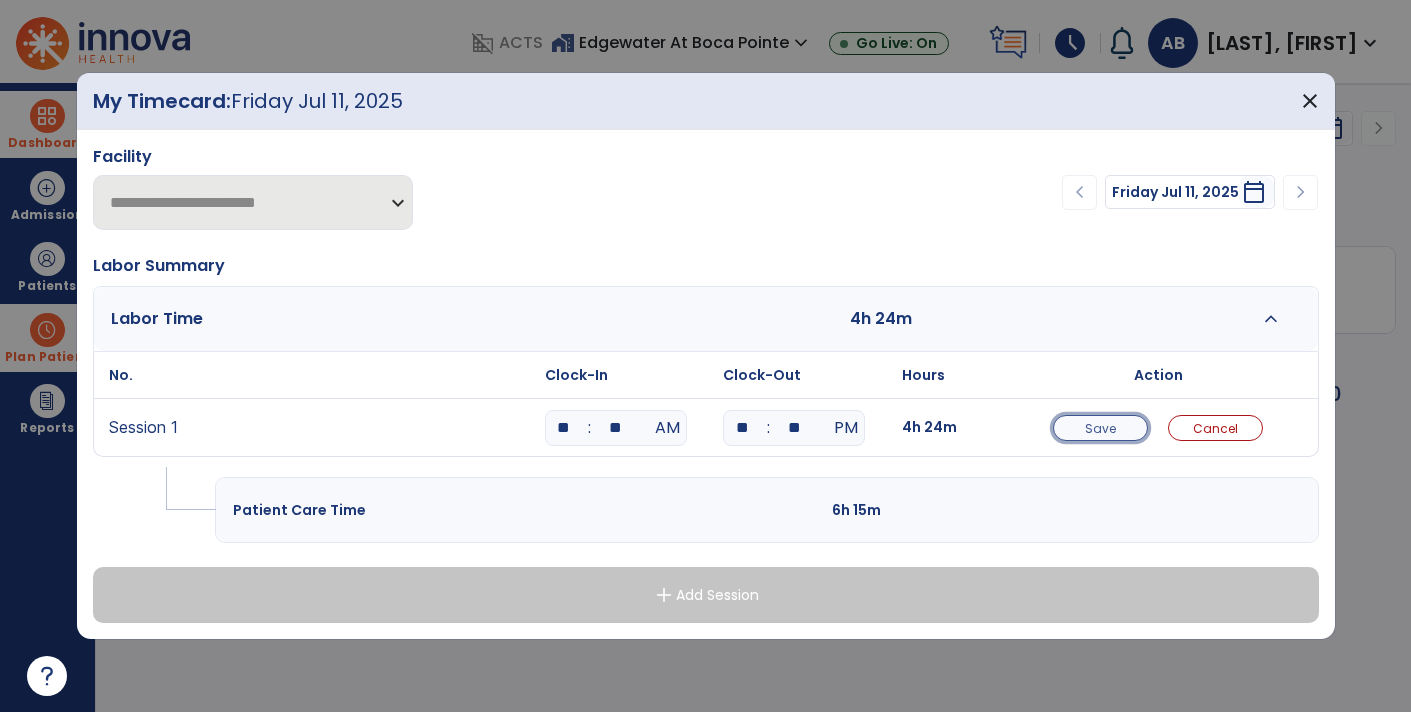 click on "Save" at bounding box center [1100, 428] 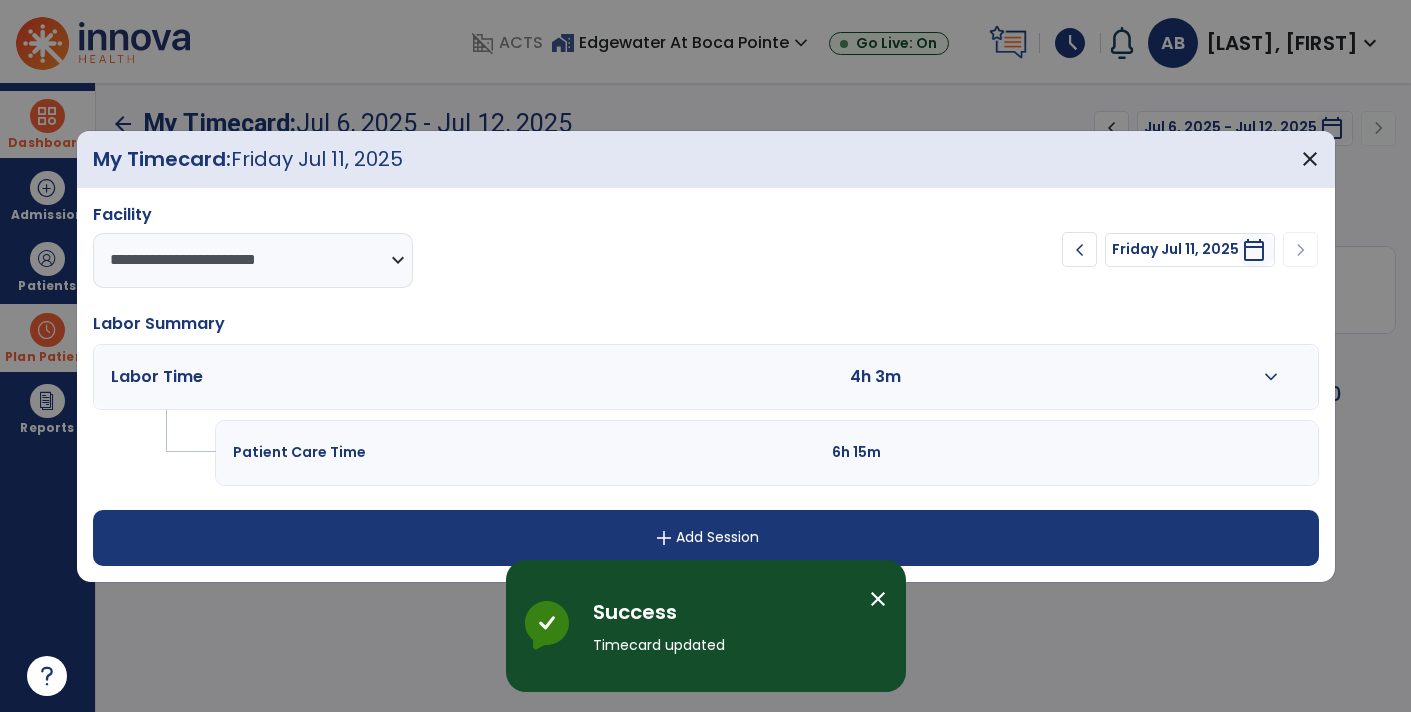 click on "expand_more" at bounding box center [1271, 377] 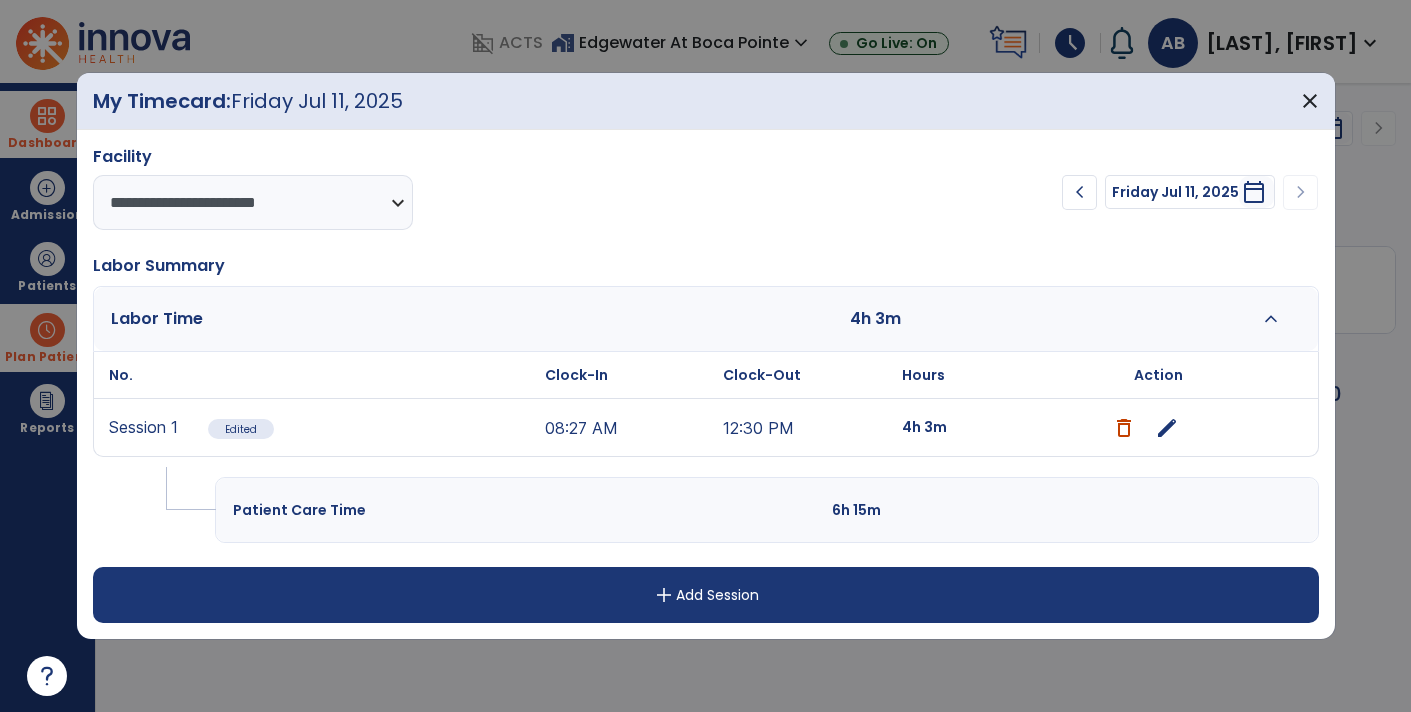 click on "add  Add Session" at bounding box center (706, 595) 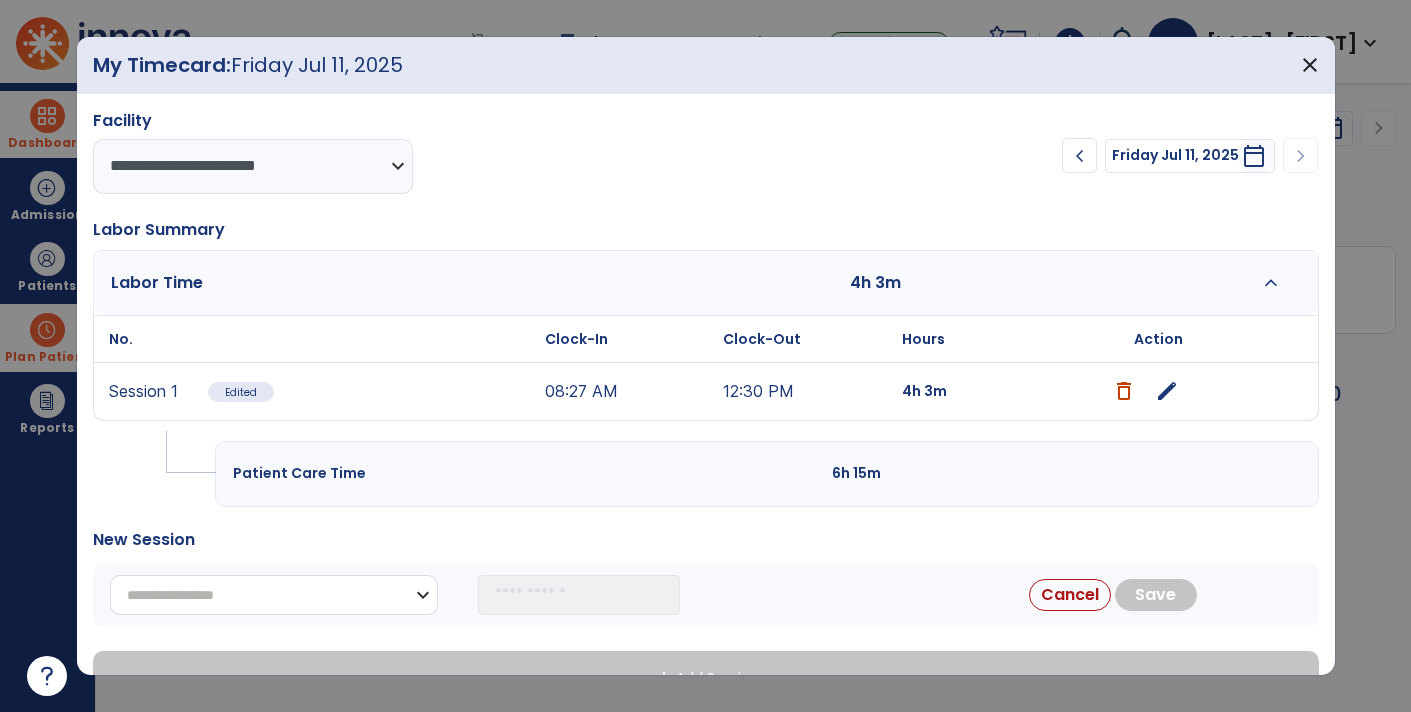 click on "**********" at bounding box center (274, 595) 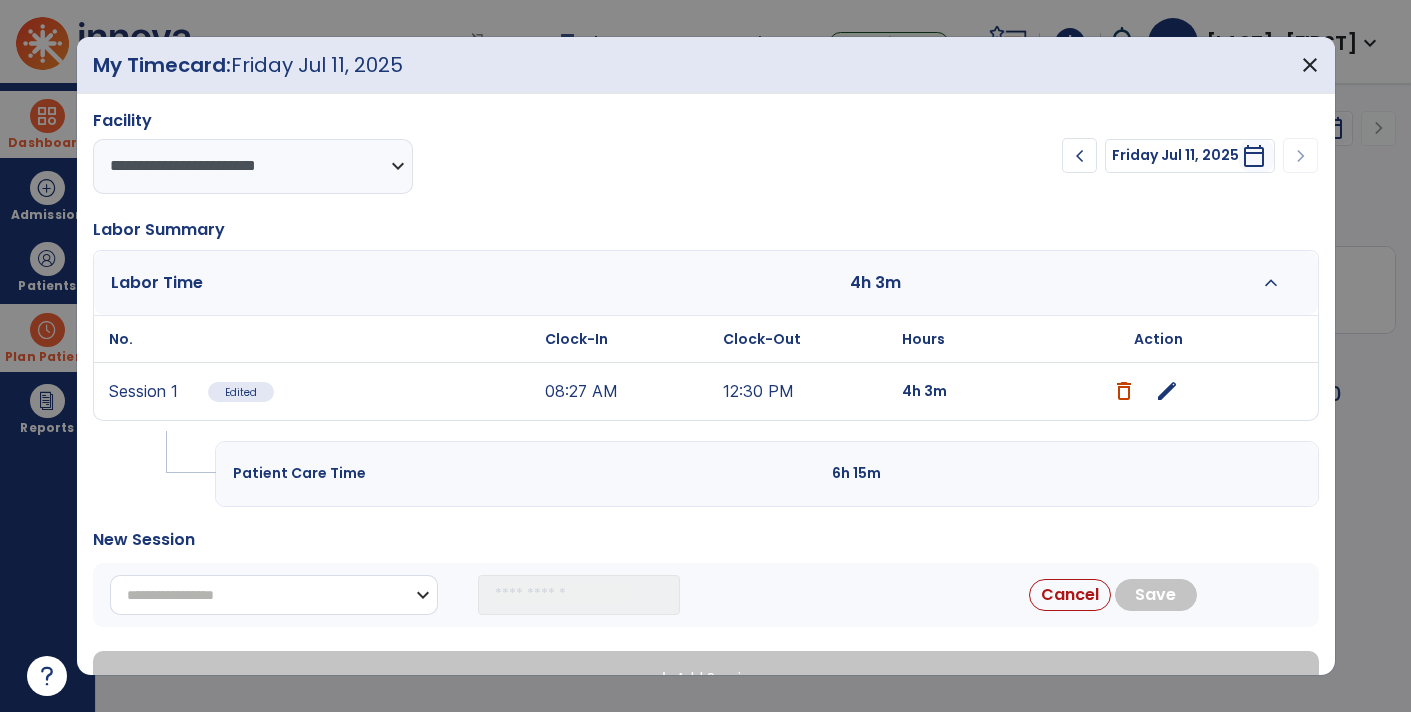 select on "**********" 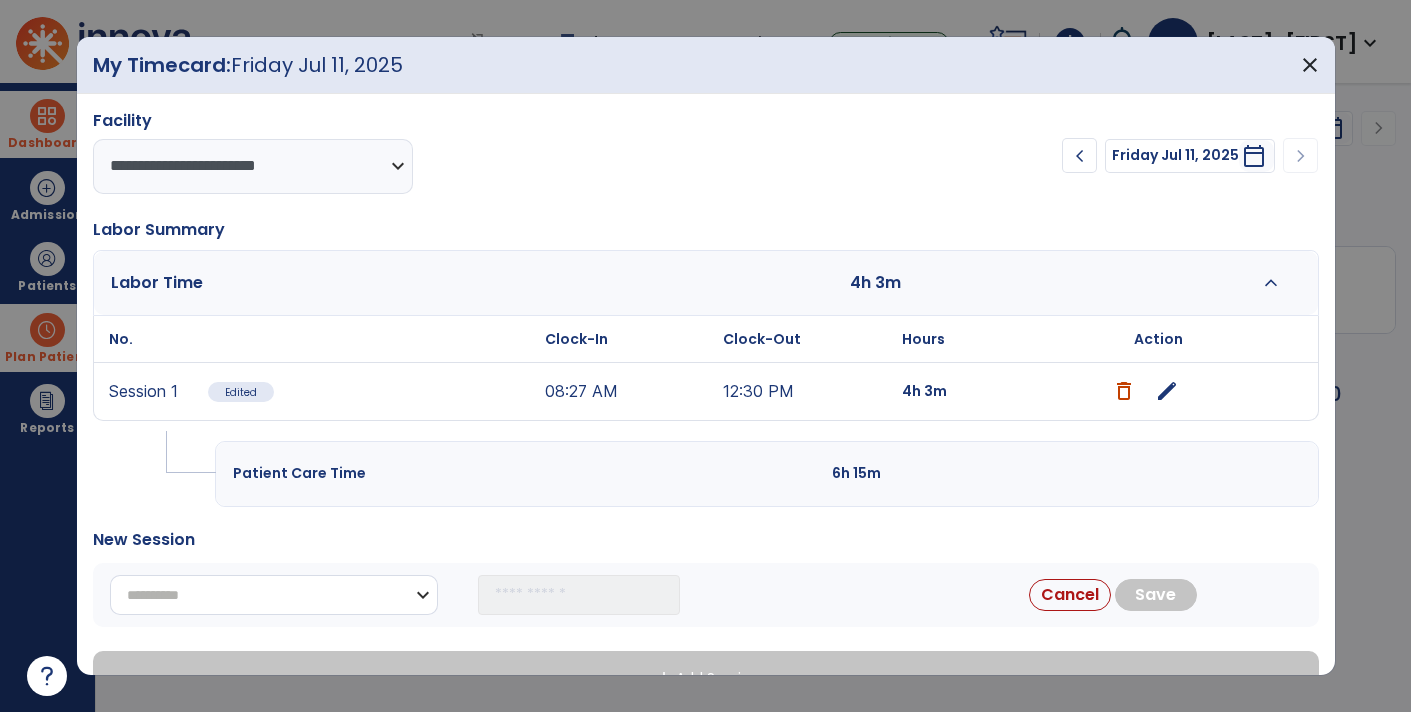 click on "**********" at bounding box center (274, 595) 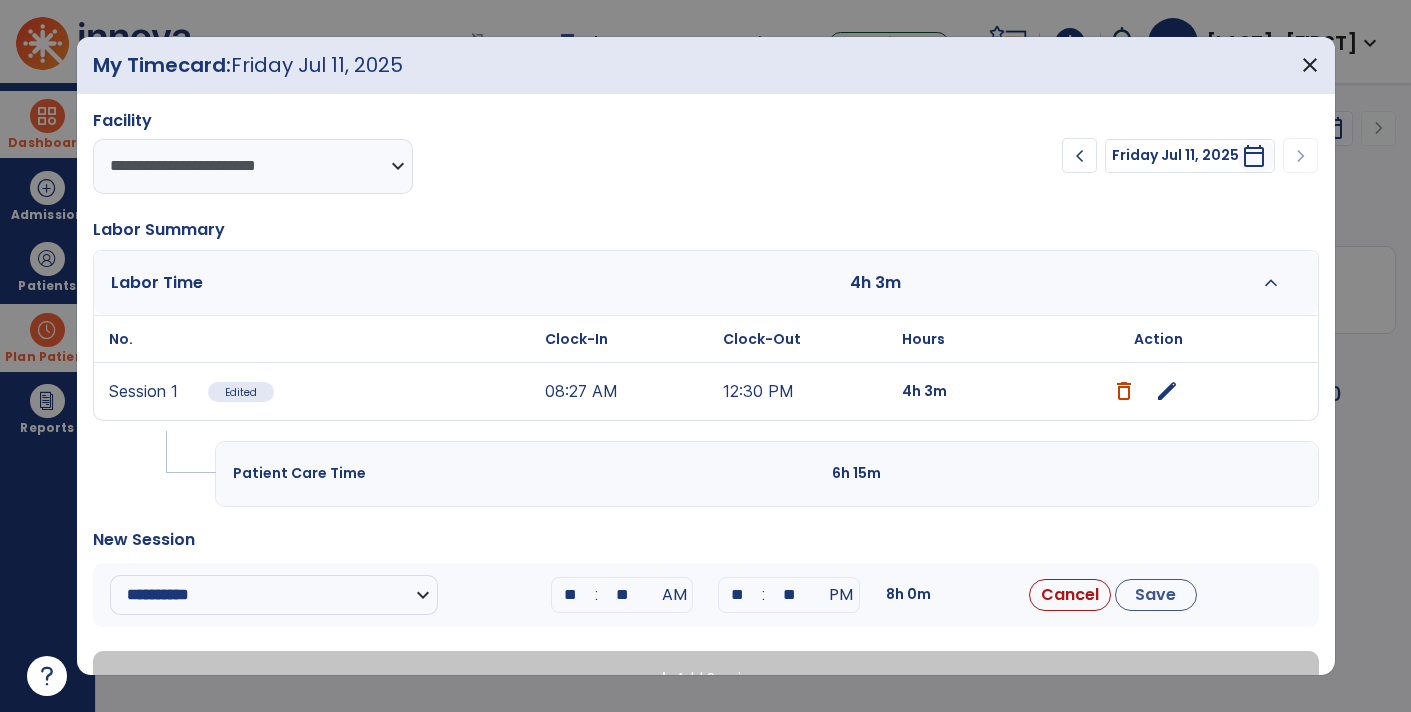 click on "**" at bounding box center (570, 595) 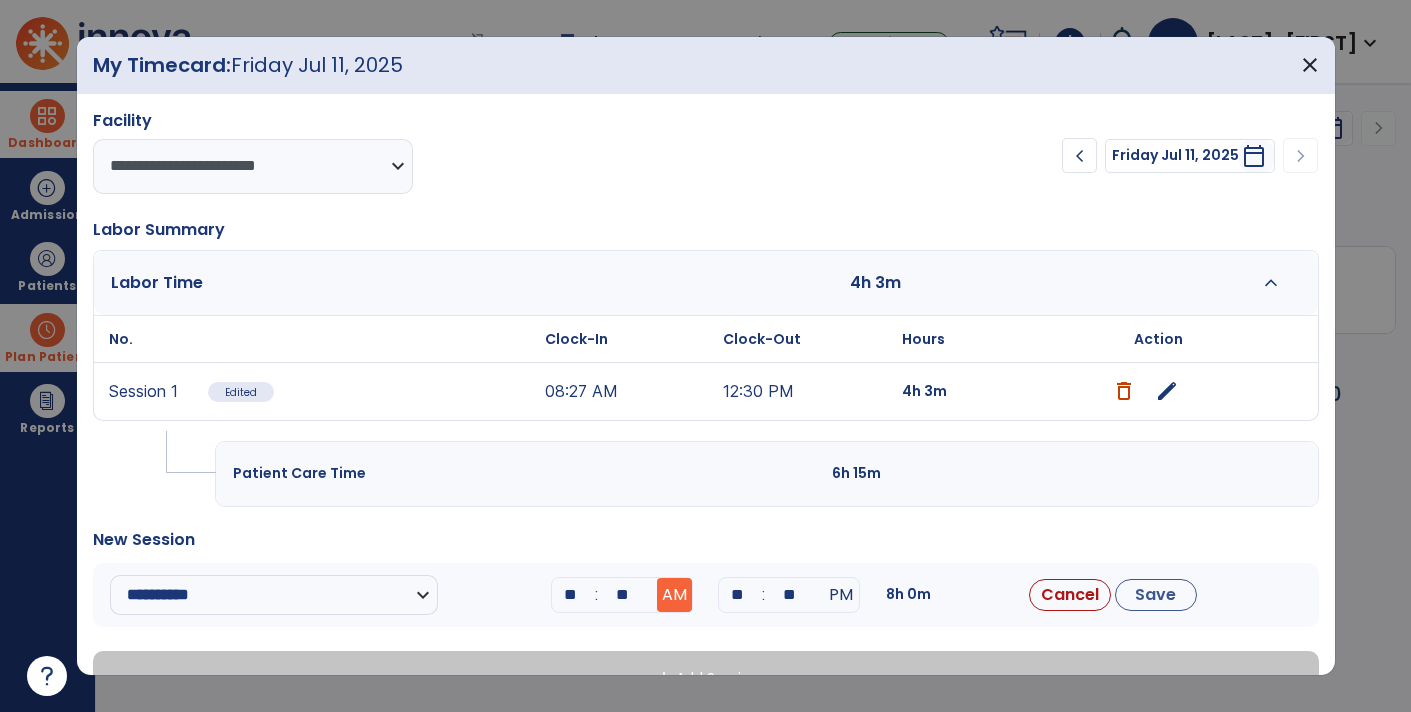 type on "**" 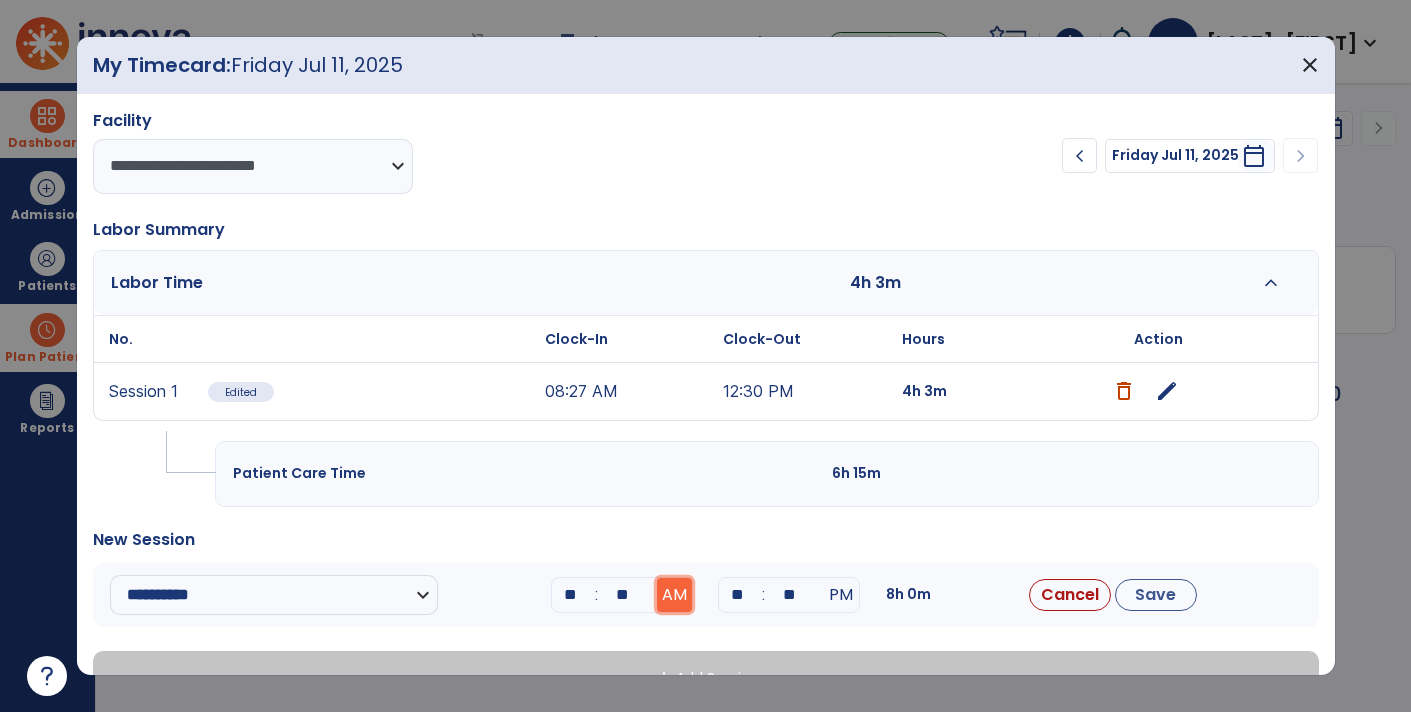 click on "AM" at bounding box center [674, 595] 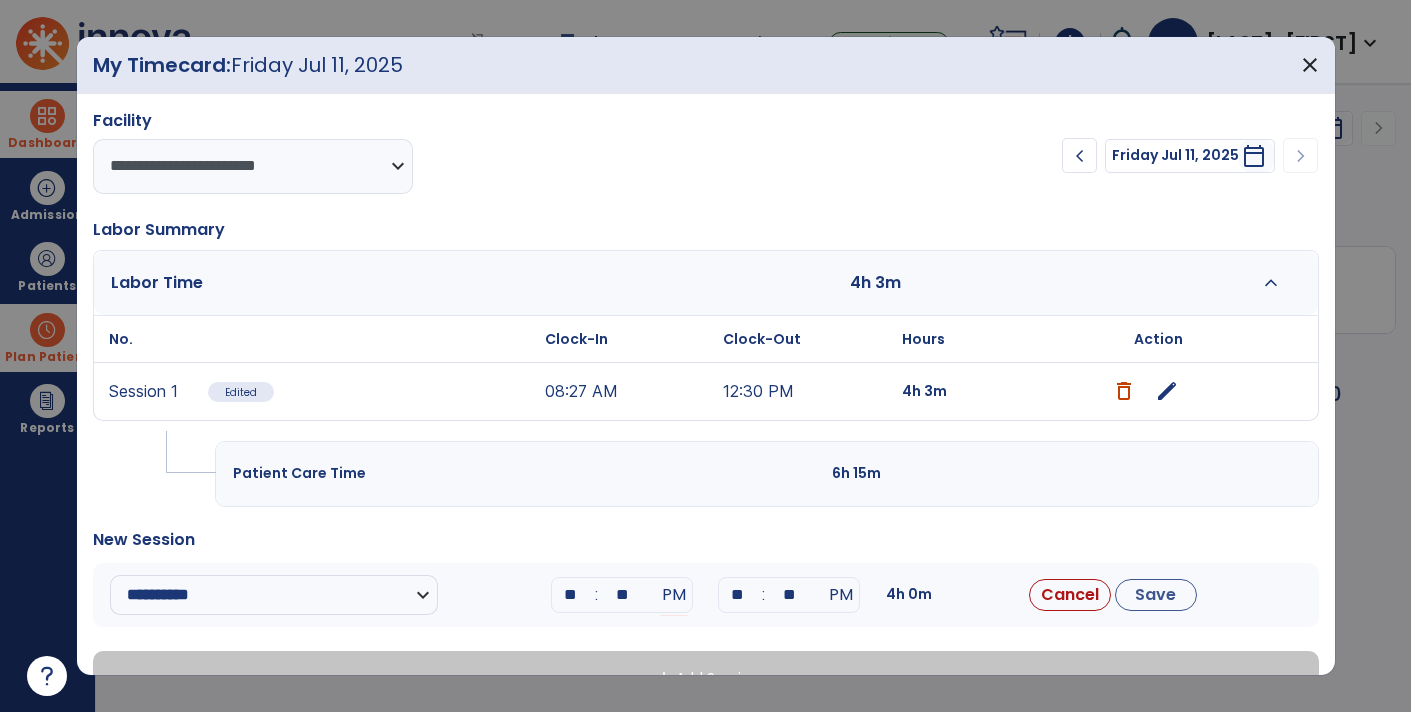 click on "**" at bounding box center (737, 595) 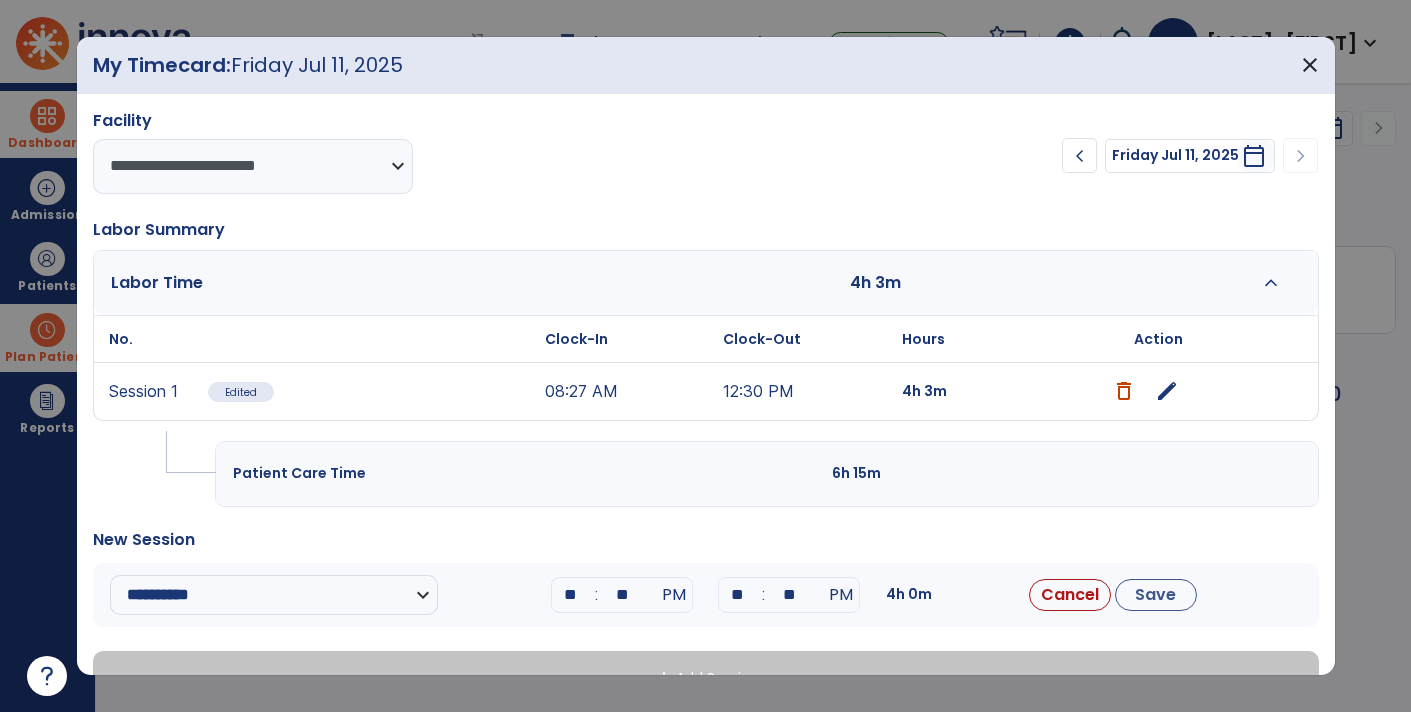 type on "**" 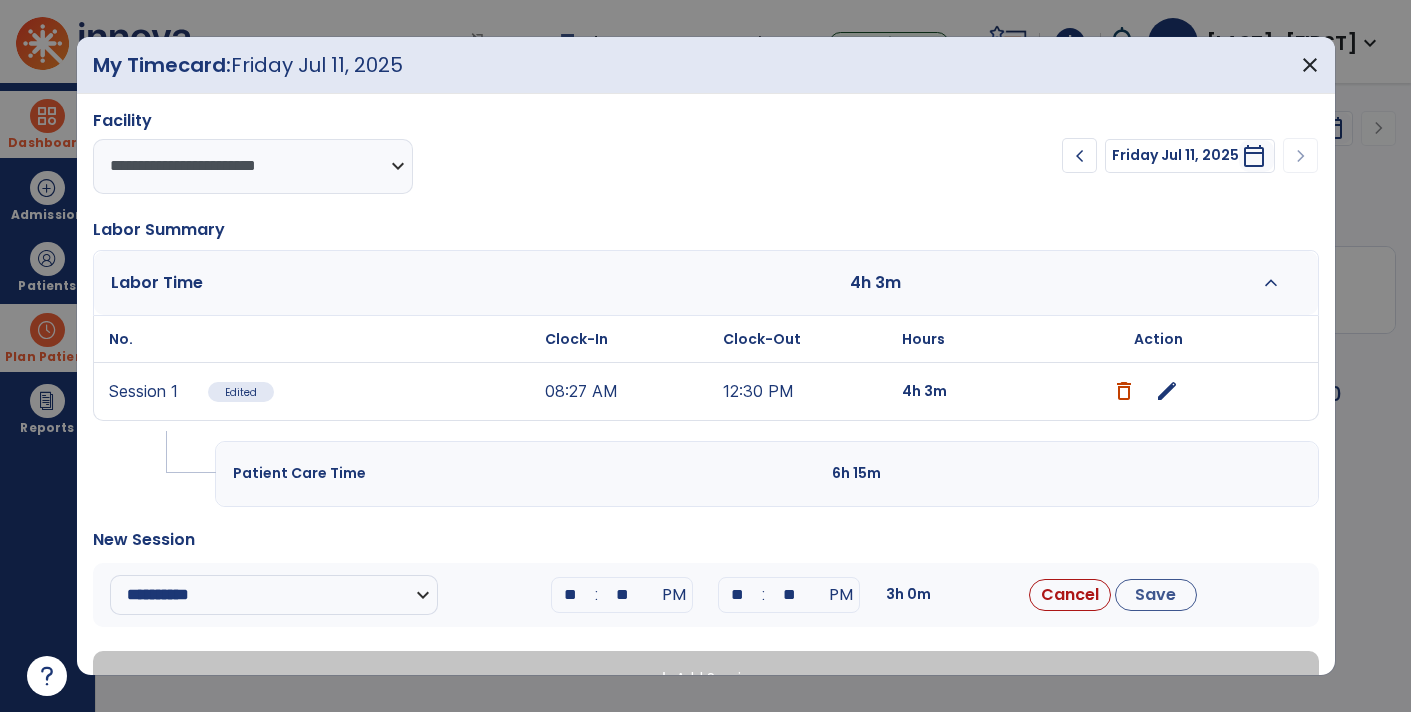 type on "**" 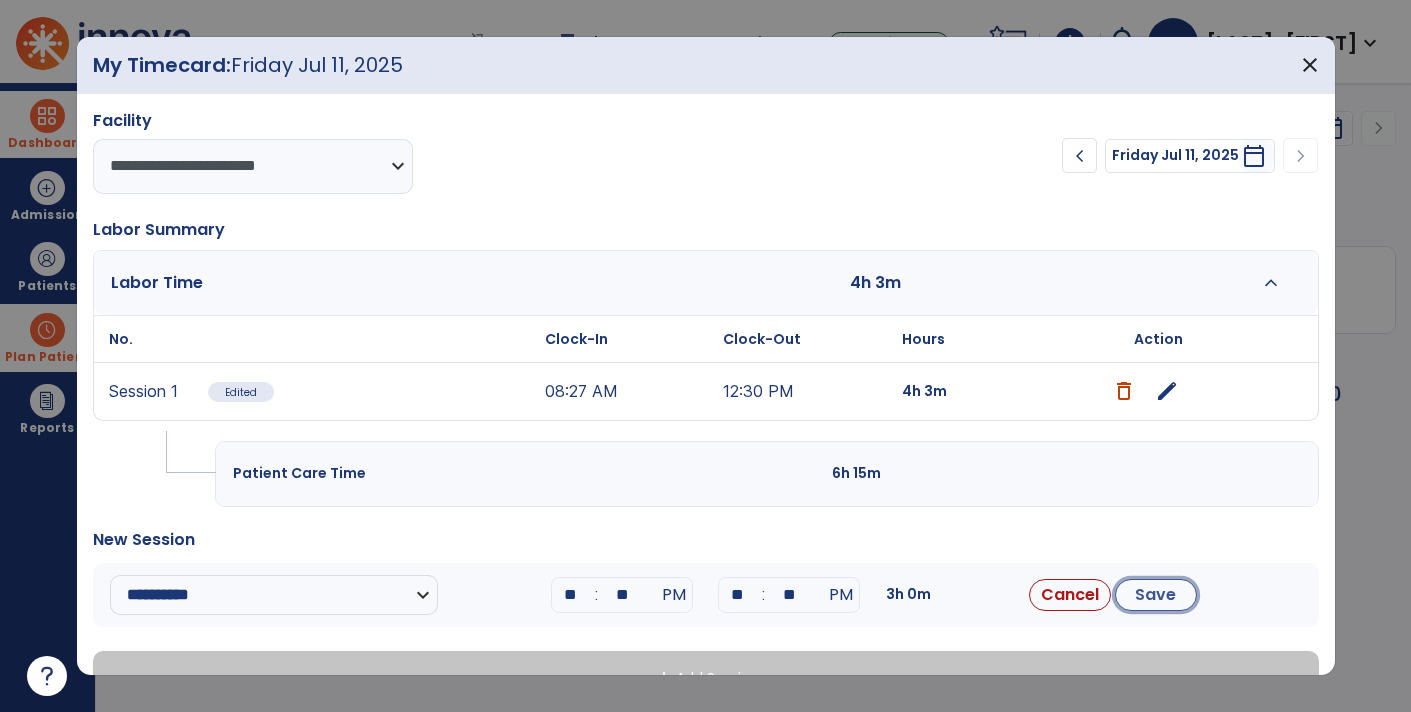 click on "Save" at bounding box center (1156, 595) 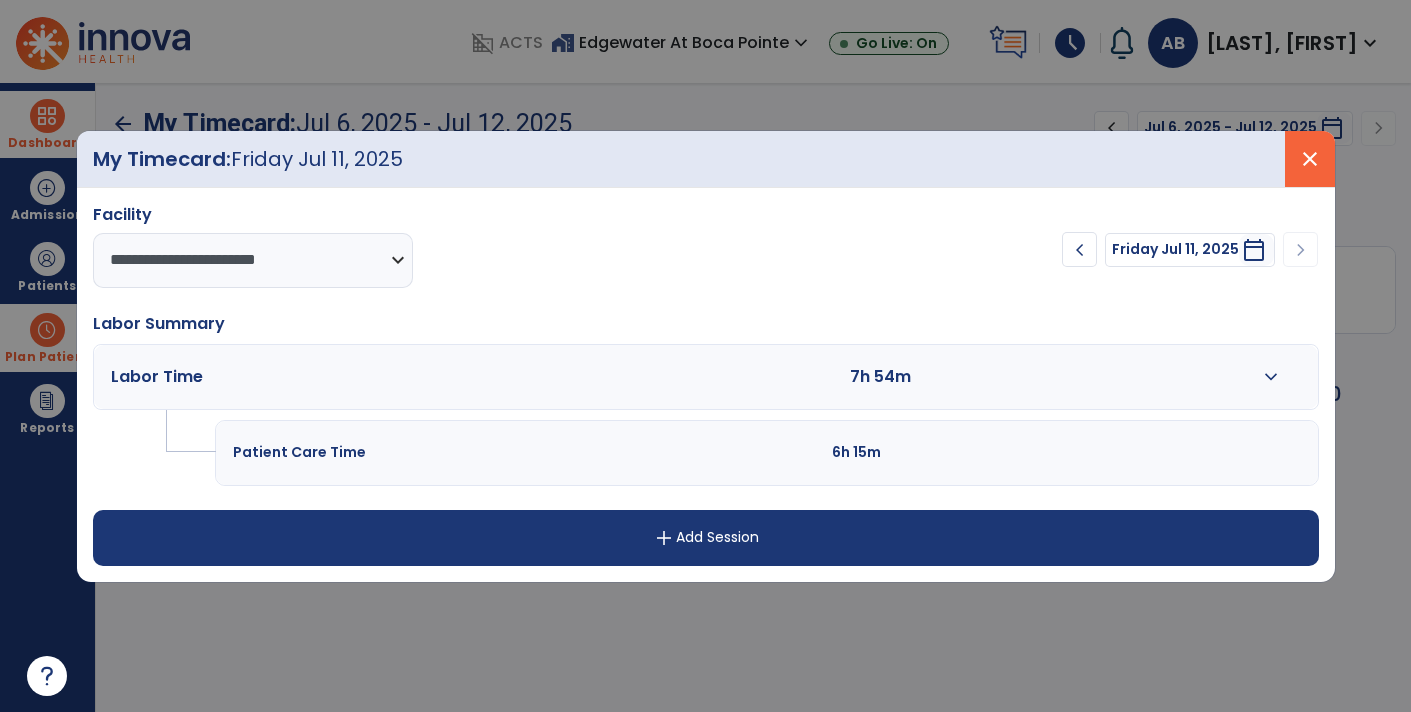 click on "close" at bounding box center [1310, 159] 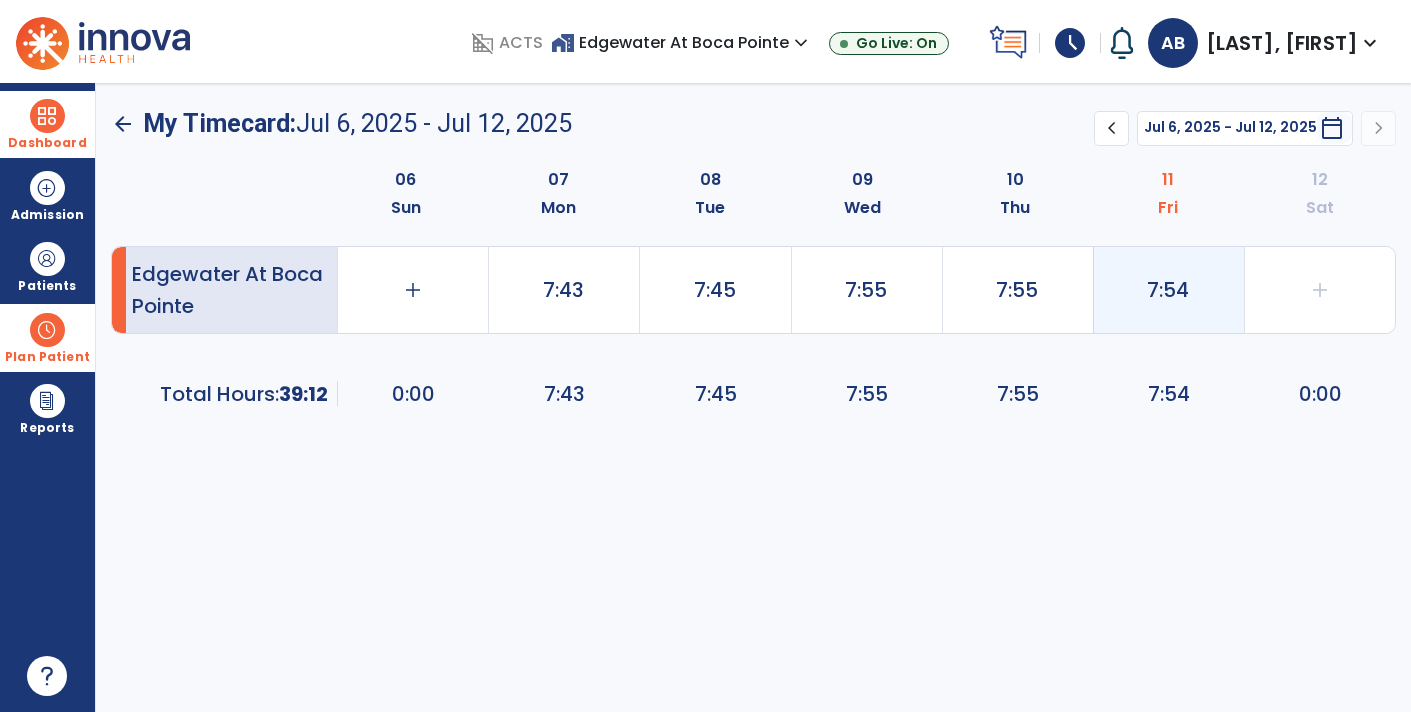 click on "7:54" 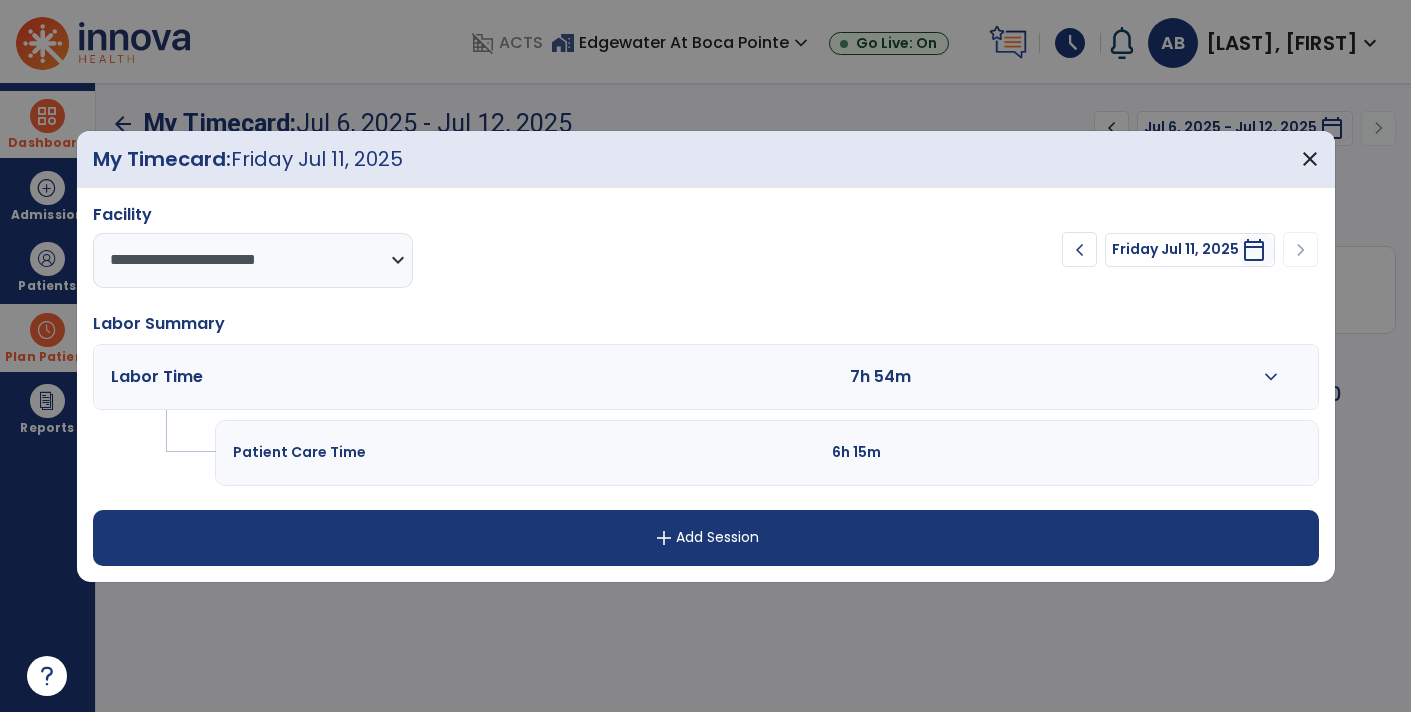 click on "expand_more" at bounding box center (1271, 377) 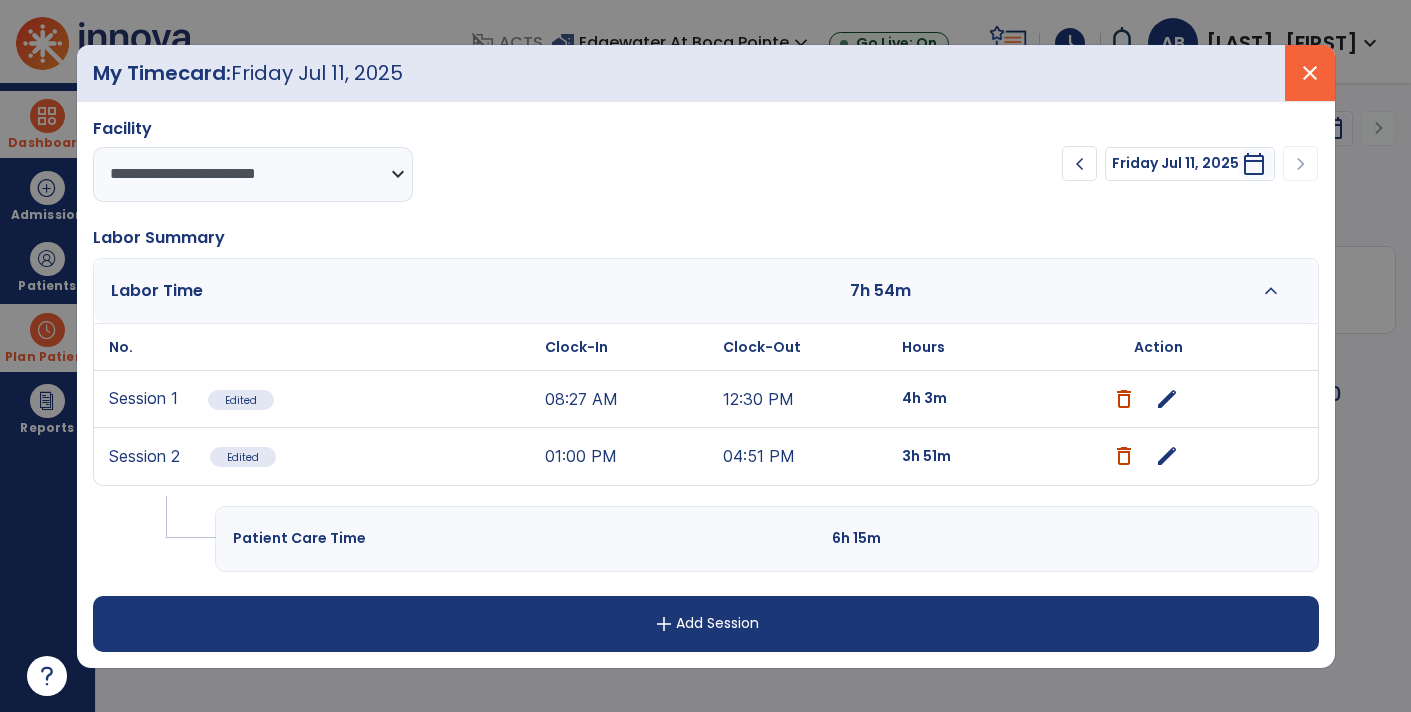 click on "close" at bounding box center (1310, 73) 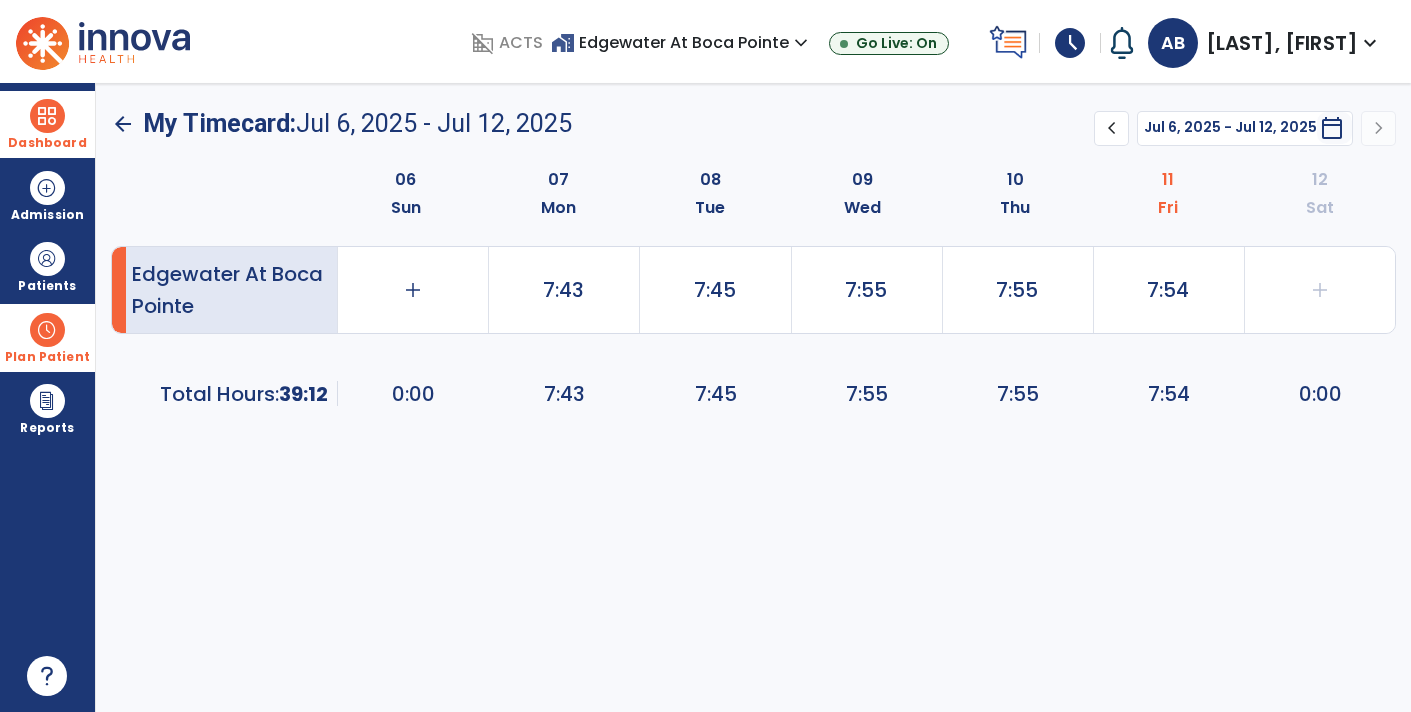 click on "[LAST], [FIRST]" at bounding box center [1282, 43] 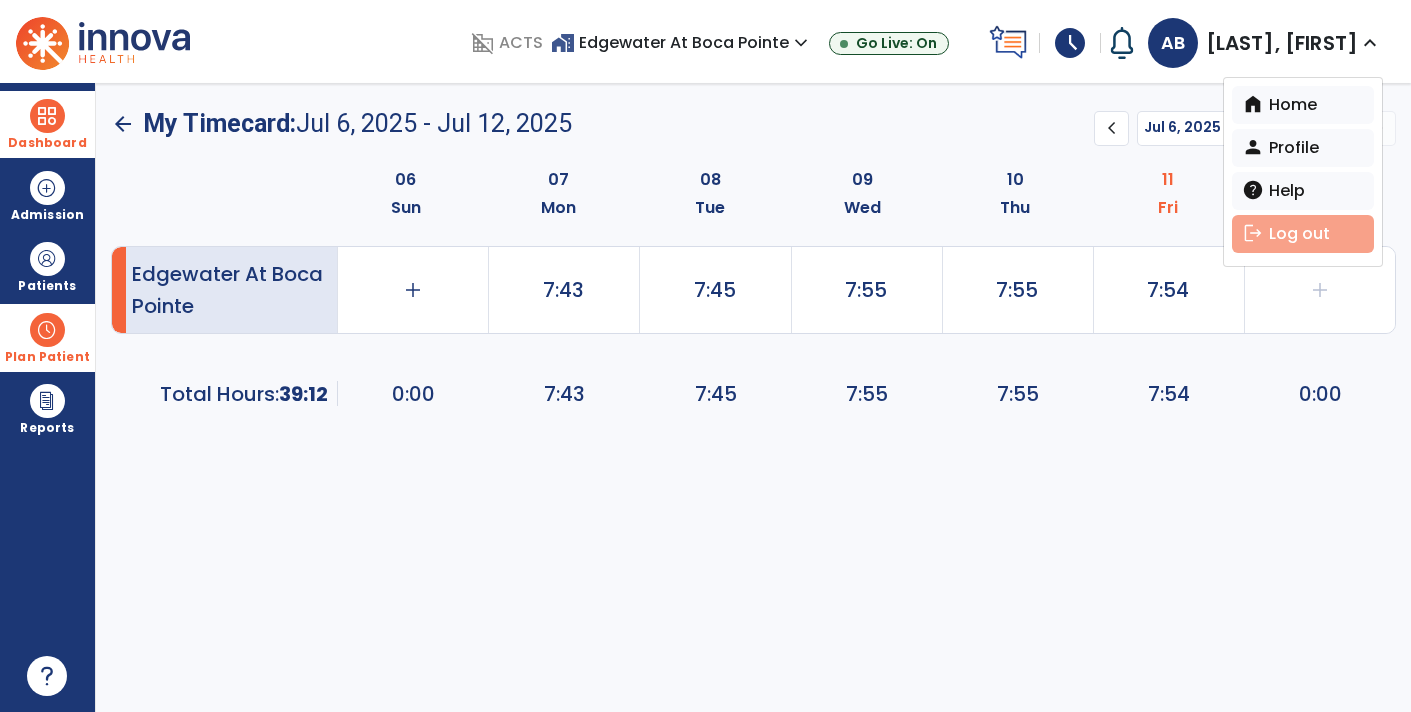 click on "logout   Log out" at bounding box center (1303, 234) 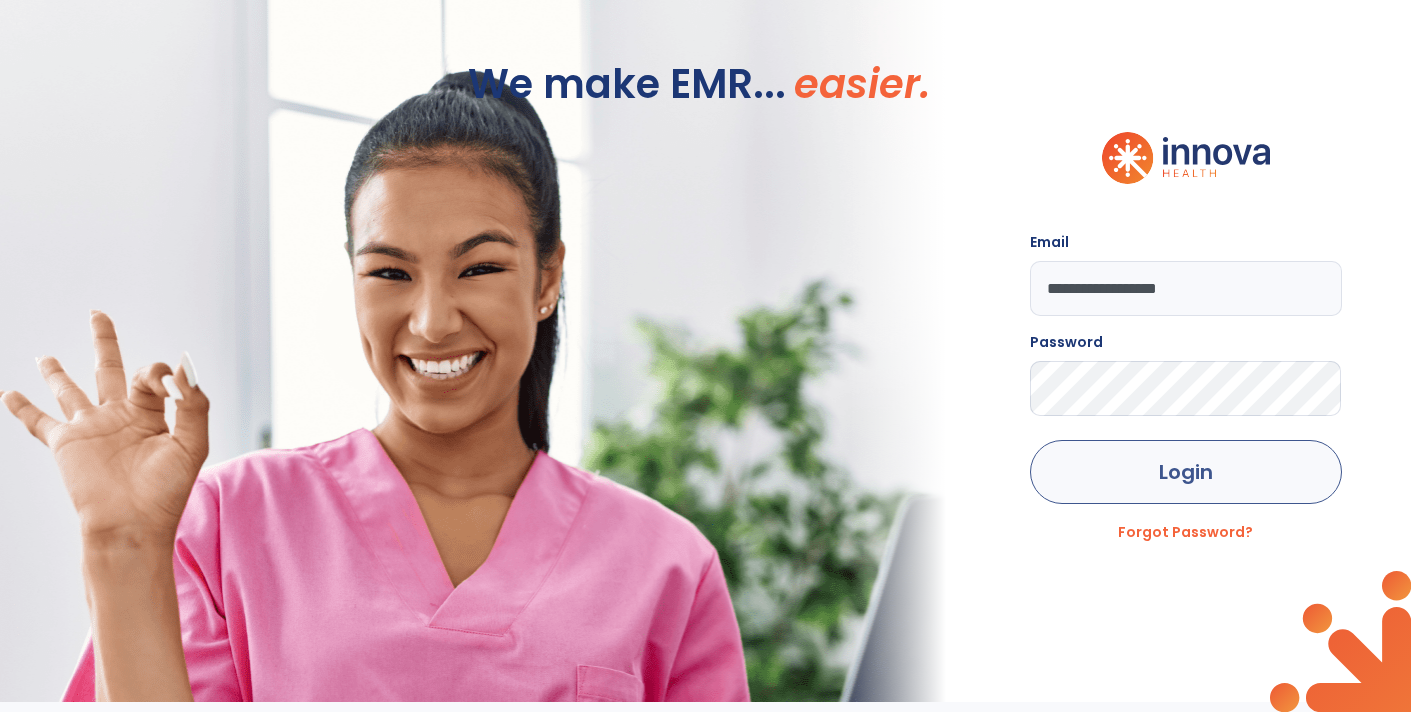 click on "Login" 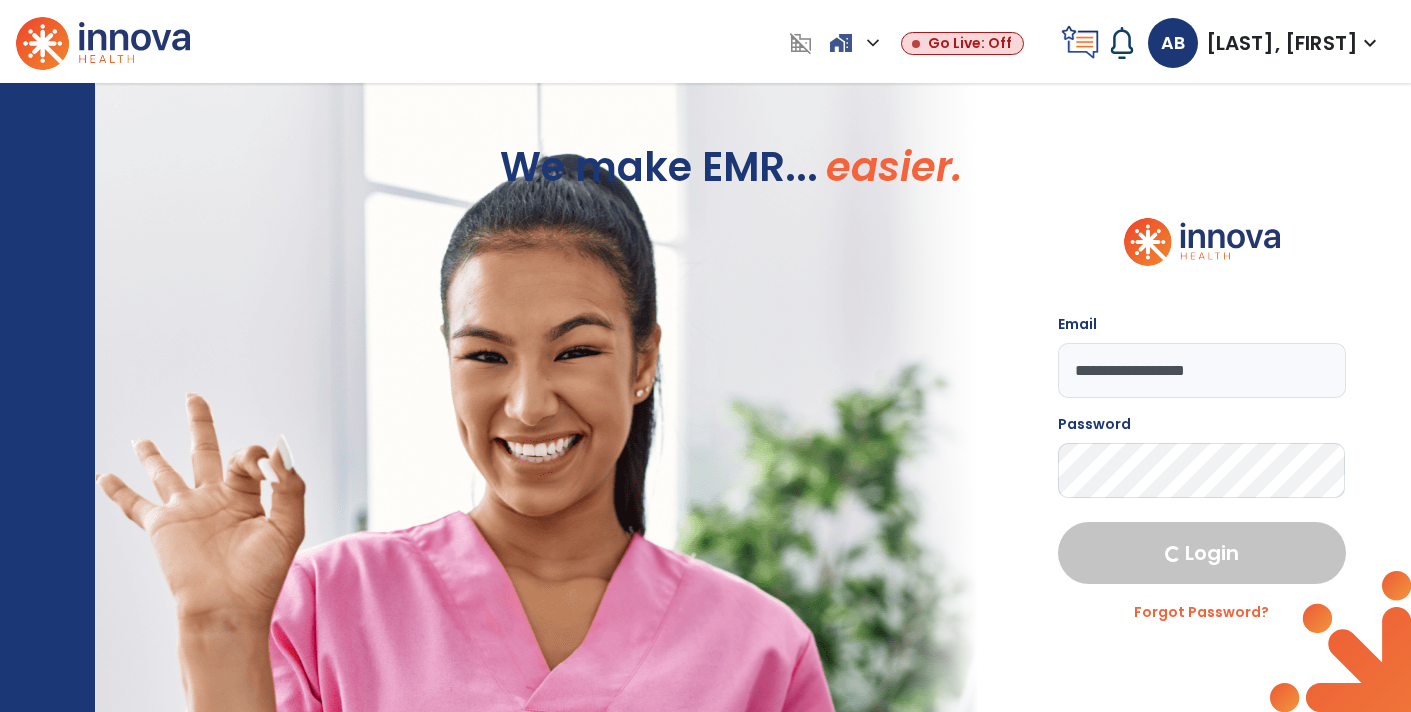 select on "****" 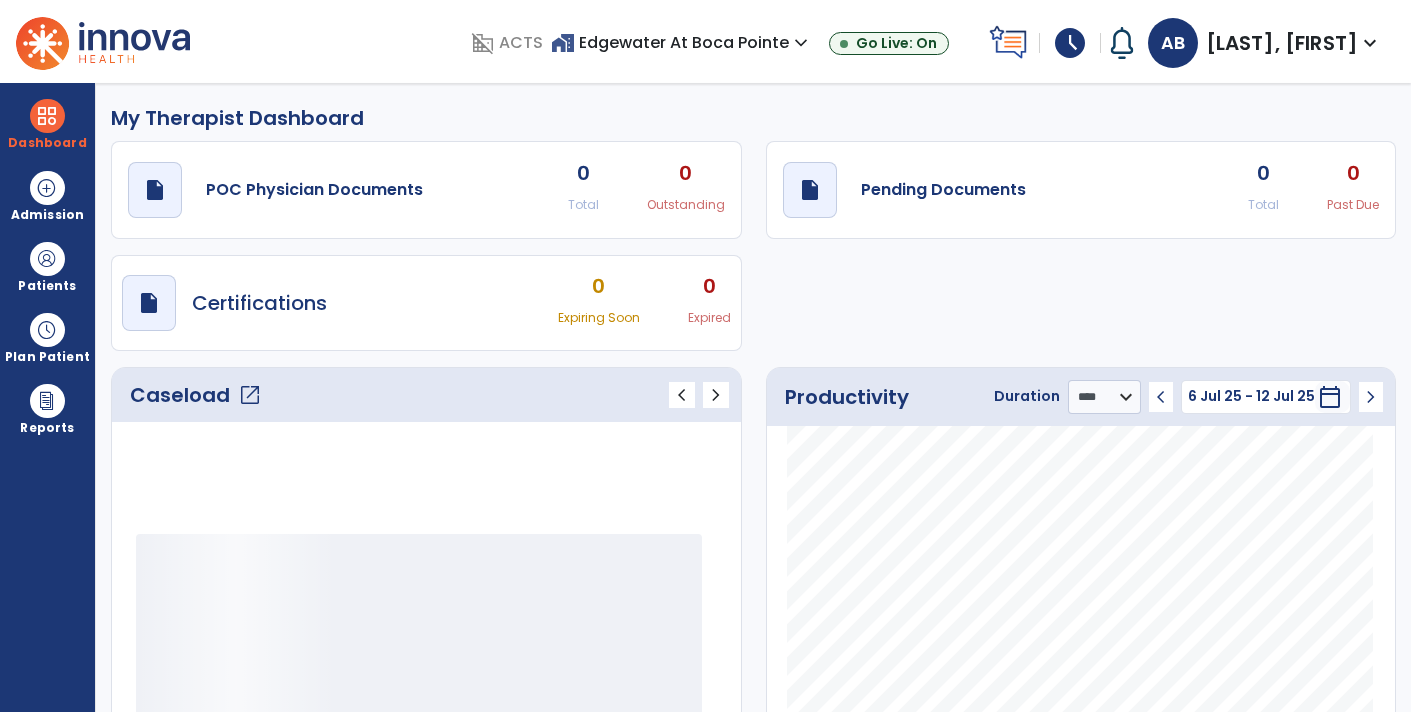 click on "schedule" at bounding box center [1070, 43] 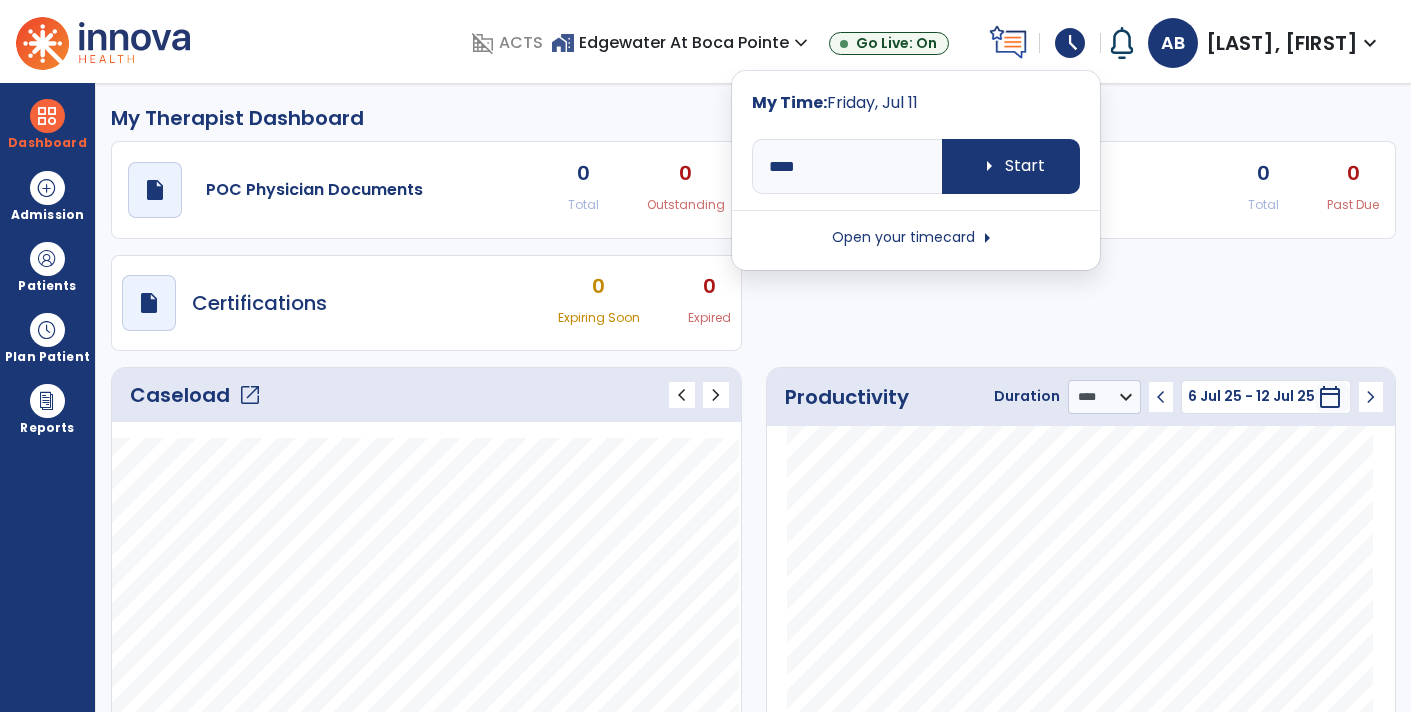 click on "Open your timecard  arrow_right" at bounding box center (916, 238) 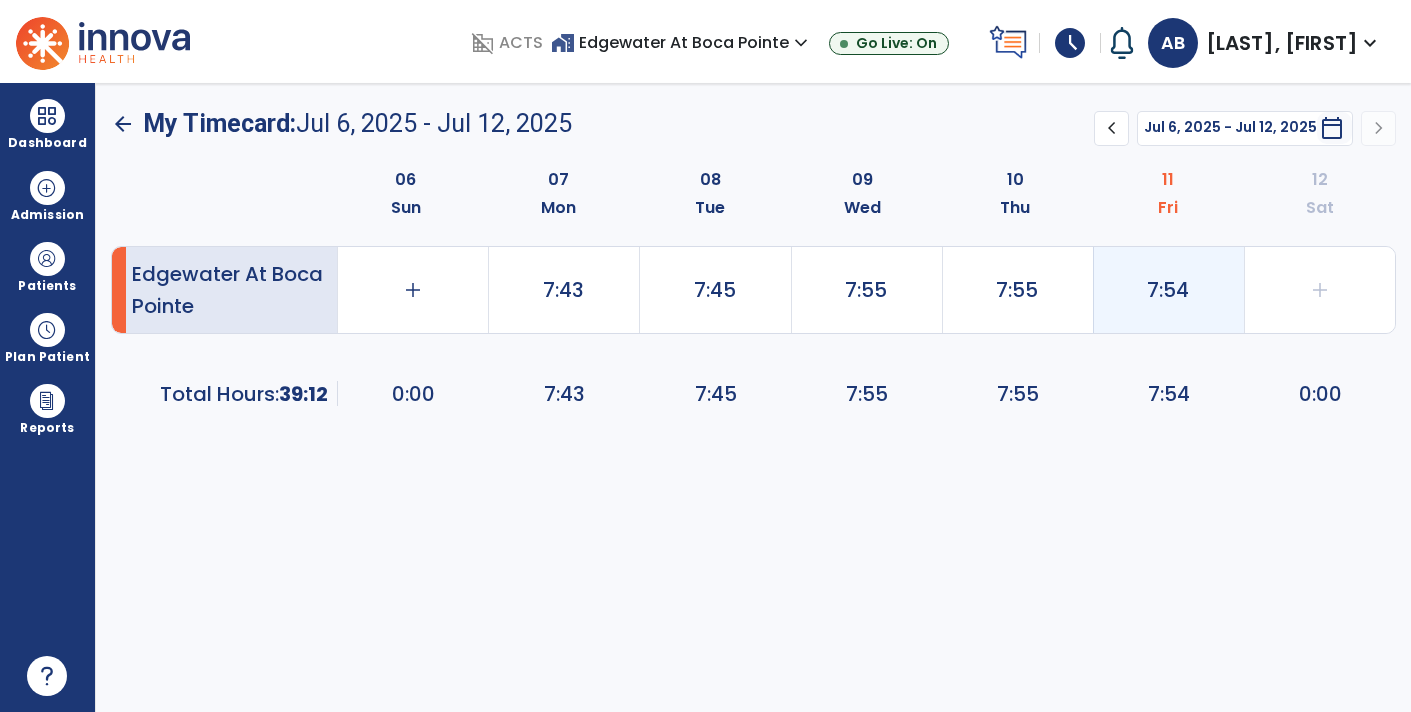 click on "7:54" 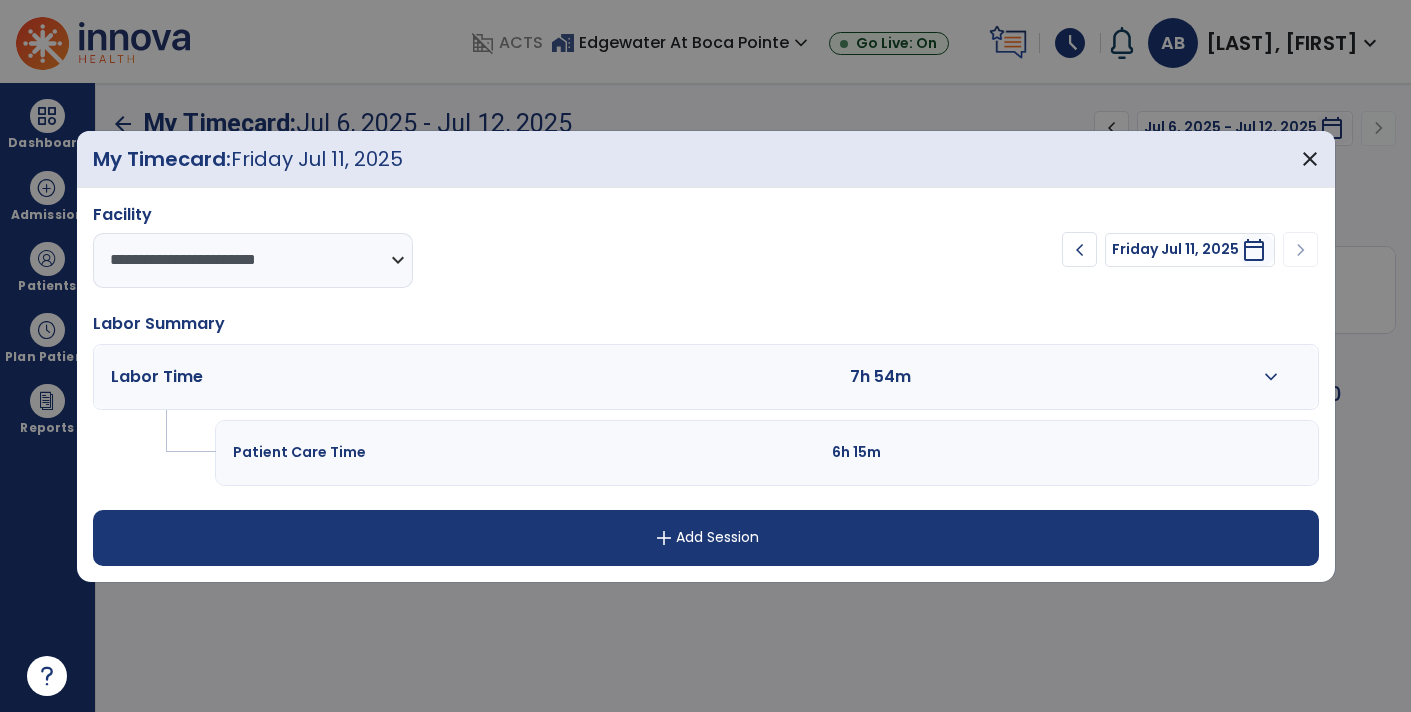 click on "add  Add Session" at bounding box center [706, 538] 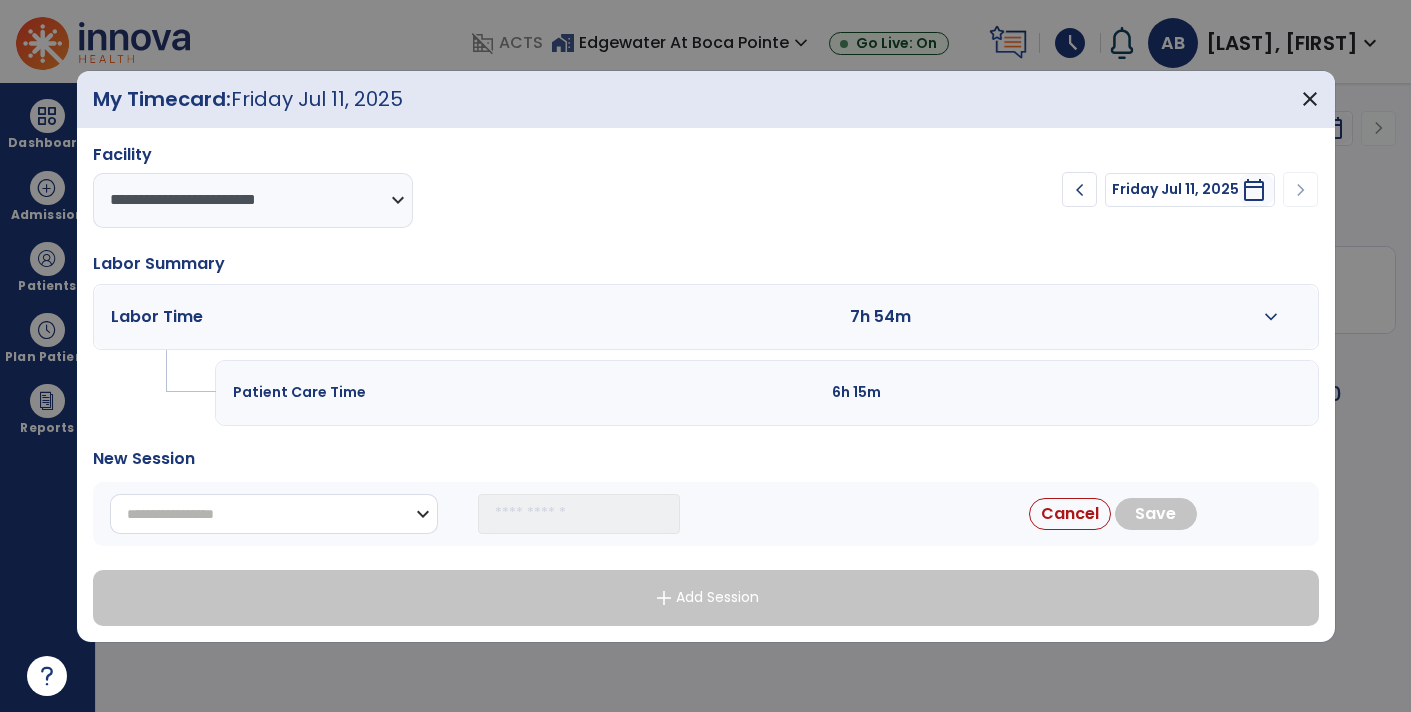 click on "**********" at bounding box center (274, 514) 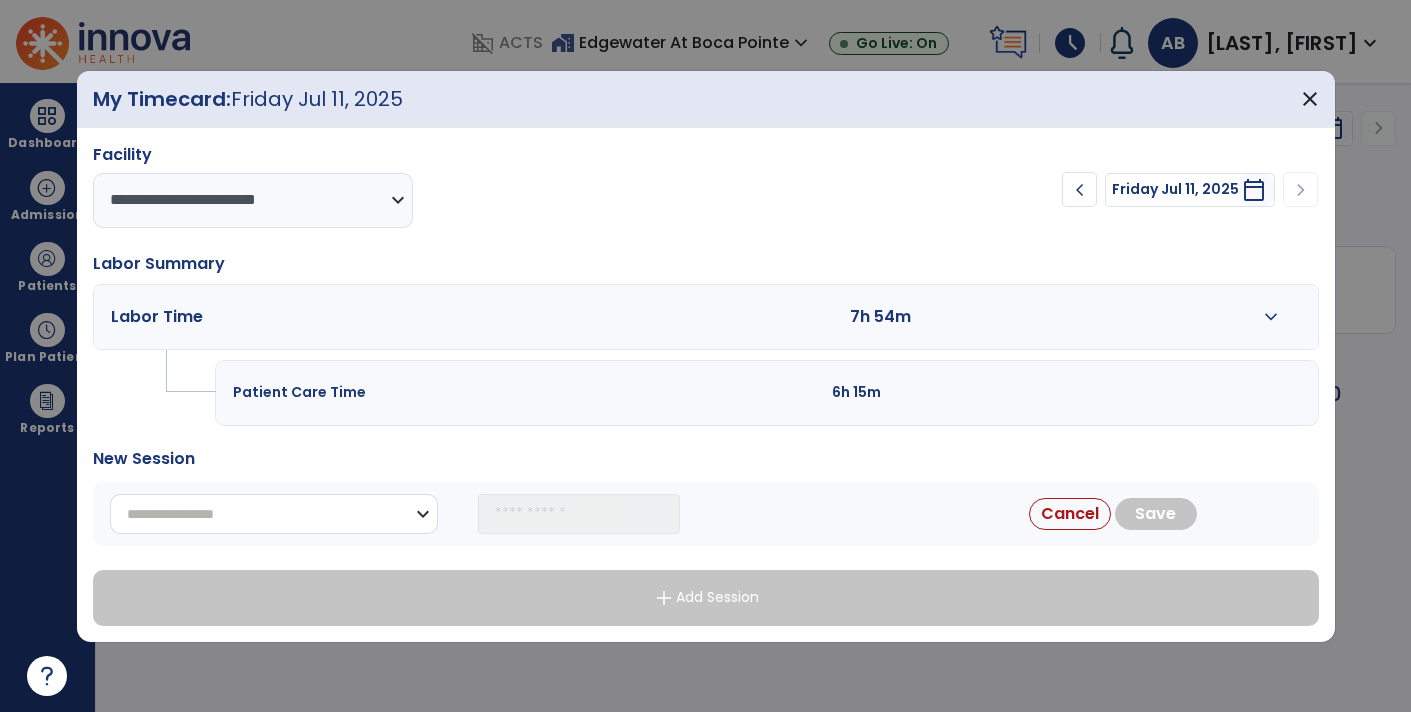 select on "**********" 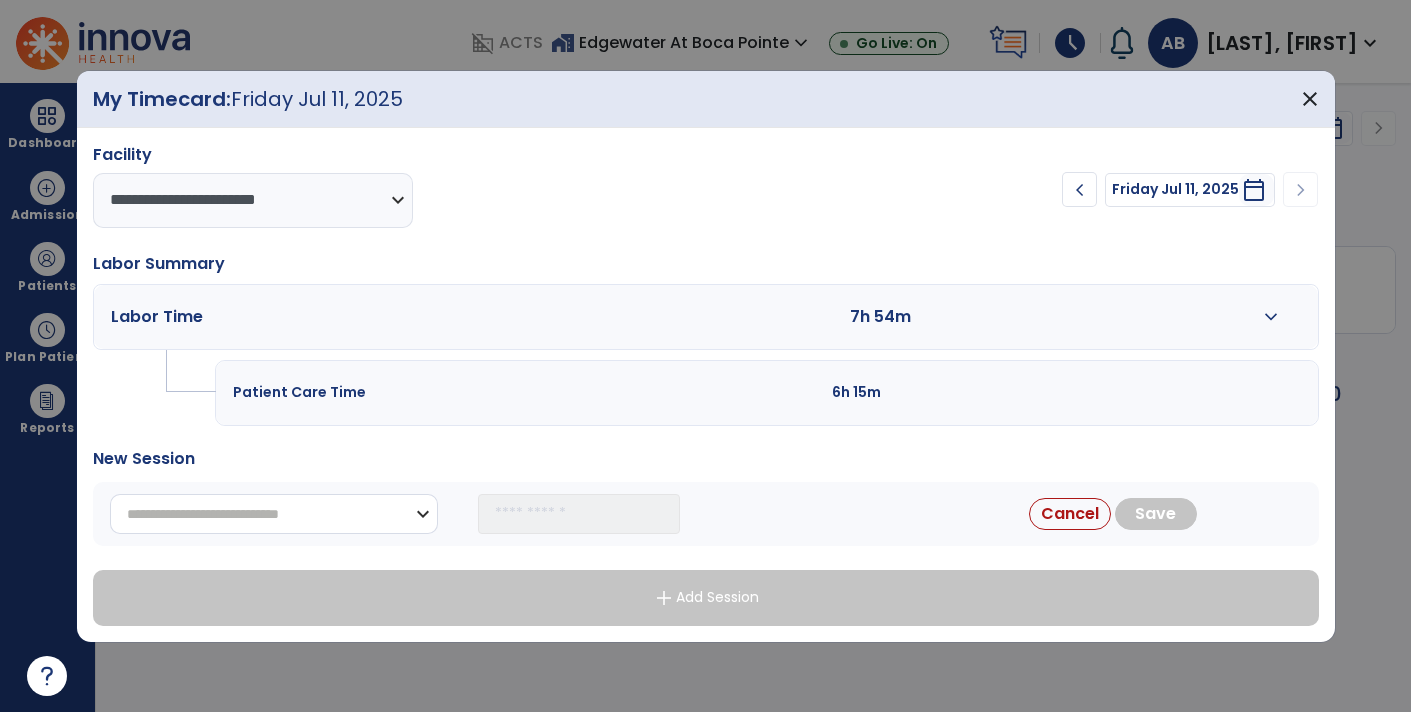 click on "**********" at bounding box center (274, 514) 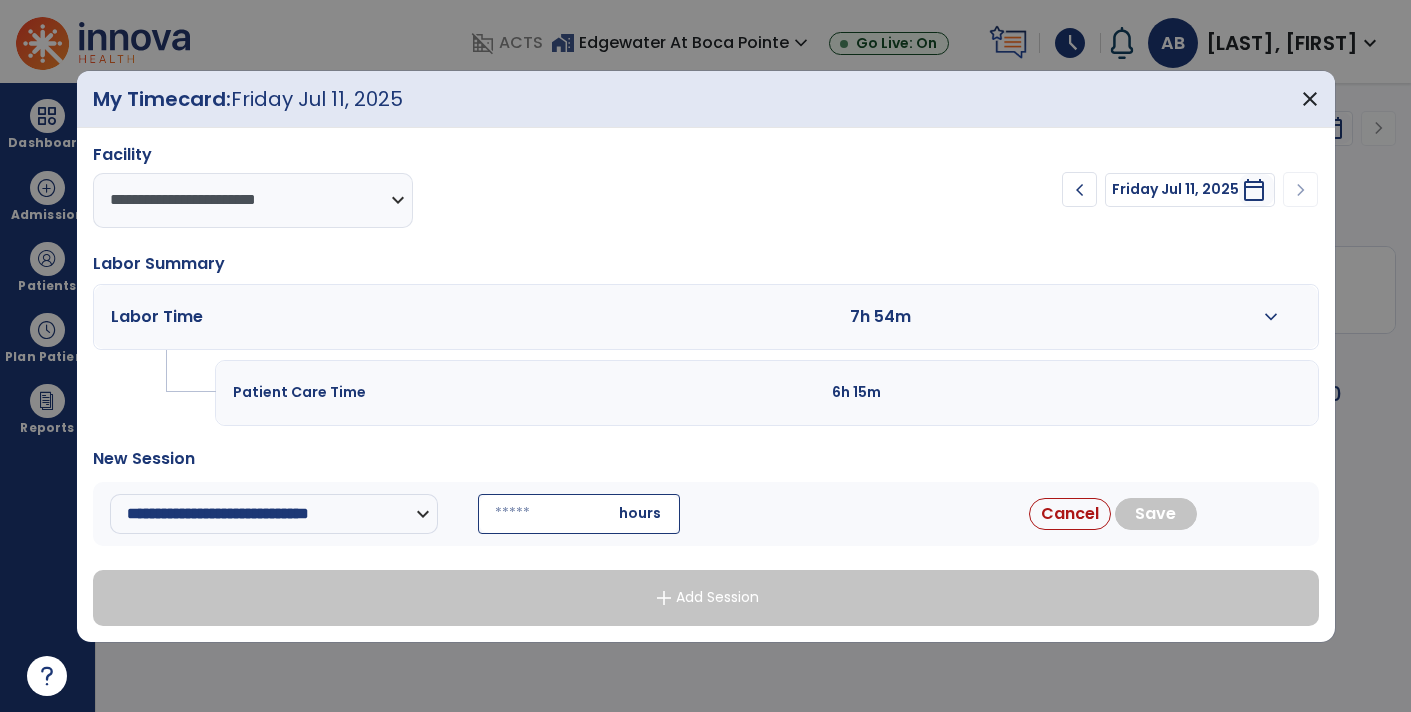 click at bounding box center (579, 514) 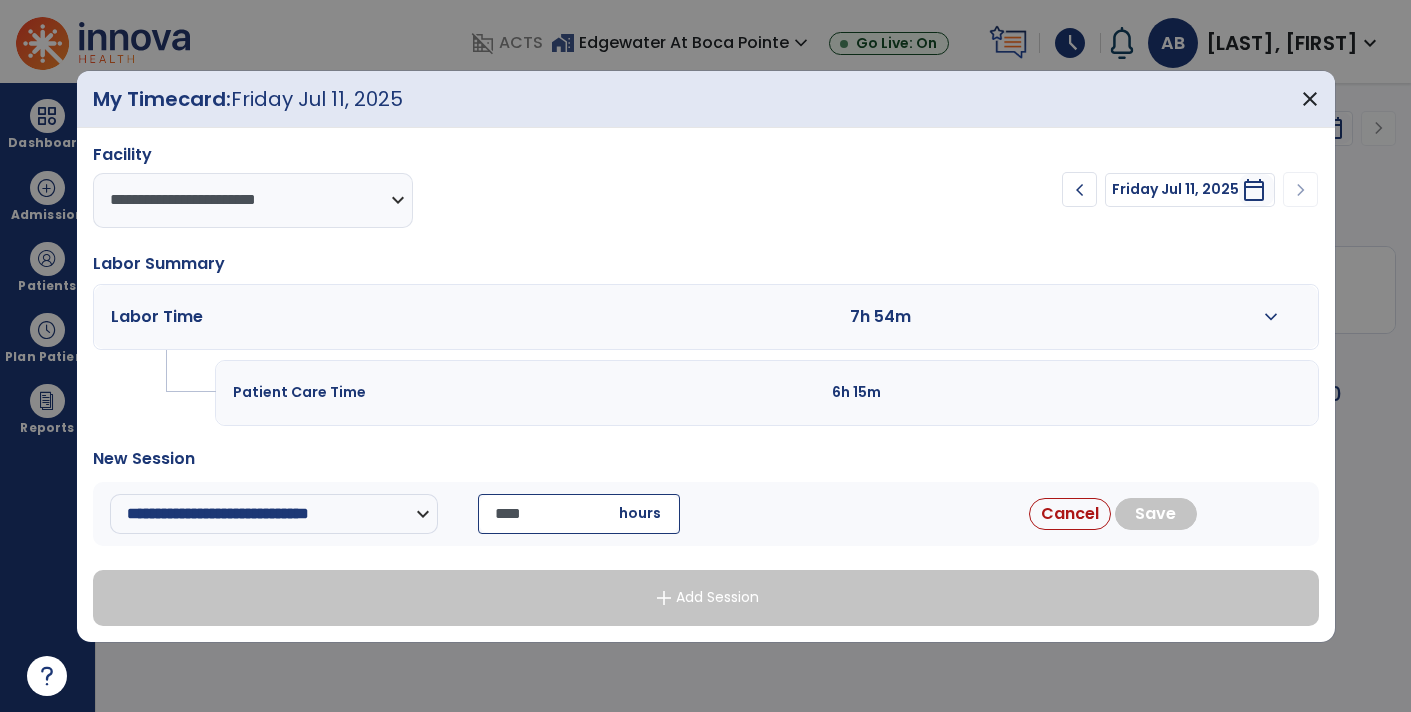 type on "*****" 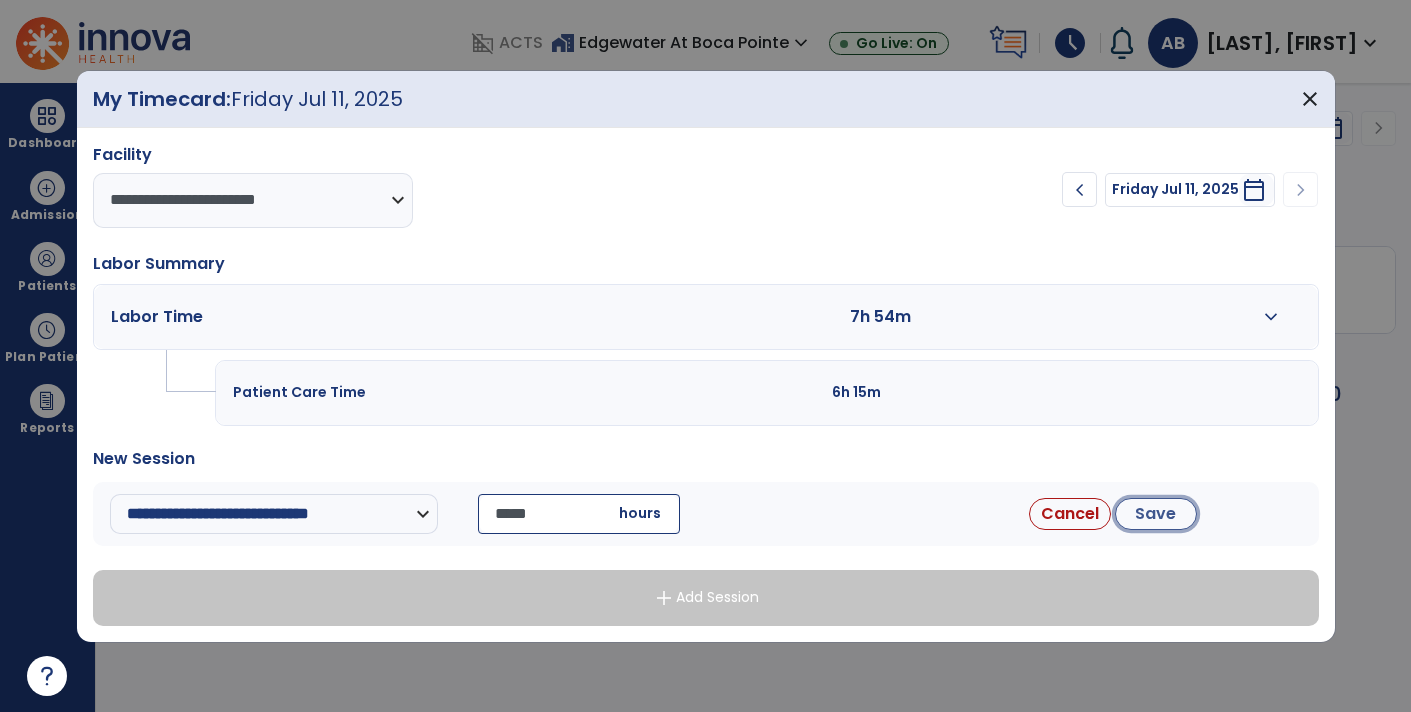 click on "Save" at bounding box center (1156, 514) 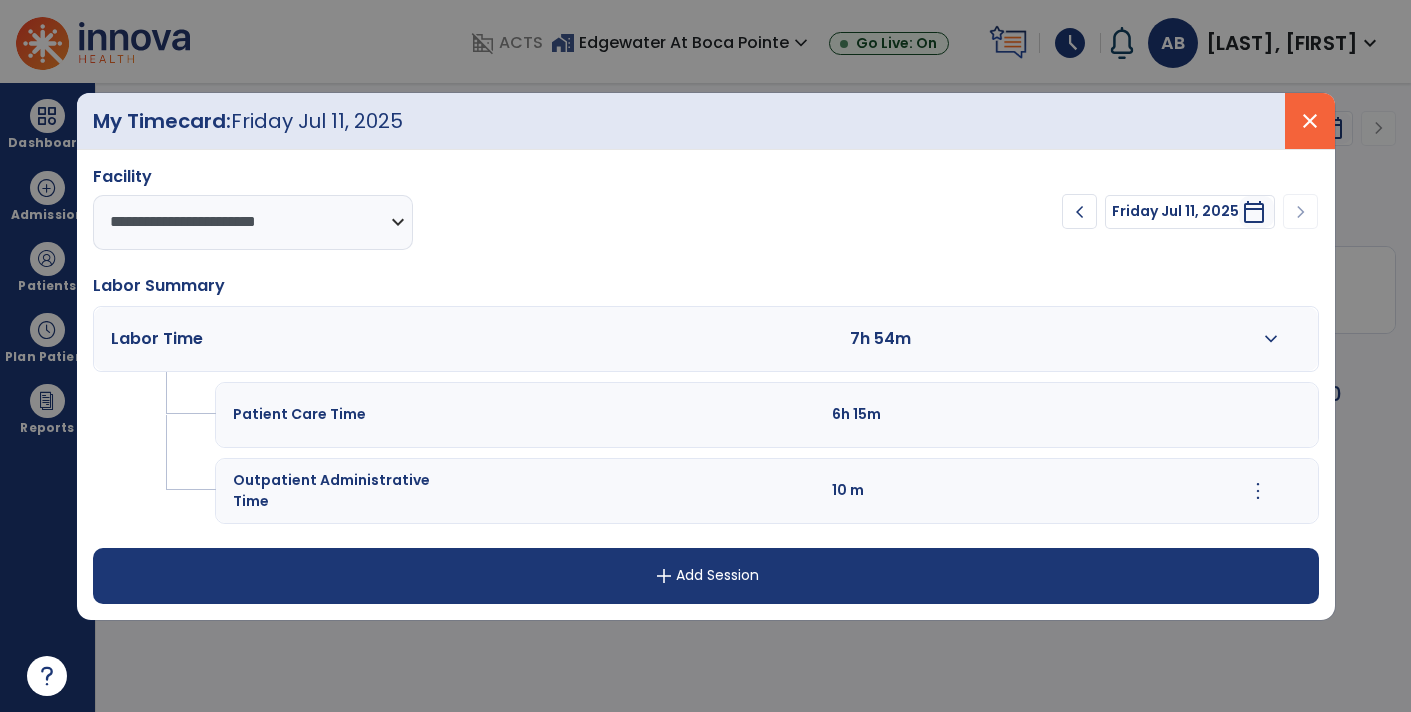 click on "close" at bounding box center [1310, 121] 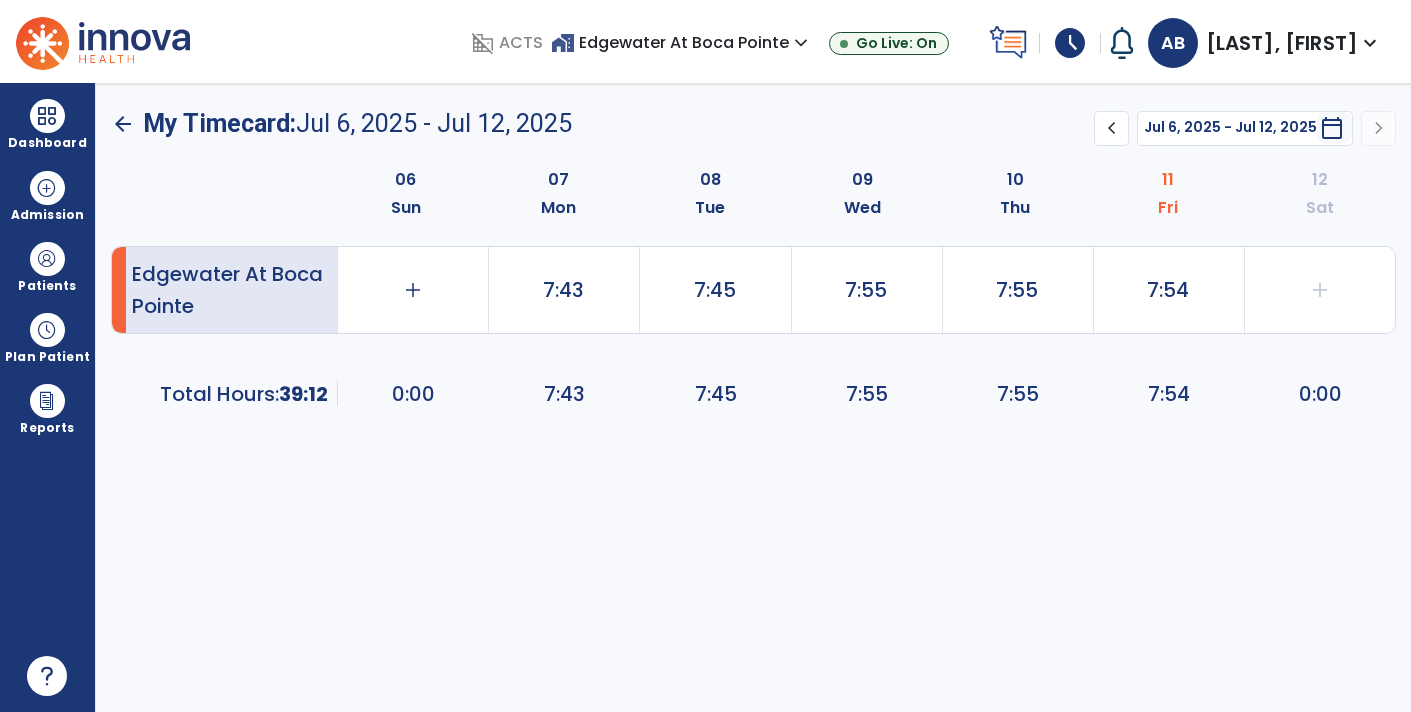 click on "AB [LAST], [FIRST] expand_more" at bounding box center (1265, 43) 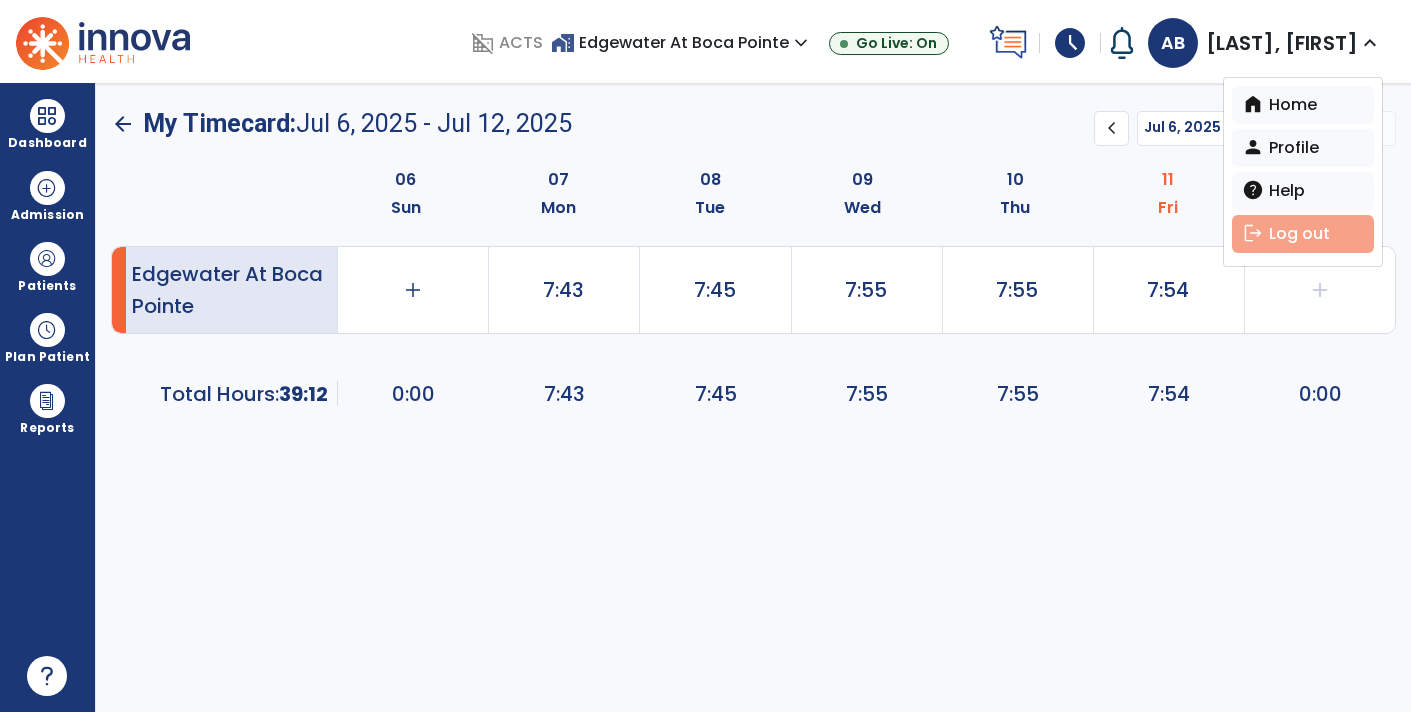 click on "logout   Log out" at bounding box center [1303, 234] 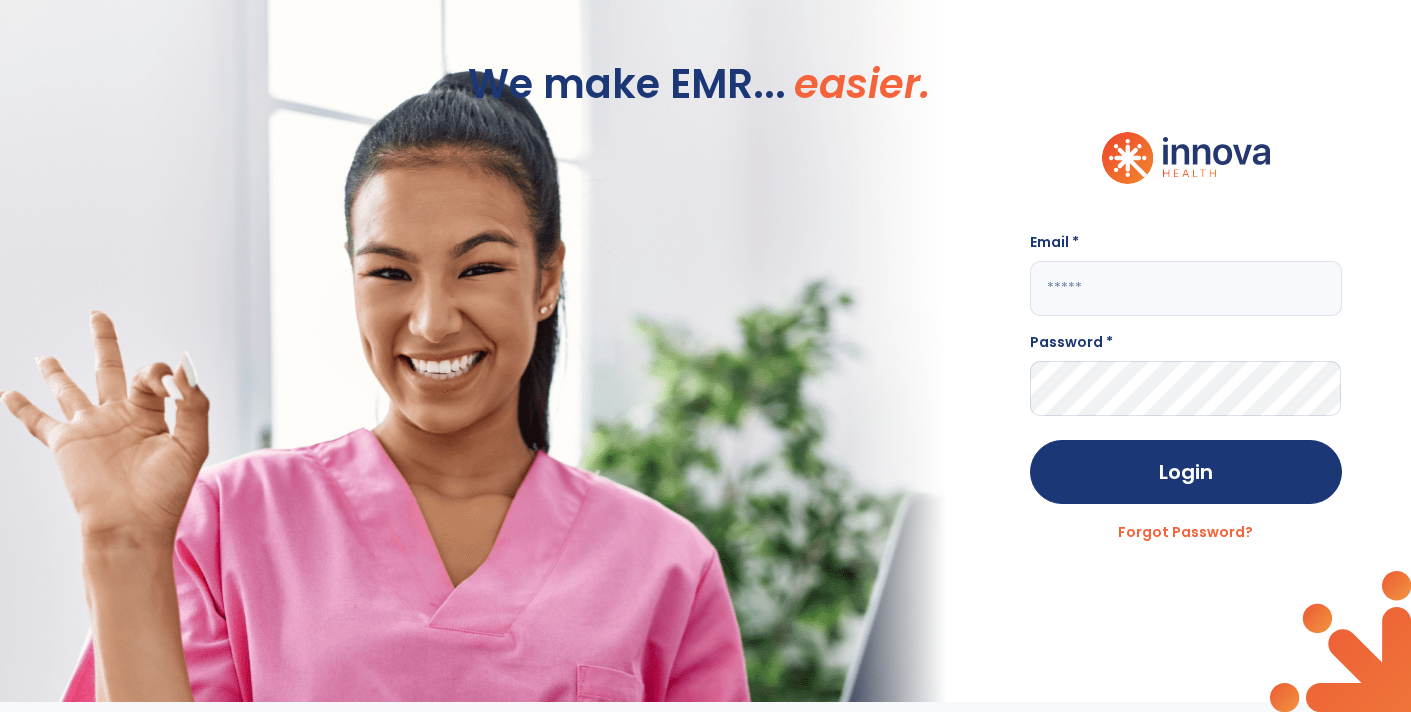 type on "**********" 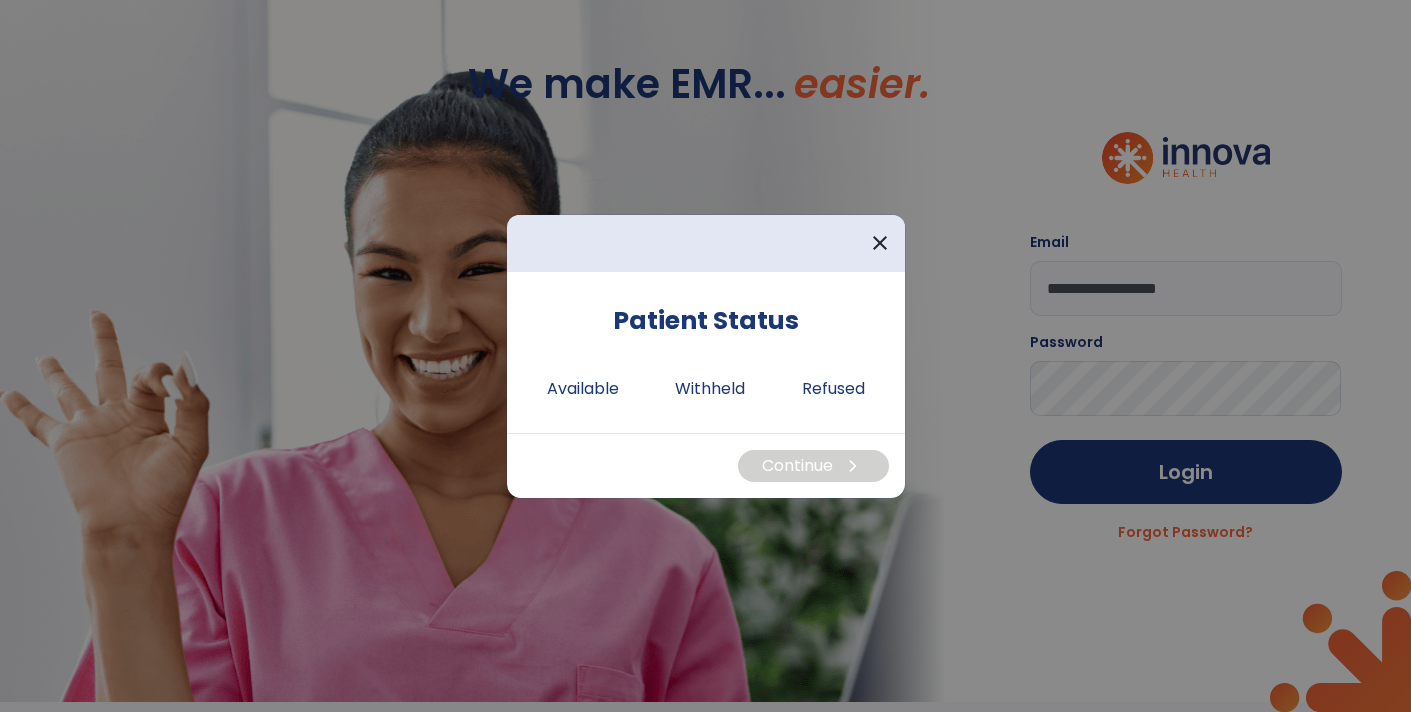 scroll, scrollTop: 0, scrollLeft: 0, axis: both 